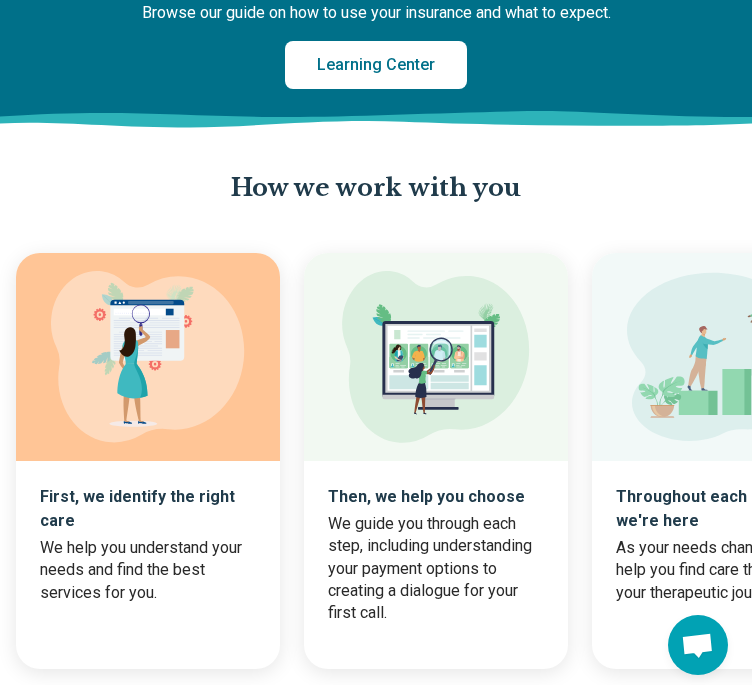 scroll, scrollTop: 579, scrollLeft: 0, axis: vertical 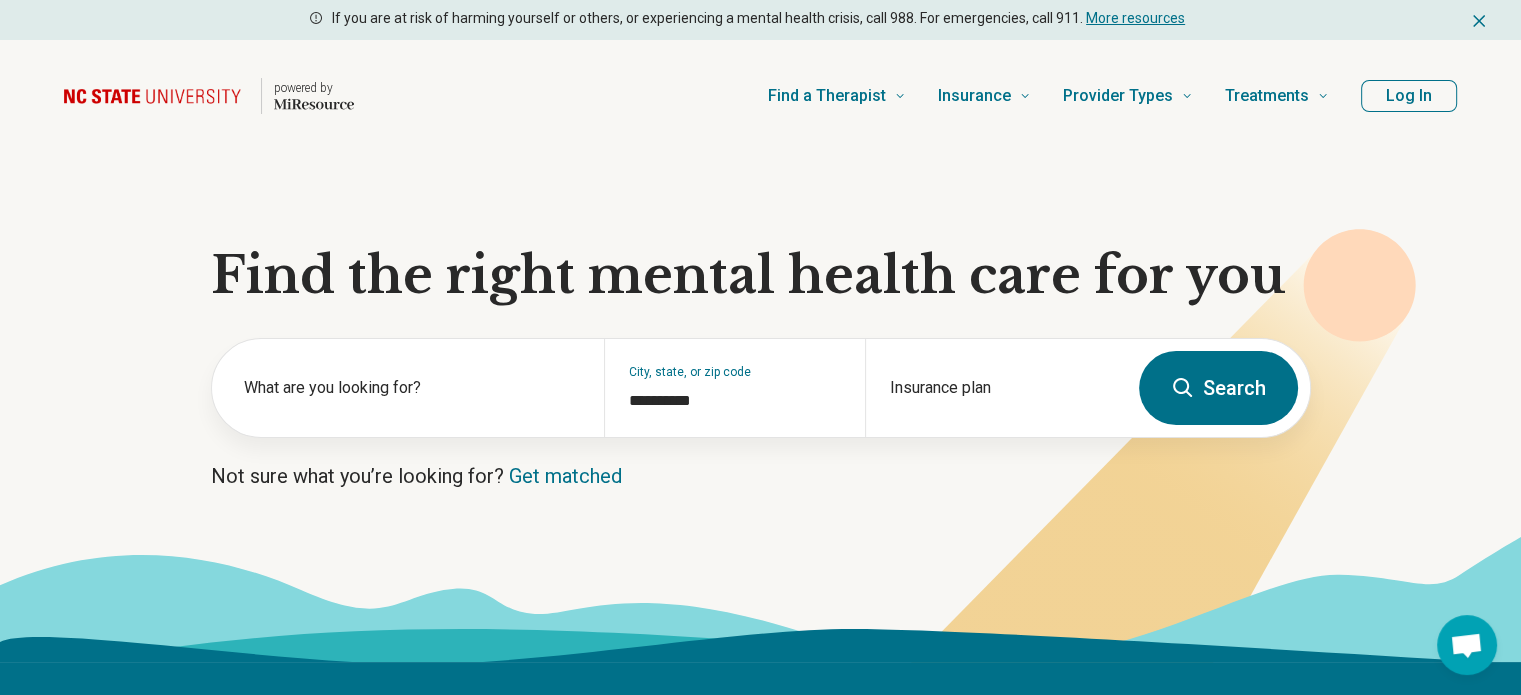 click on "Log In" at bounding box center (1409, 96) 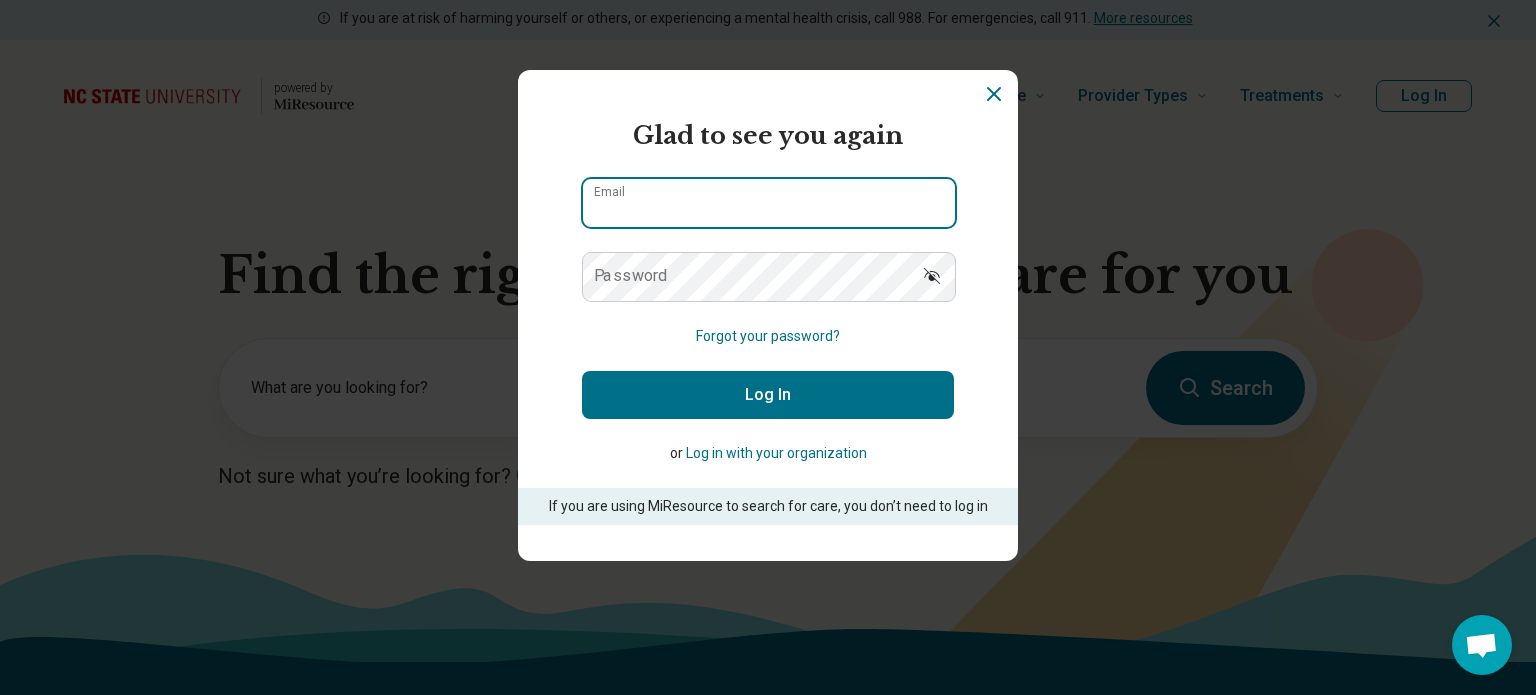 type on "[CREDIT CARD]" 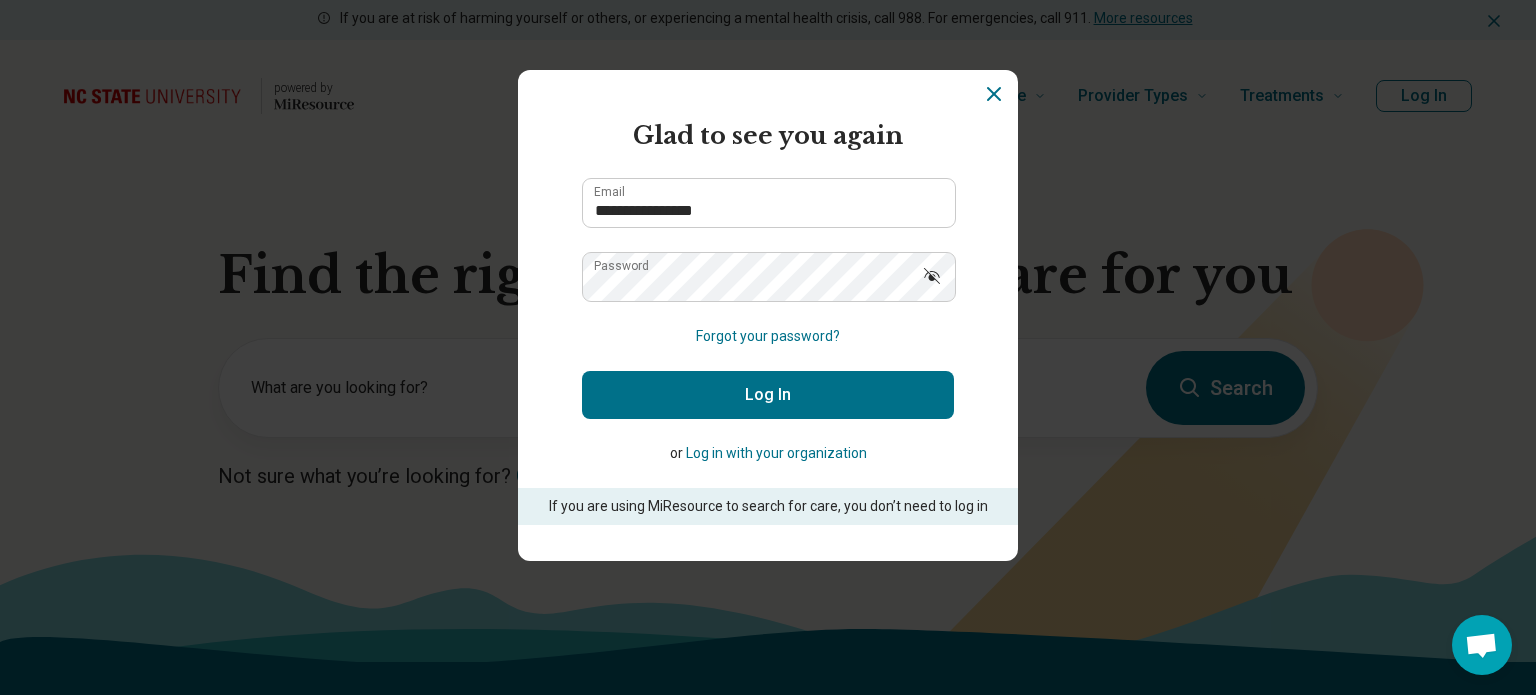click on "Log In" at bounding box center [768, 395] 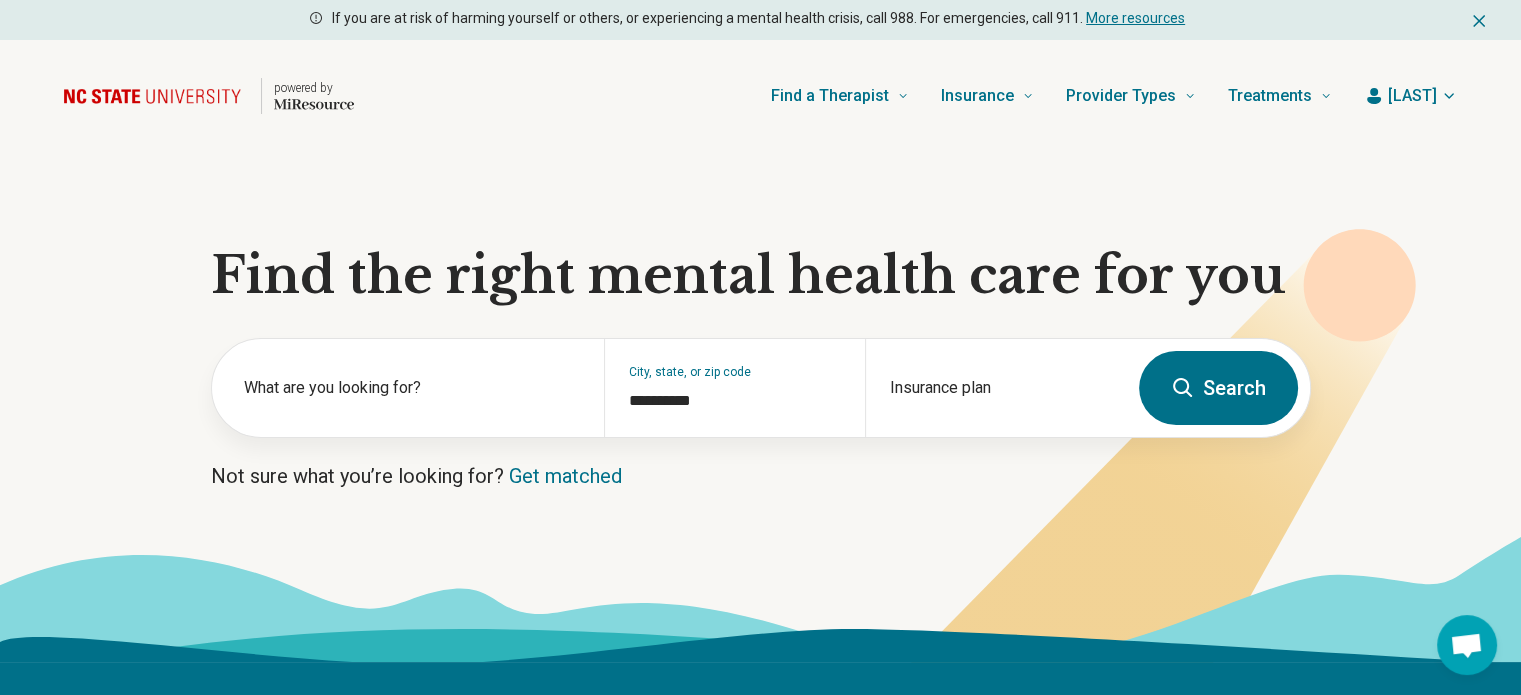 click on "[NAME]" at bounding box center (1410, 96) 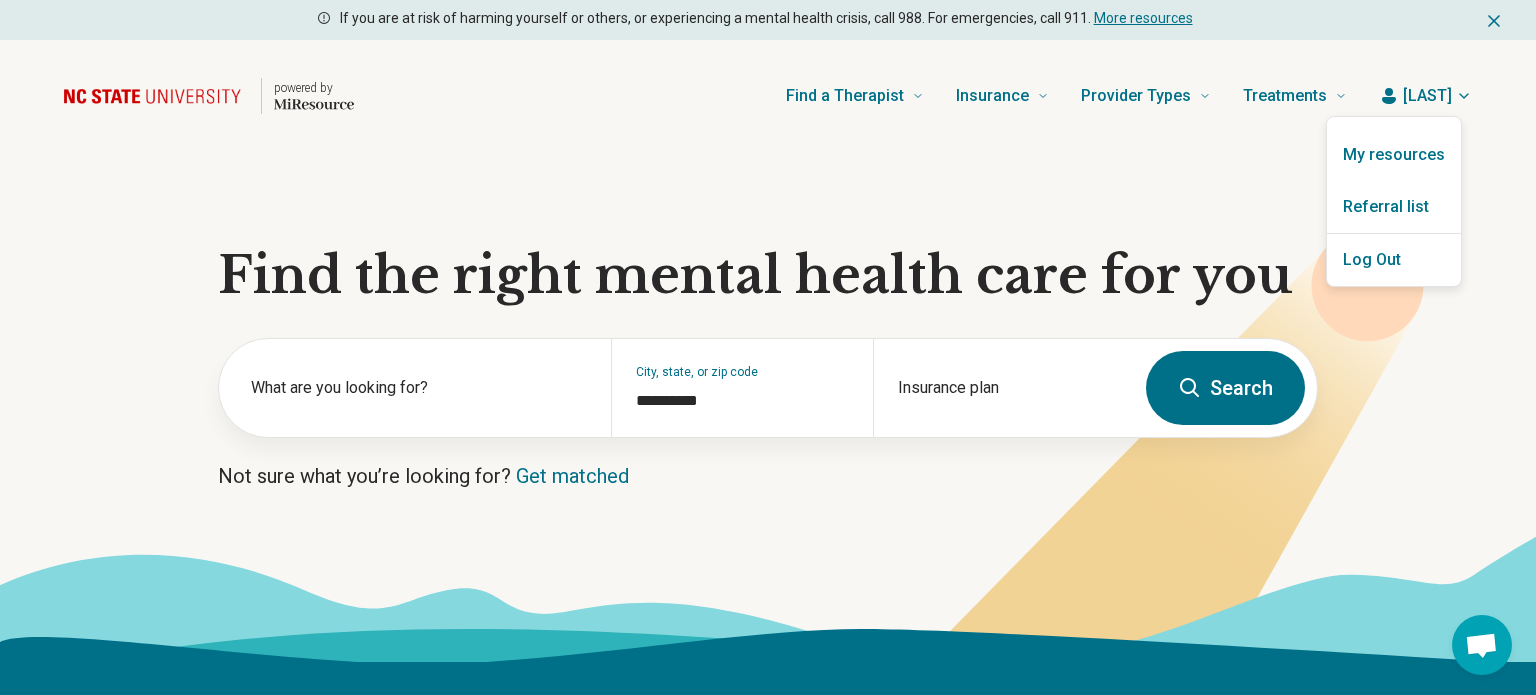 click at bounding box center [768, 347] 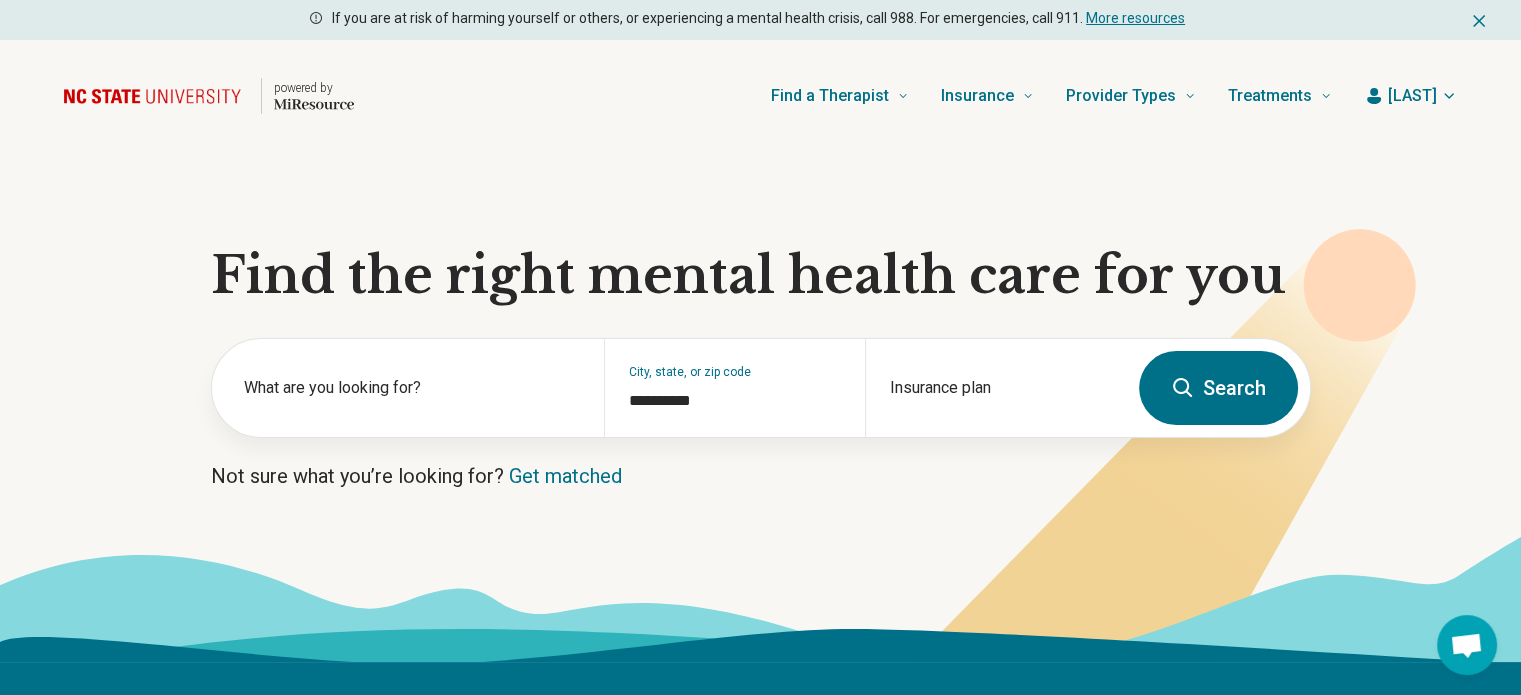 click on "**********" at bounding box center [760, 407] 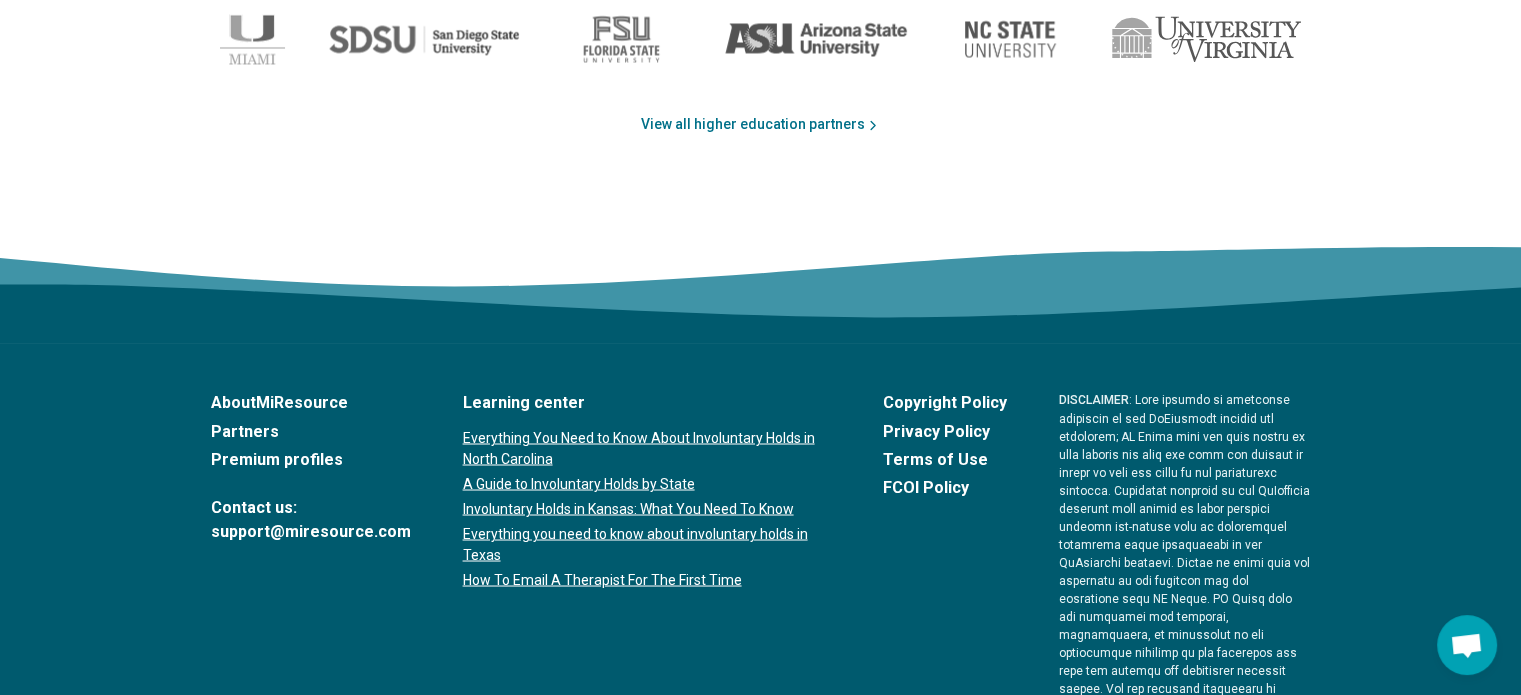 scroll, scrollTop: 3399, scrollLeft: 0, axis: vertical 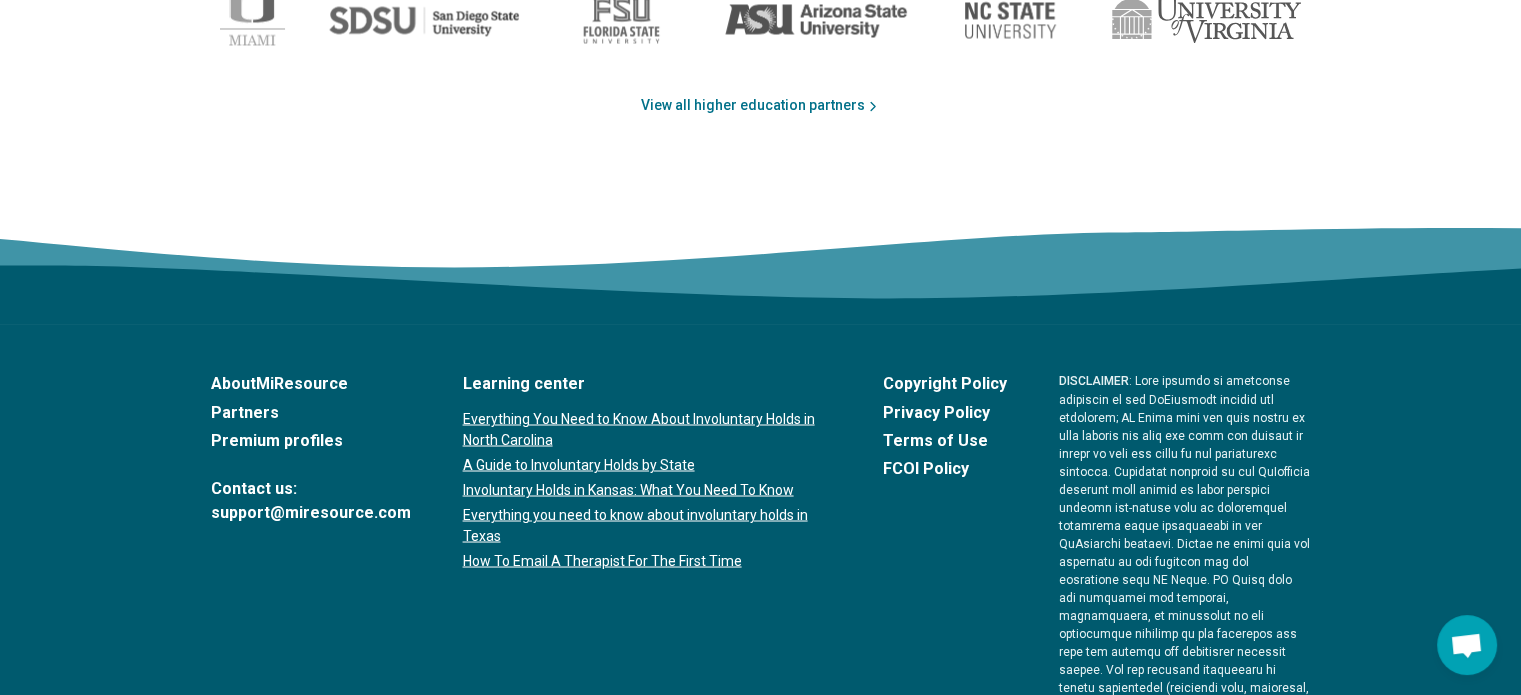 click on "Partners" at bounding box center (311, 412) 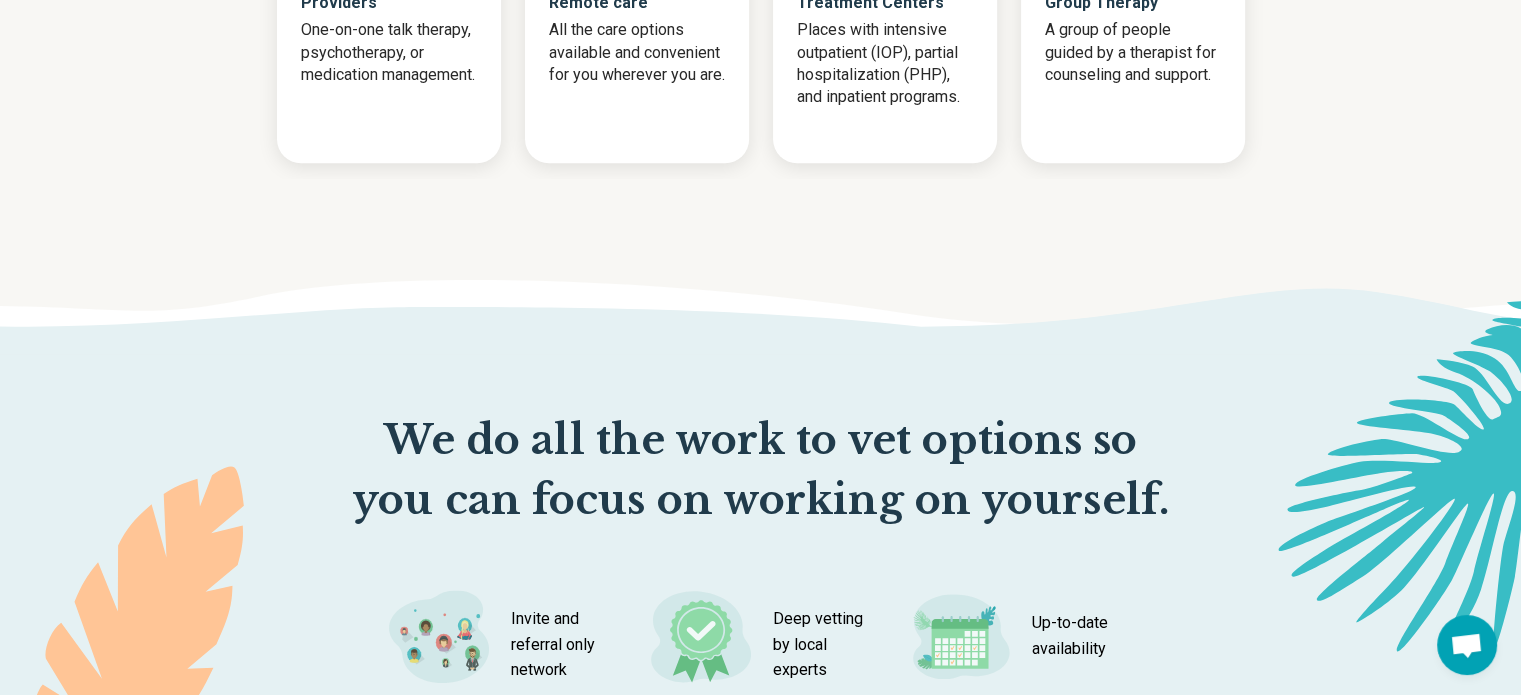 scroll, scrollTop: 2328, scrollLeft: 0, axis: vertical 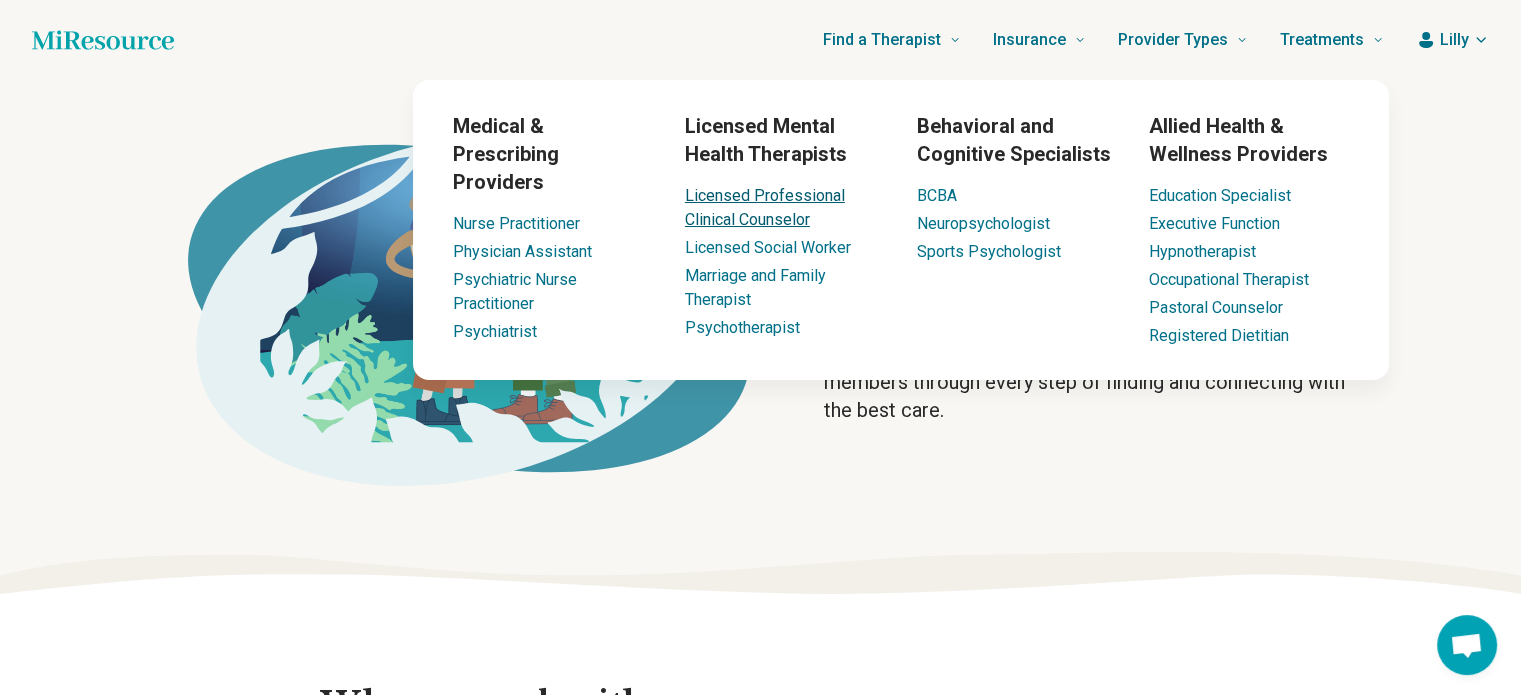 click on "Licensed Professional Clinical Counselor" at bounding box center (765, 207) 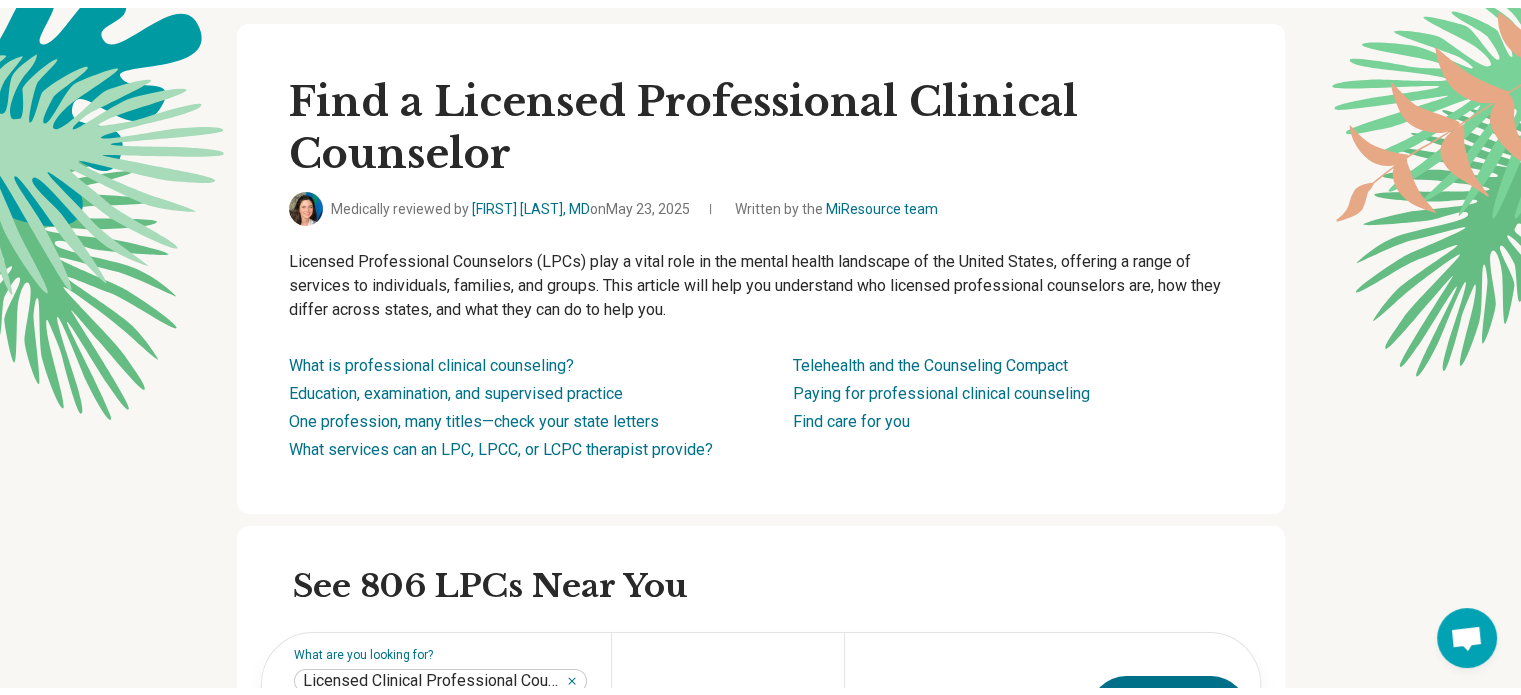 scroll, scrollTop: 0, scrollLeft: 0, axis: both 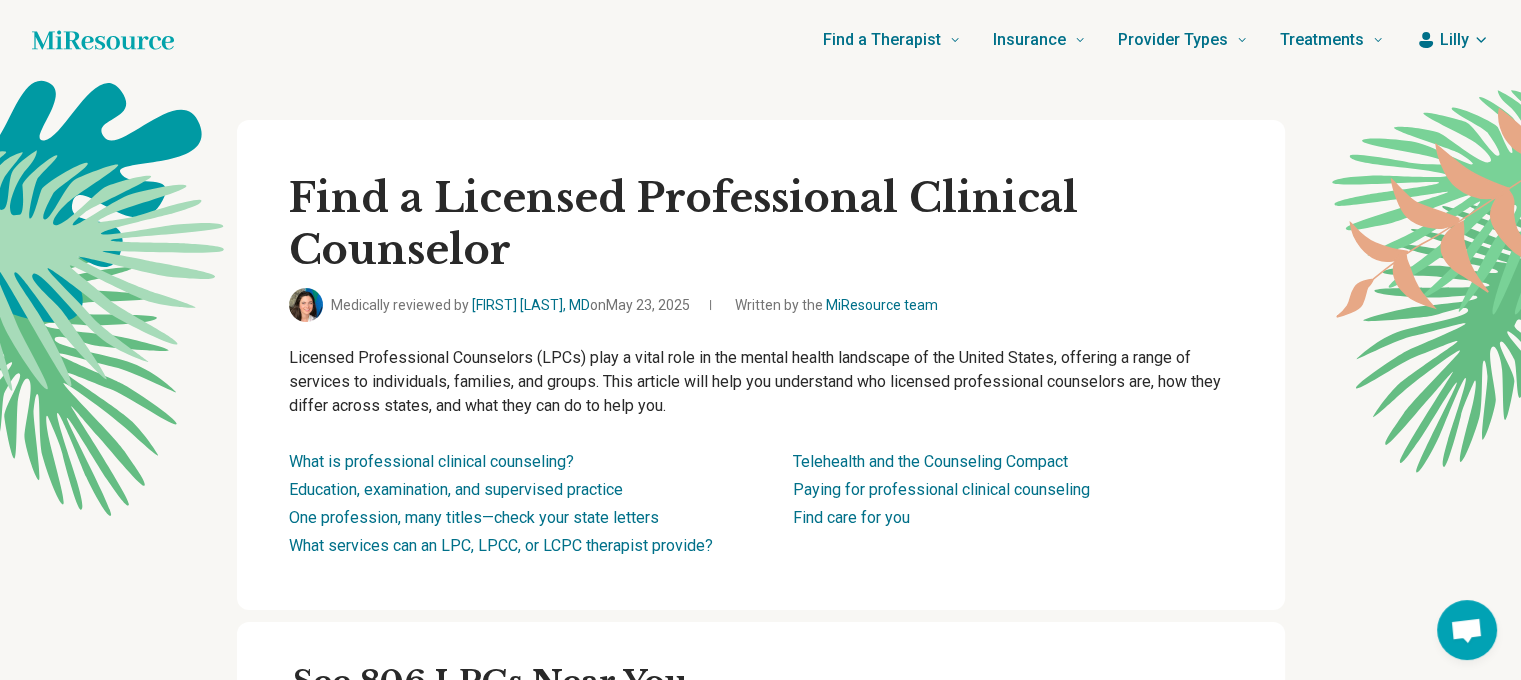 click 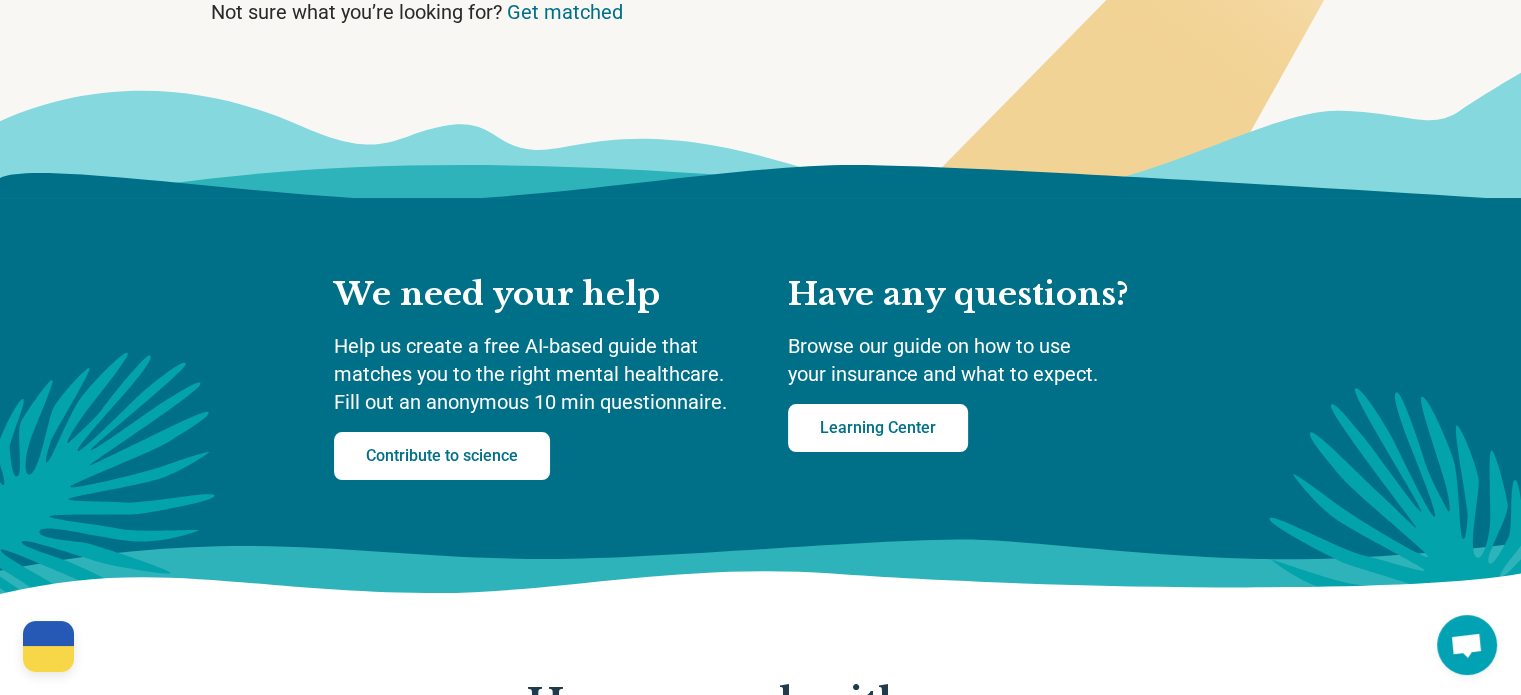scroll, scrollTop: 468, scrollLeft: 0, axis: vertical 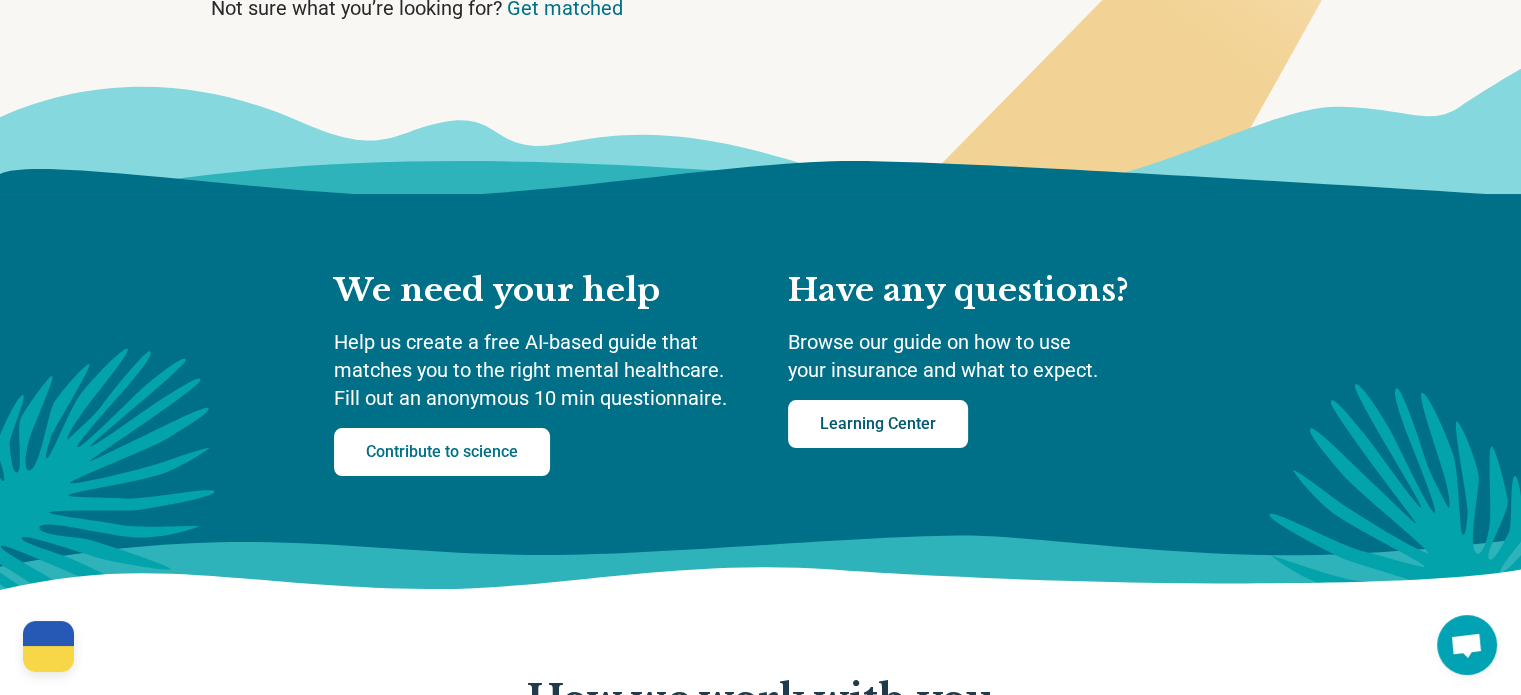 click on "Learning Center" at bounding box center (878, 424) 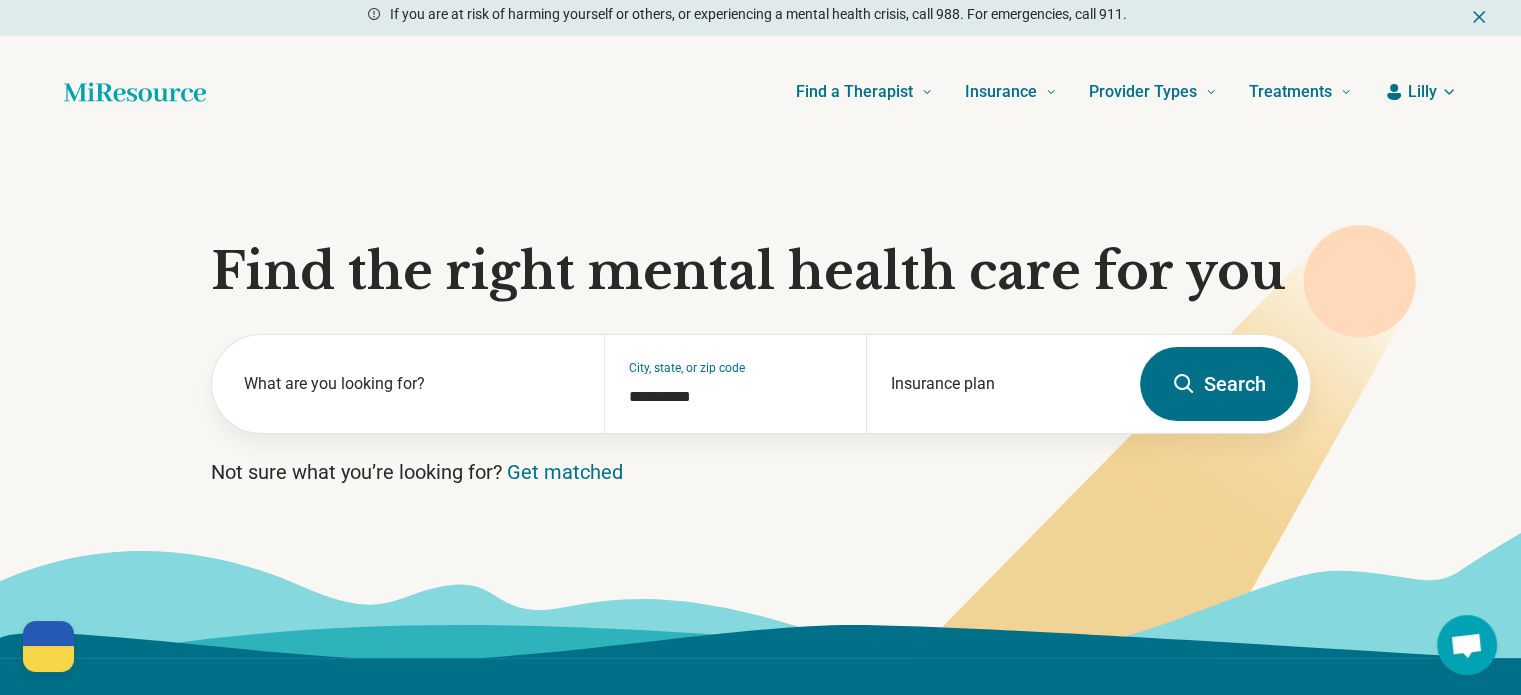 scroll, scrollTop: 0, scrollLeft: 0, axis: both 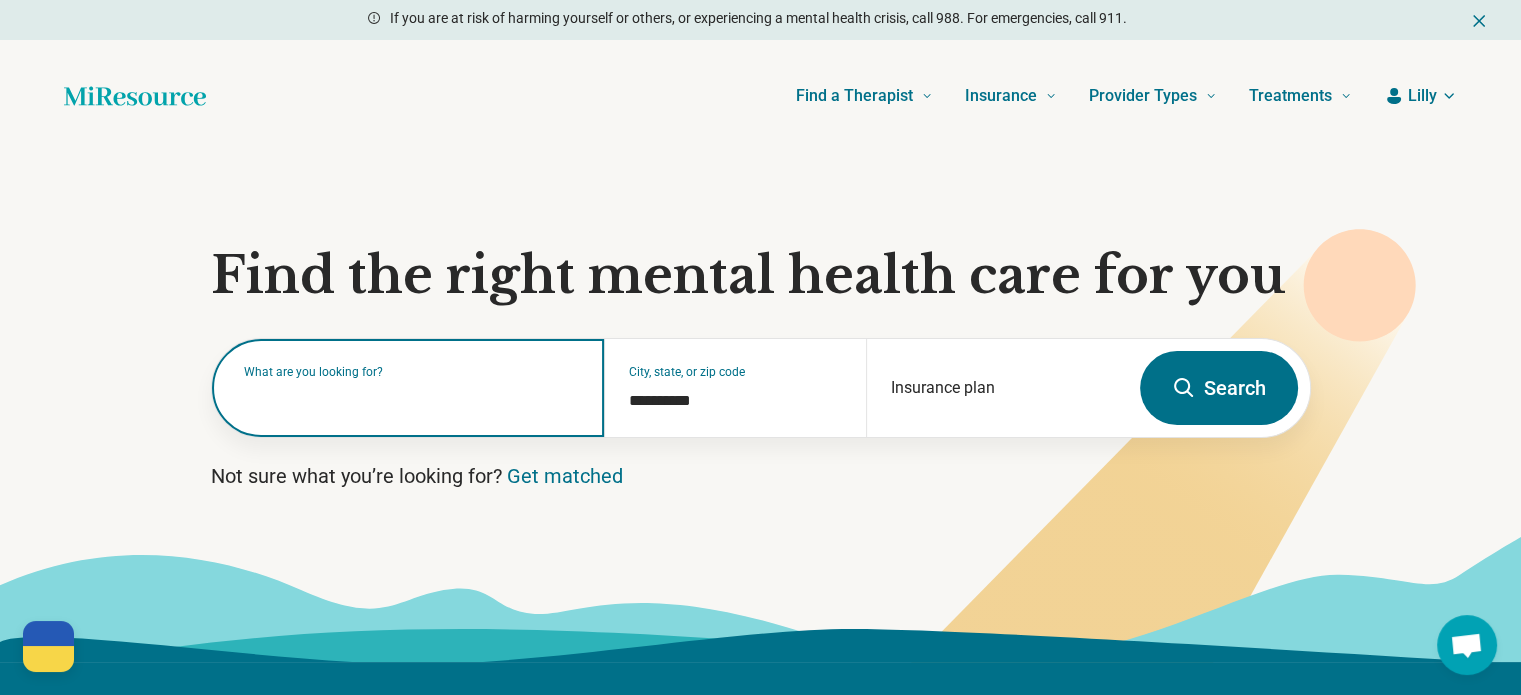 click at bounding box center [412, 398] 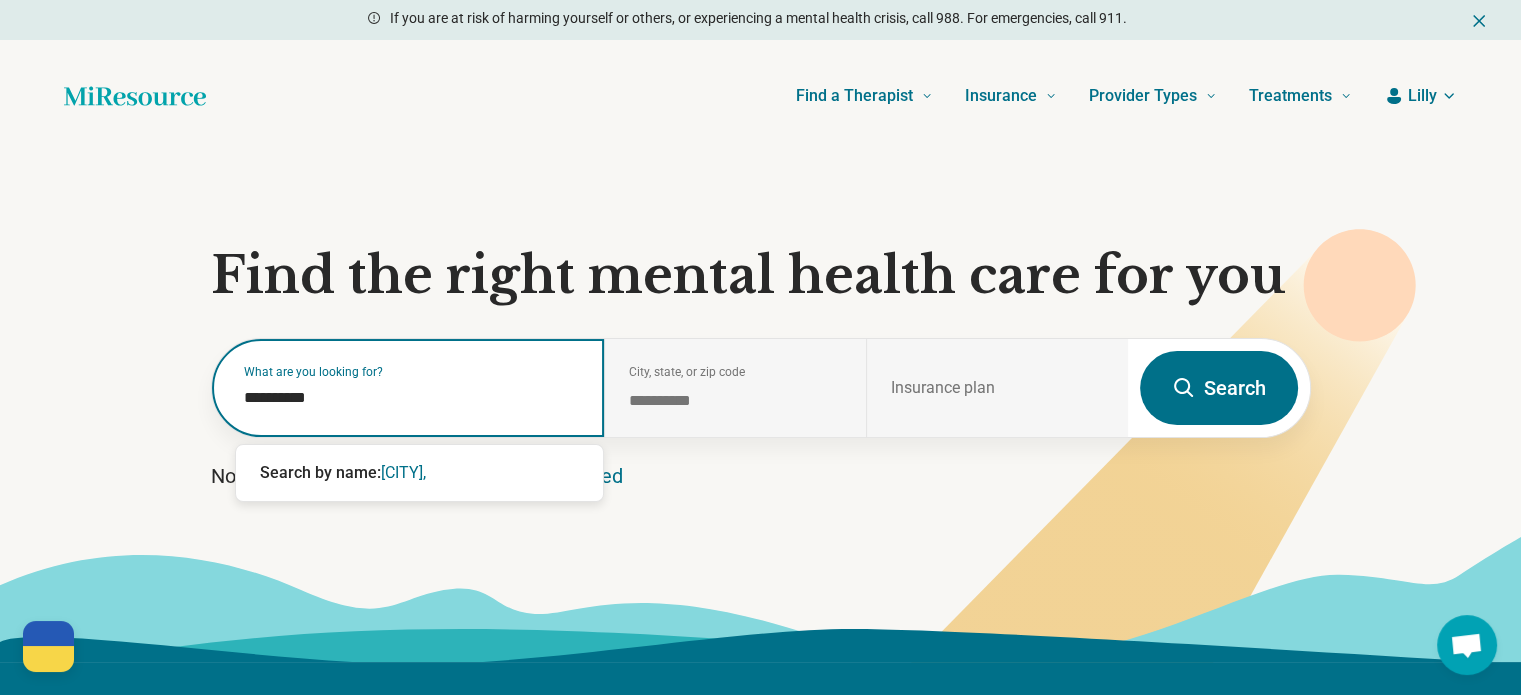 type on "**********" 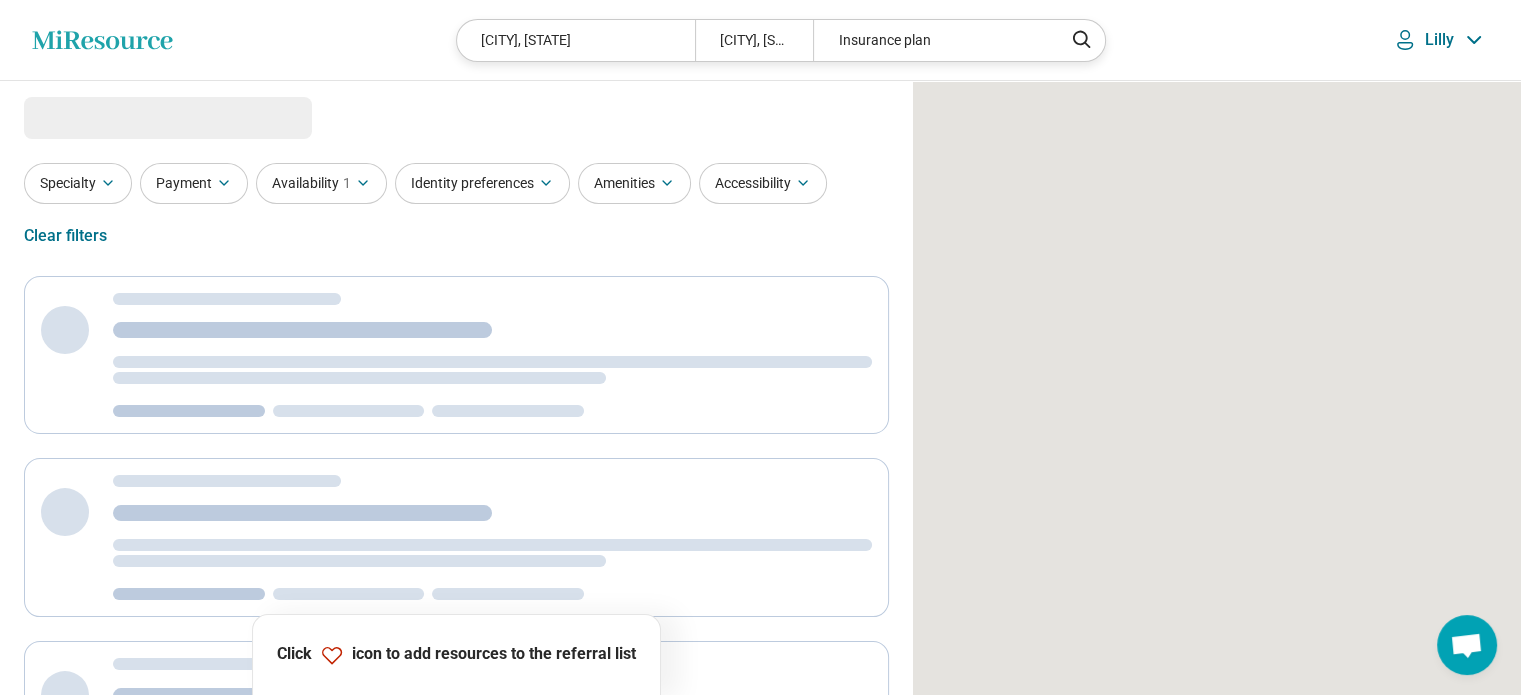 select on "***" 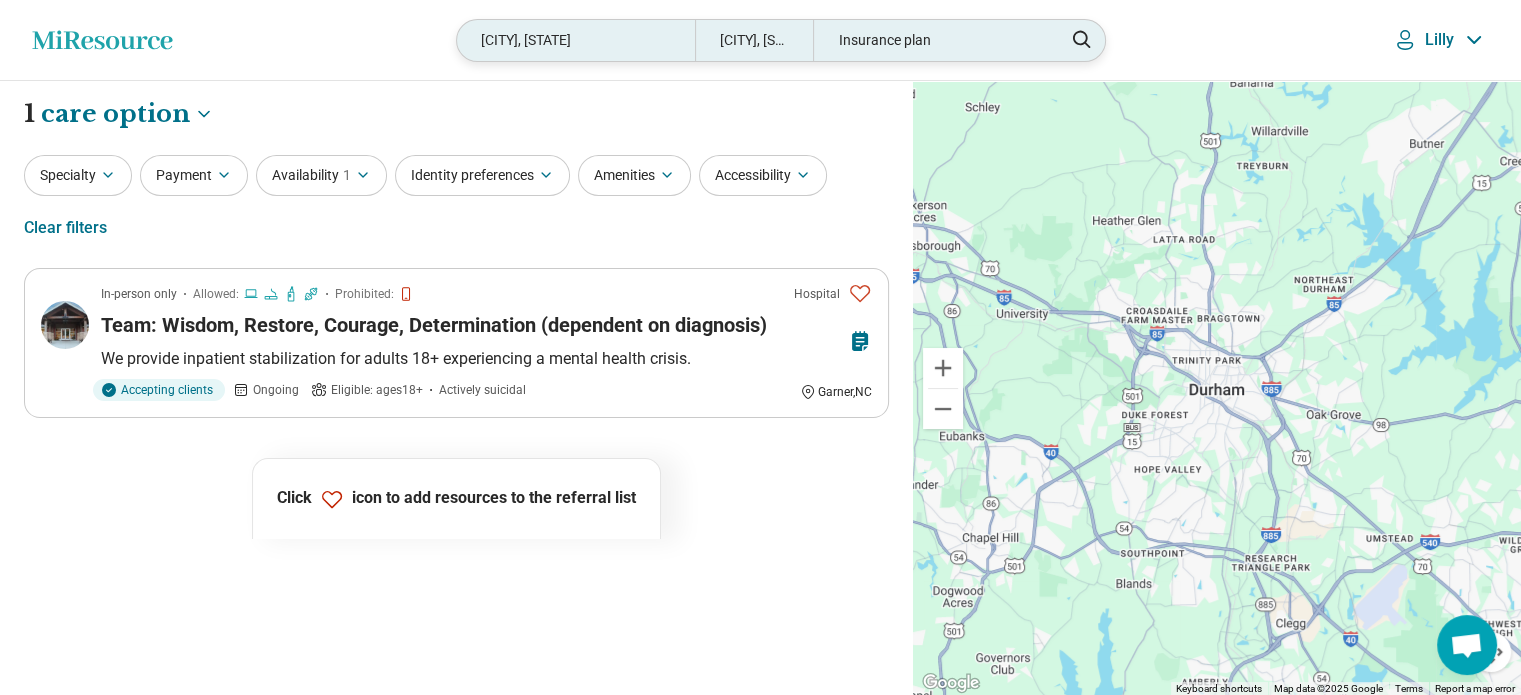 click on "[CITY], [STATE]" at bounding box center [754, 40] 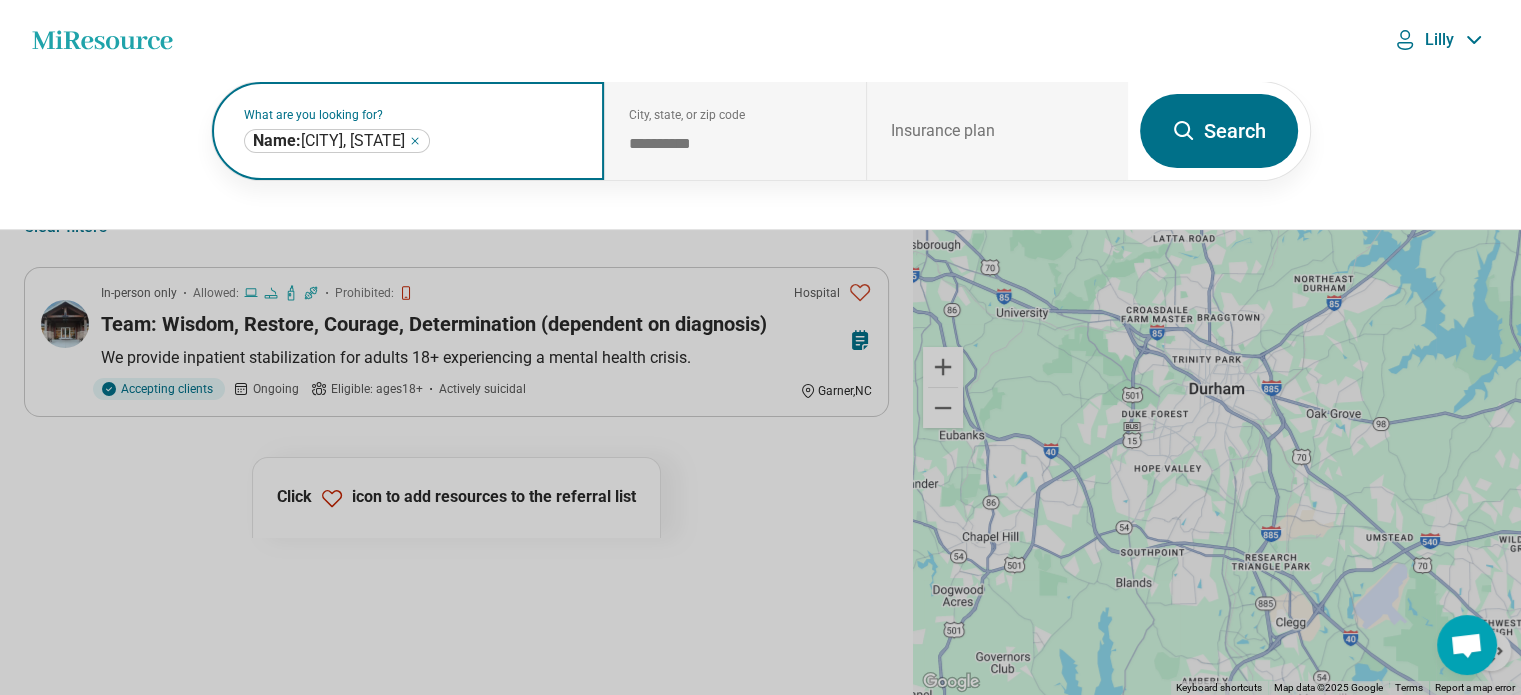click 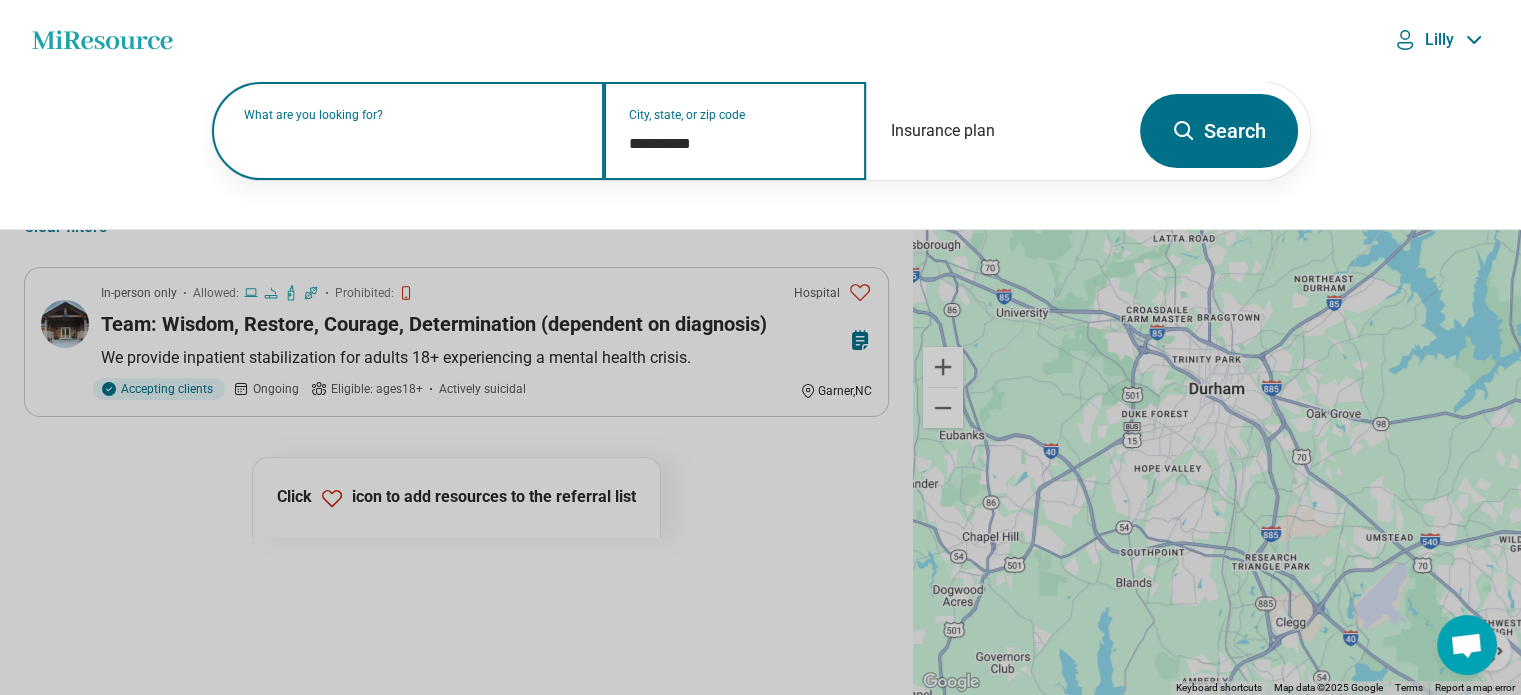 click on "**********" at bounding box center [735, 144] 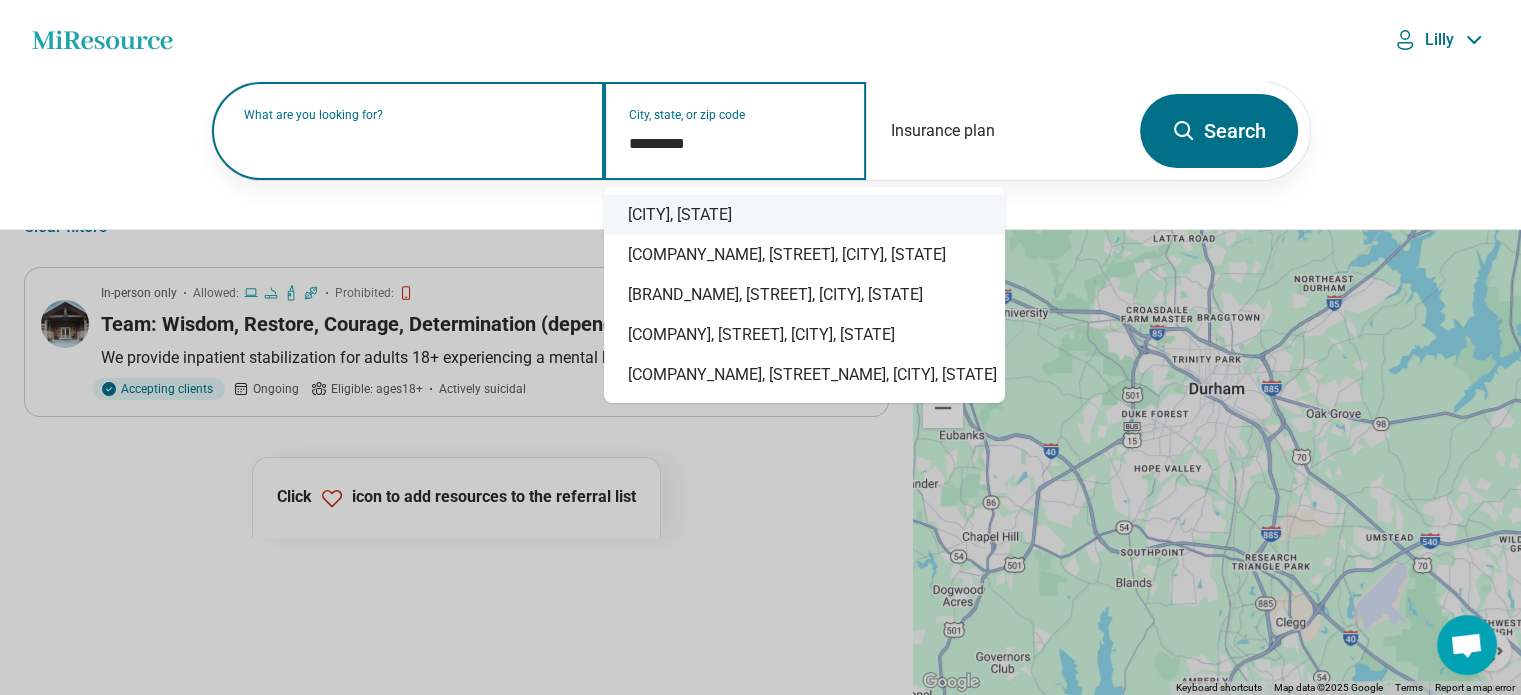 click on "[CITY], [STATE]" at bounding box center (804, 215) 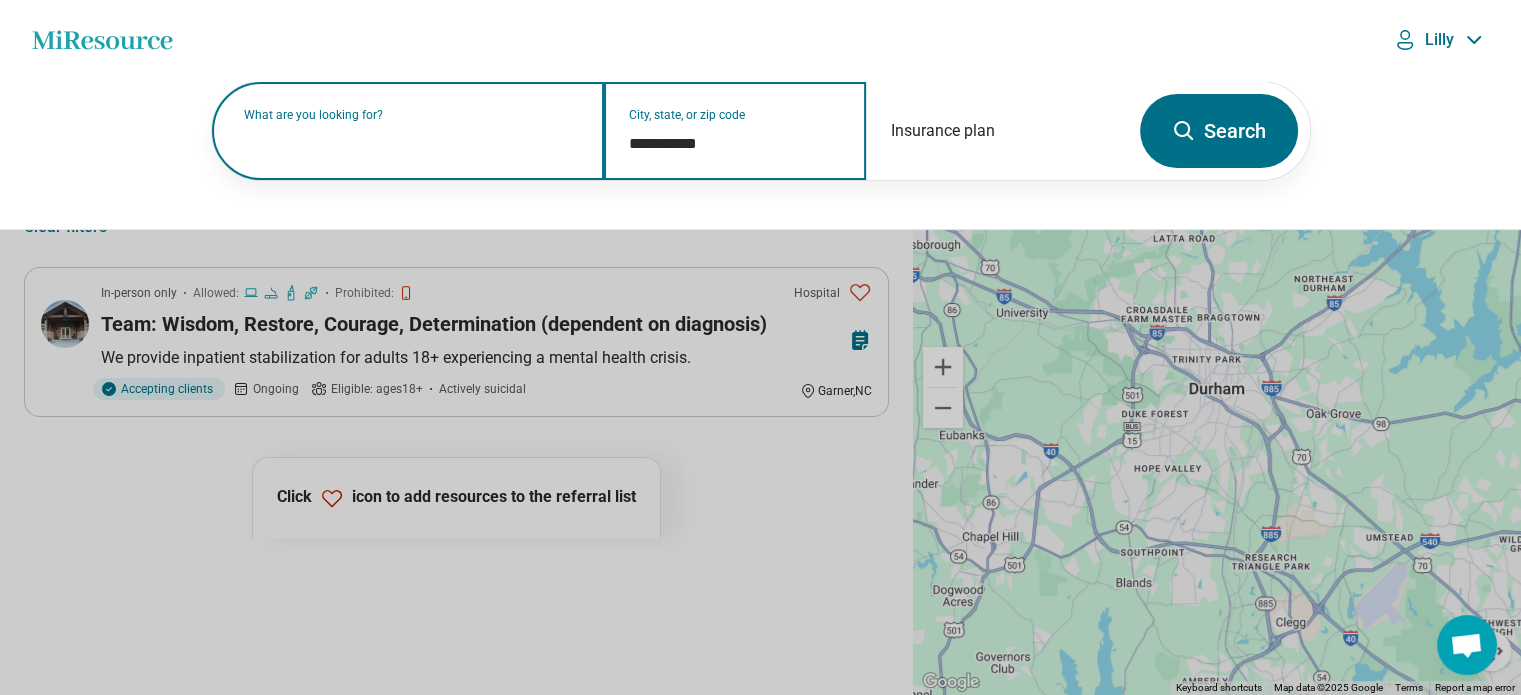 type on "**********" 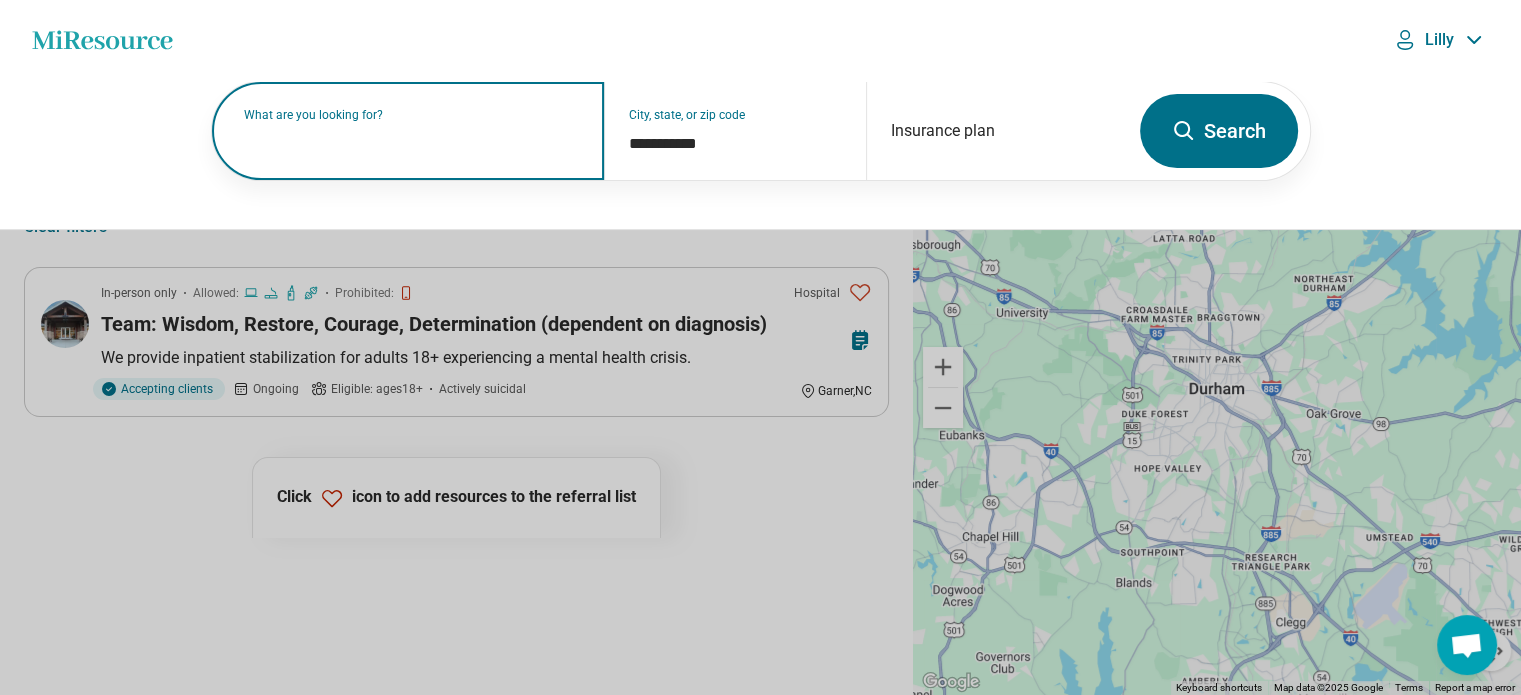click on "What are you looking for?" at bounding box center (412, 115) 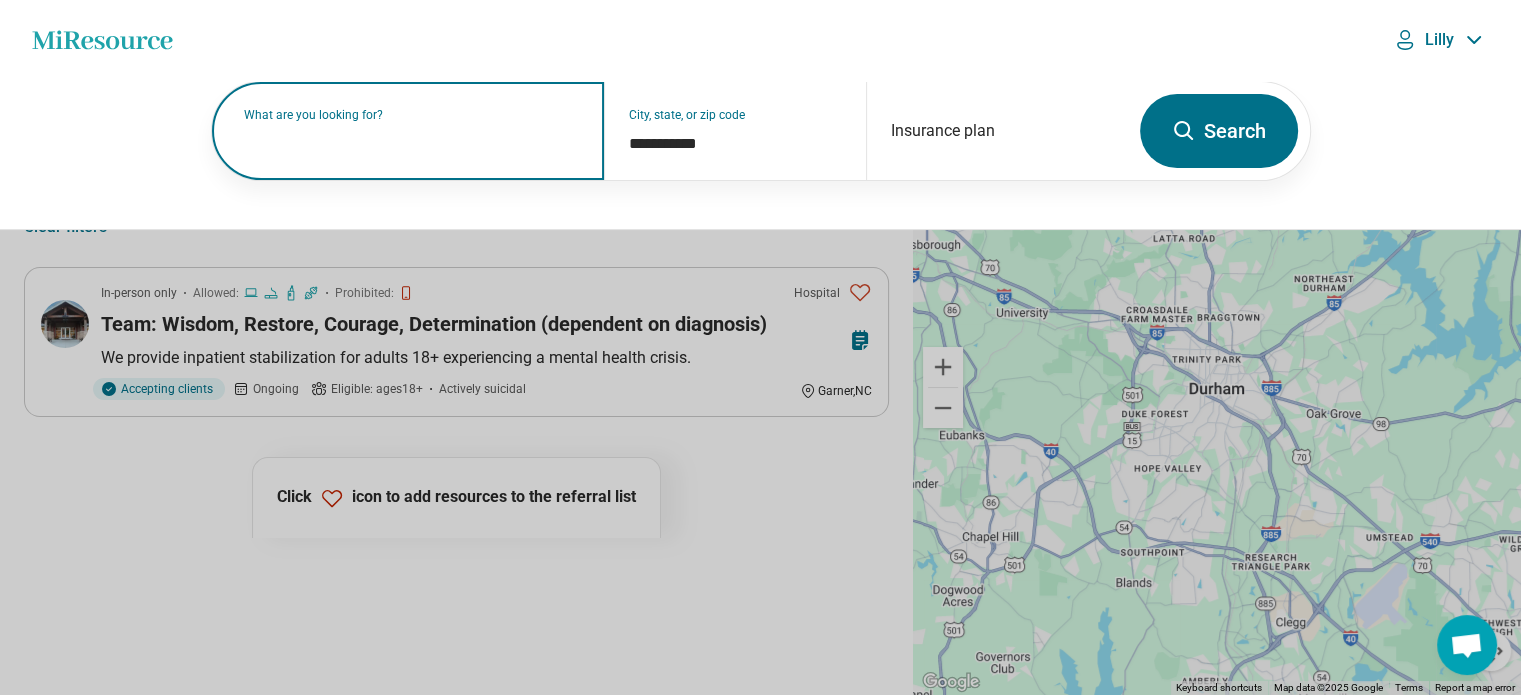 click at bounding box center (412, 141) 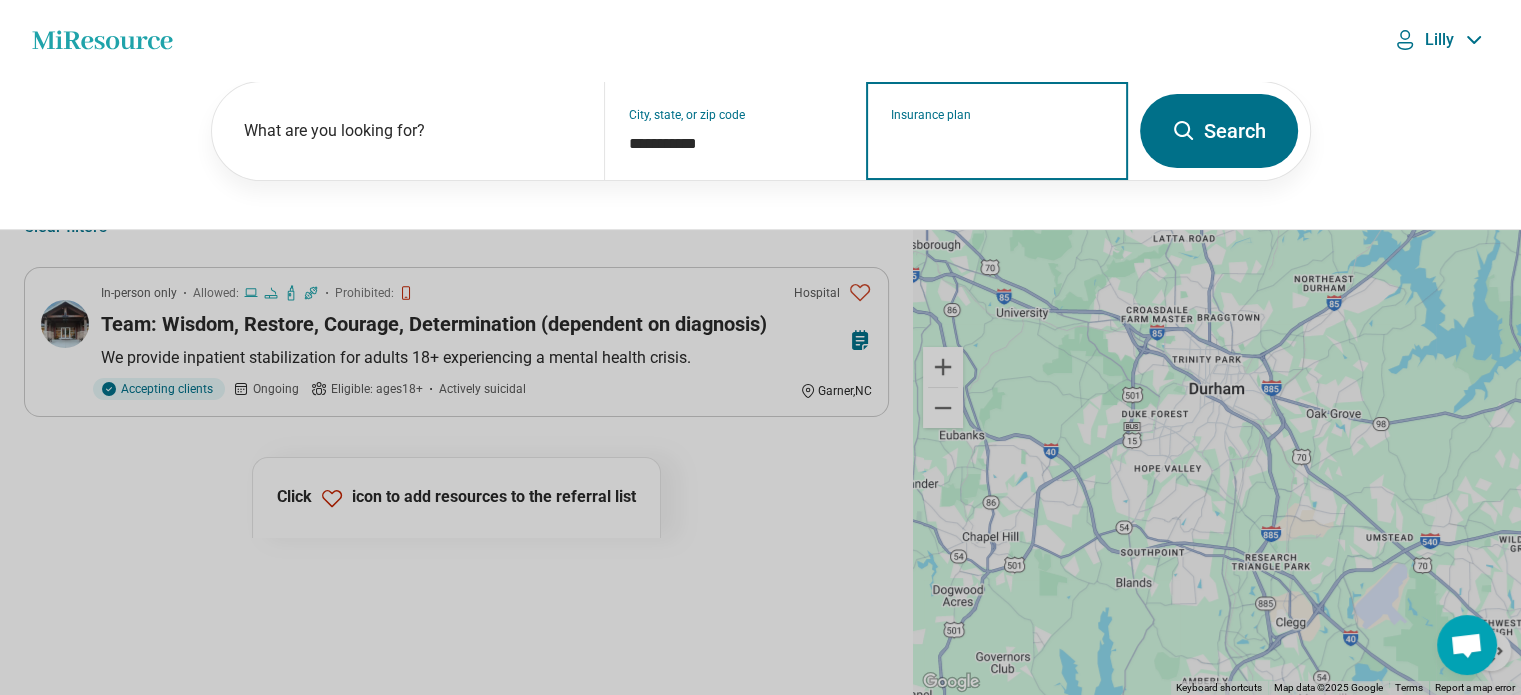 click on "Insurance plan" at bounding box center [997, 144] 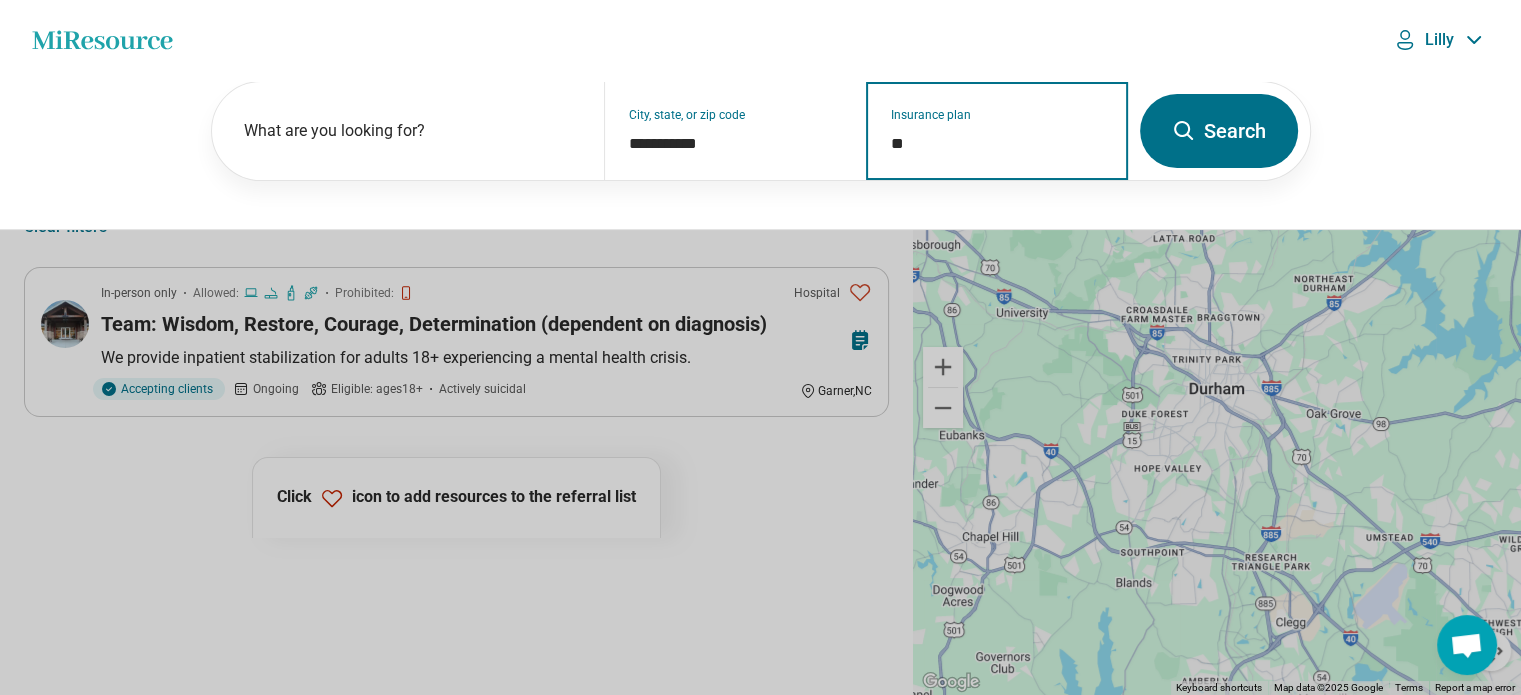 type on "*" 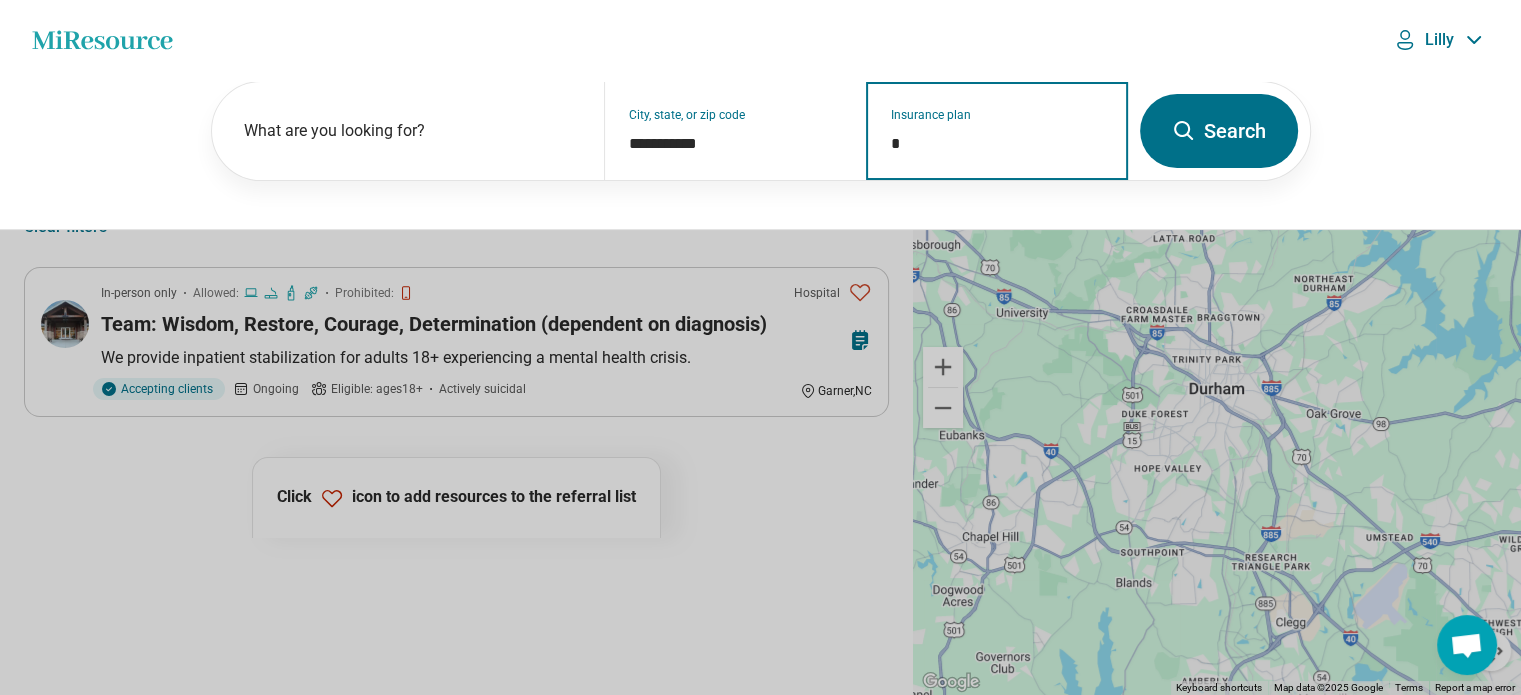 type 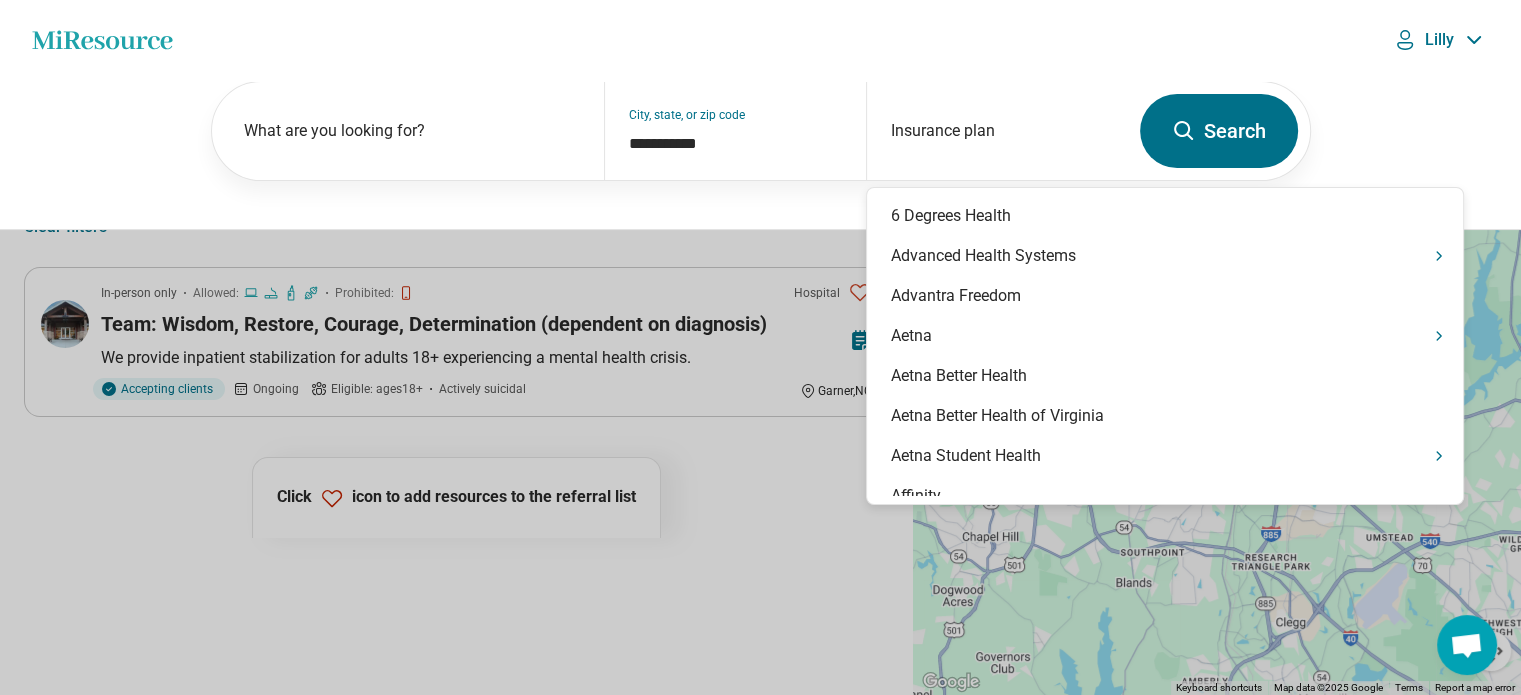 click 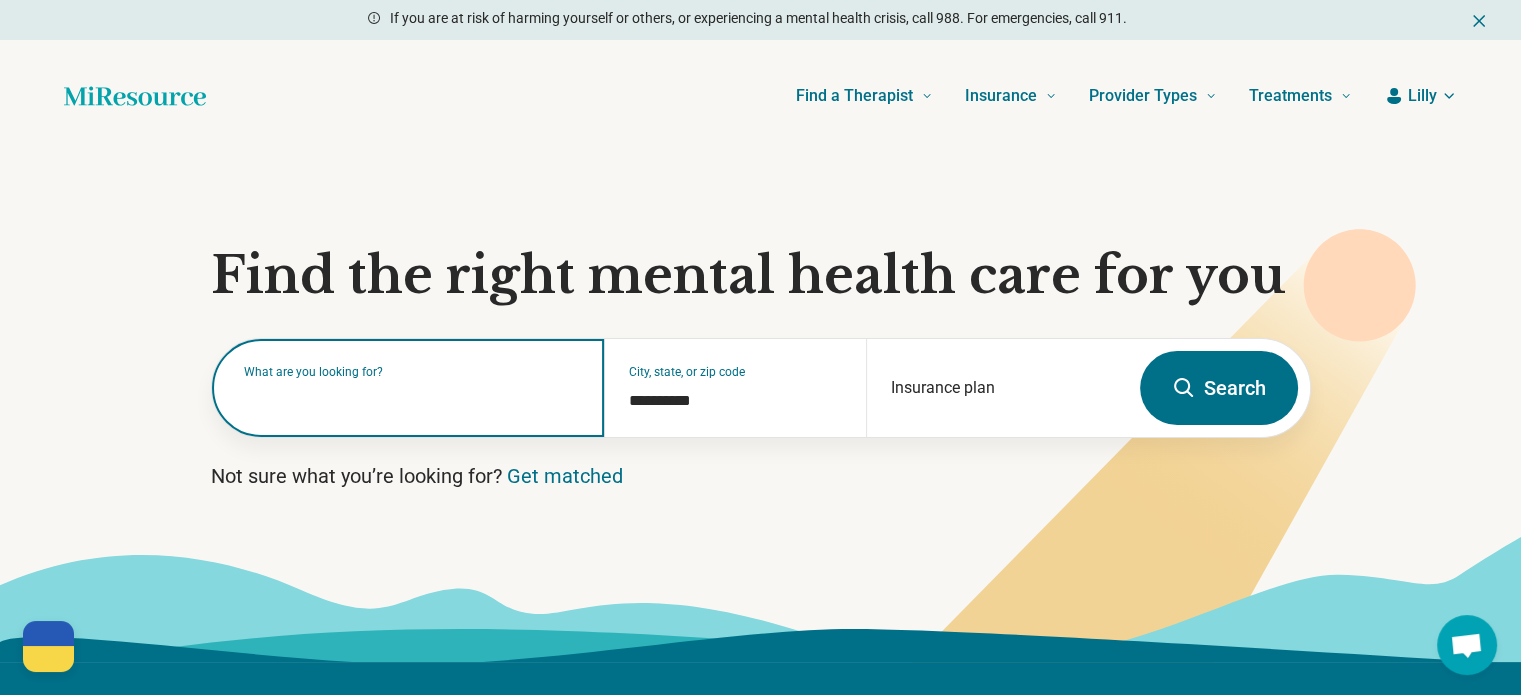 click at bounding box center (412, 398) 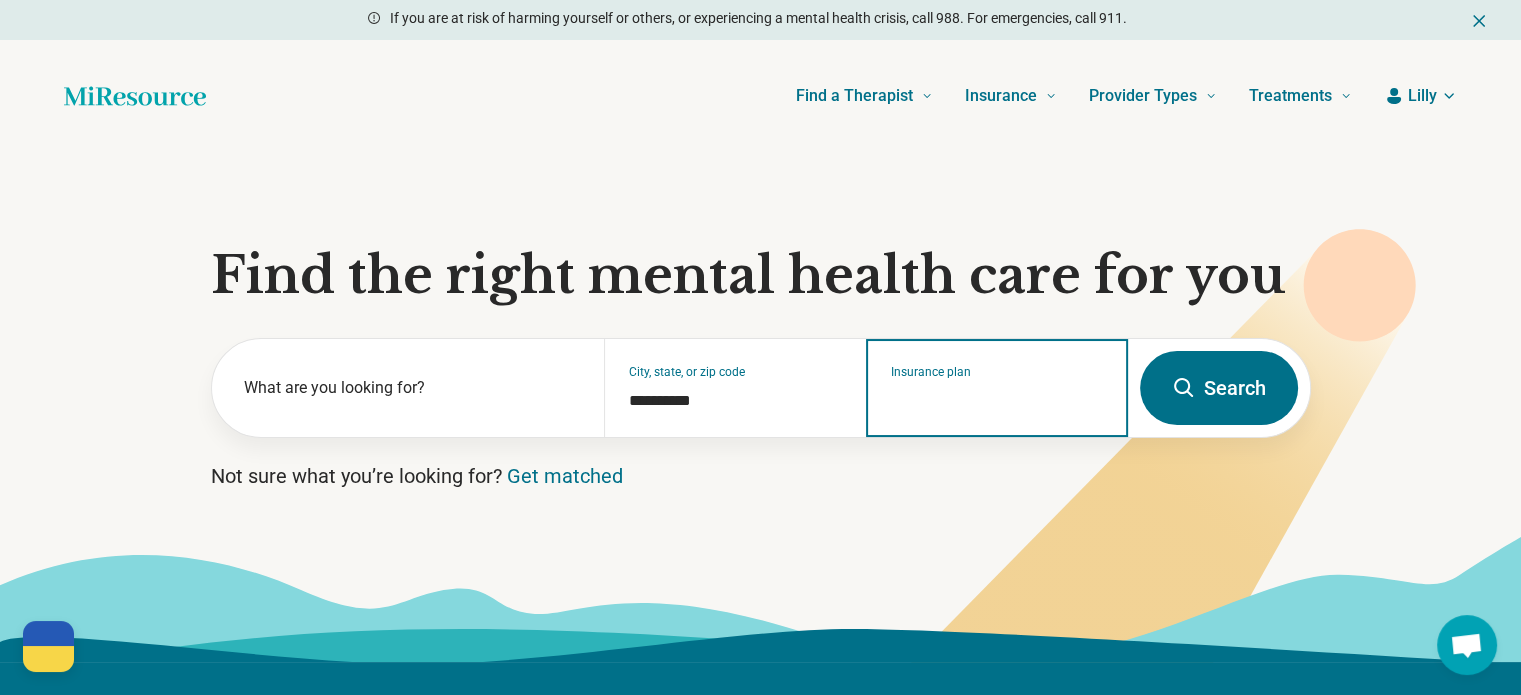 click on "Insurance plan" at bounding box center (997, 401) 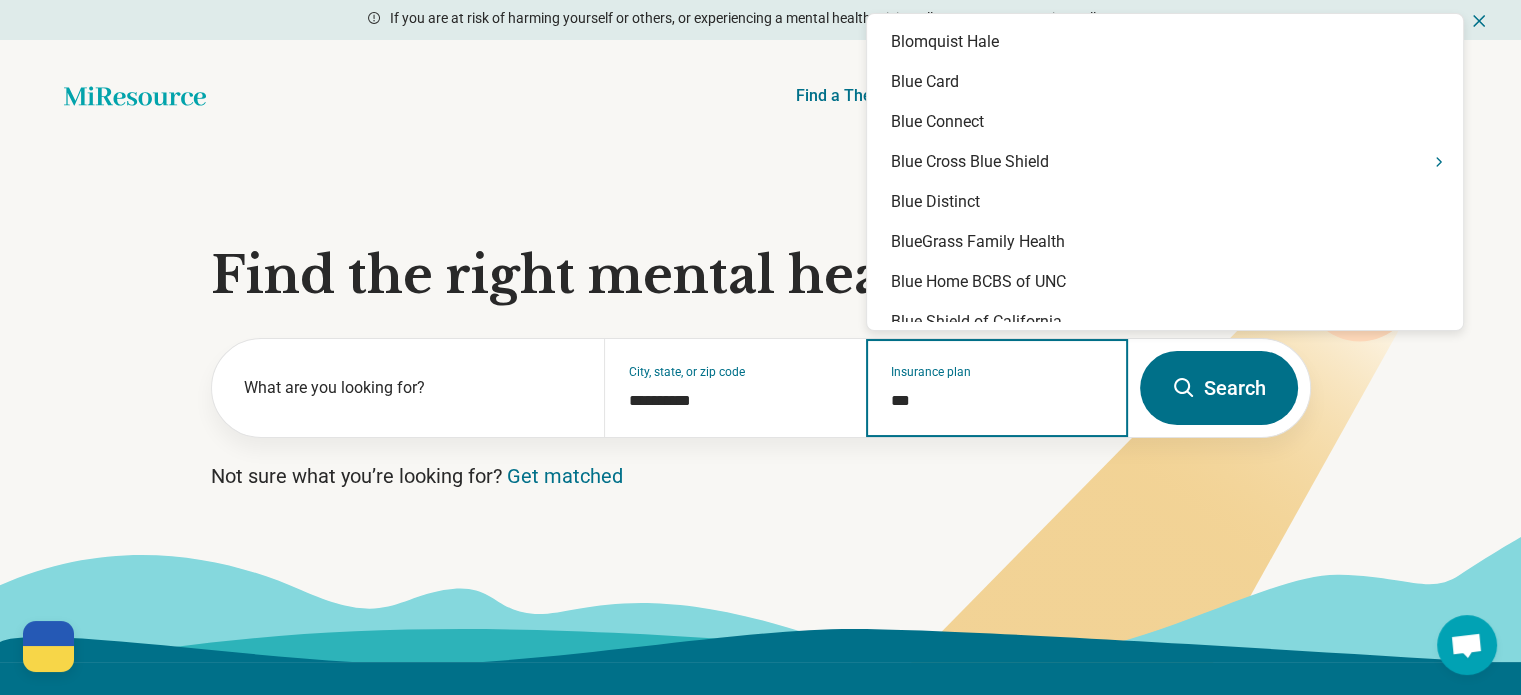 type on "****" 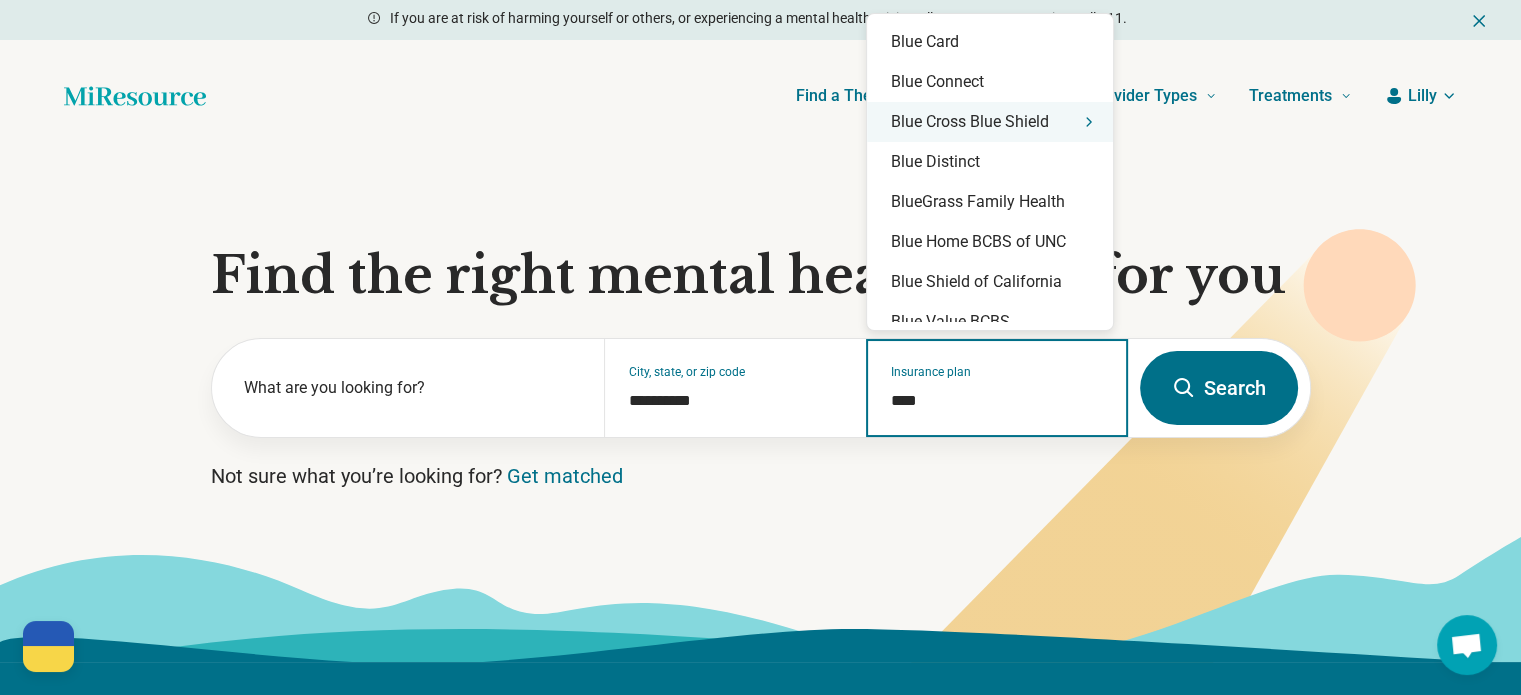 click 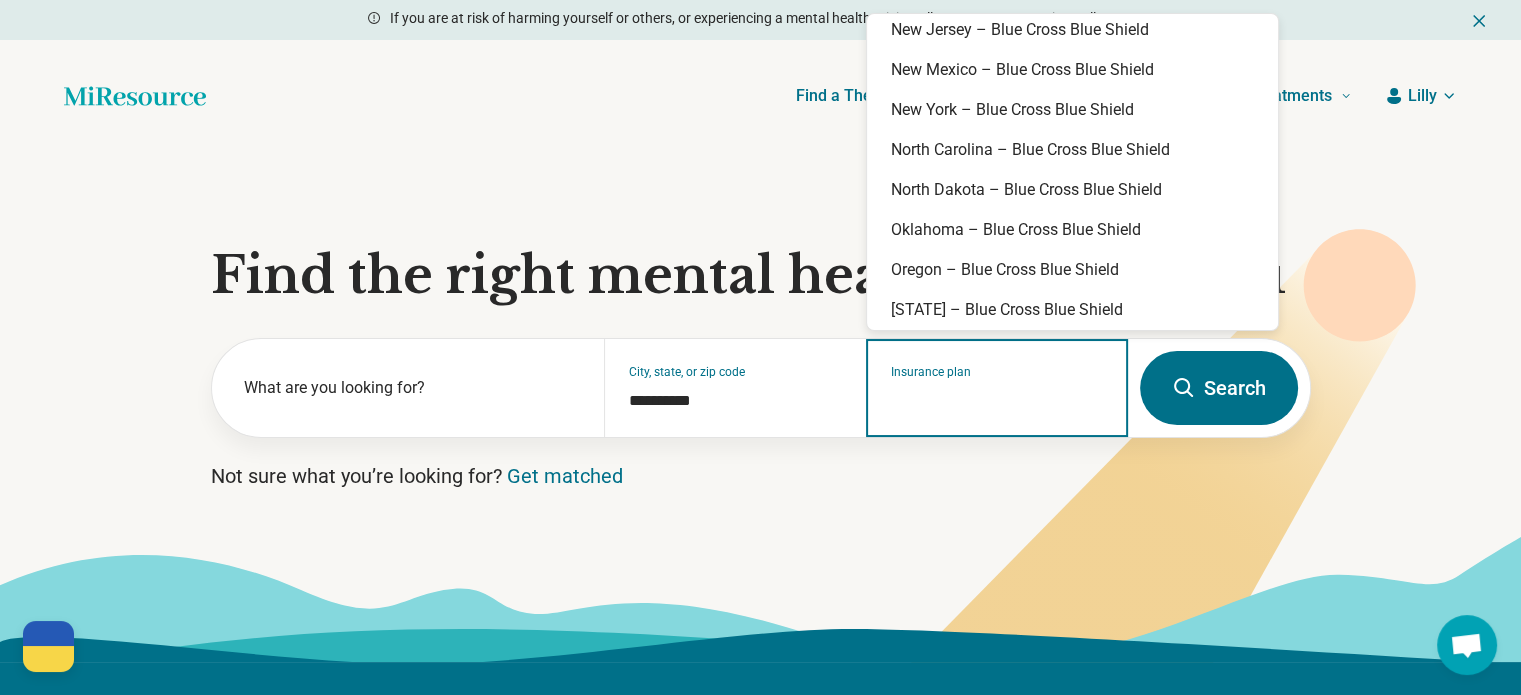 scroll, scrollTop: 1054, scrollLeft: 0, axis: vertical 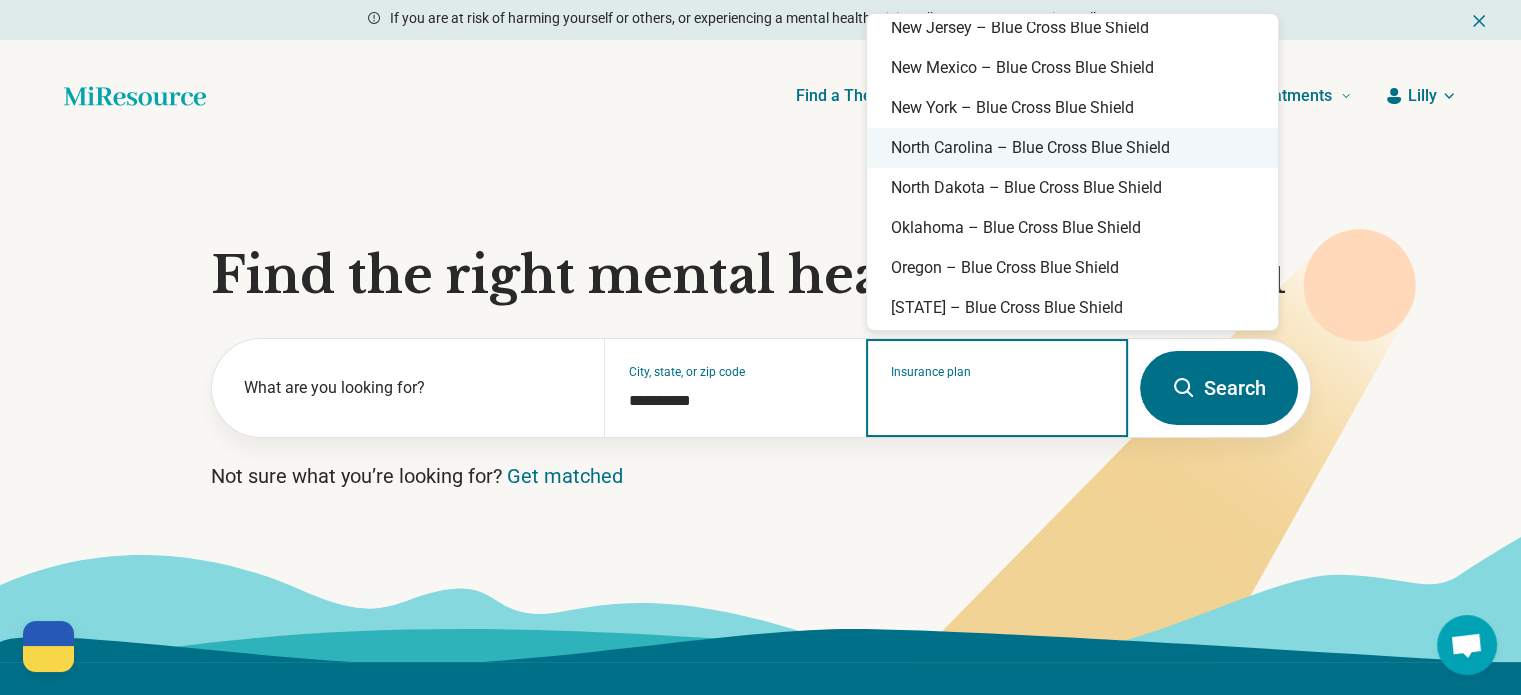 click on "North Carolina – Blue Cross Blue Shield" at bounding box center [1072, 148] 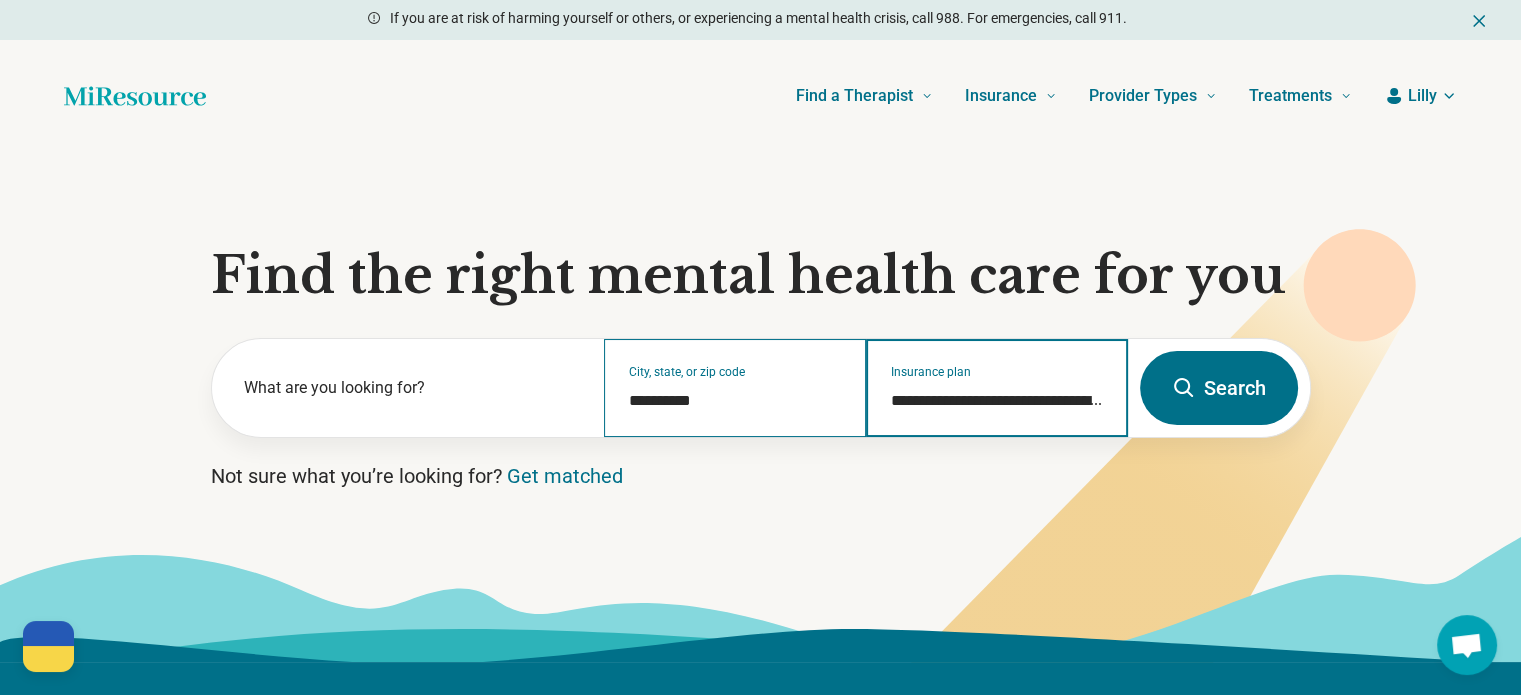 type on "**********" 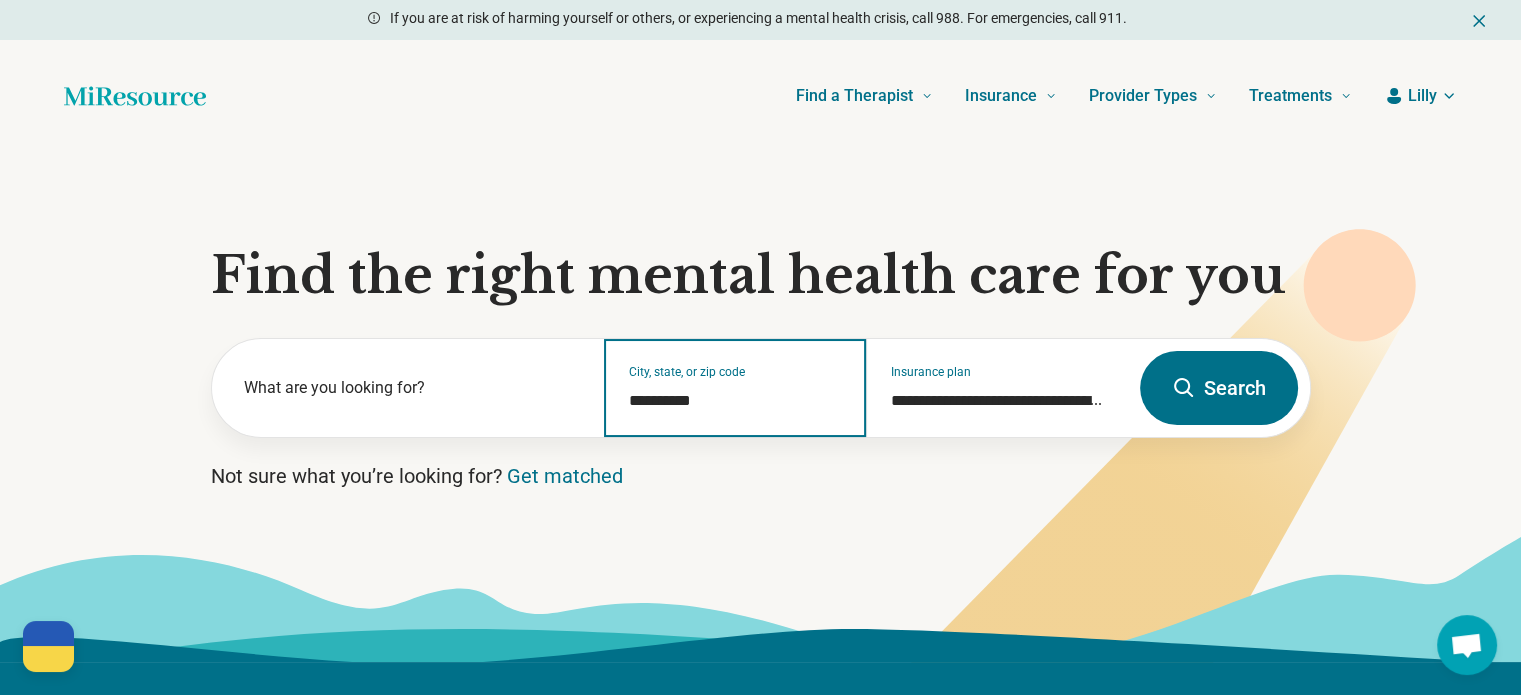 click on "**********" at bounding box center (735, 401) 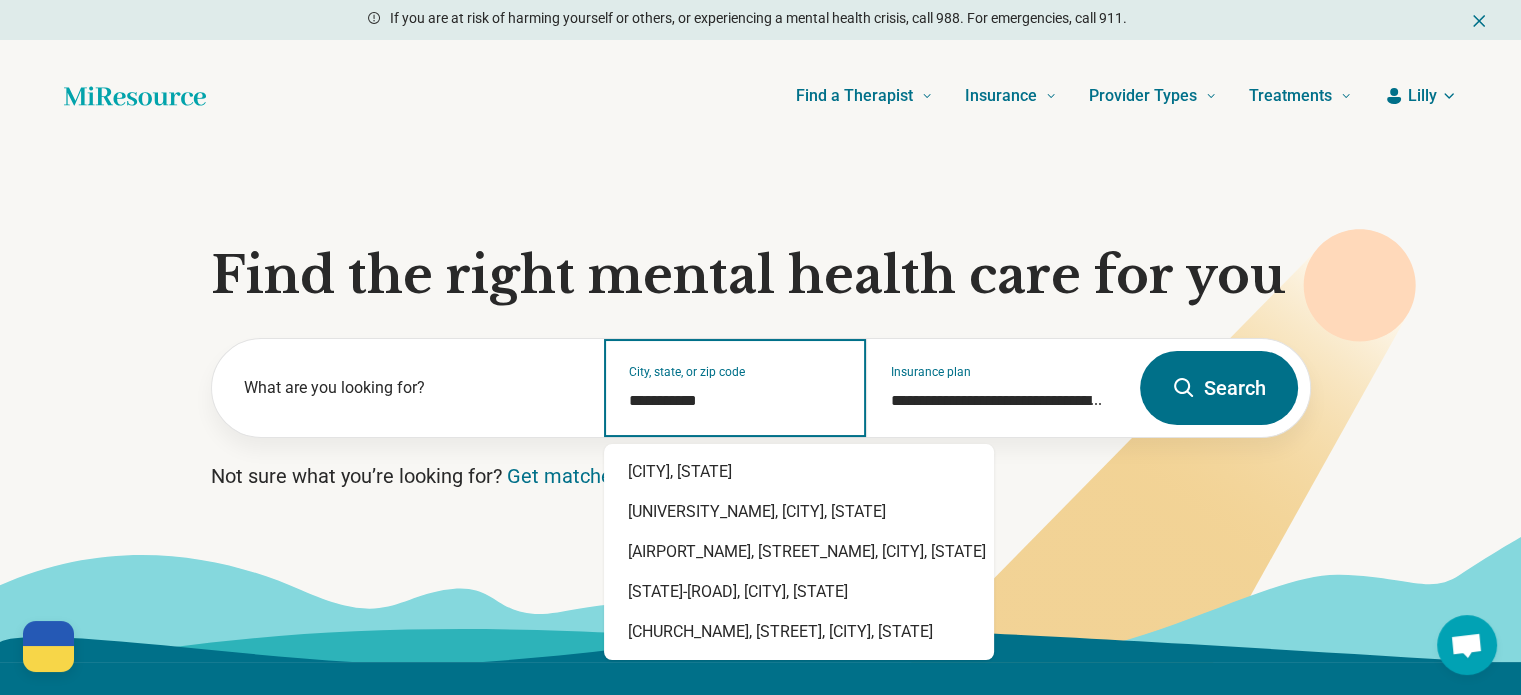 type on "**********" 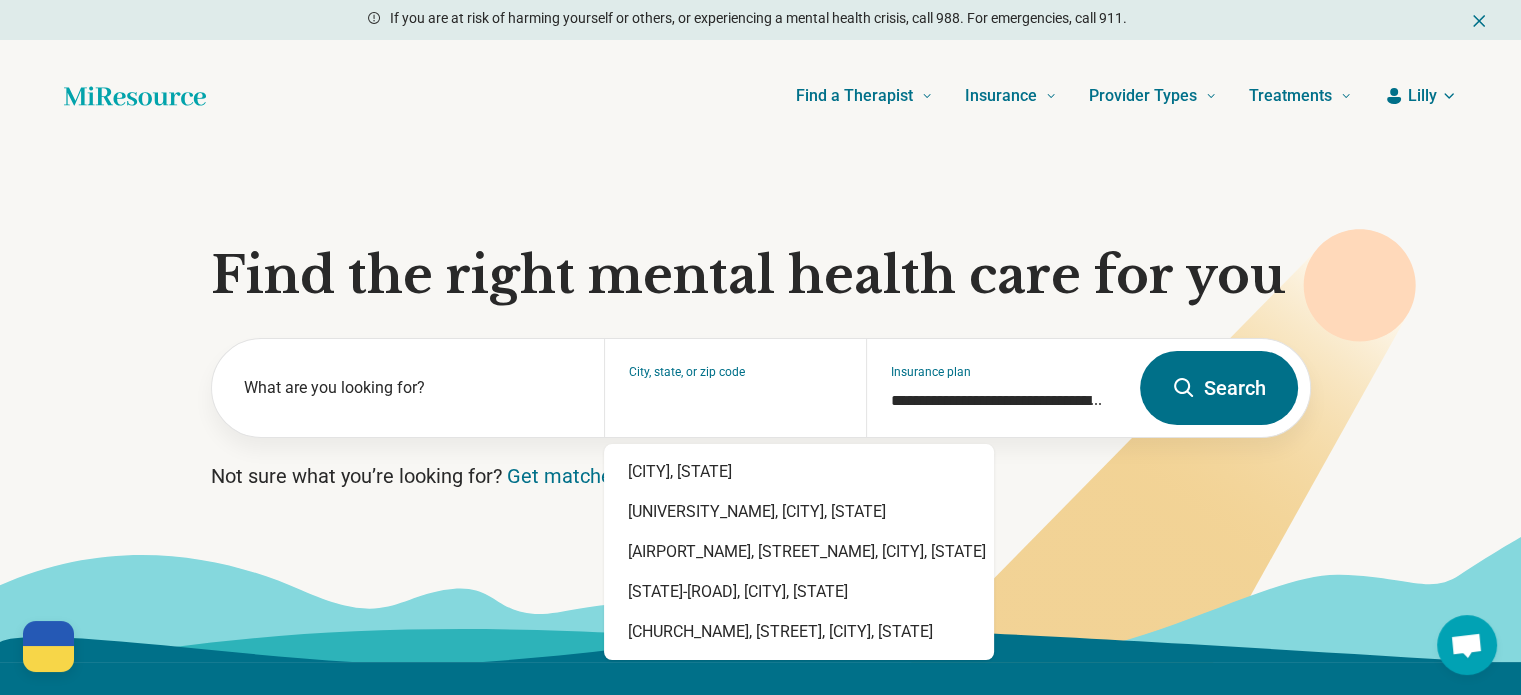 click on "Search" at bounding box center (1219, 388) 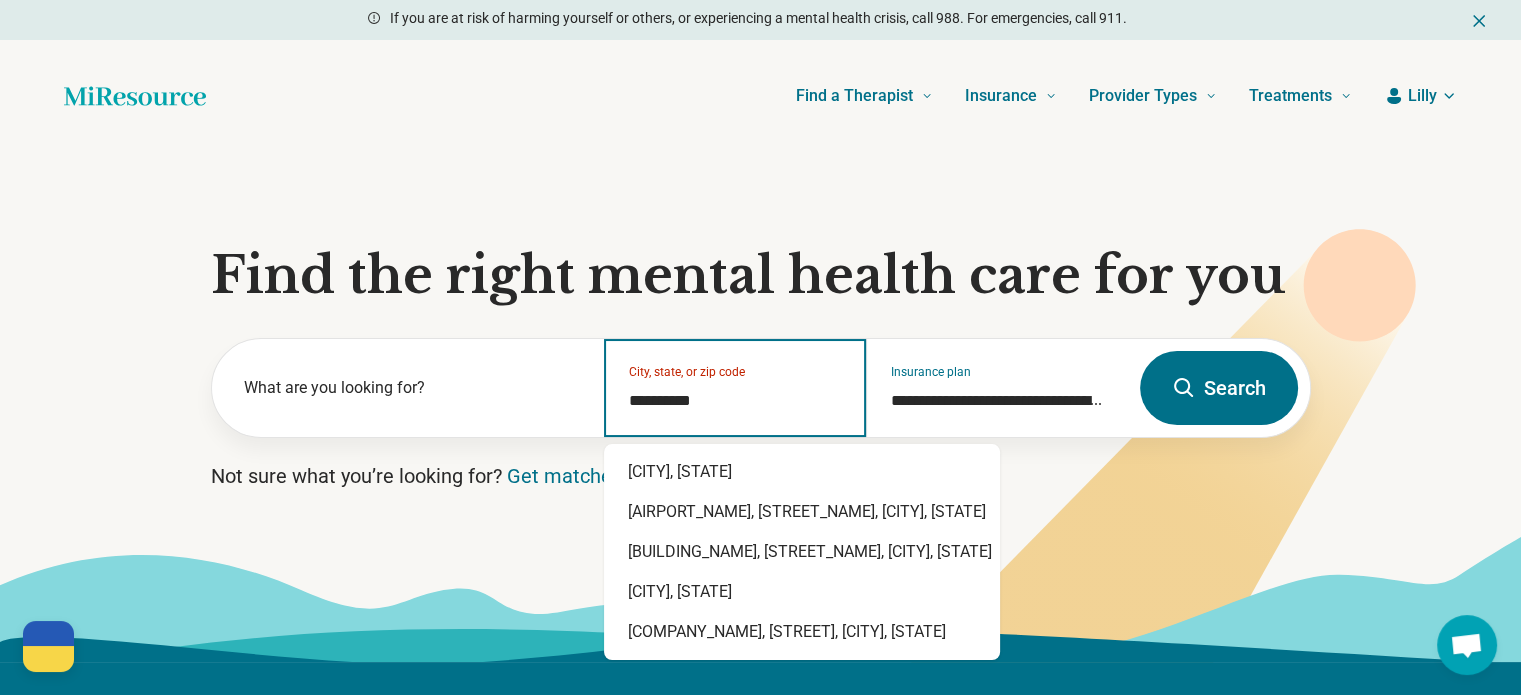 type on "**********" 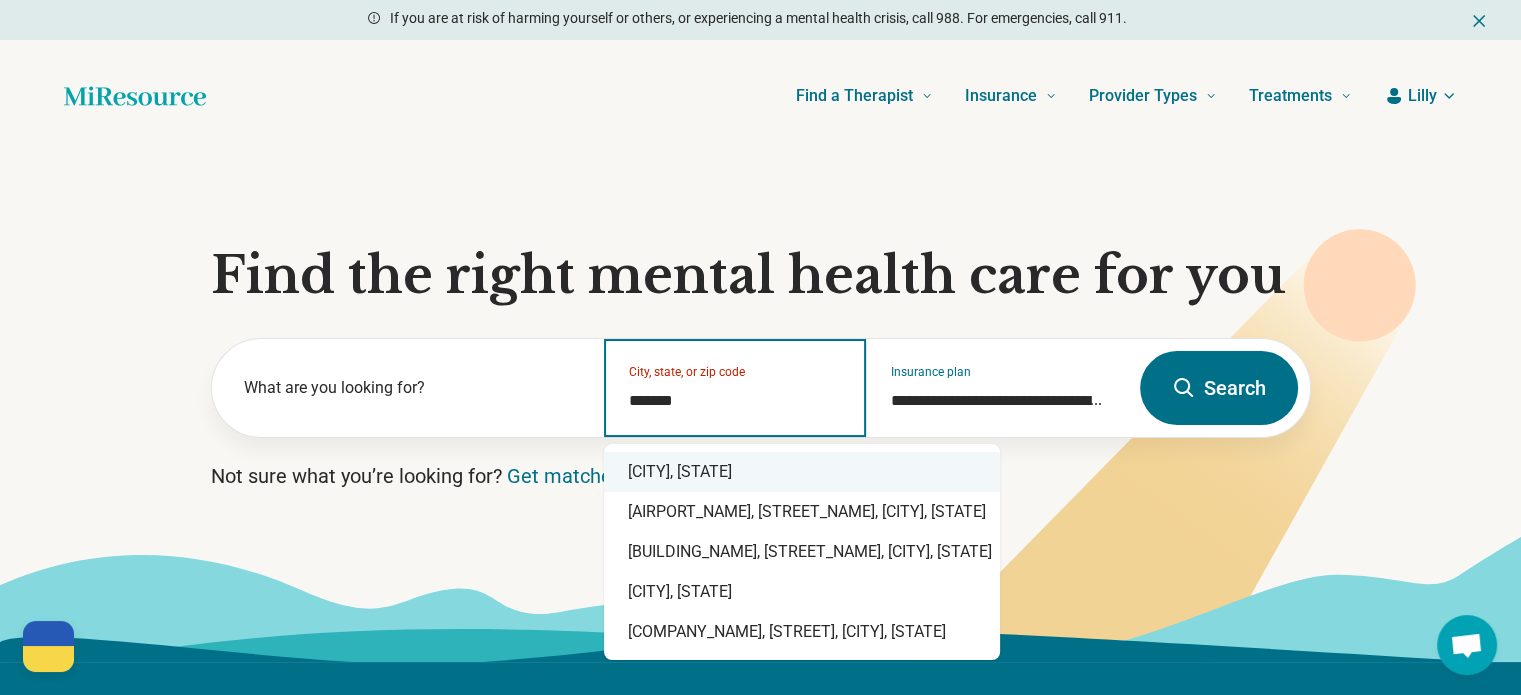 click on "[CITY], [STATE]" at bounding box center [802, 472] 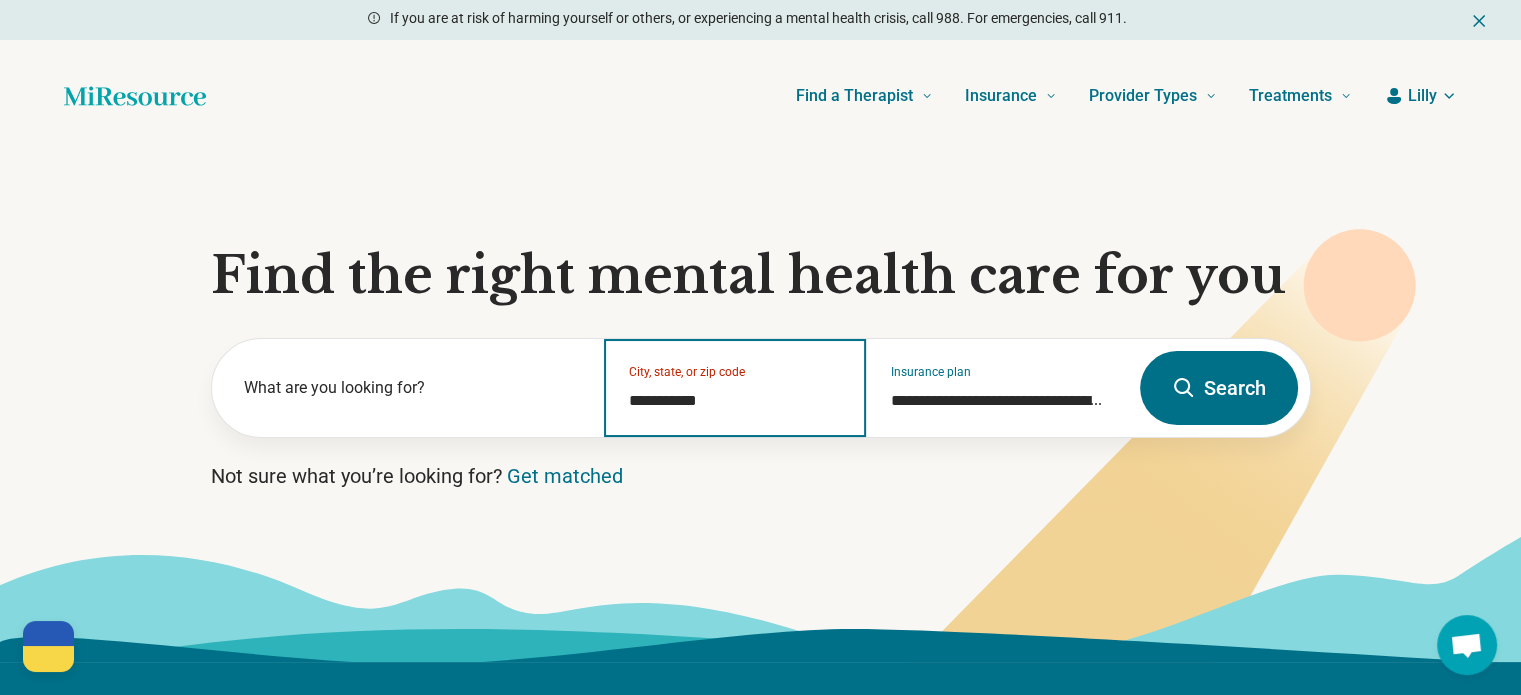 type on "**********" 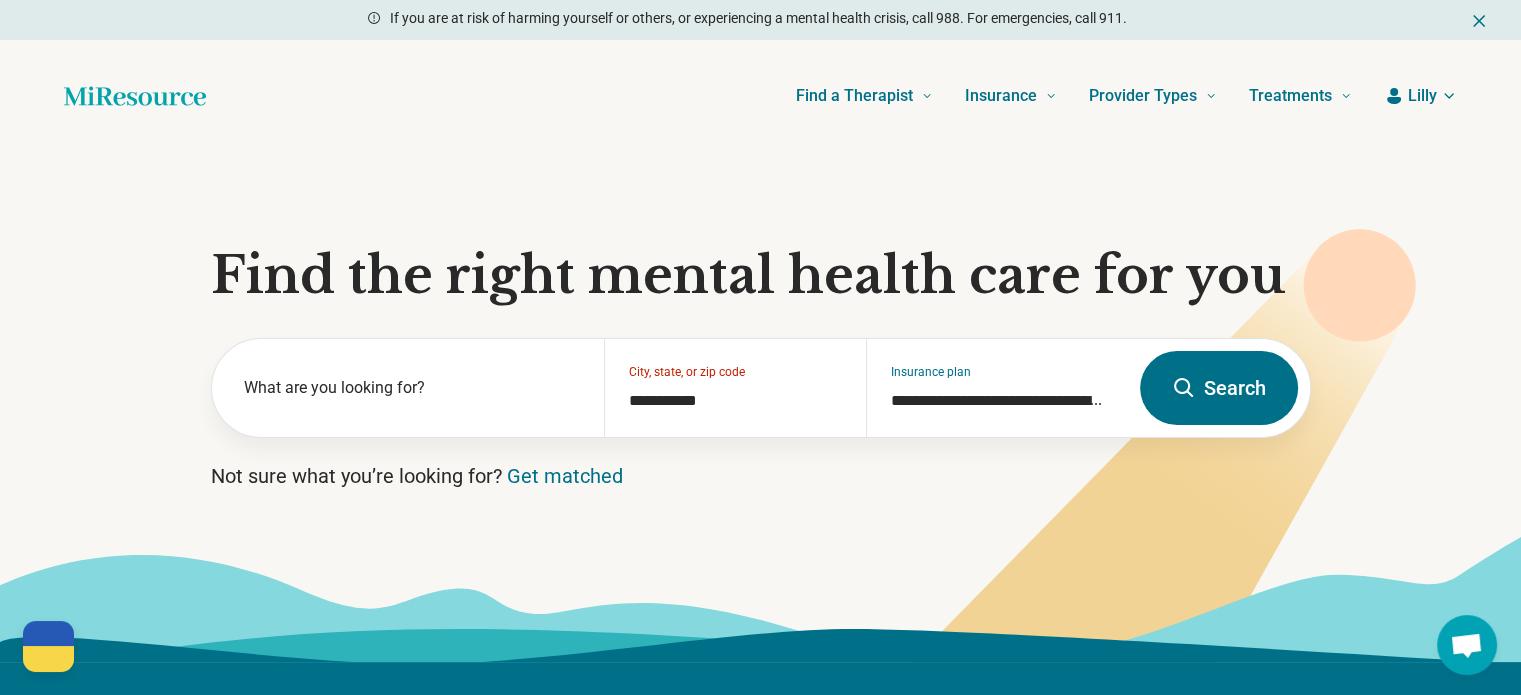 click on "Search" at bounding box center (1219, 388) 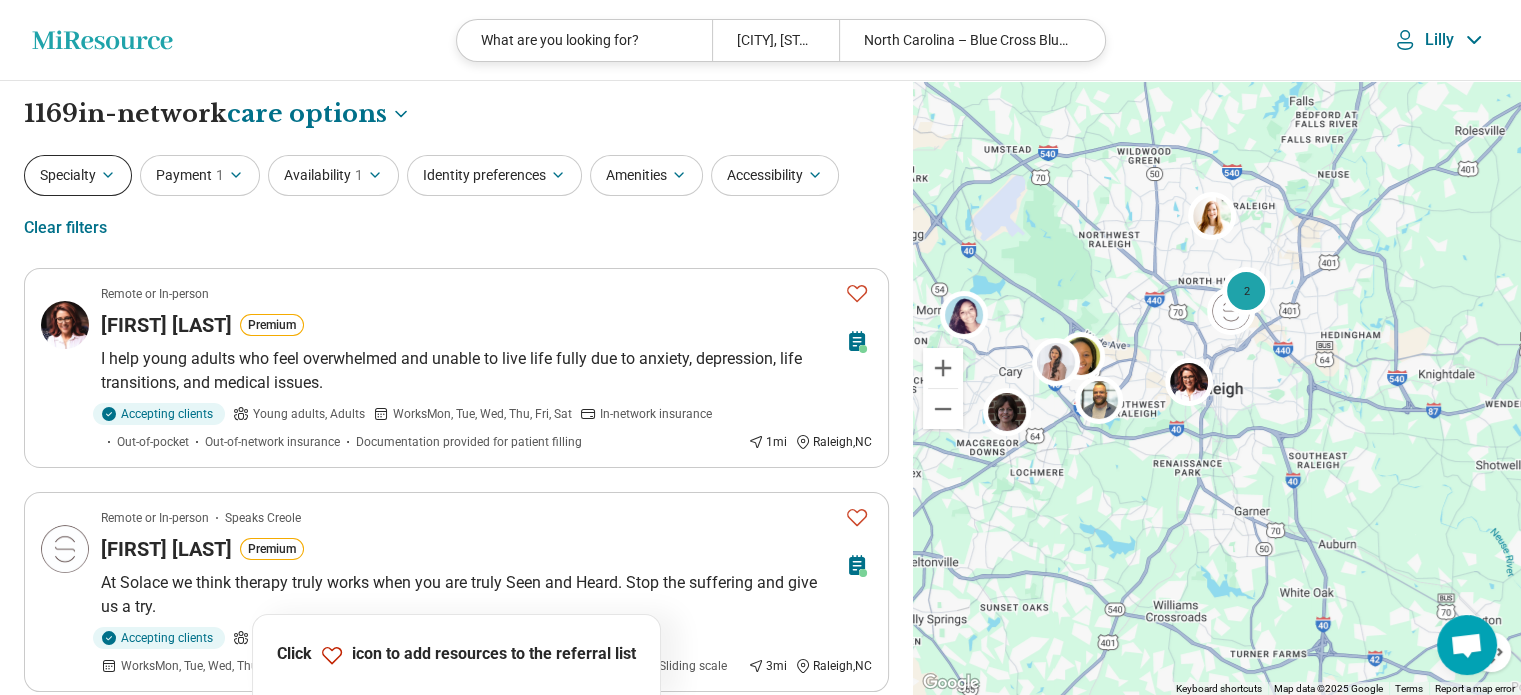 click 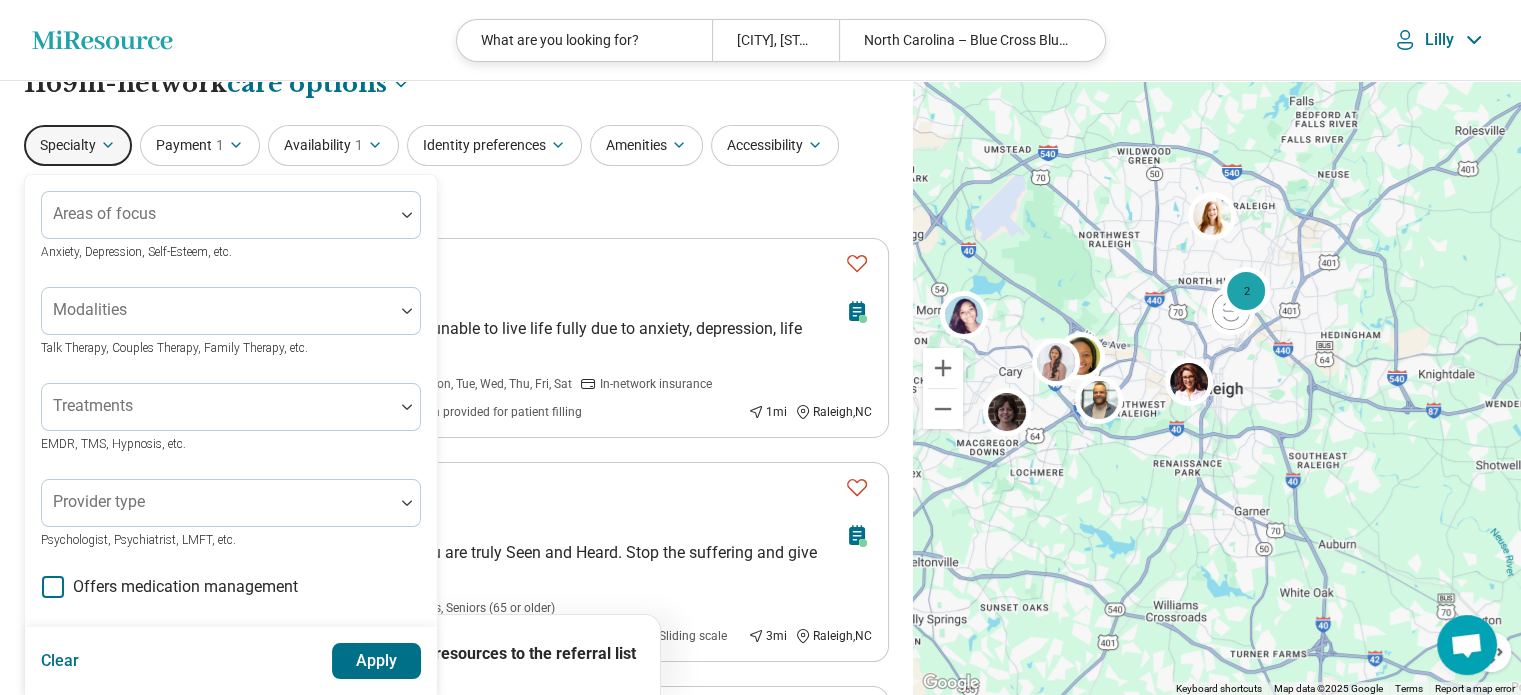 scroll, scrollTop: 28, scrollLeft: 0, axis: vertical 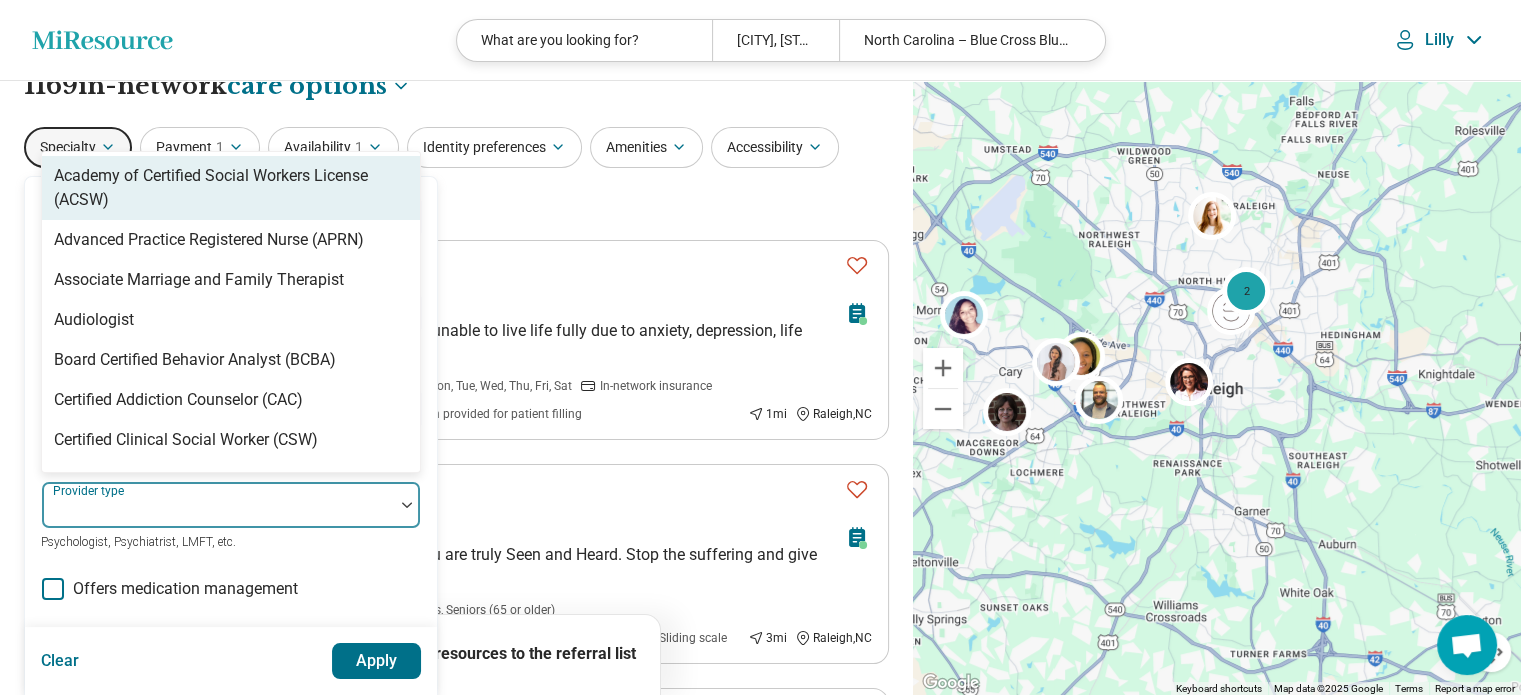 click at bounding box center [218, 505] 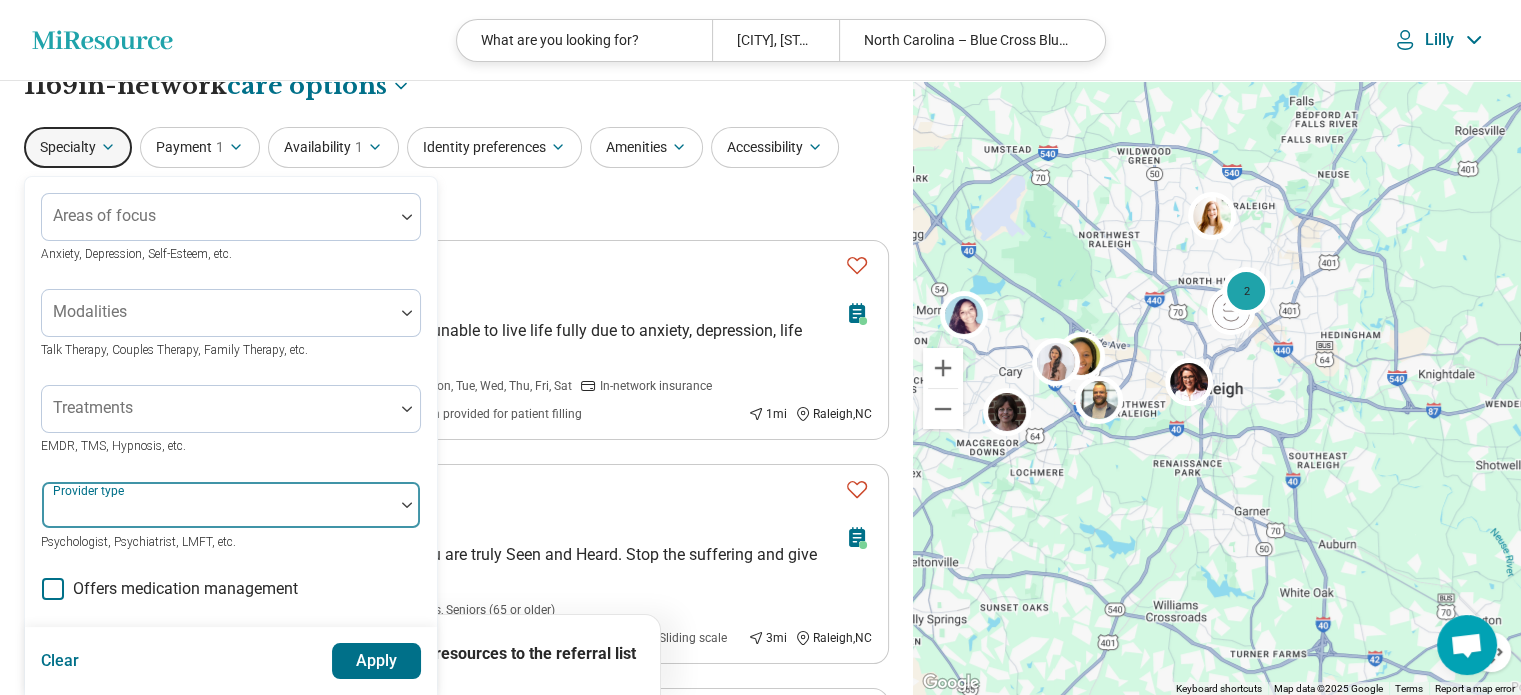 click at bounding box center [218, 513] 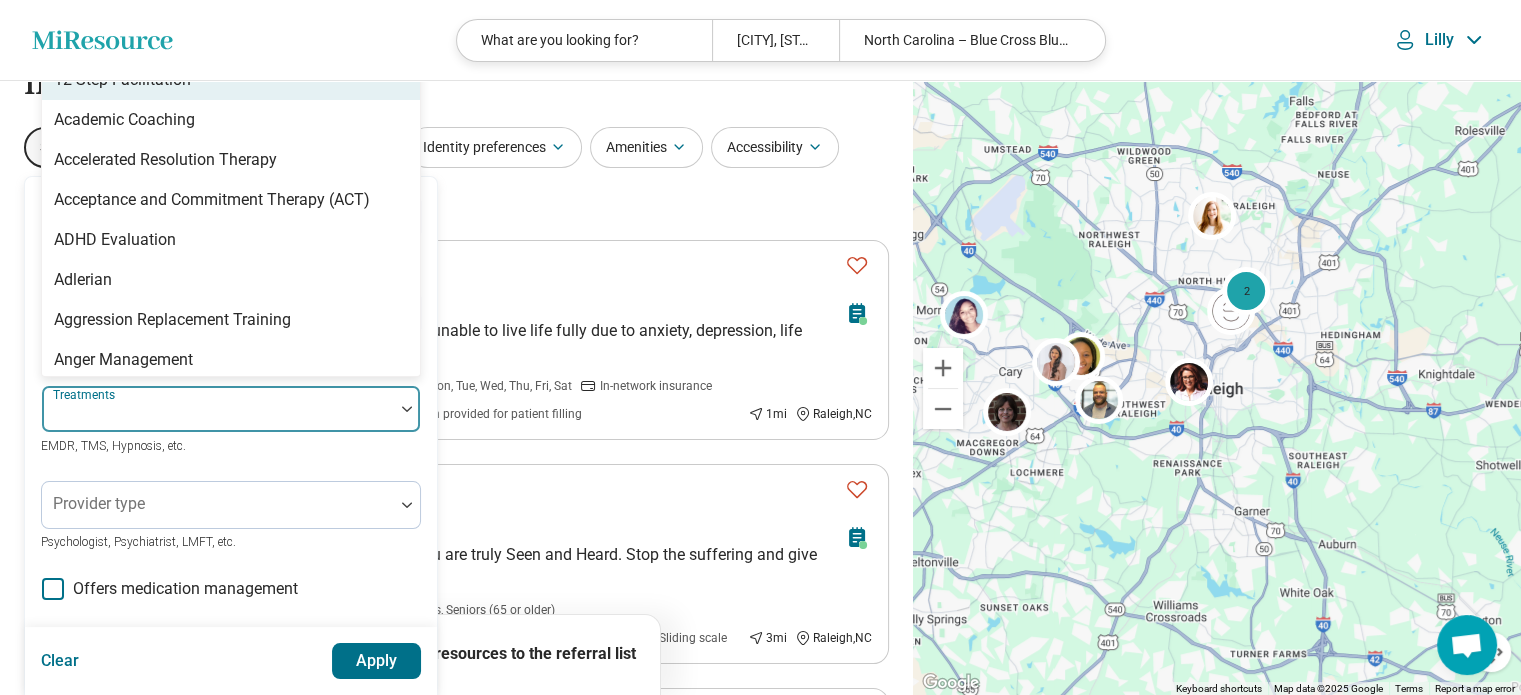 click at bounding box center [218, 417] 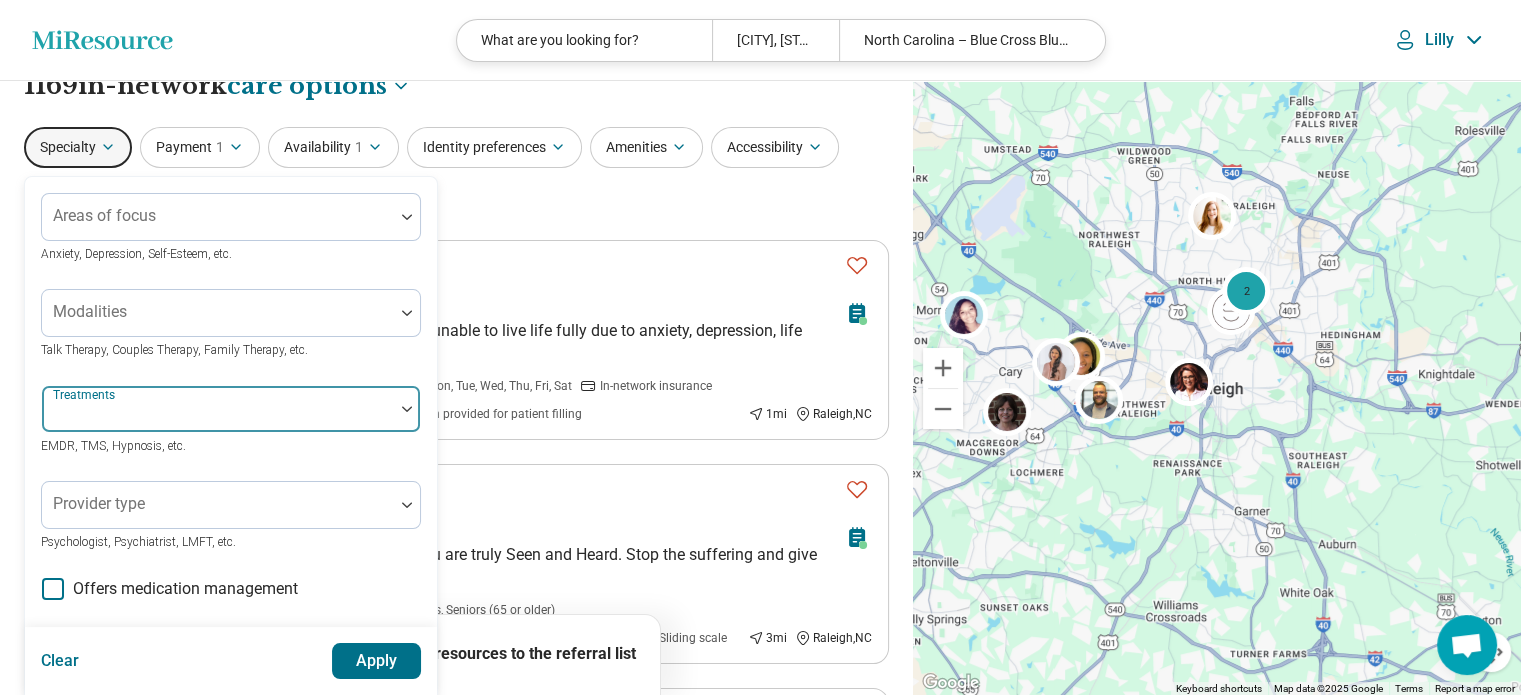 click at bounding box center (218, 417) 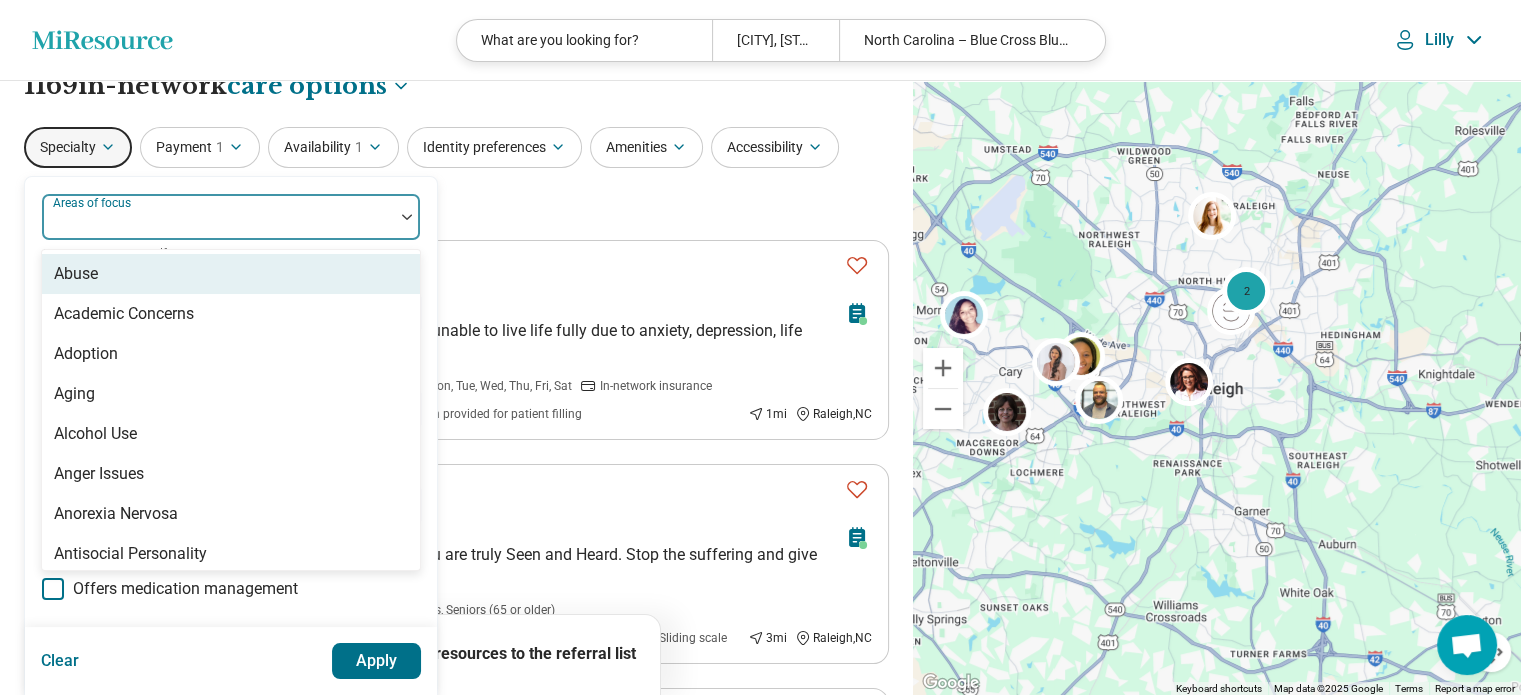 click at bounding box center (218, 225) 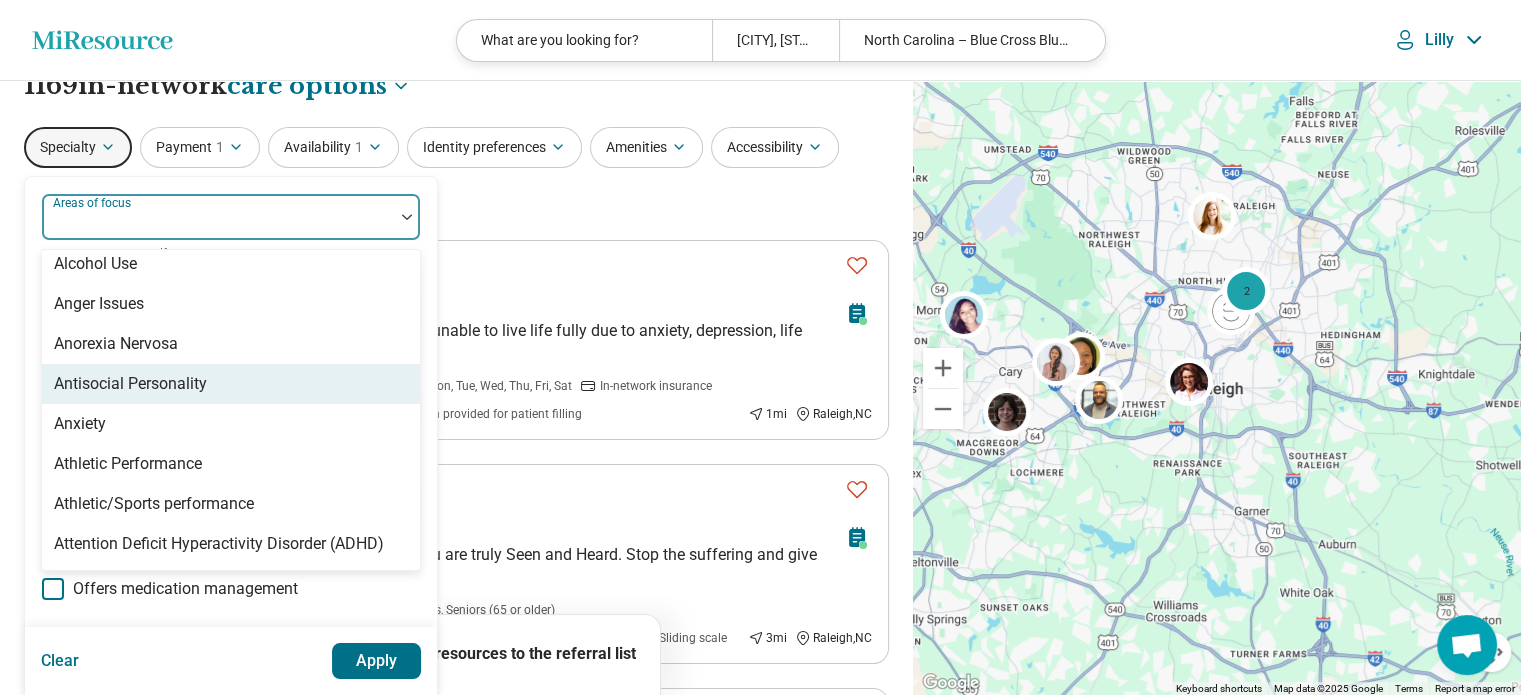scroll, scrollTop: 176, scrollLeft: 0, axis: vertical 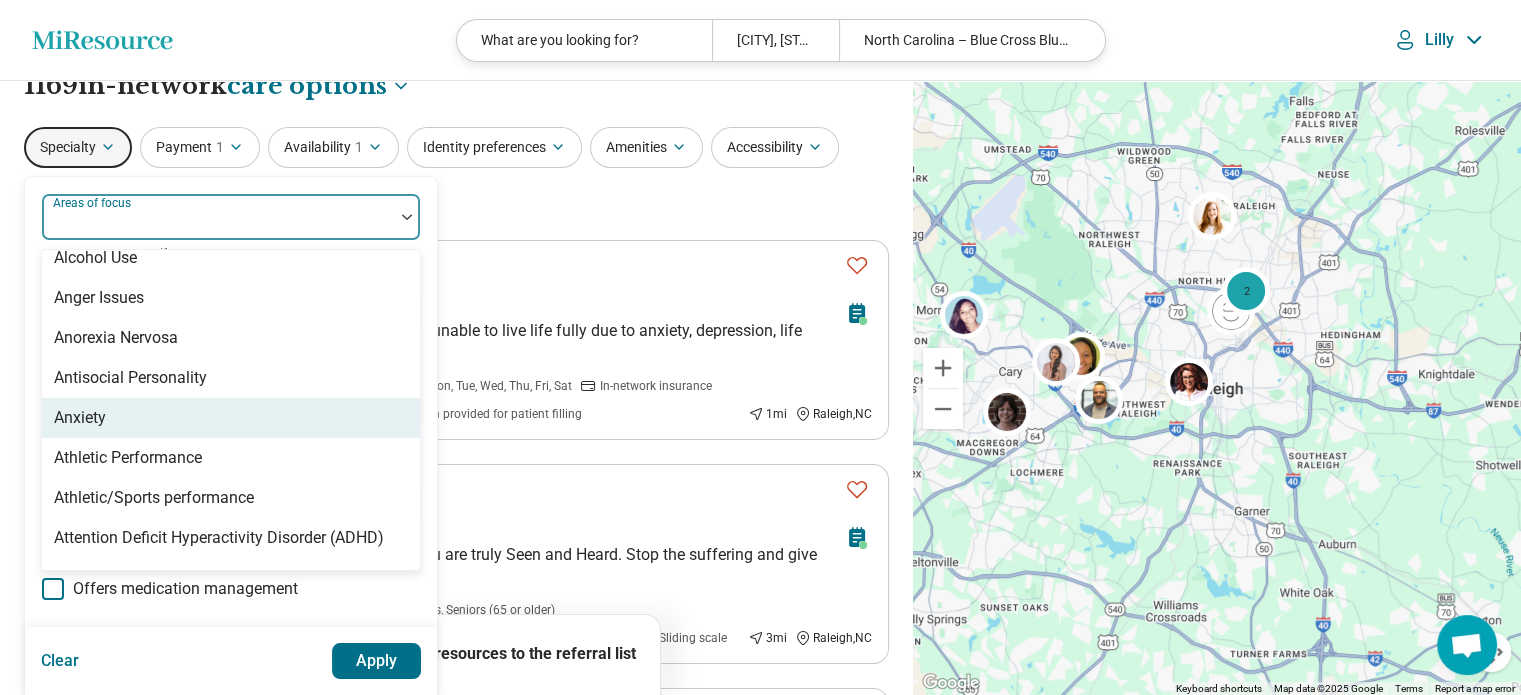 click on "Anxiety" at bounding box center (231, 418) 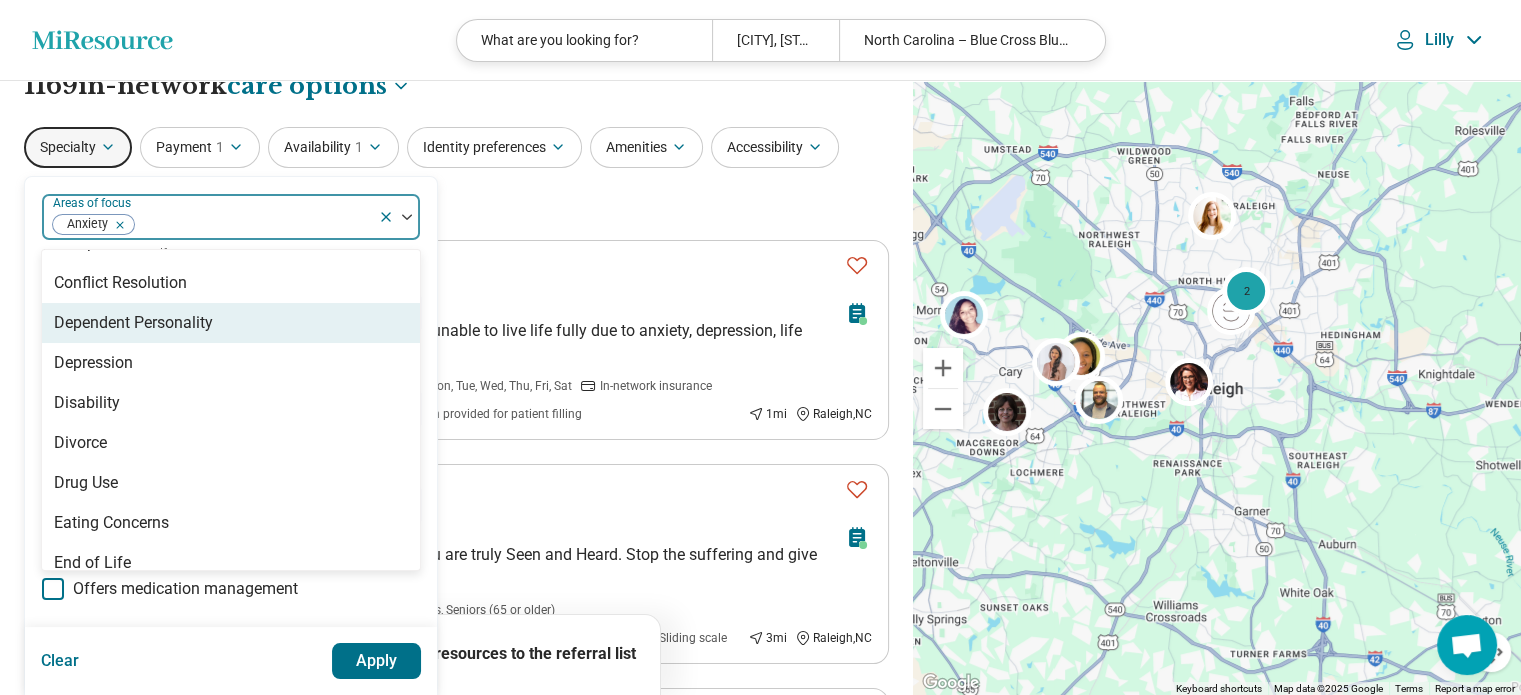 scroll, scrollTop: 1087, scrollLeft: 0, axis: vertical 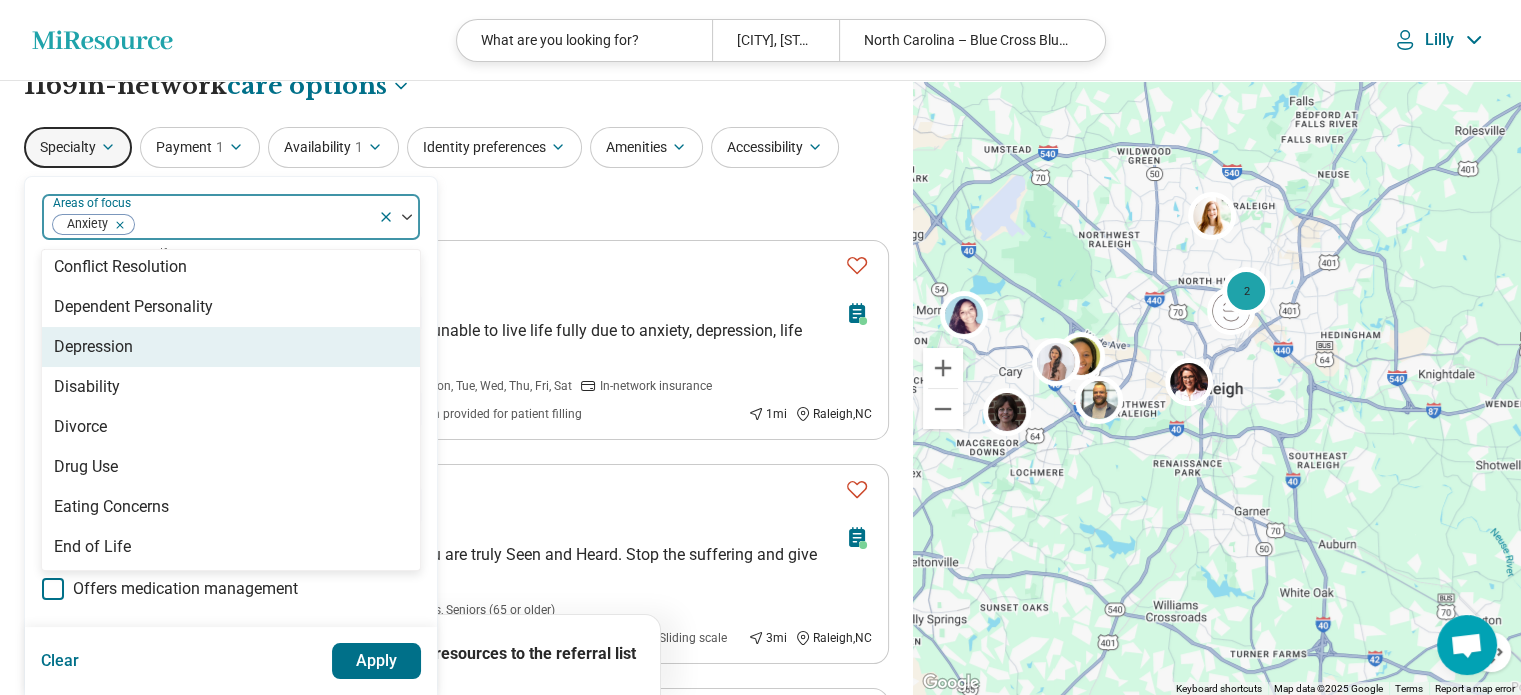 click on "Depression" at bounding box center (231, 347) 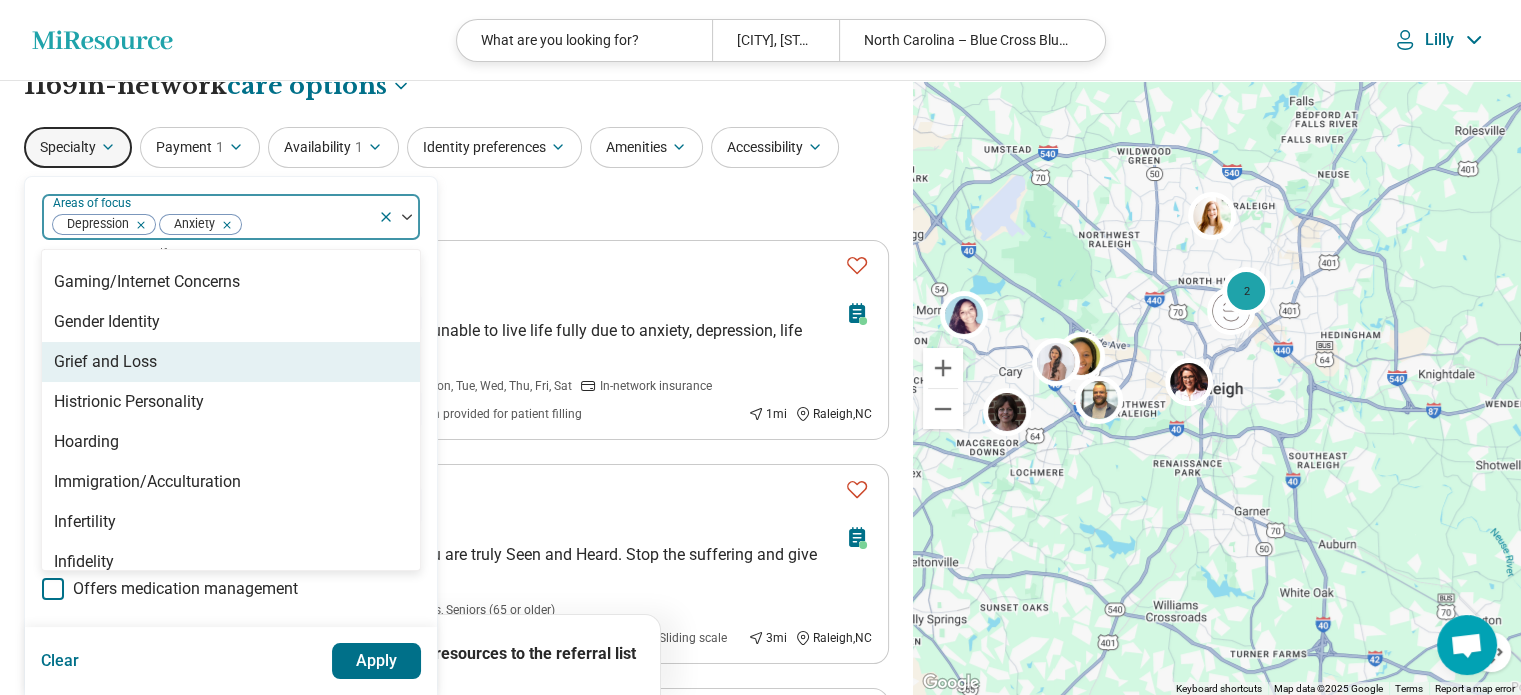 scroll, scrollTop: 1511, scrollLeft: 0, axis: vertical 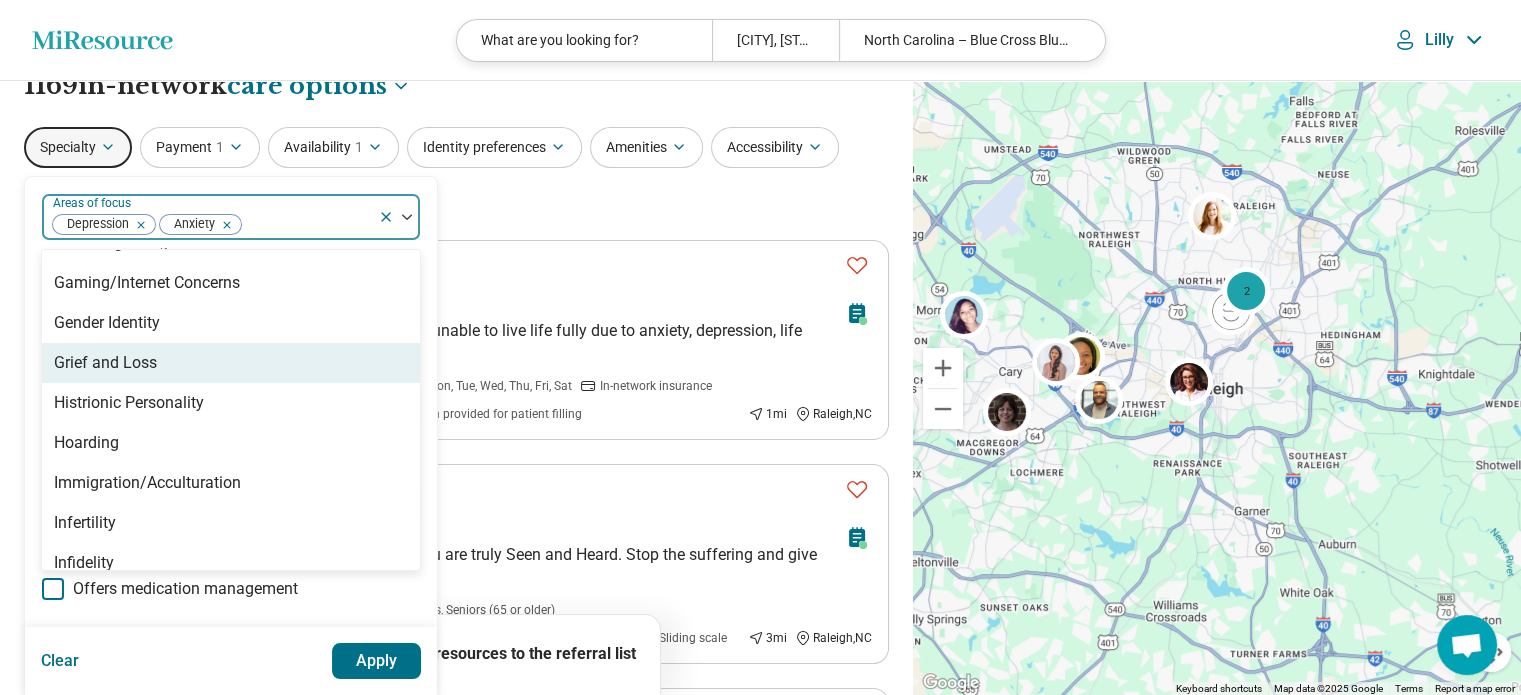 click on "Grief and Loss" at bounding box center [231, 363] 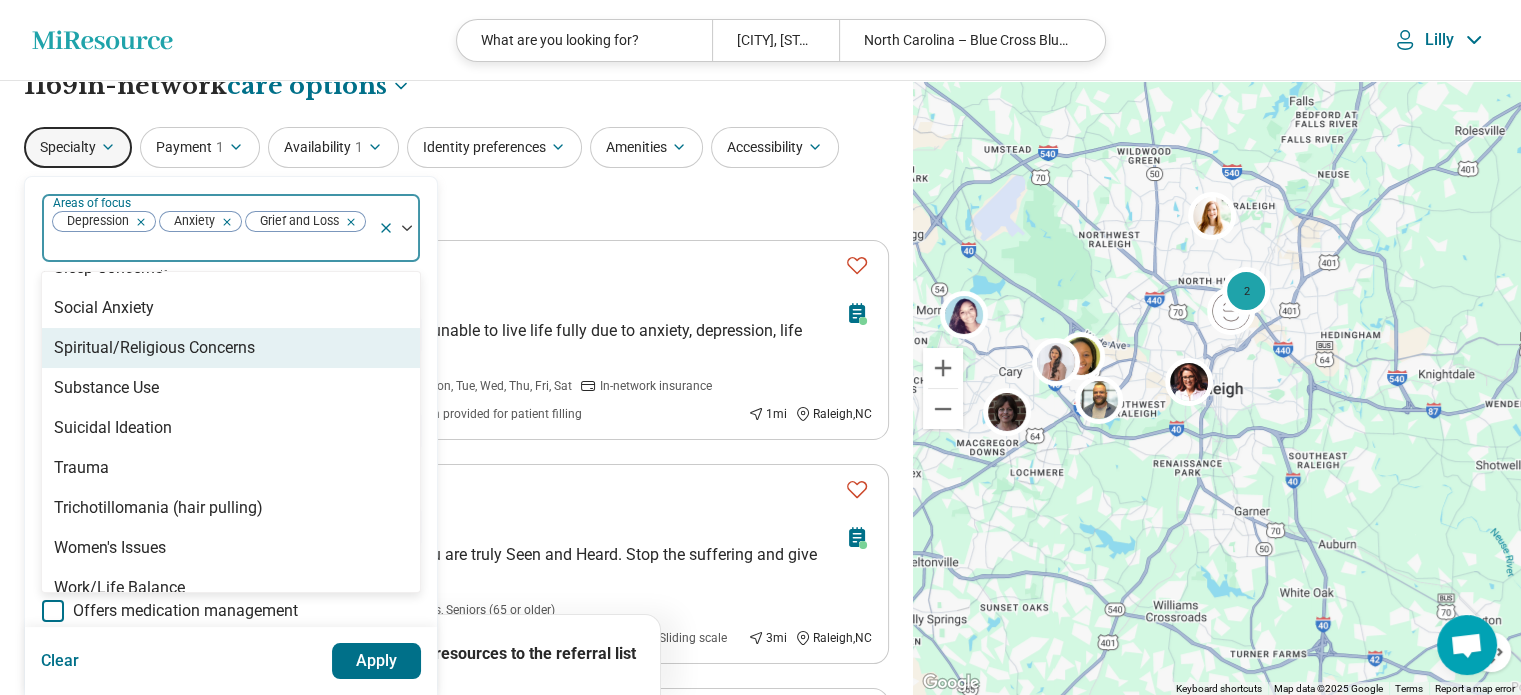 scroll, scrollTop: 3616, scrollLeft: 0, axis: vertical 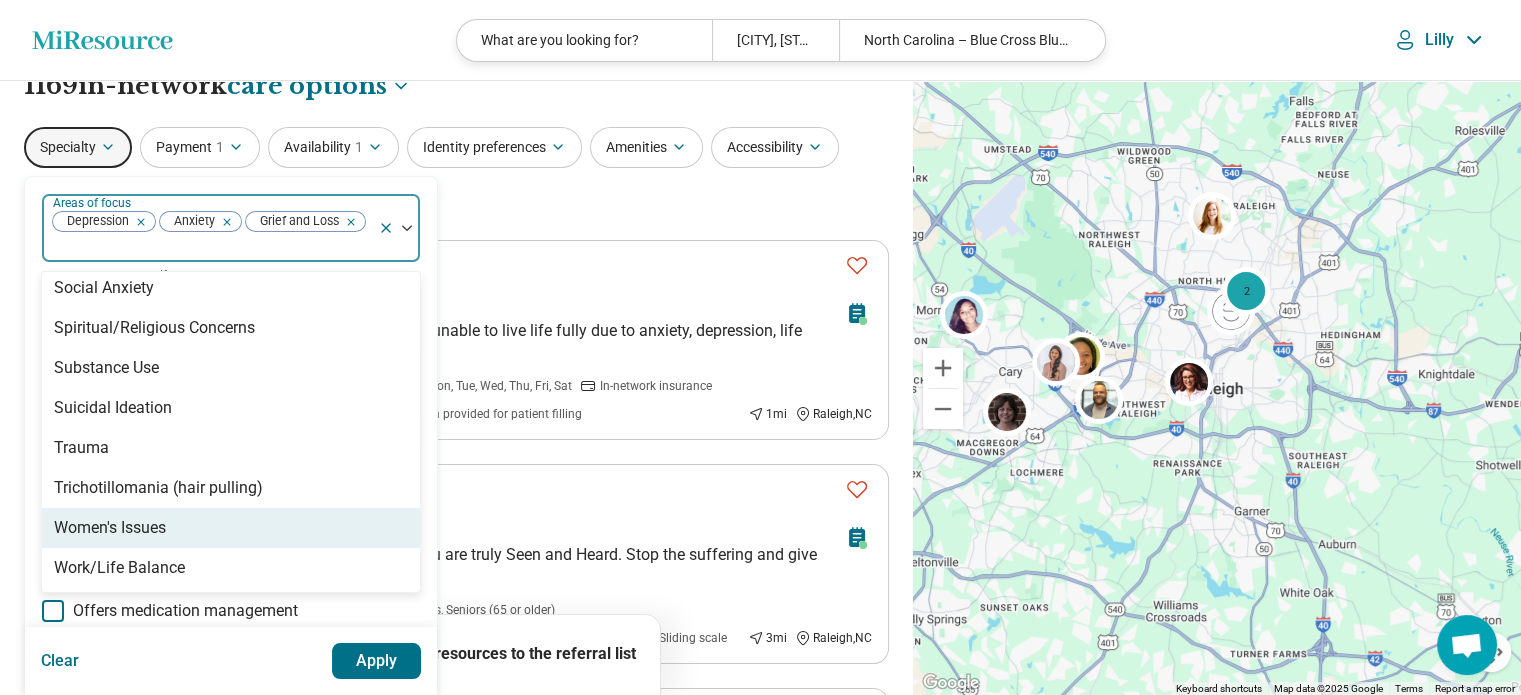 click on "Women's Issues" at bounding box center [231, 528] 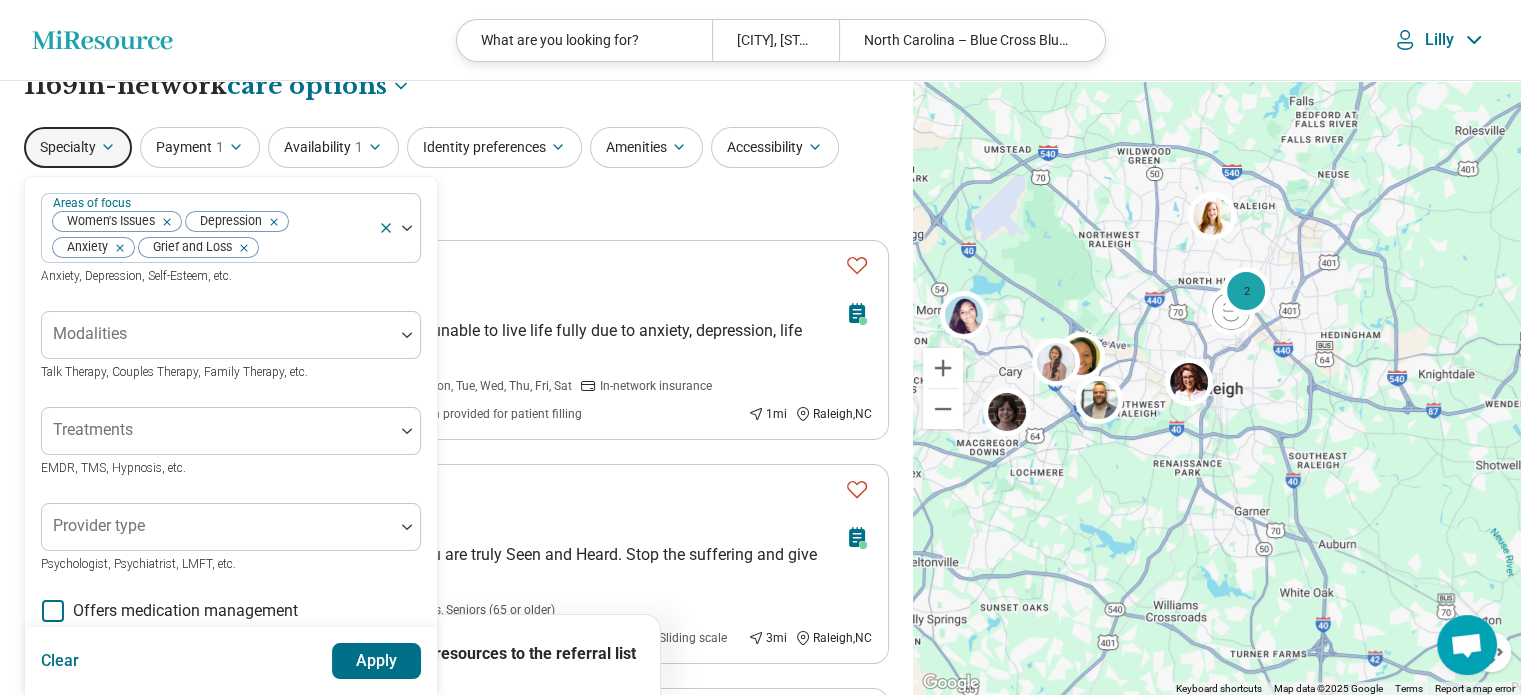 click on "Apply" at bounding box center [377, 661] 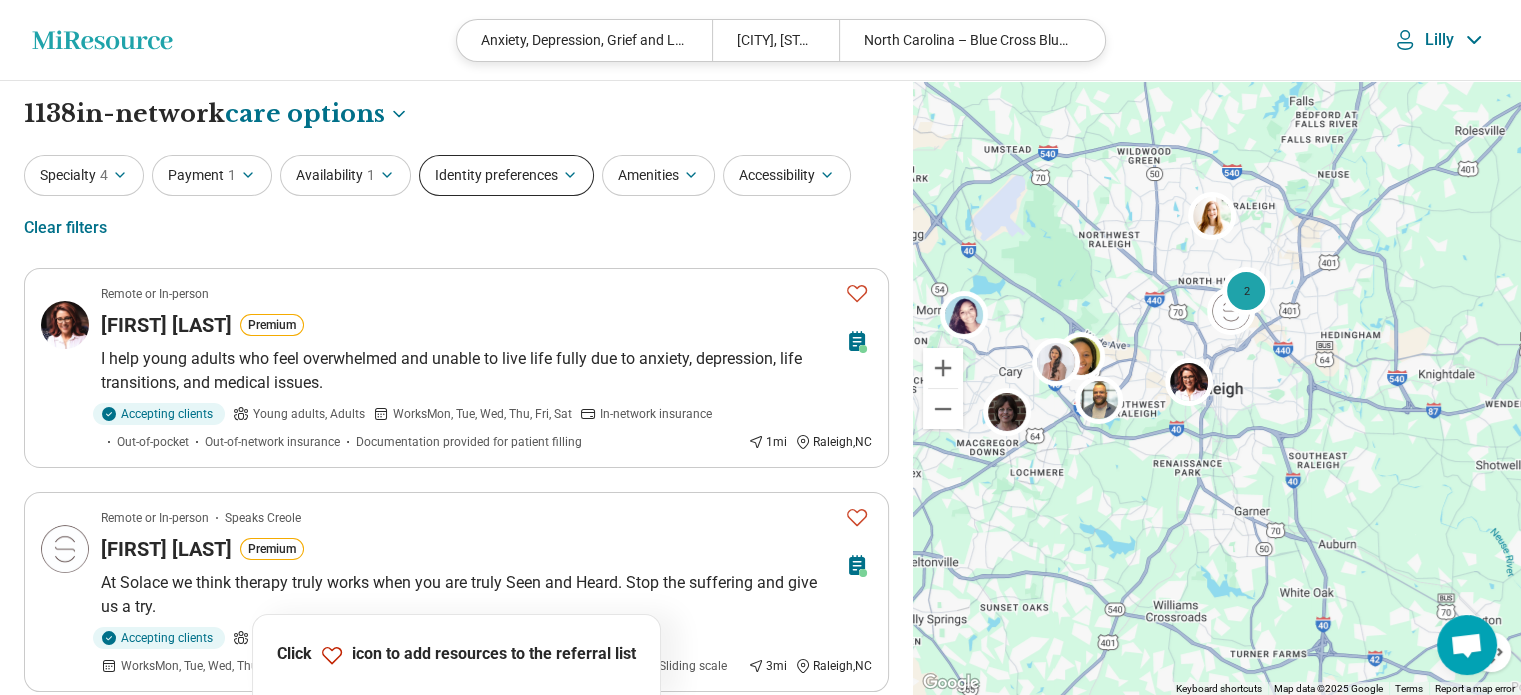 click on "Identity preferences" at bounding box center (506, 175) 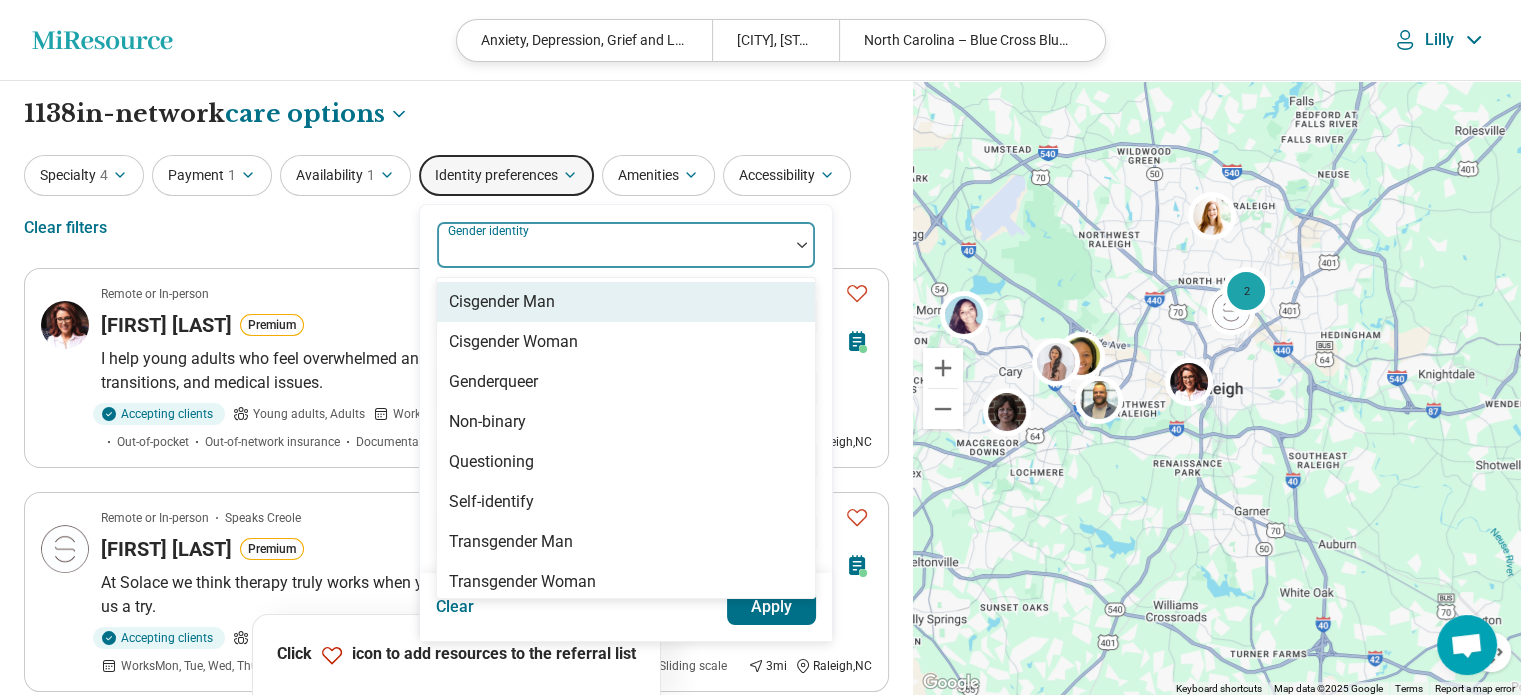 click at bounding box center [613, 253] 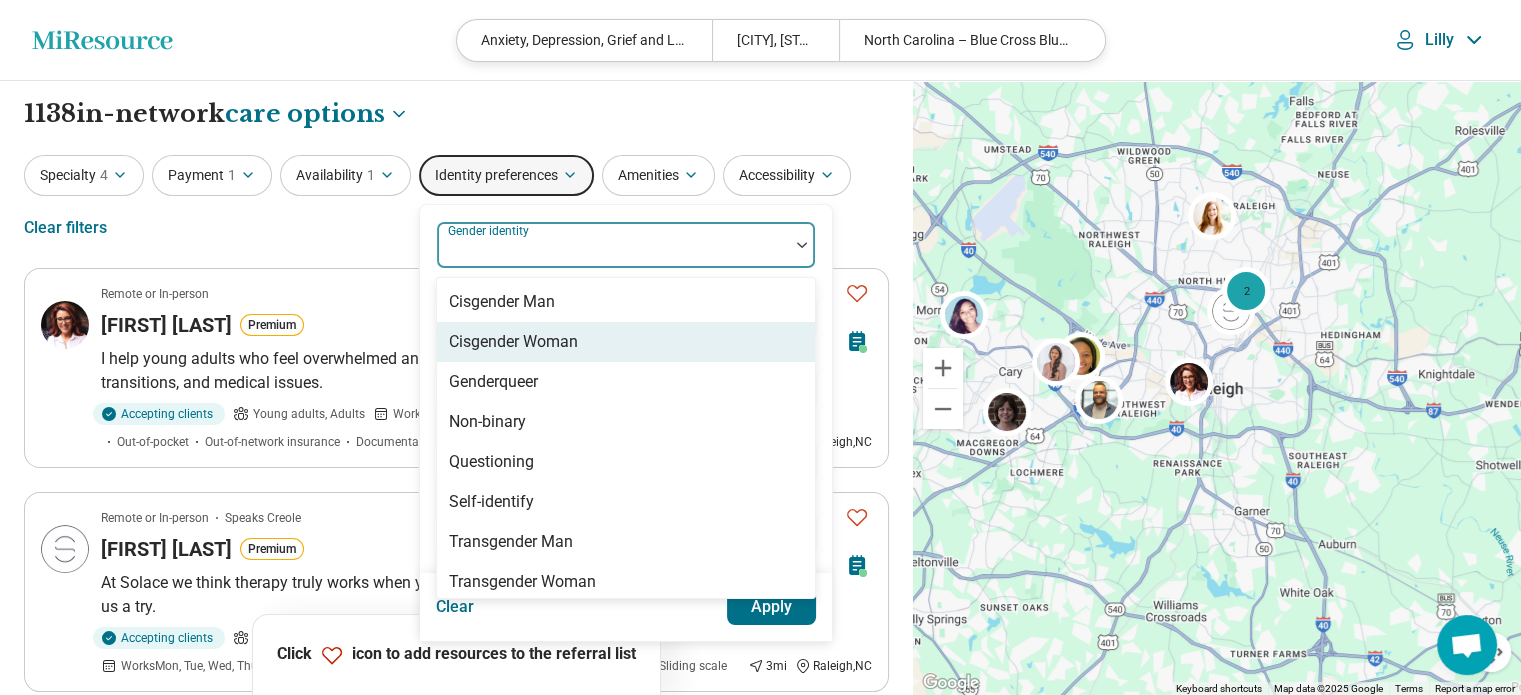 click on "Cisgender Woman" at bounding box center (626, 342) 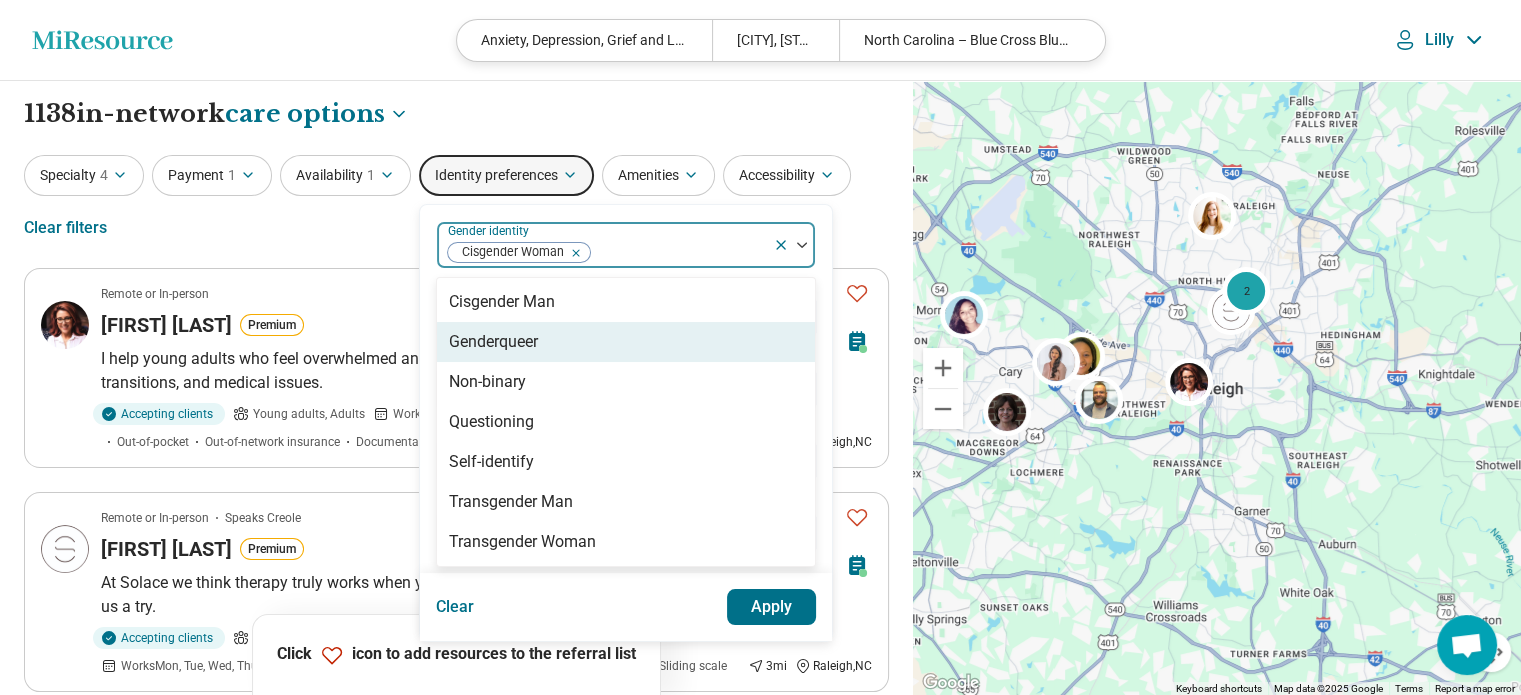 click on "Genderqueer" at bounding box center (626, 342) 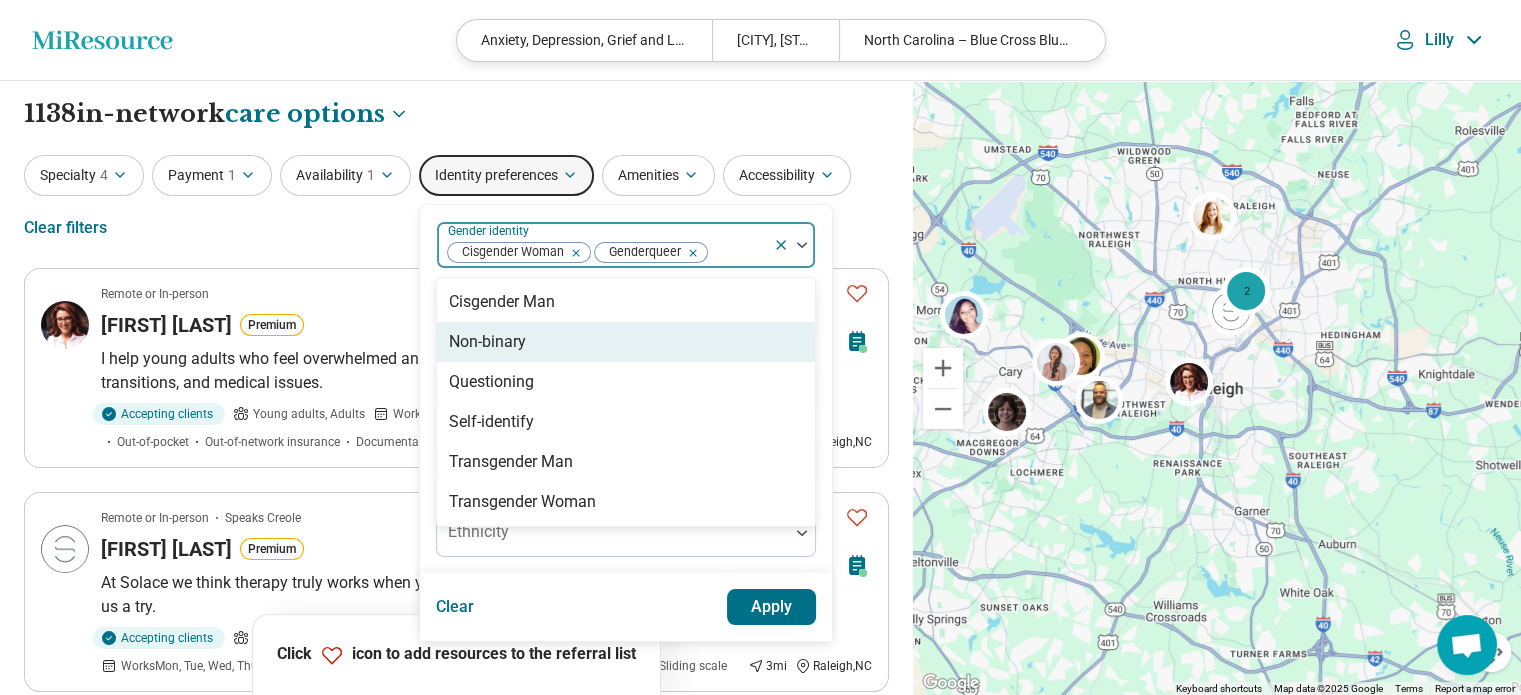 click on "Non-binary" at bounding box center (626, 342) 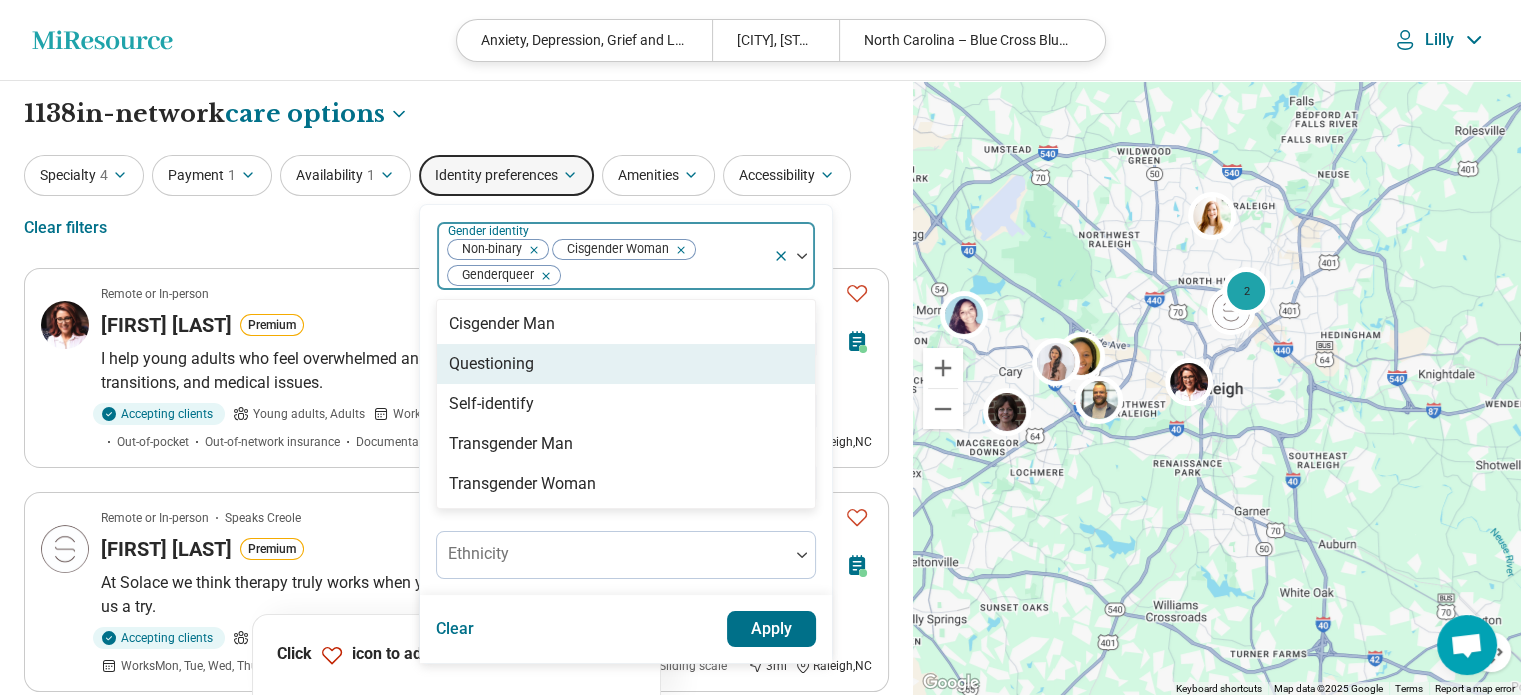 click on "Questioning" at bounding box center [626, 364] 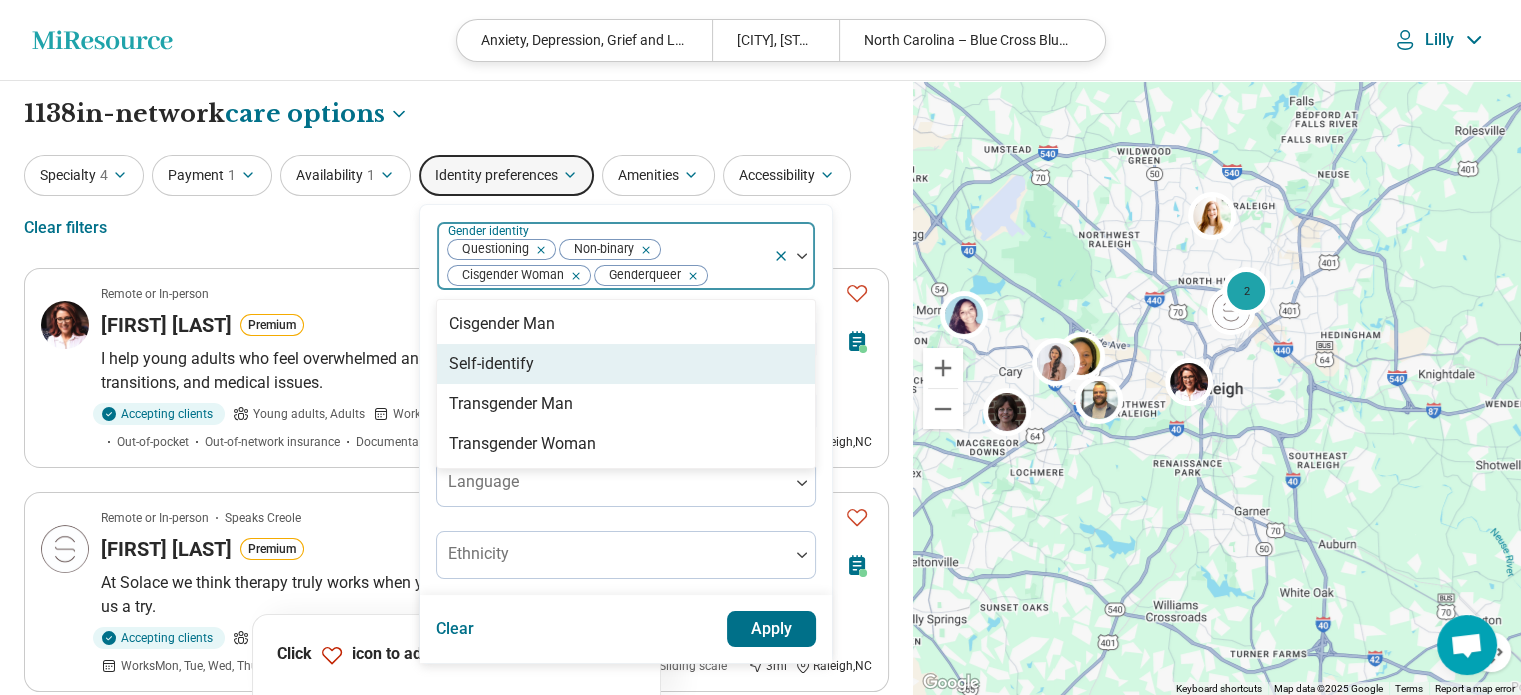 click on "Self-identify" at bounding box center [626, 364] 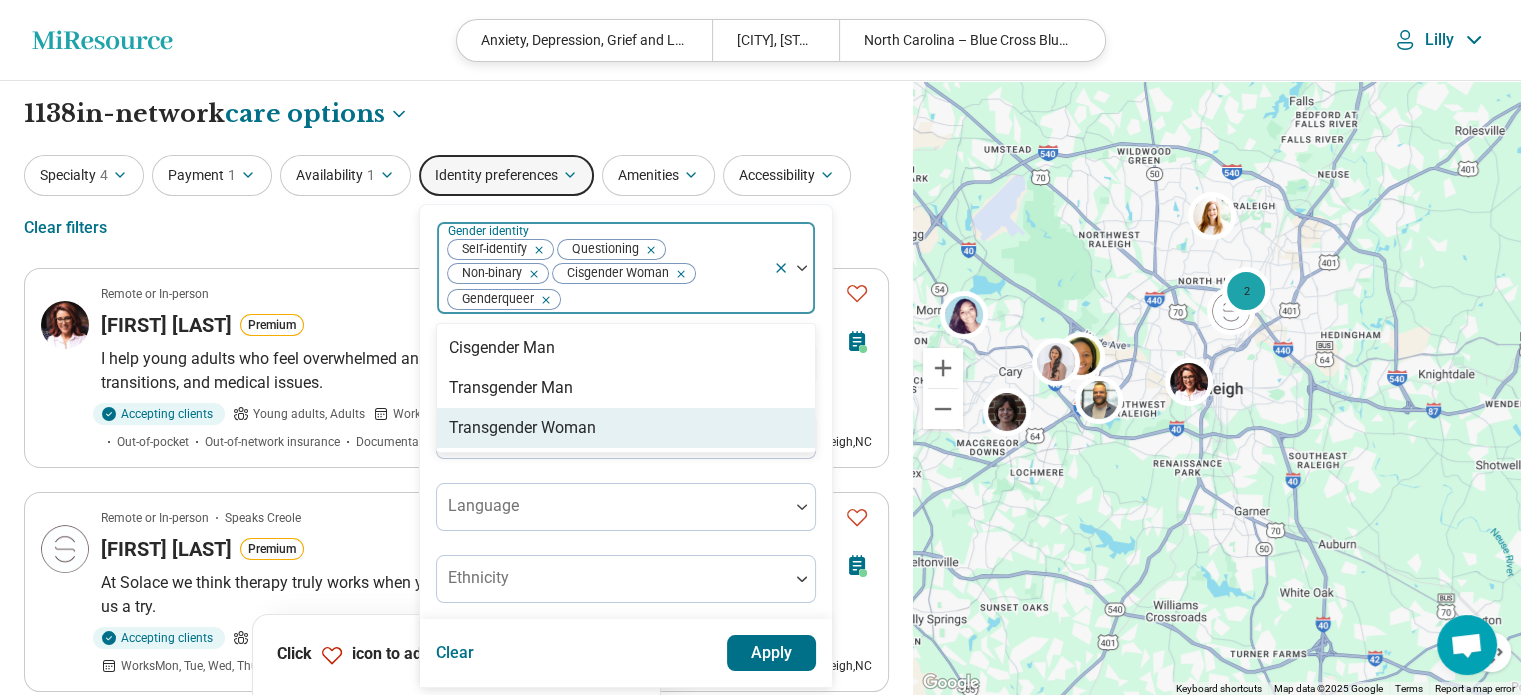 click on "Transgender Woman" at bounding box center [626, 428] 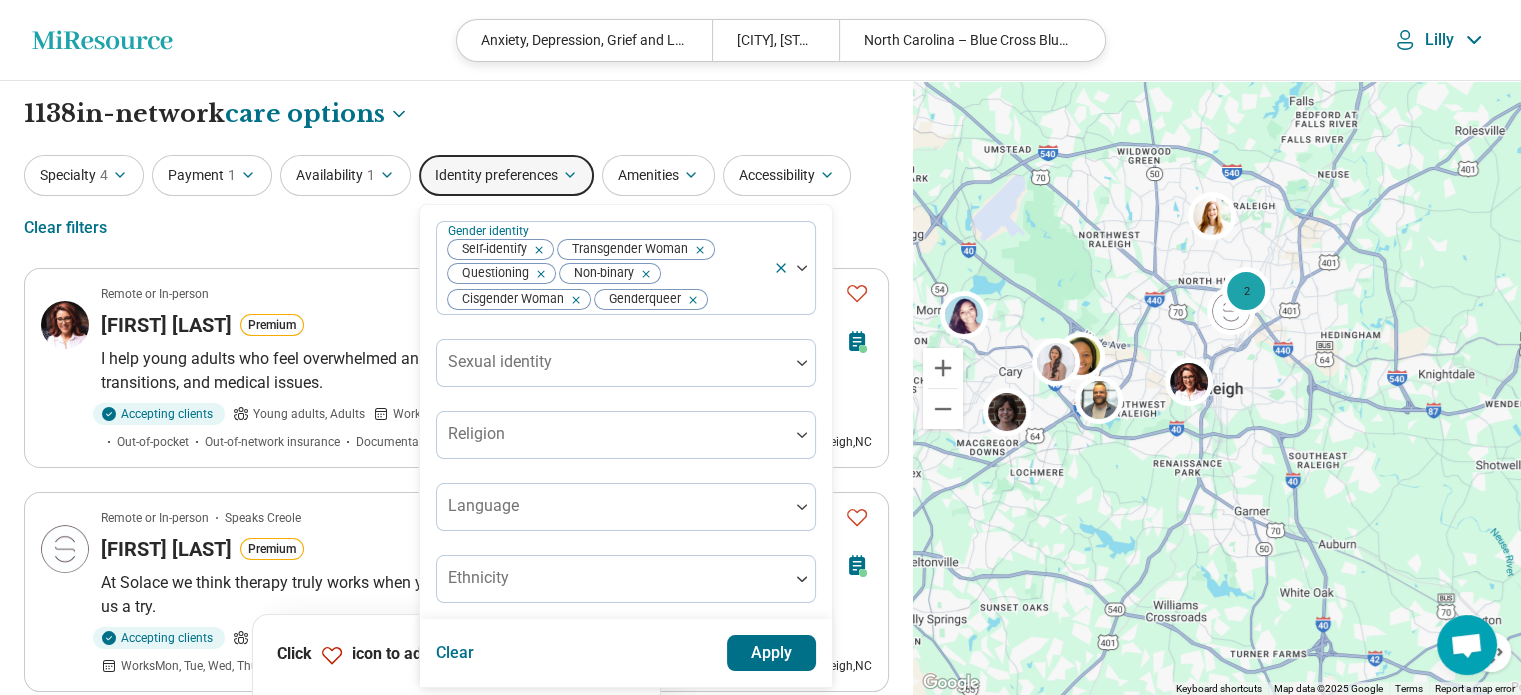 click on "Gender identity Self-identify Transgender Woman Questioning Non-binary Cisgender Woman Genderqueer Sexual identity Religion Language Ethnicity" at bounding box center (626, 412) 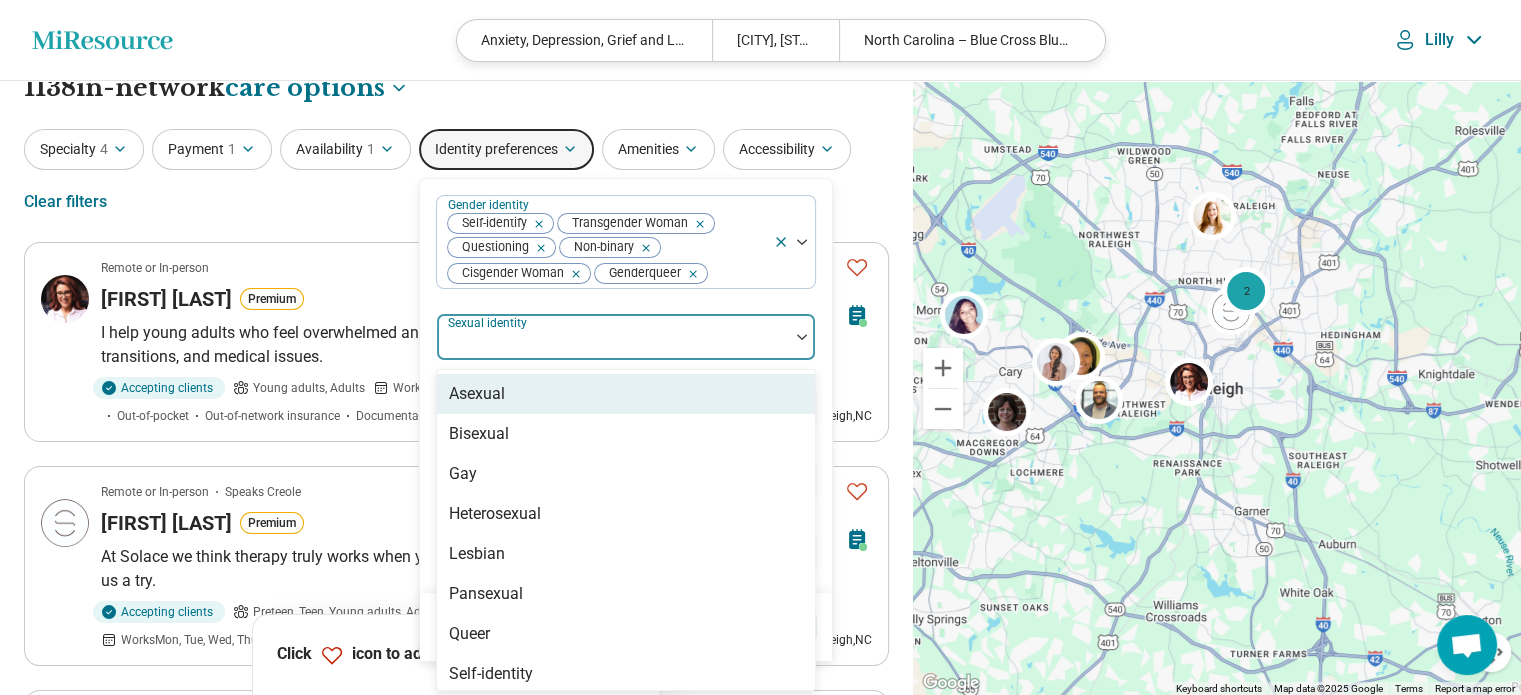 click on "Gender identity" at bounding box center (626, 337) 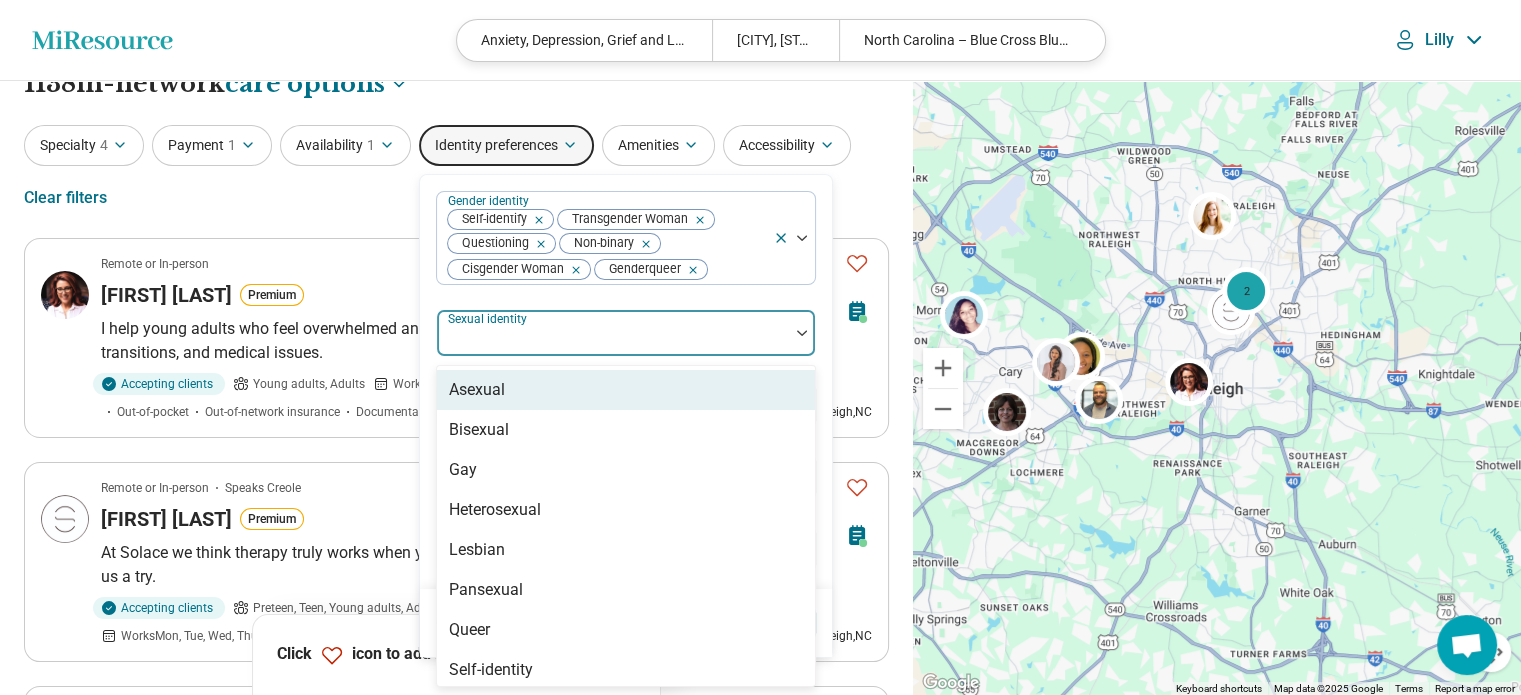 click on "Gender identity Self-identify Transgender Woman Questioning Non-binary Cisgender Woman Genderqueer 8 results available. Use Up and Down to choose options, press Enter to select the currently focused option, press Escape to exit the menu, press Tab to select the option and exit the menu. Sexual identity Asexual Bisexual Gay Heterosexual Lesbian Pansexual Queer Self-identity Religion Language Ethnicity" at bounding box center [626, 382] 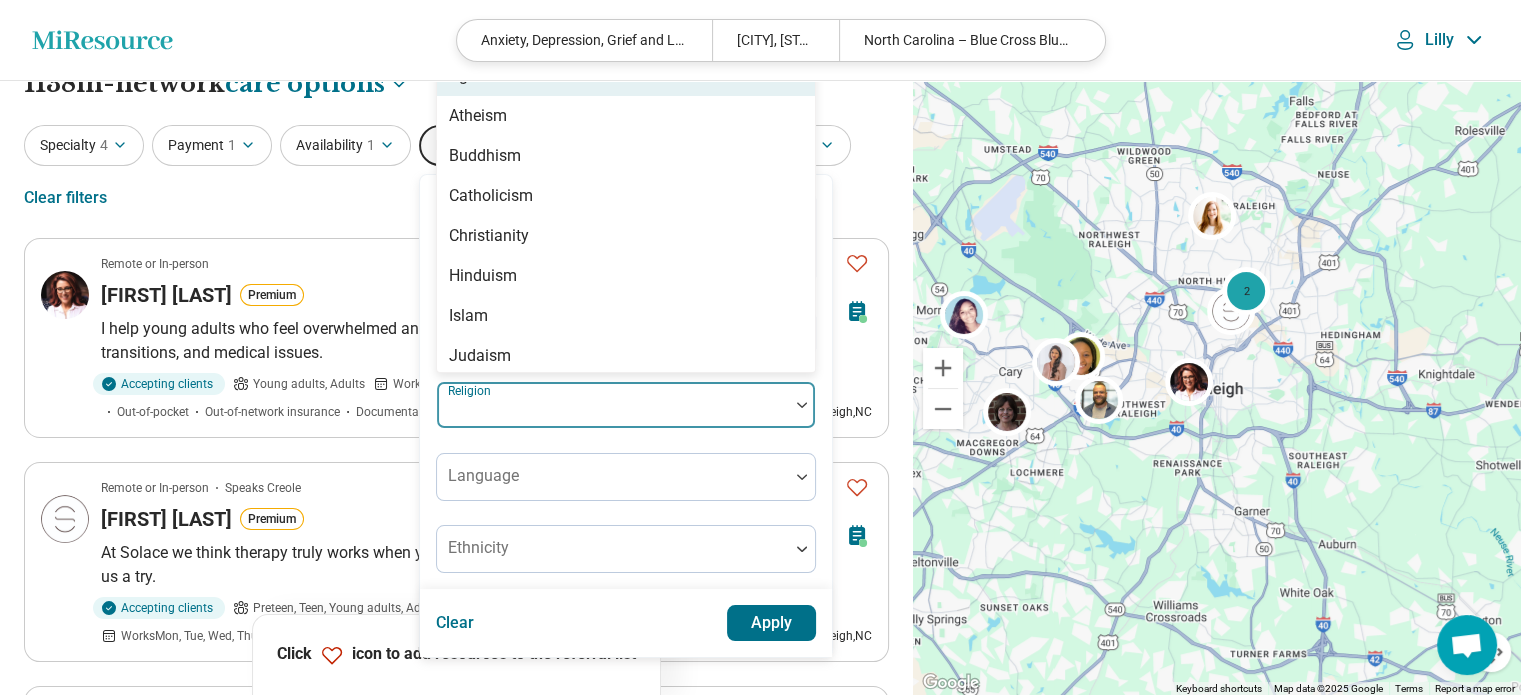 click at bounding box center [613, 413] 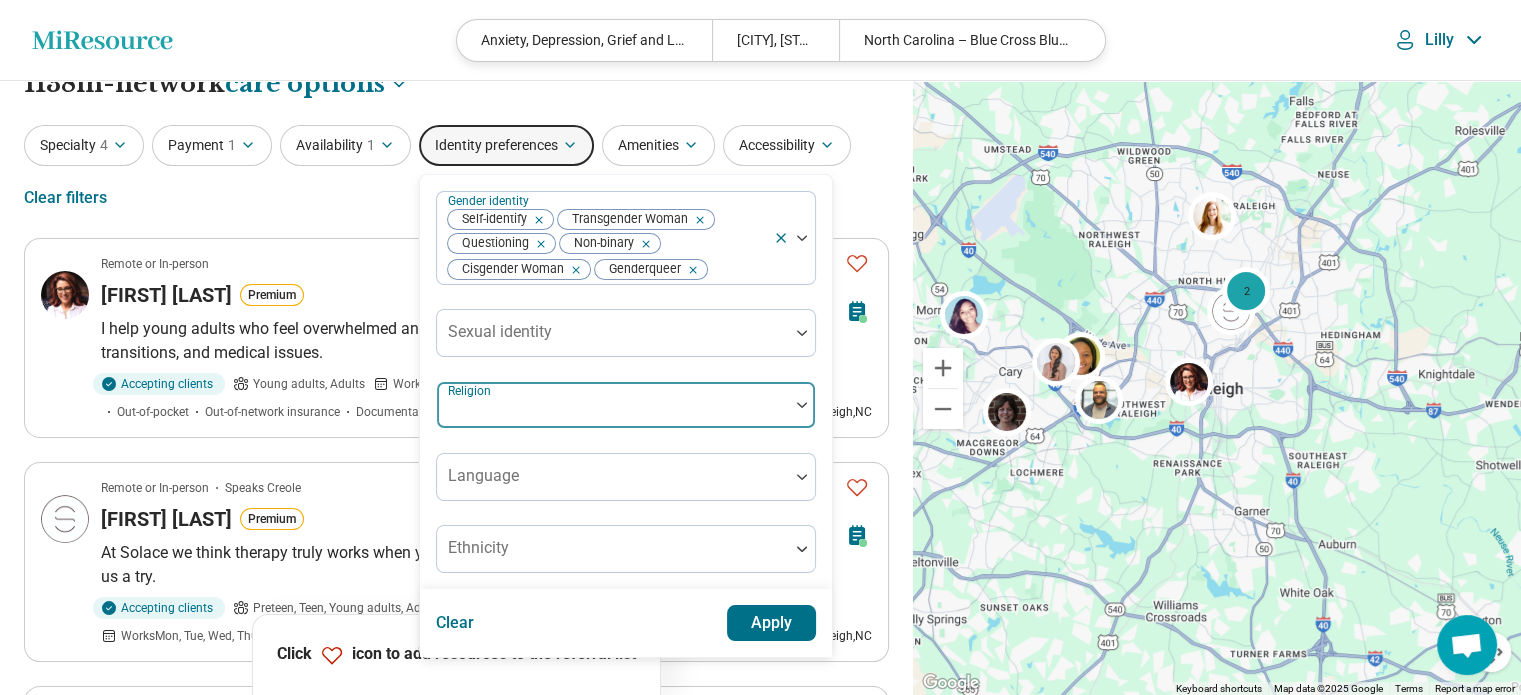 click at bounding box center (613, 413) 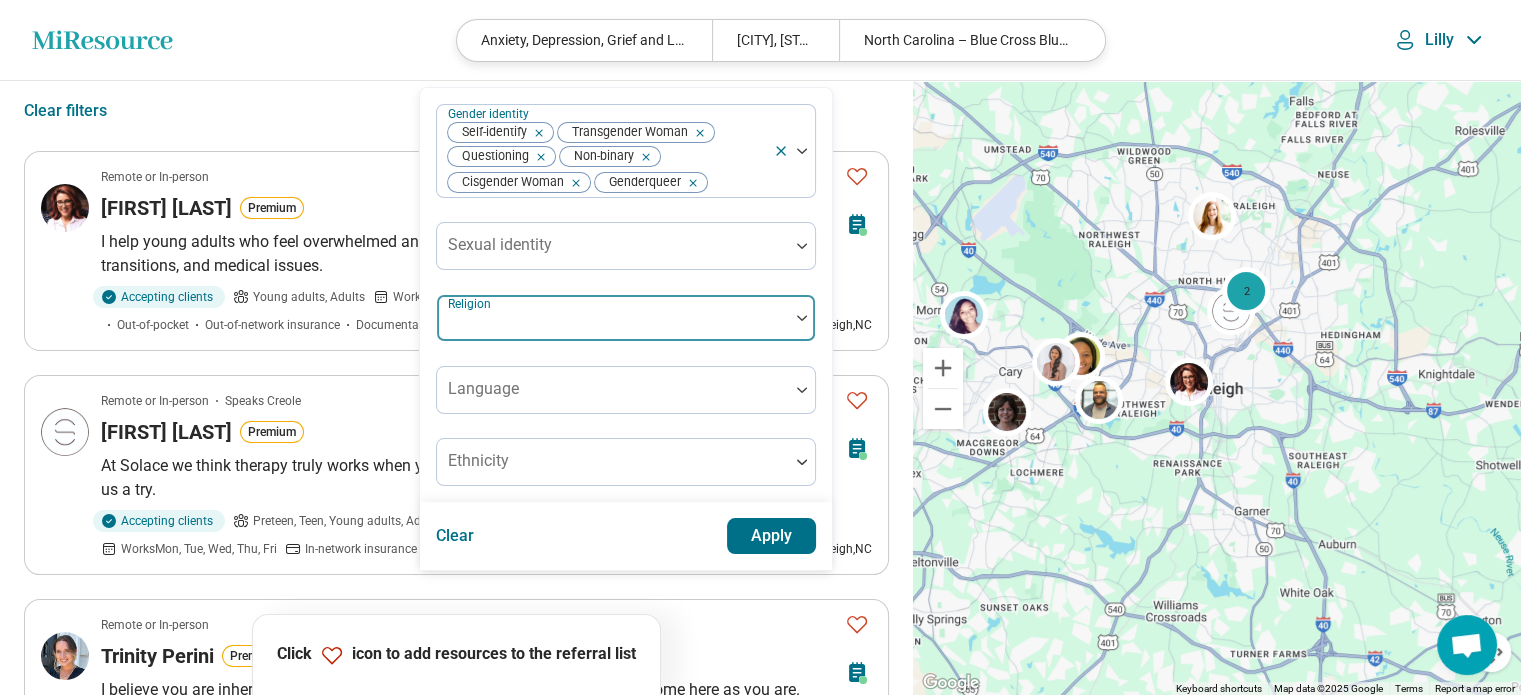 scroll, scrollTop: 116, scrollLeft: 0, axis: vertical 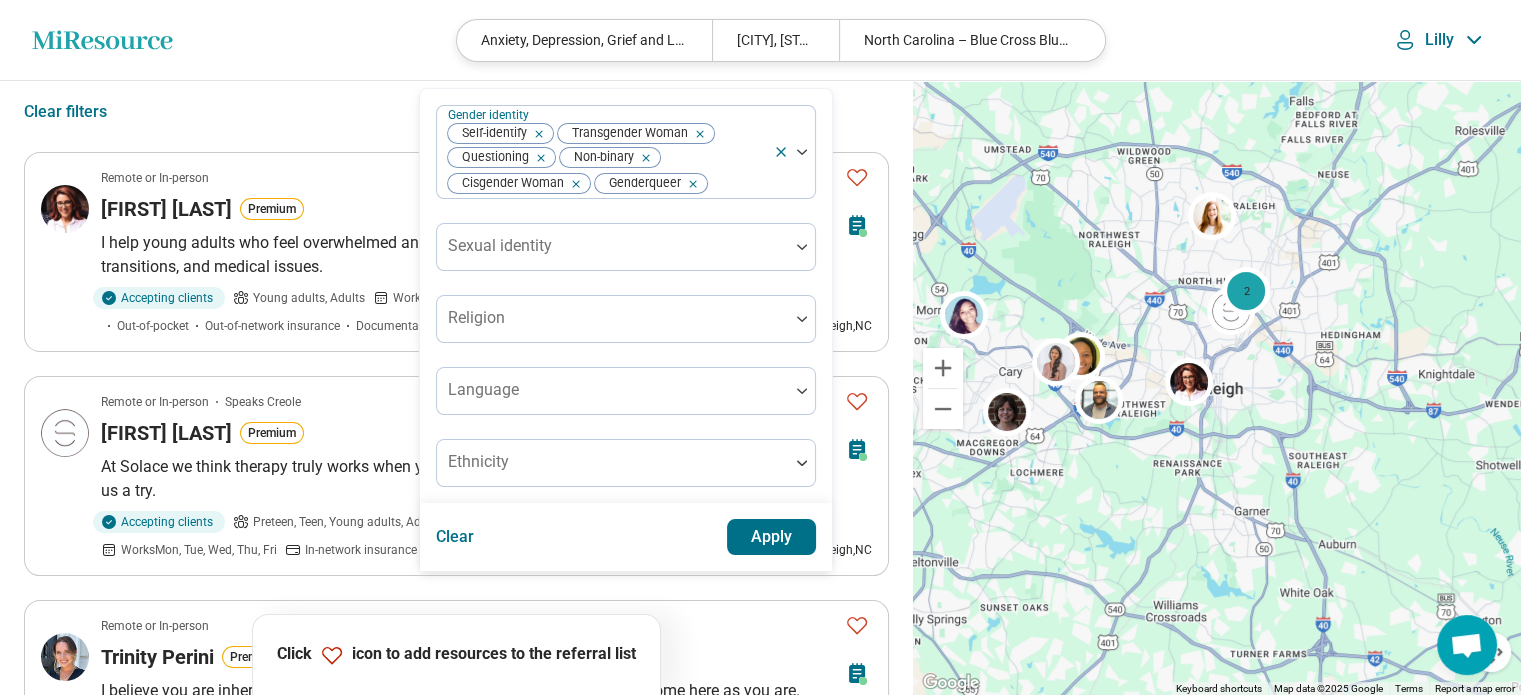 click on "Gender identity Self-identify Transgender Woman Questioning Non-binary Cisgender Woman Genderqueer Sexual identity Religion Language Ethnicity" at bounding box center [626, 296] 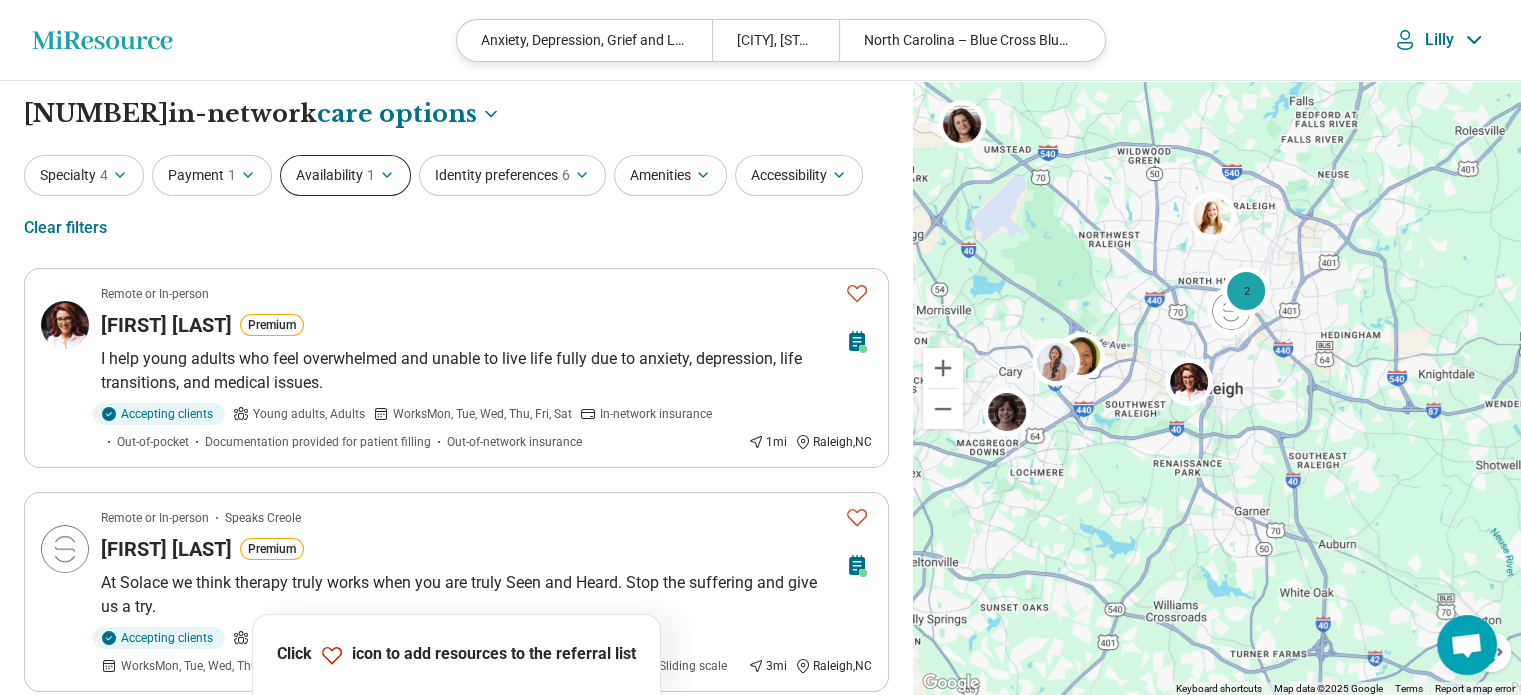 click on "Availability 1" at bounding box center (345, 175) 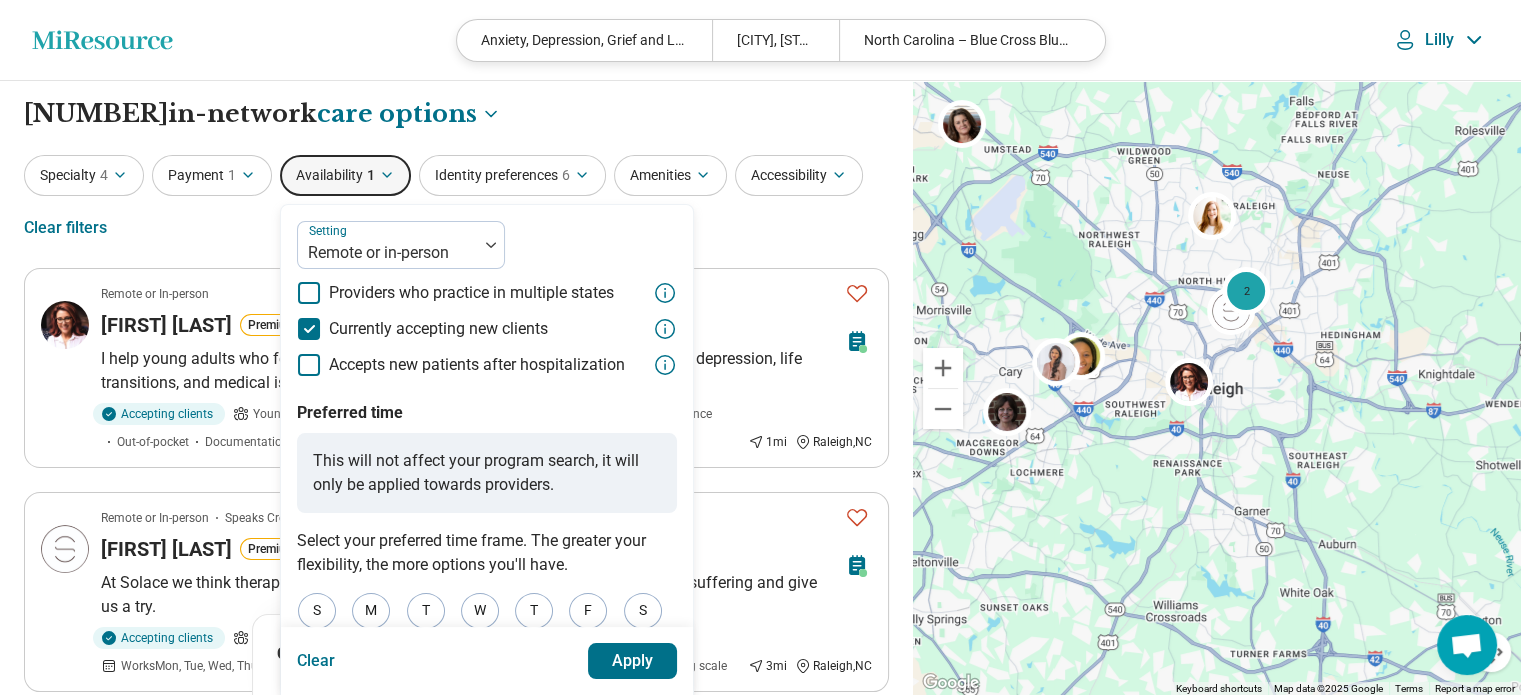 click on "Apply" at bounding box center (633, 661) 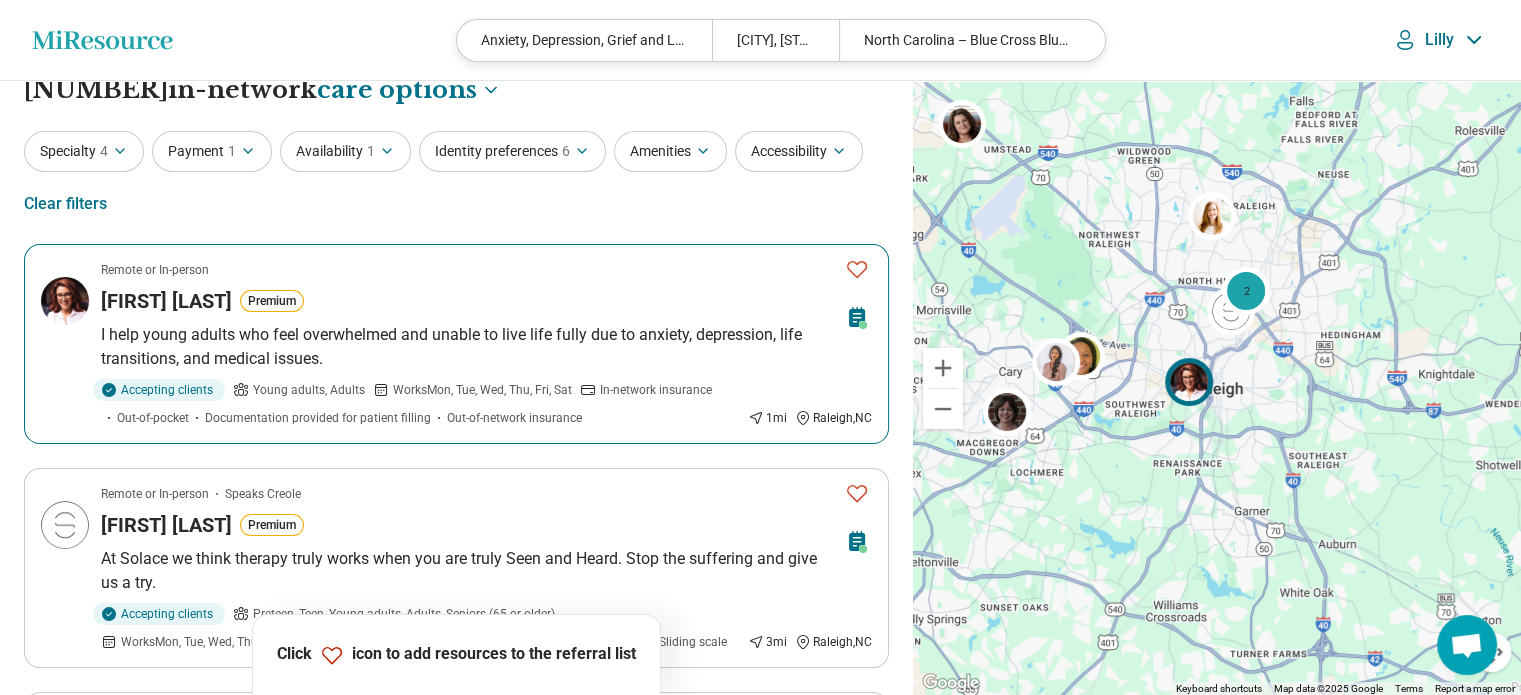 scroll, scrollTop: 20, scrollLeft: 0, axis: vertical 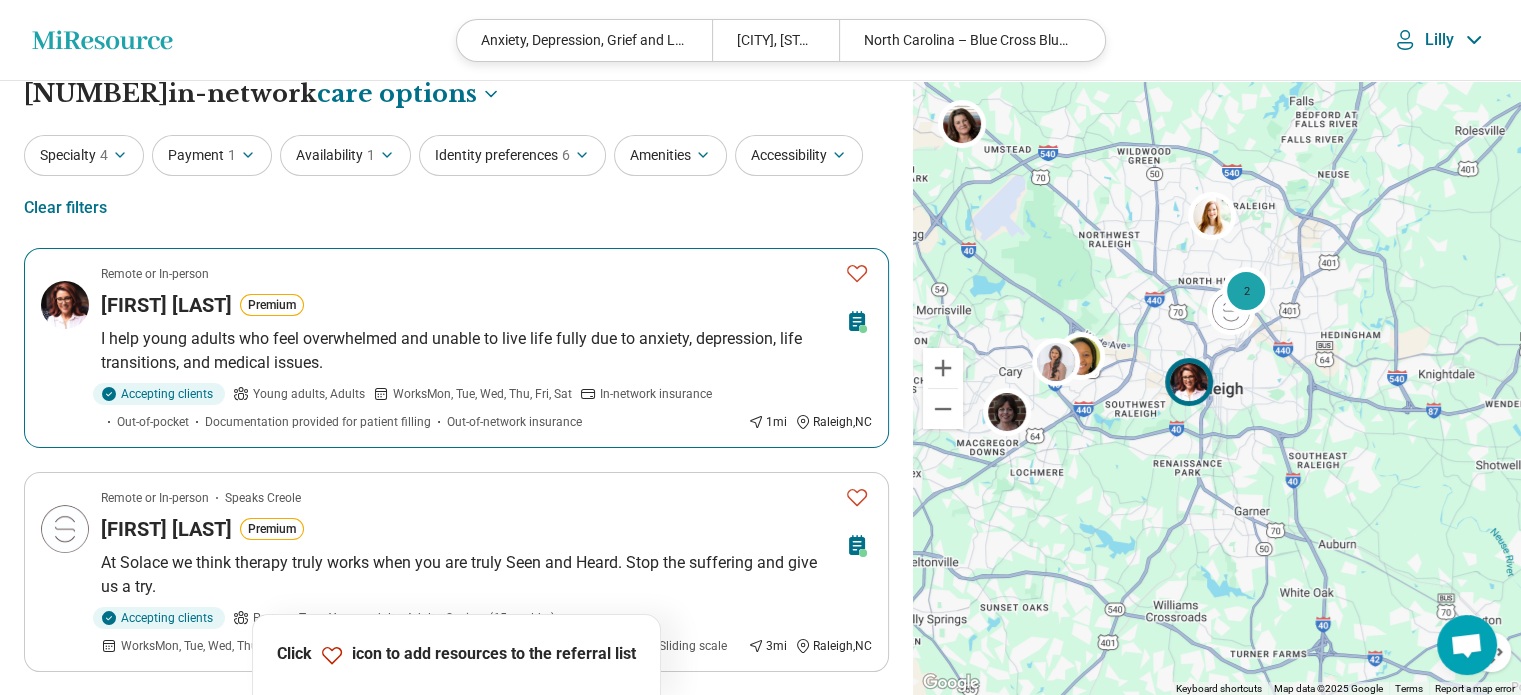 click 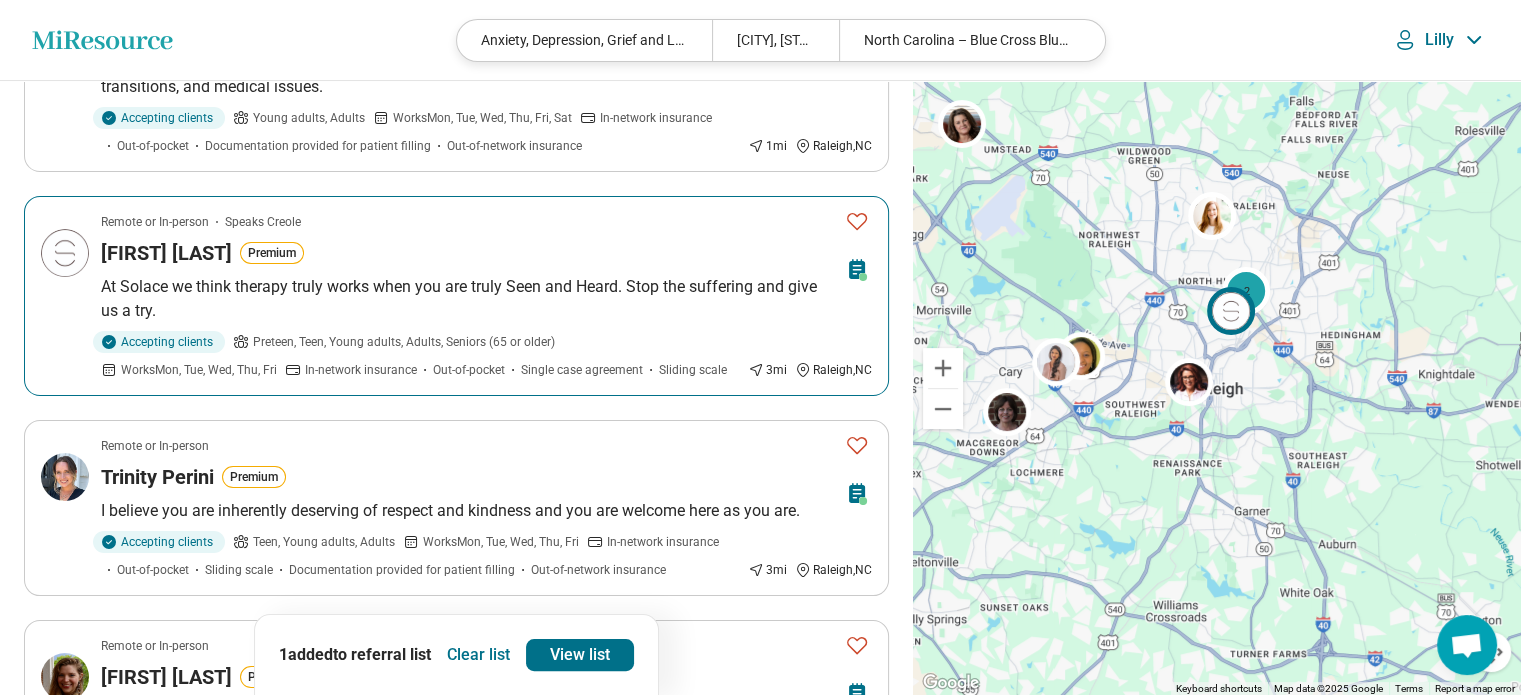 scroll, scrollTop: 336, scrollLeft: 0, axis: vertical 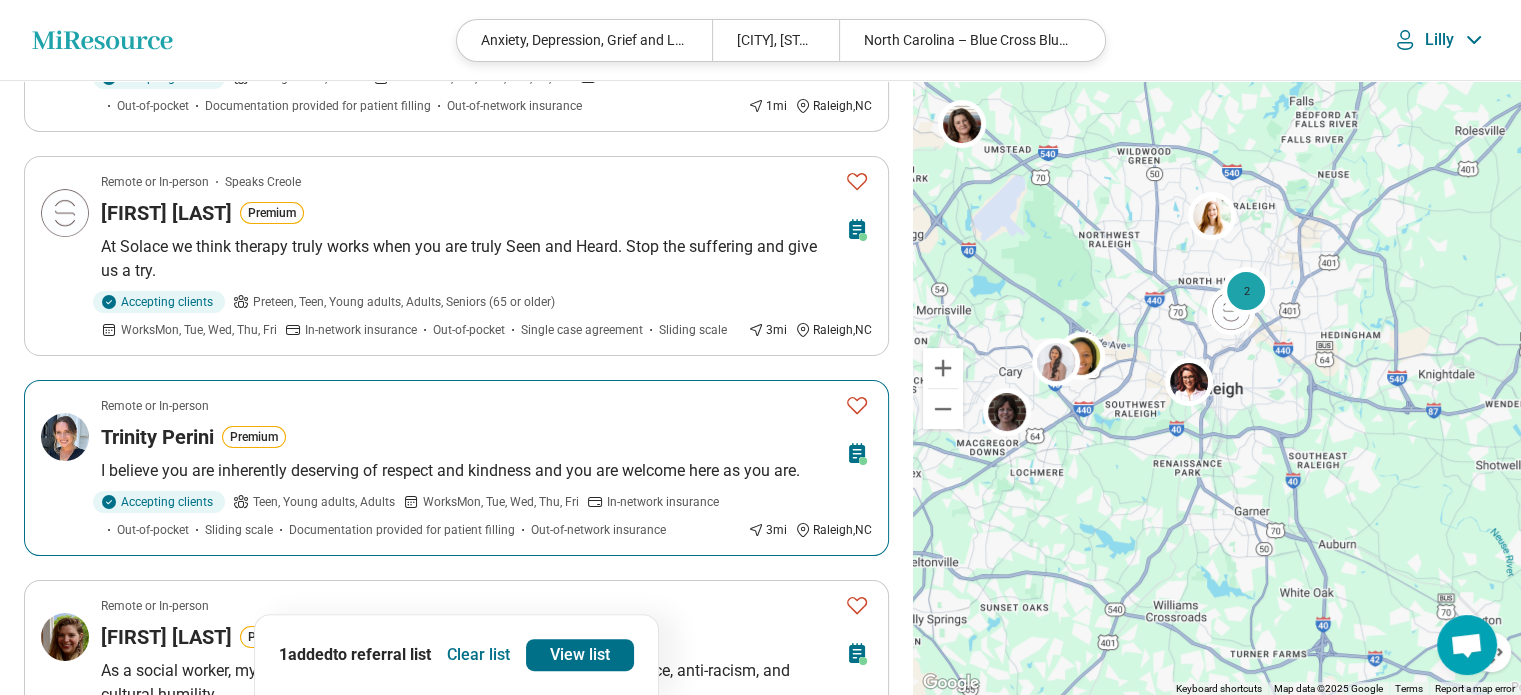 click 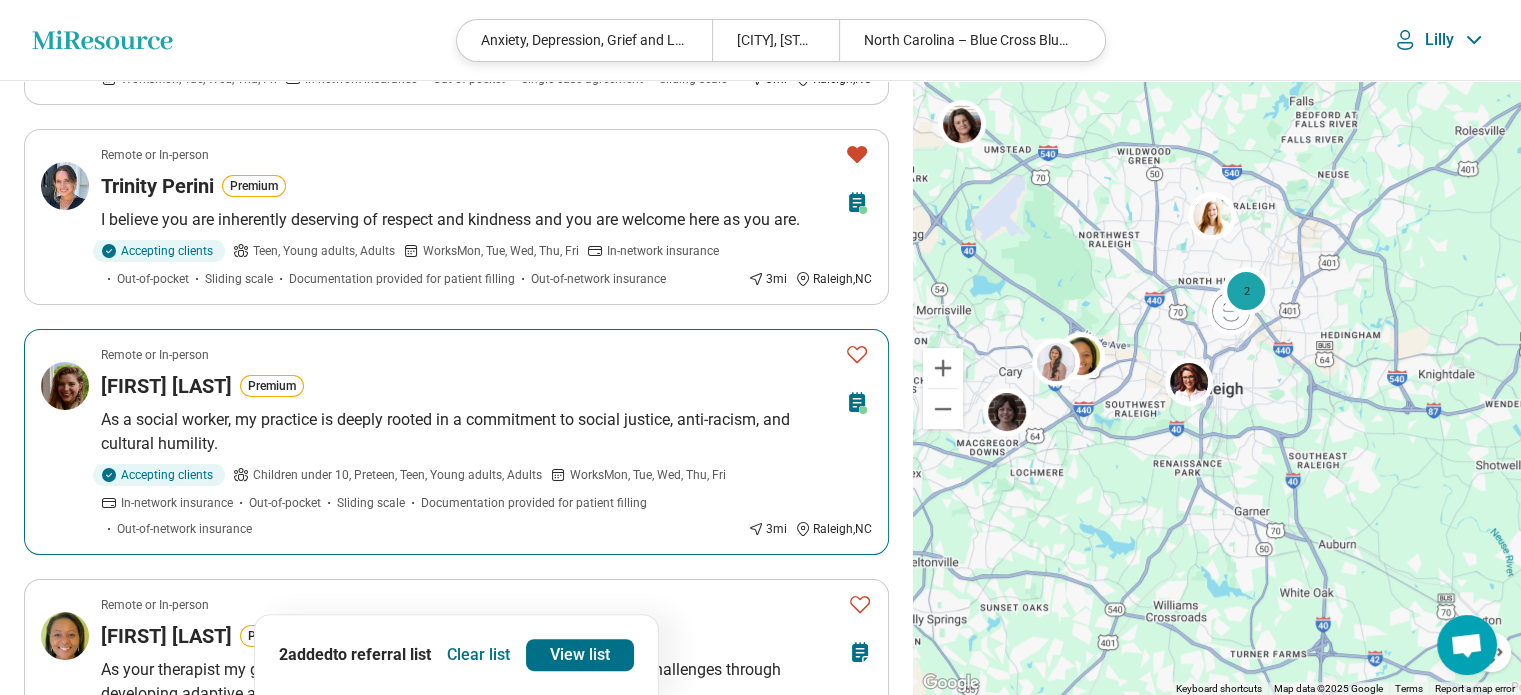 scroll, scrollTop: 588, scrollLeft: 0, axis: vertical 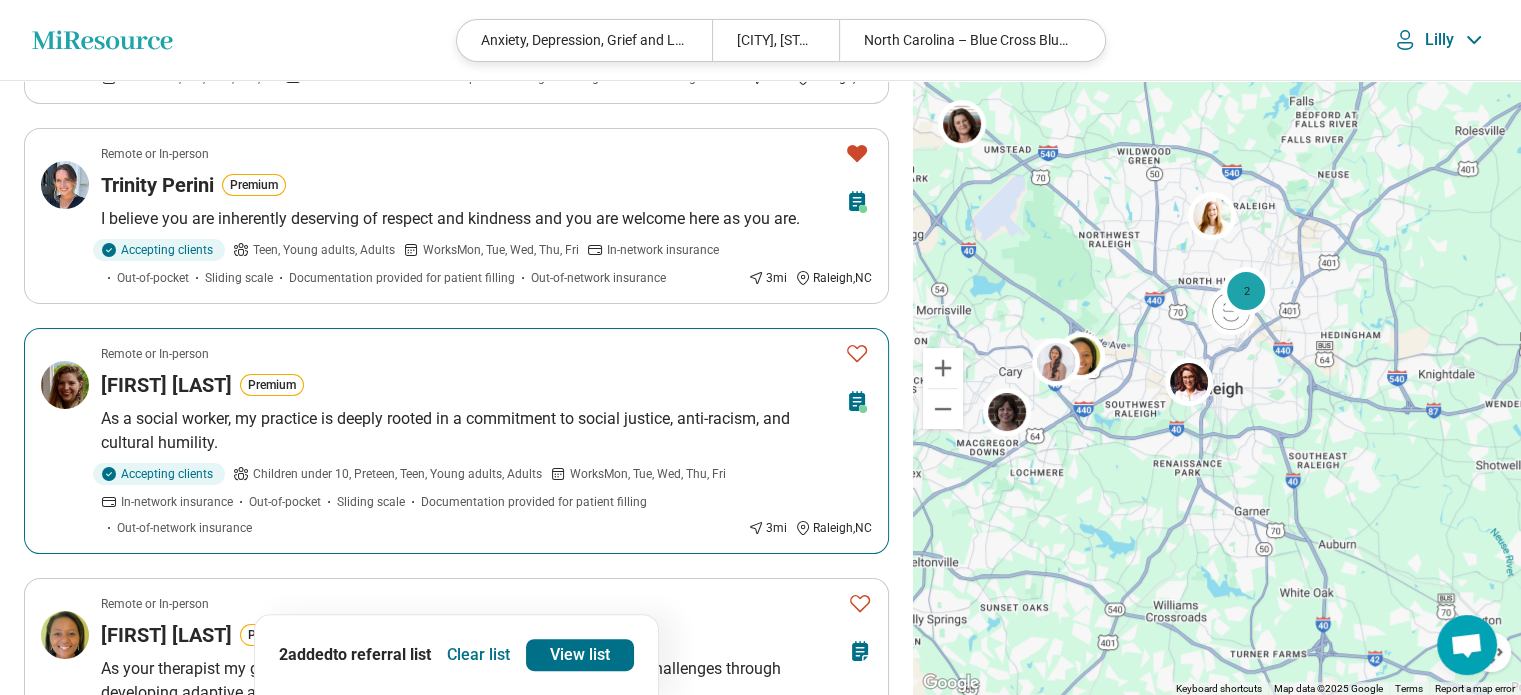 click 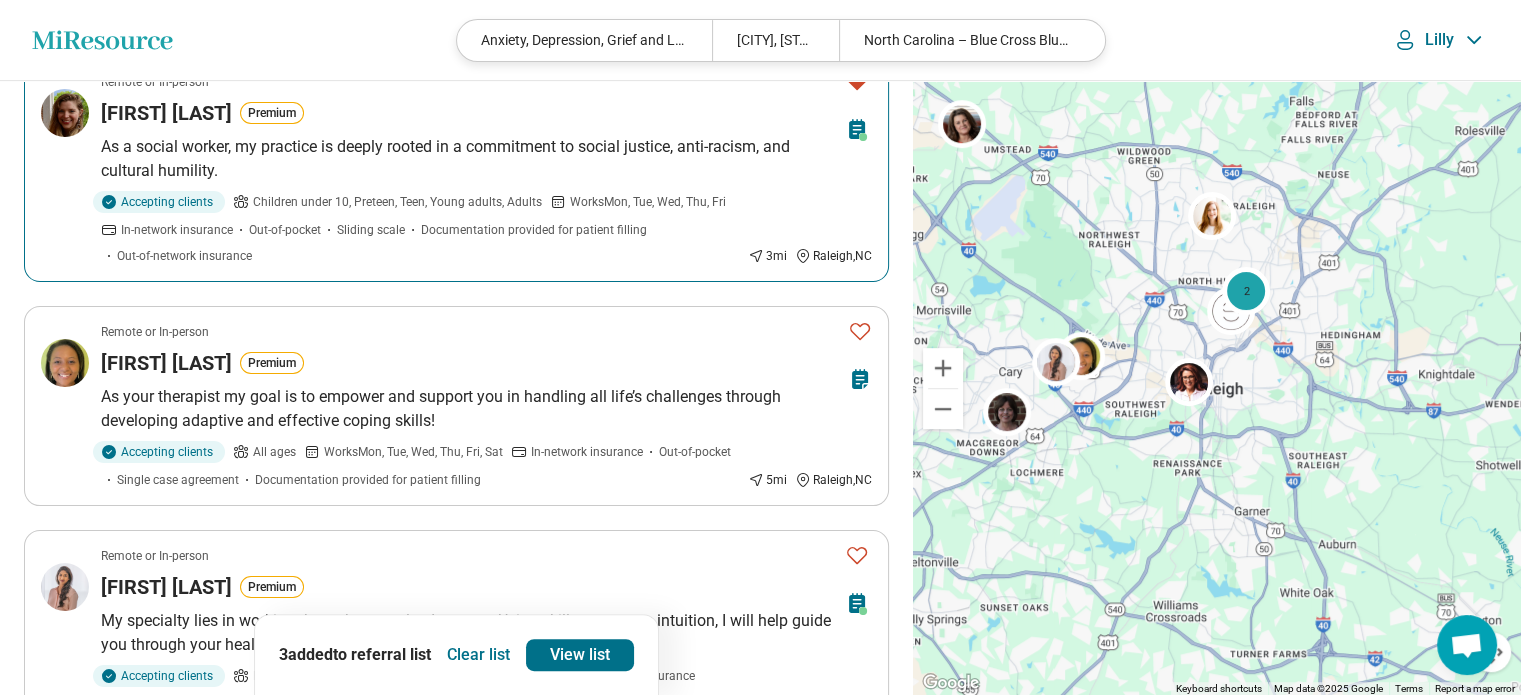 scroll, scrollTop: 860, scrollLeft: 0, axis: vertical 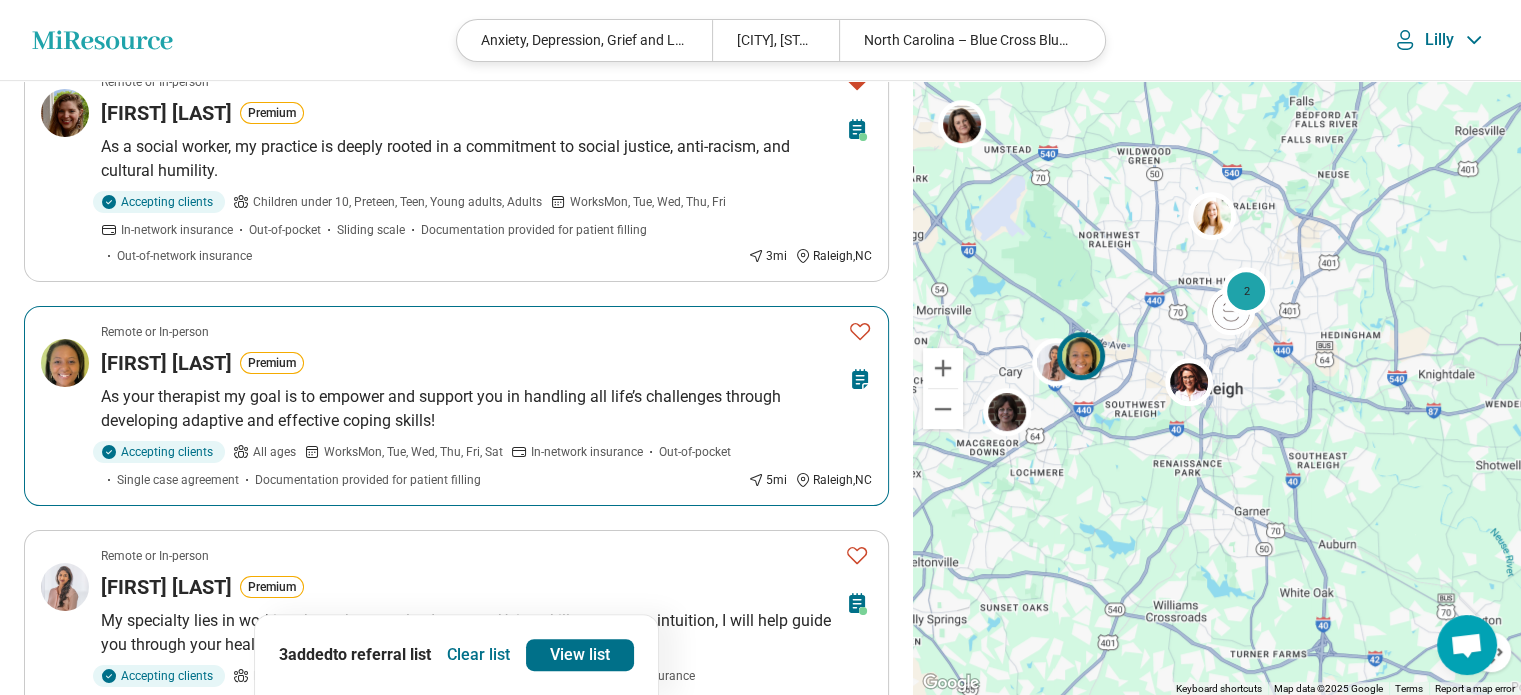 click 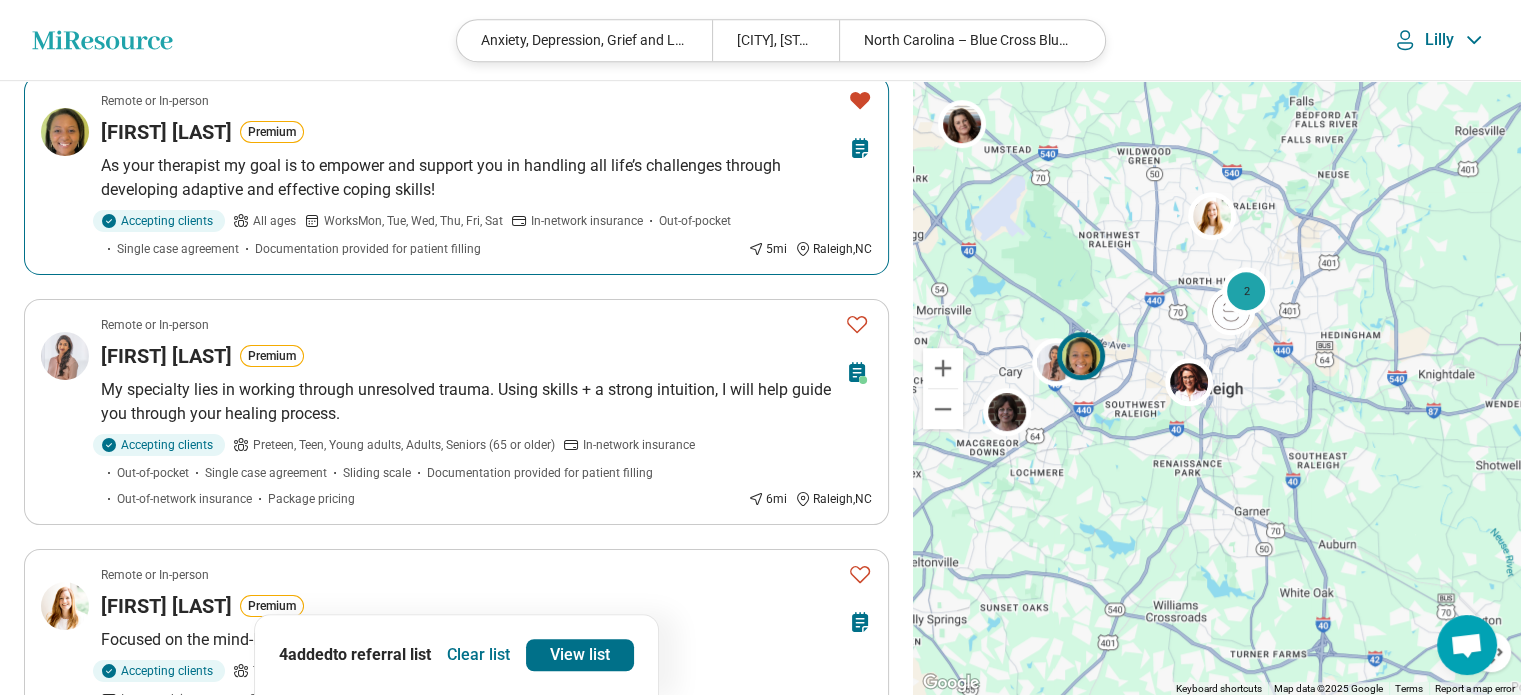 scroll, scrollTop: 1095, scrollLeft: 0, axis: vertical 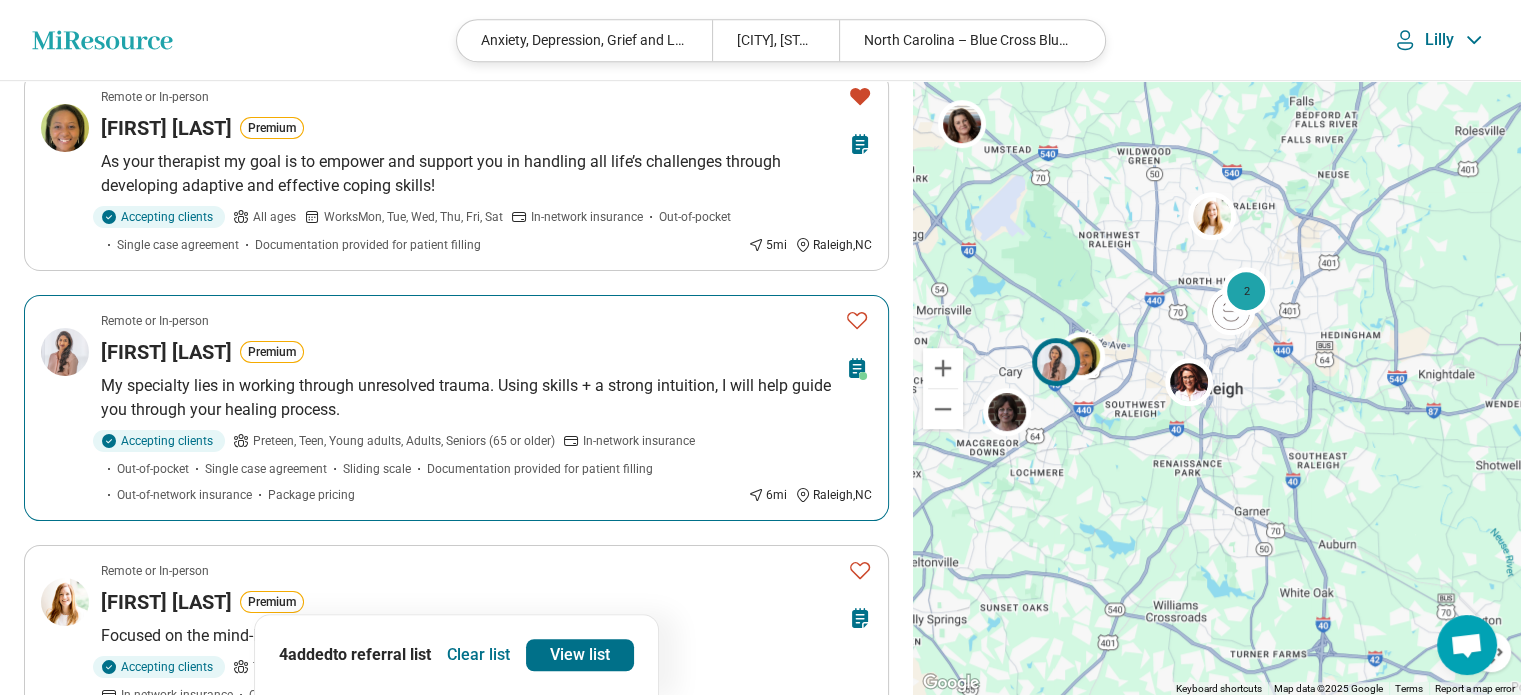 click 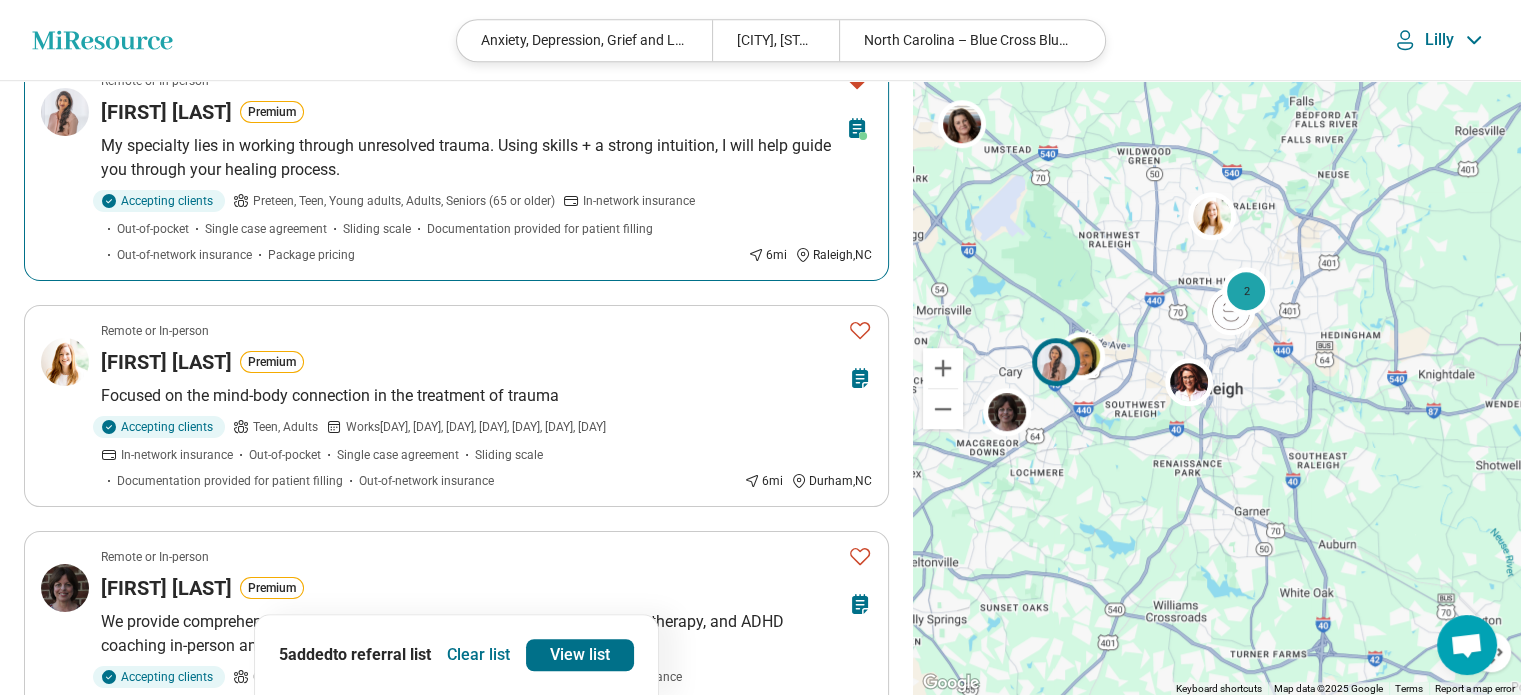 scroll, scrollTop: 1340, scrollLeft: 0, axis: vertical 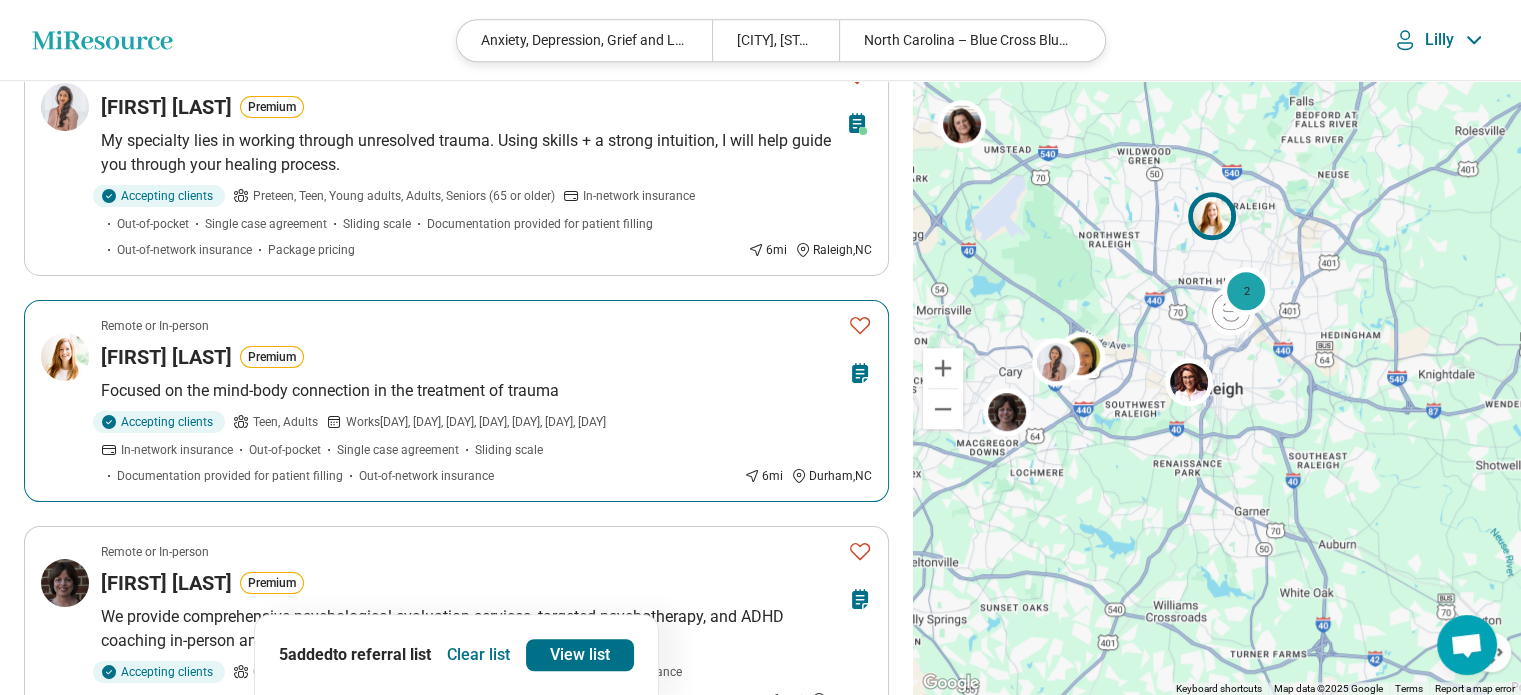 click 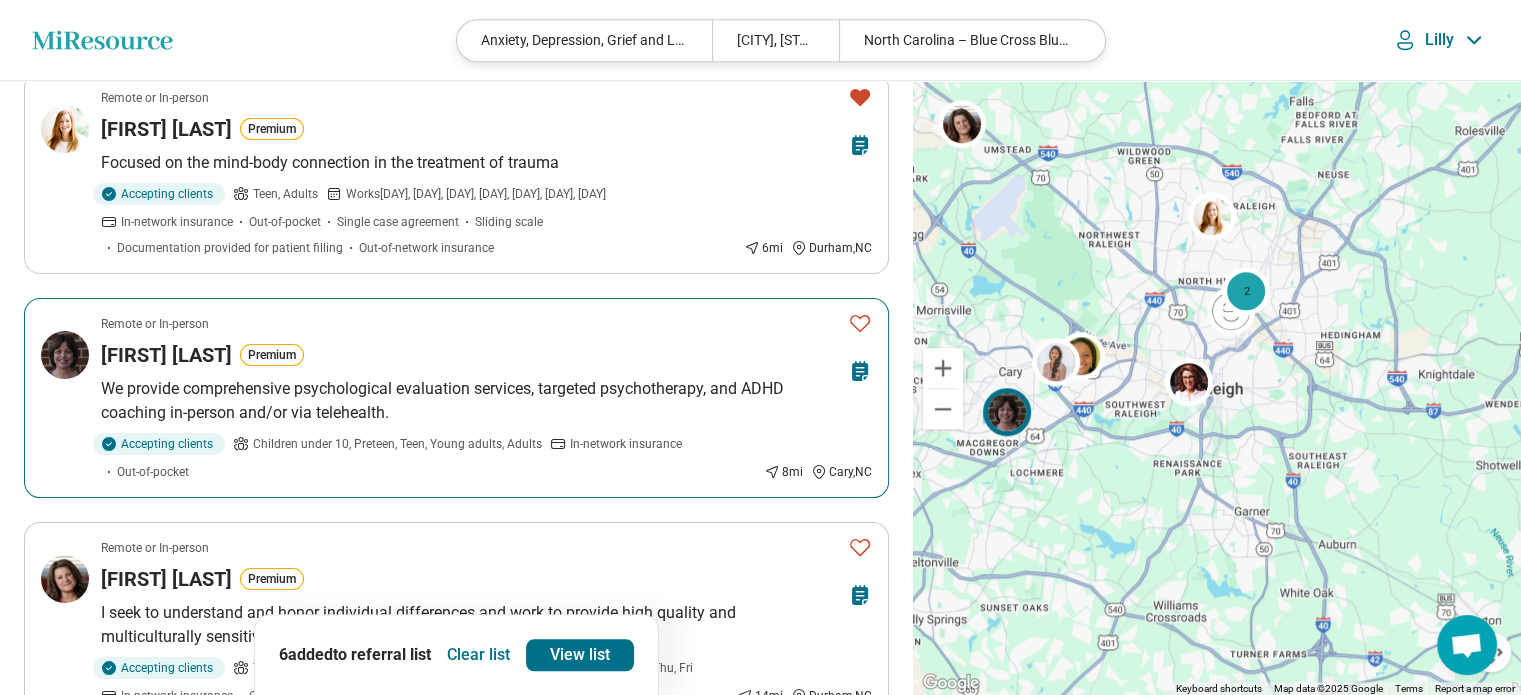 scroll, scrollTop: 1568, scrollLeft: 0, axis: vertical 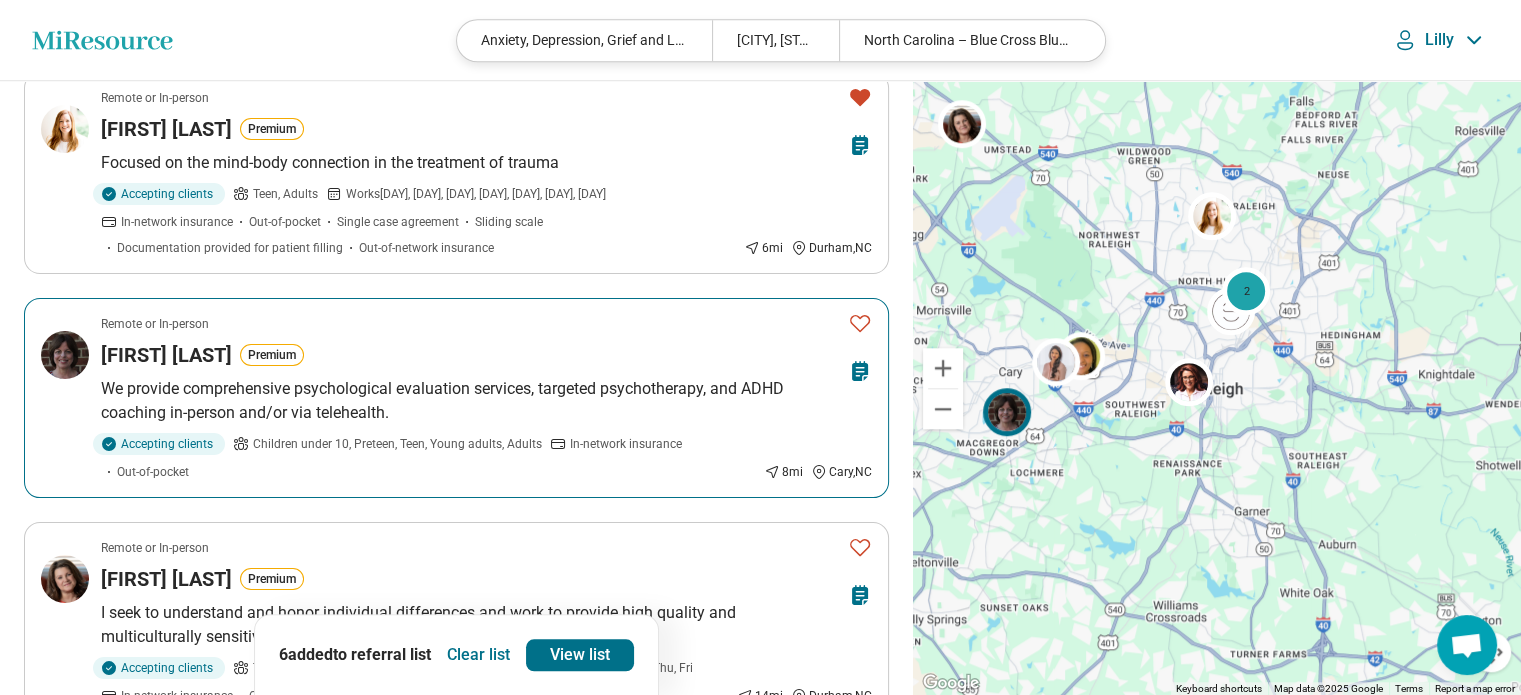click 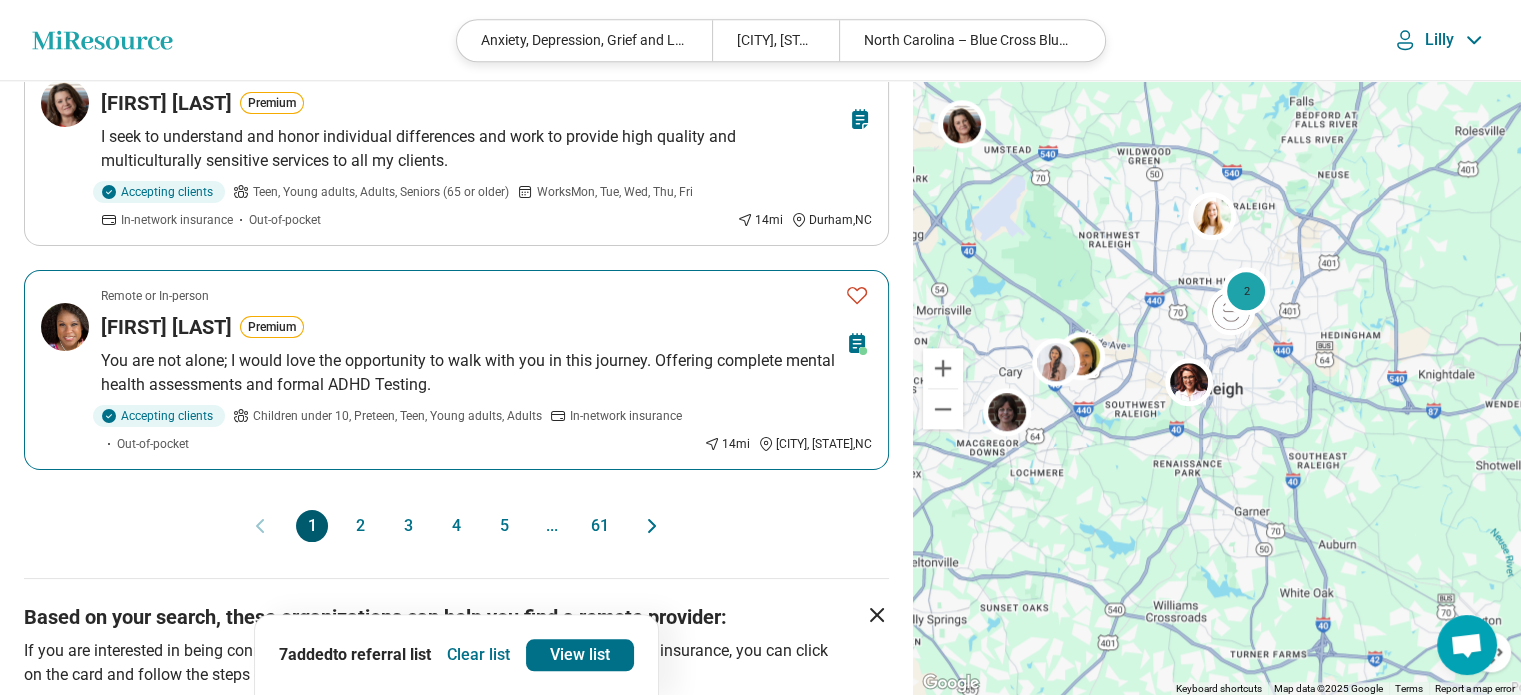 scroll, scrollTop: 2083, scrollLeft: 0, axis: vertical 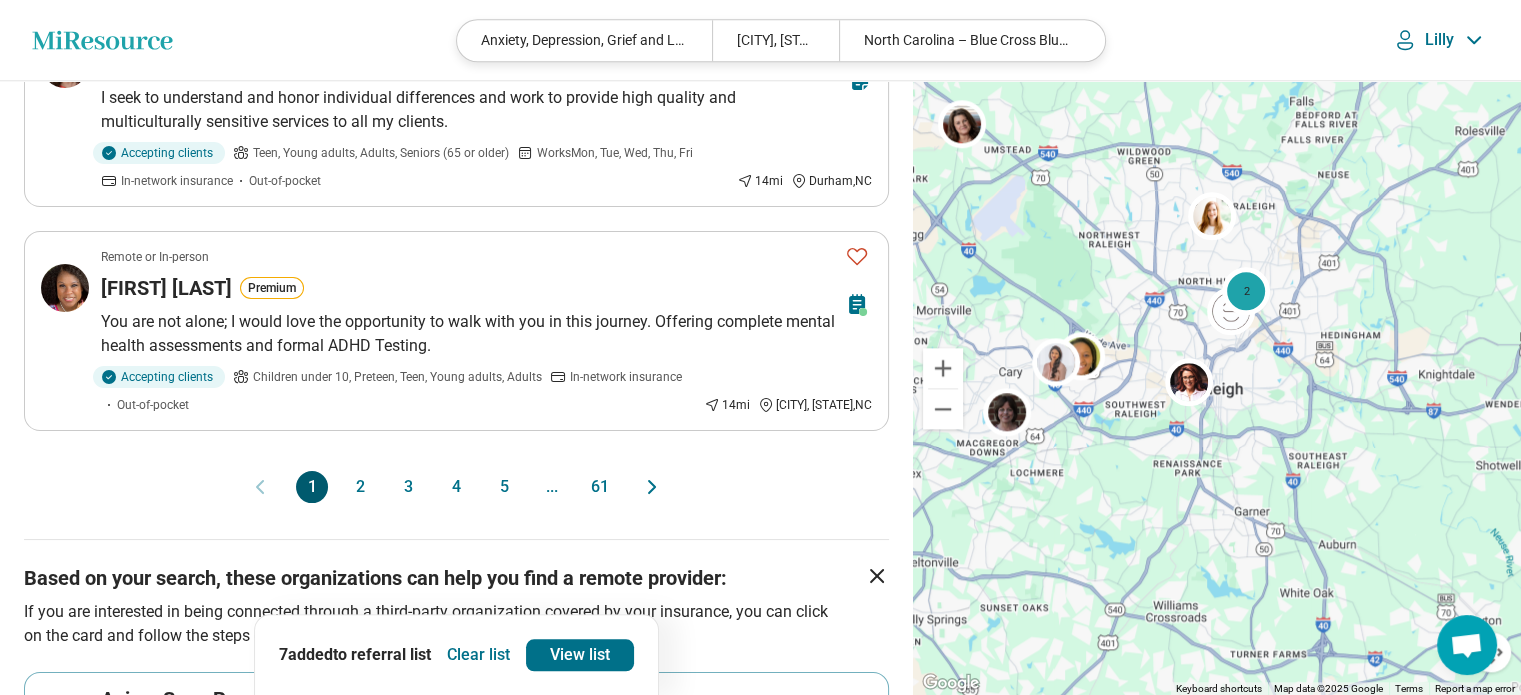 click on "2" at bounding box center (360, 487) 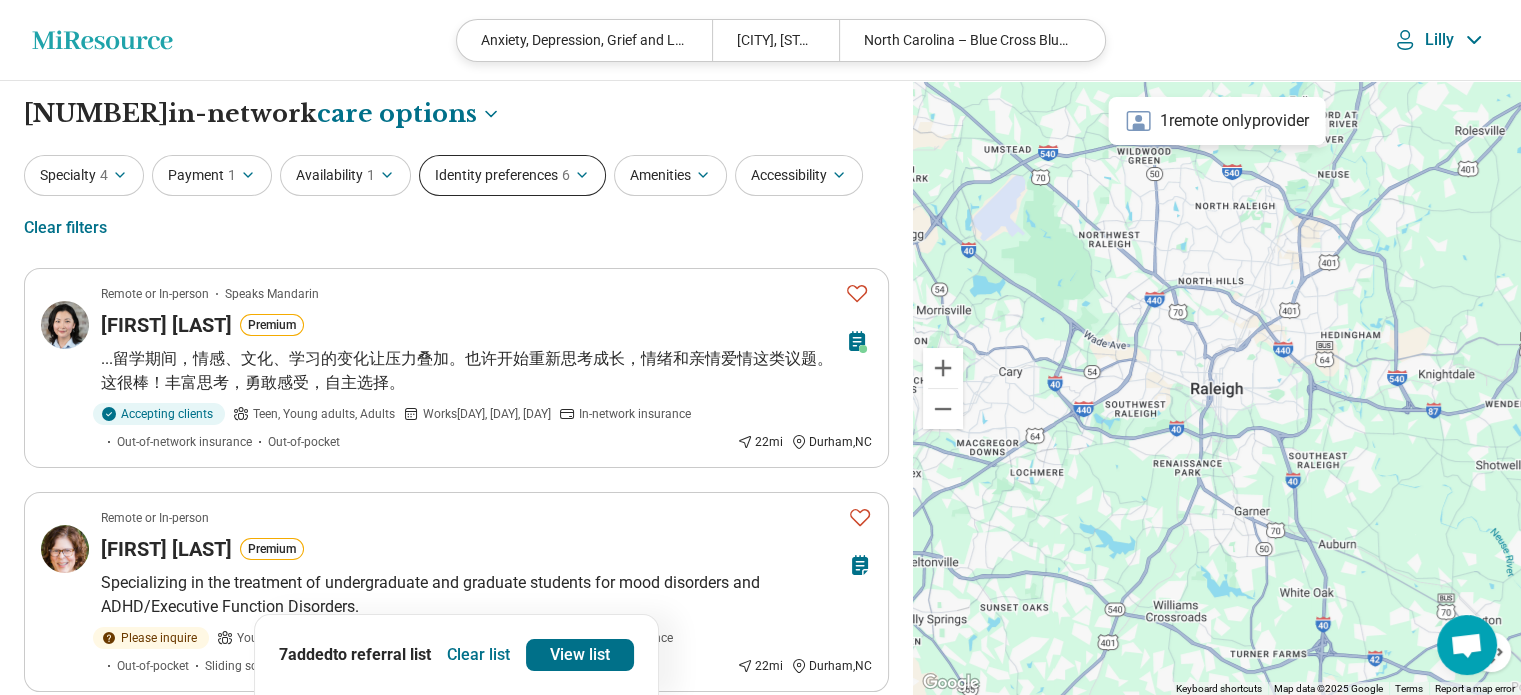click on "Identity preferences 6" at bounding box center [512, 175] 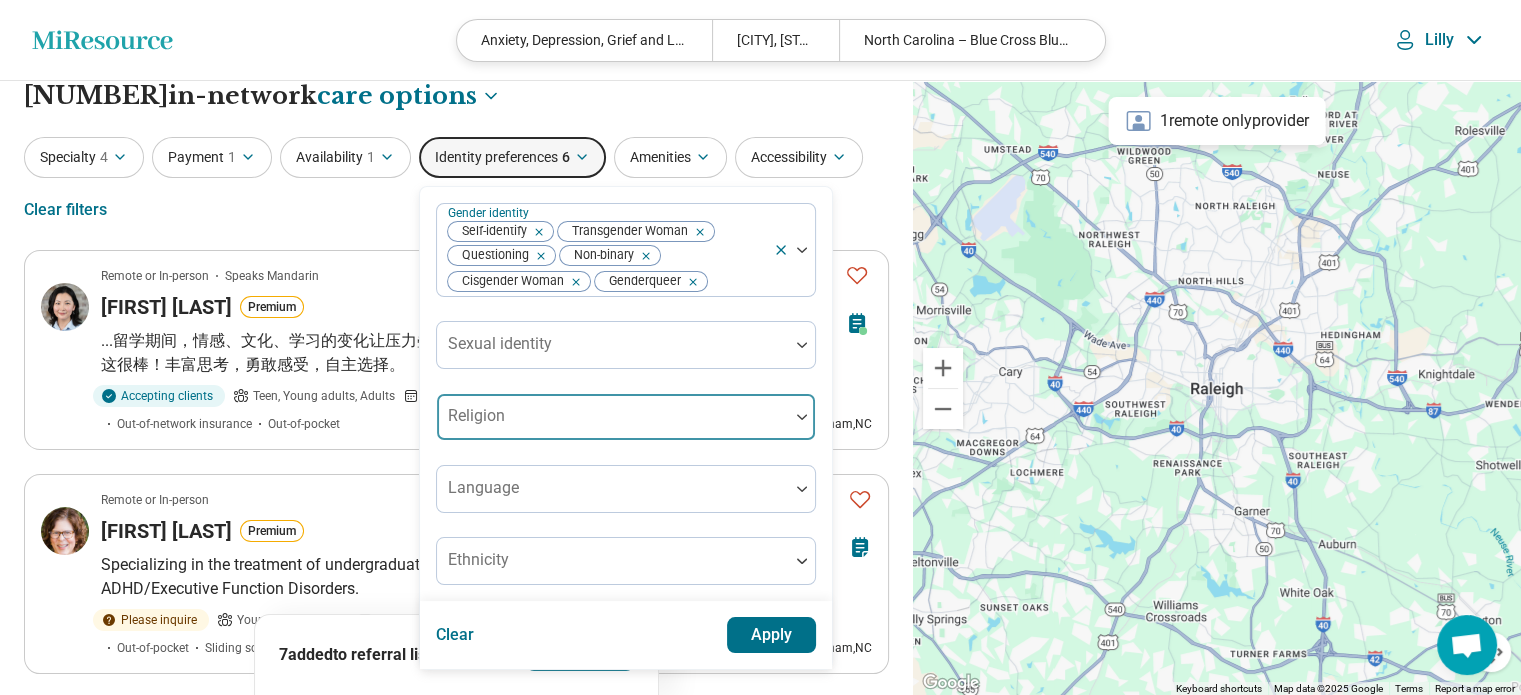 scroll, scrollTop: 16, scrollLeft: 0, axis: vertical 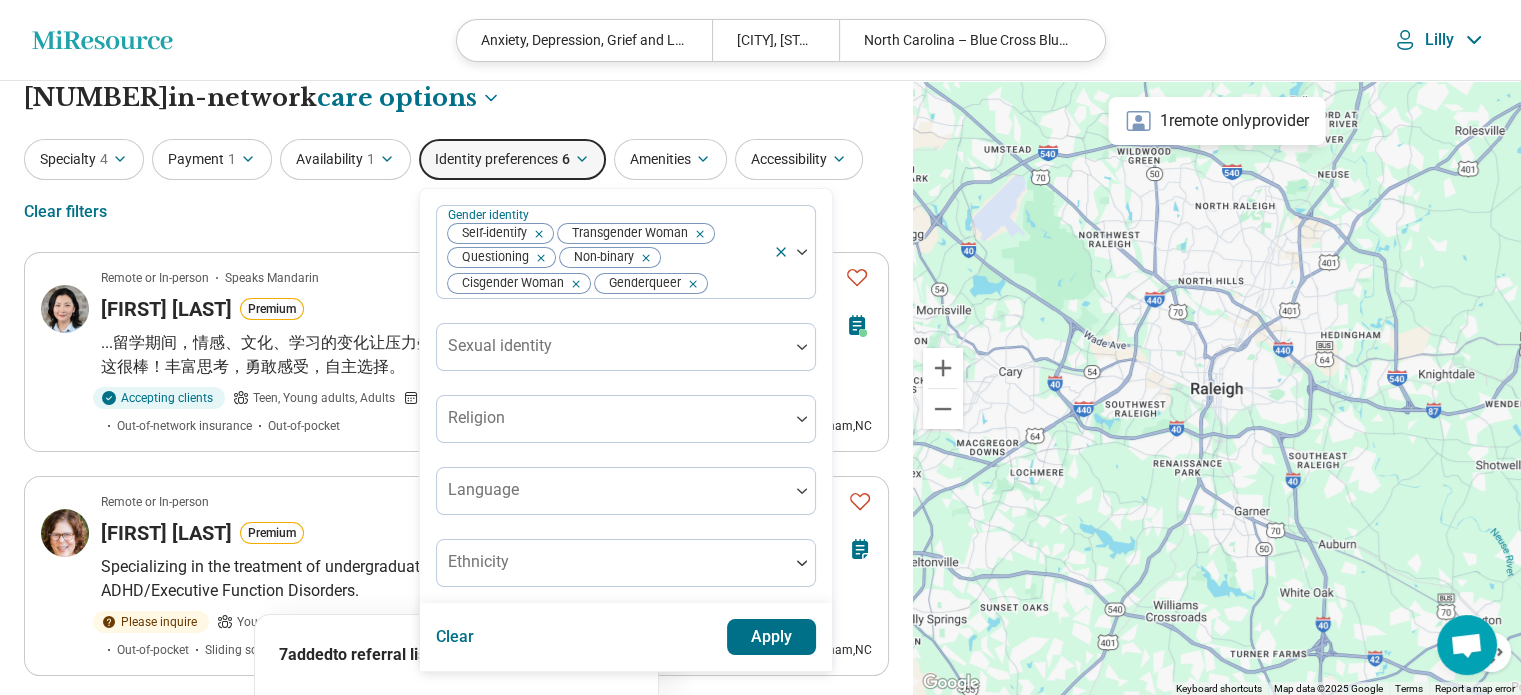 click on "**********" at bounding box center [456, 98] 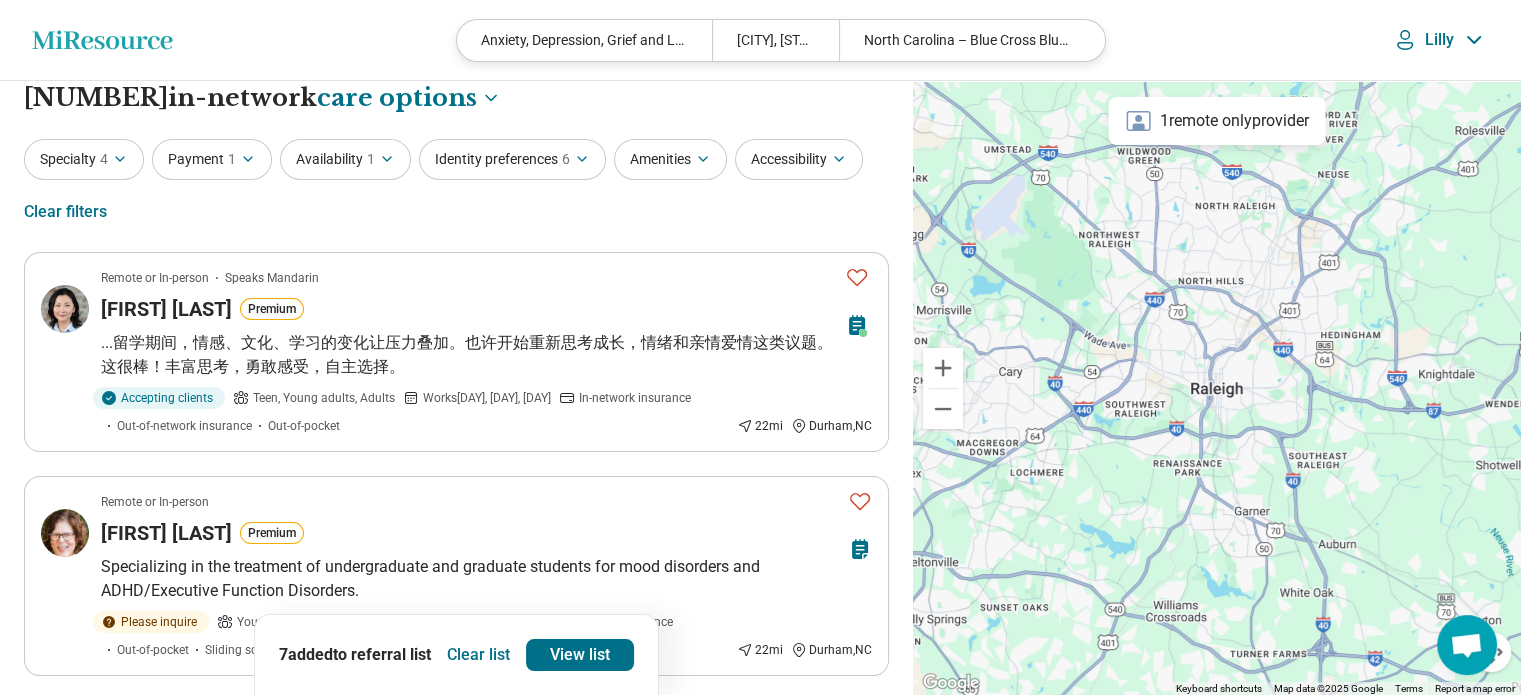 click on "Specialty 4 Payment 1 Availability 1 Identity preferences 6 Amenities Accessibility Clear filters" at bounding box center (456, 187) 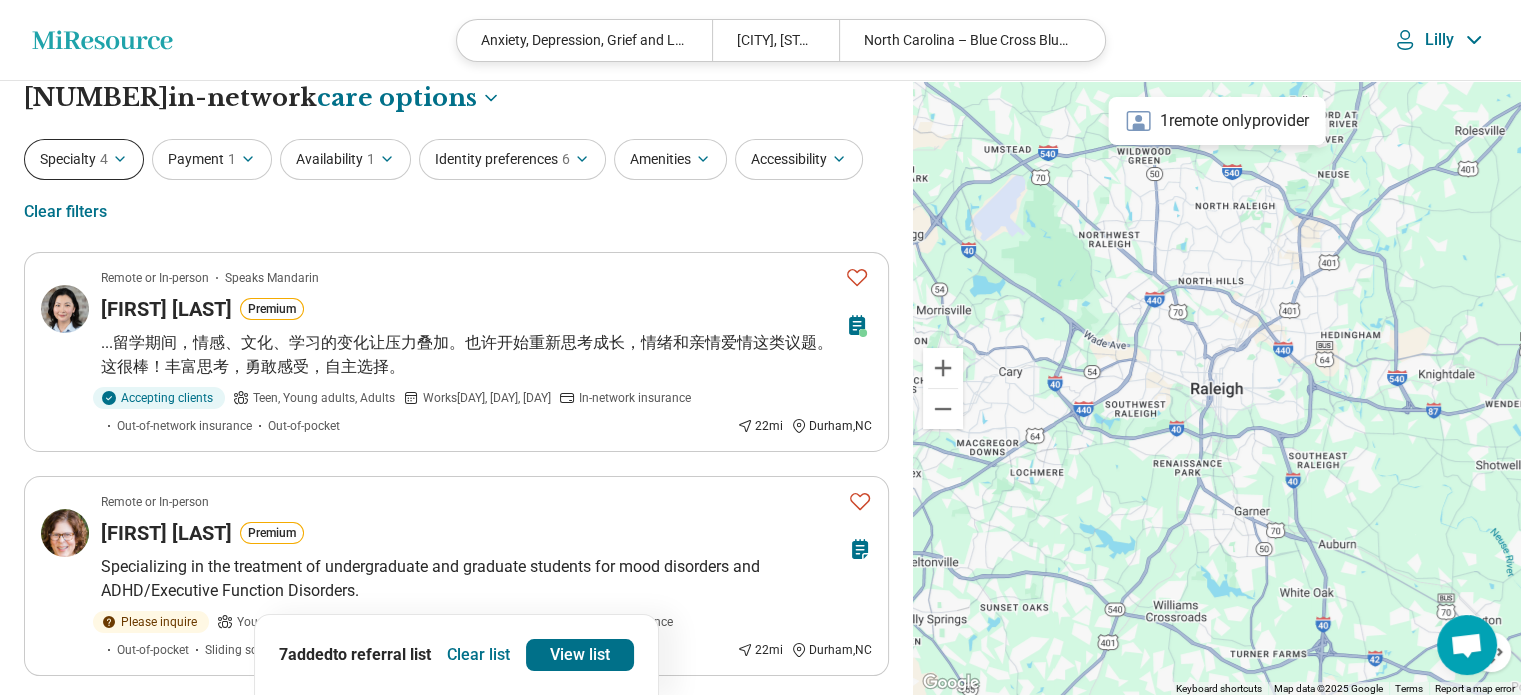click 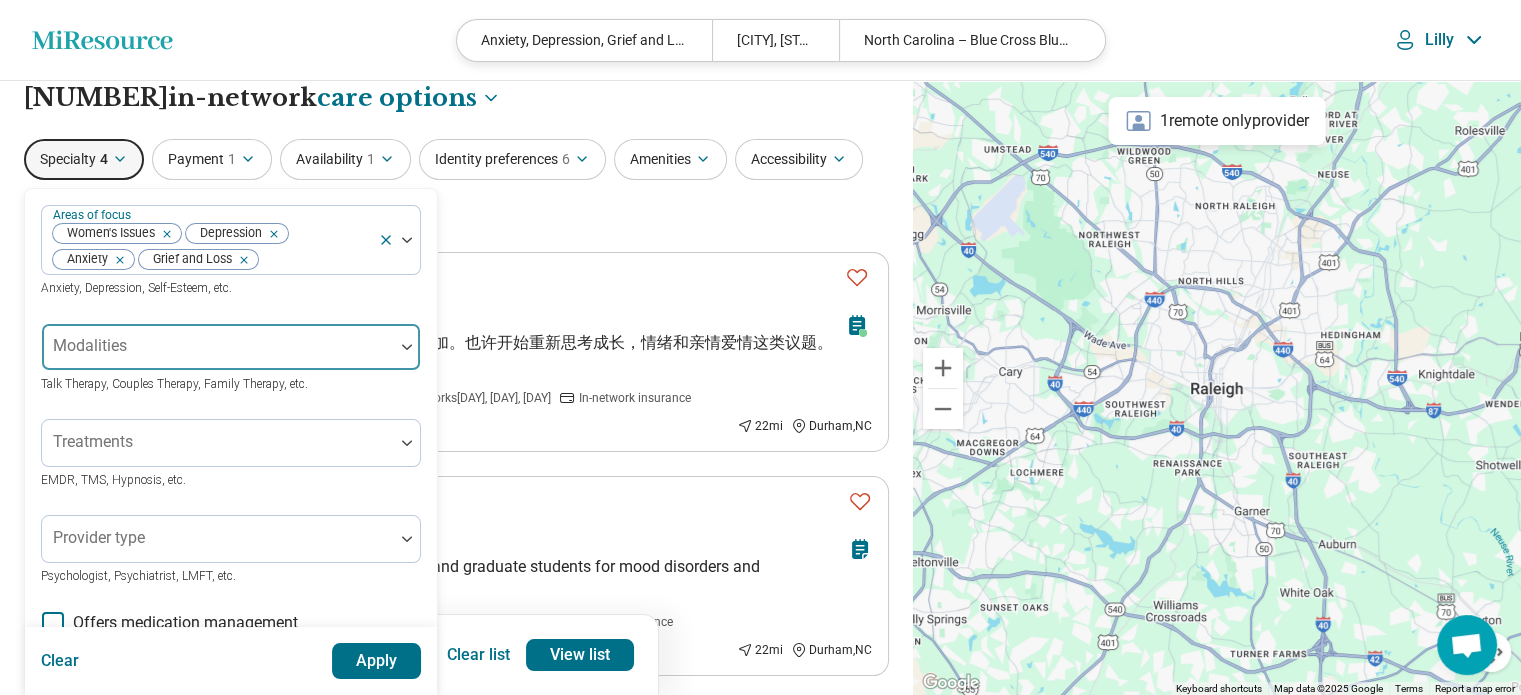 click at bounding box center [218, 355] 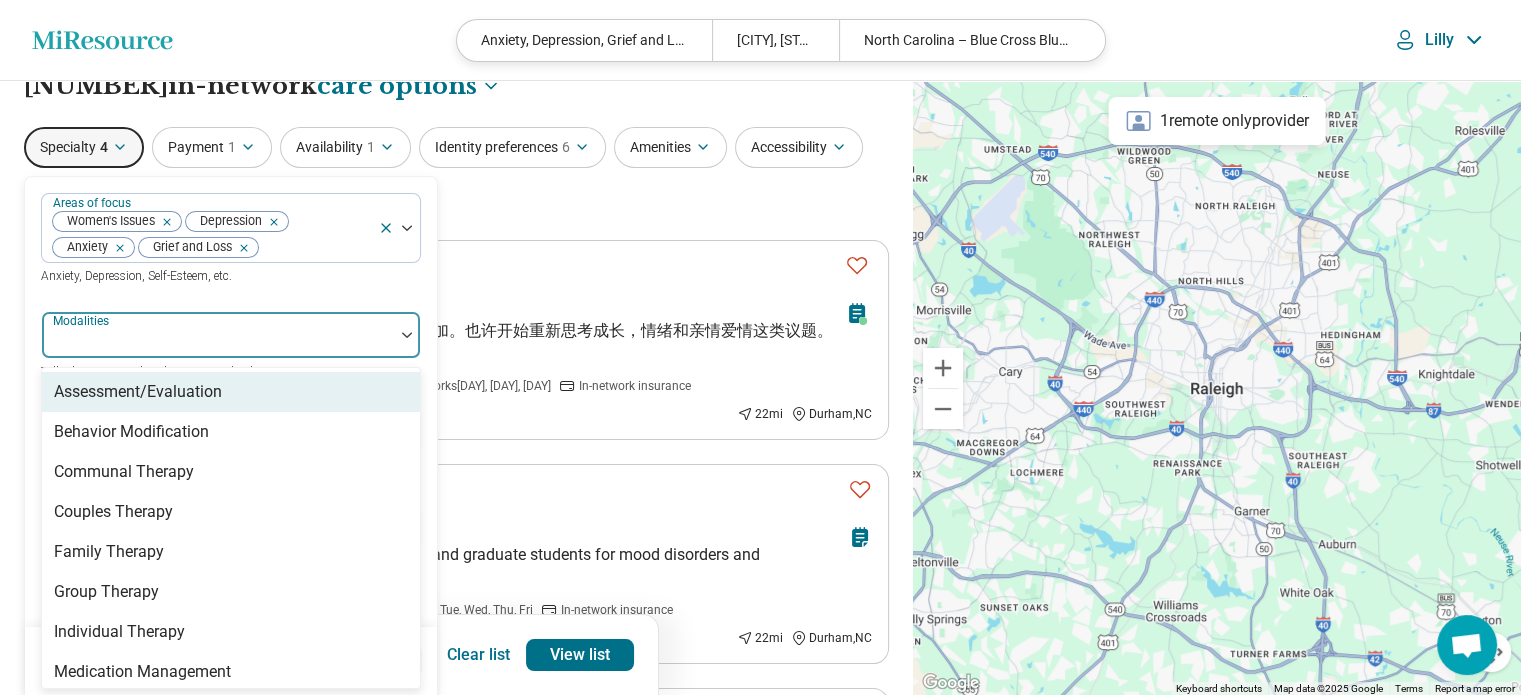 scroll, scrollTop: 29, scrollLeft: 0, axis: vertical 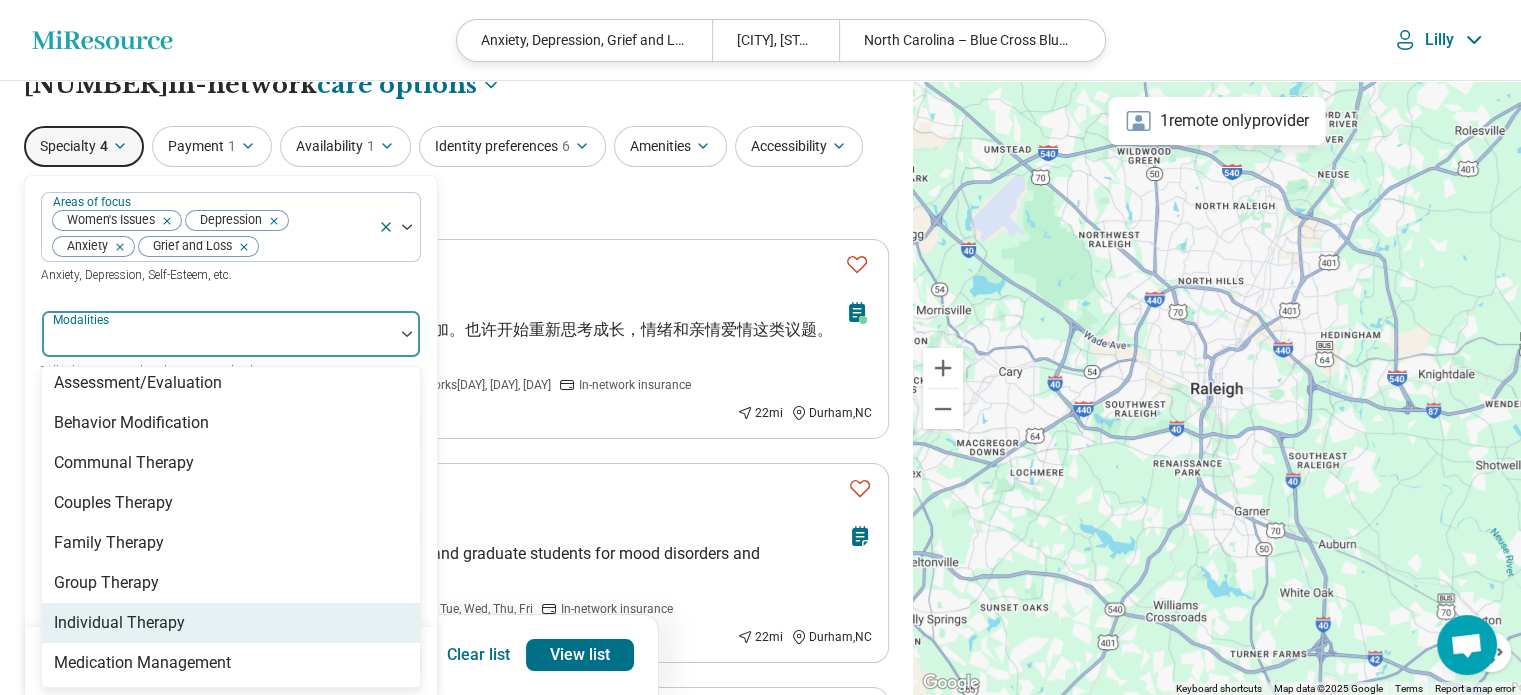 click on "Individual Therapy" at bounding box center (231, 623) 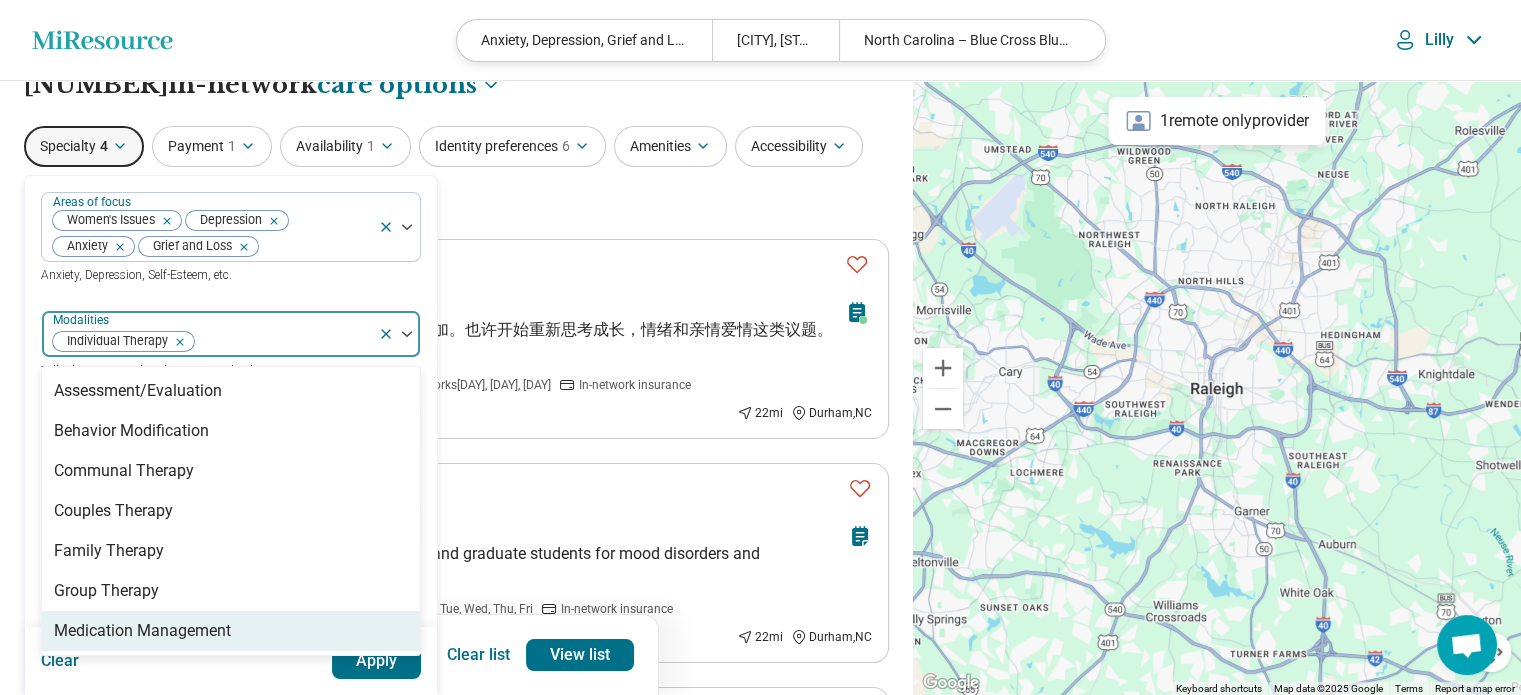 scroll, scrollTop: 0, scrollLeft: 0, axis: both 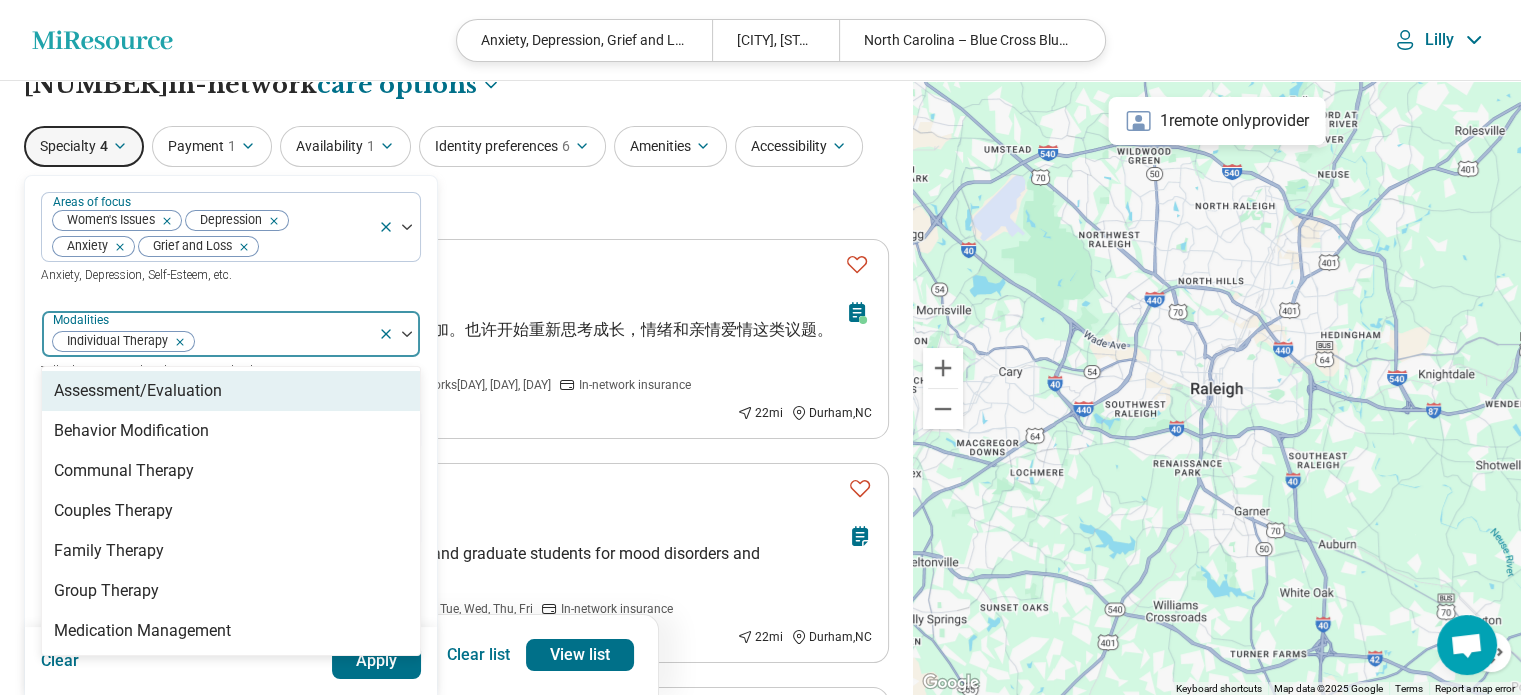 click on "Areas of focus Women's Issues Depression Anxiety Grief and Loss Anxiety, Depression, Self-Esteem, etc. option Individual Therapy, selected. 7 results available. Use Up and Down to choose options, press Enter to select the currently focused option, press Escape to exit the menu, press Tab to select the option and exit the menu. Modalities Individual Therapy Assessment/Evaluation Behavior Modification Communal Therapy Couples Therapy Family Therapy Group Therapy Medication Management Talk Therapy, Couples Therapy, Family Therapy, etc. Treatments EMDR, TMS, Hypnosis, etc. Provider type Psychologist, Psychiatrist, LMFT, etc. Offers medication management Program type Medically unstable Actively suicidal Help with activities of daily living Special groups Body positivity, People with disabilities, Active duty military, etc. Age groups" at bounding box center [231, 594] 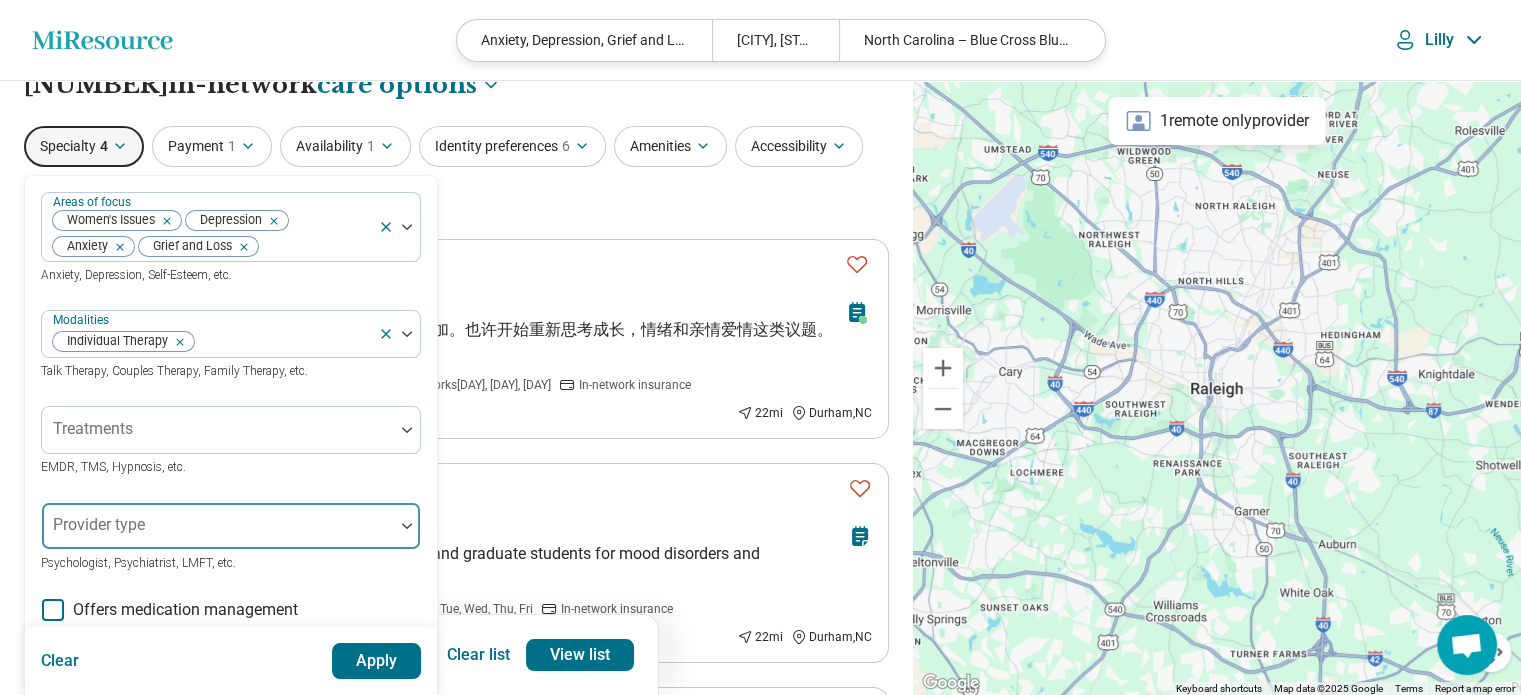 click at bounding box center (218, 534) 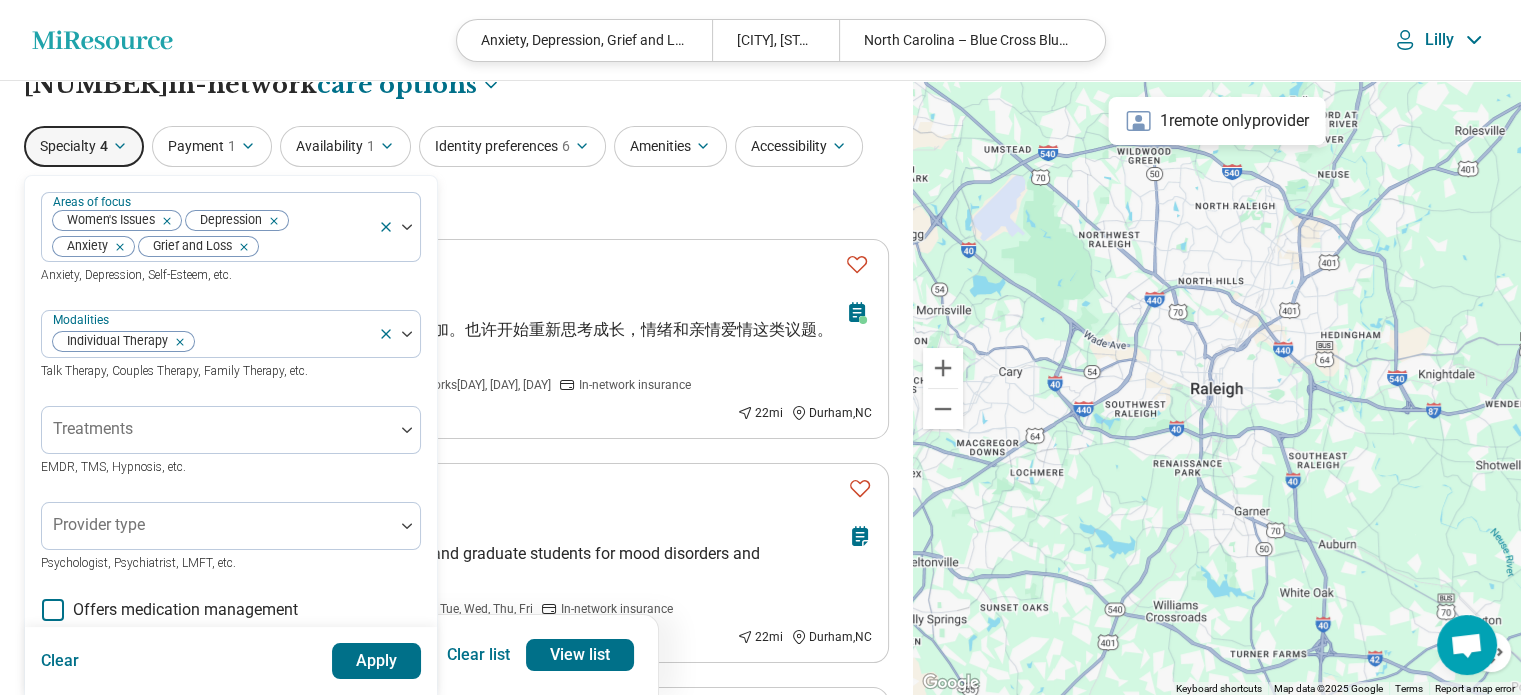 click on "Apply" at bounding box center [377, 661] 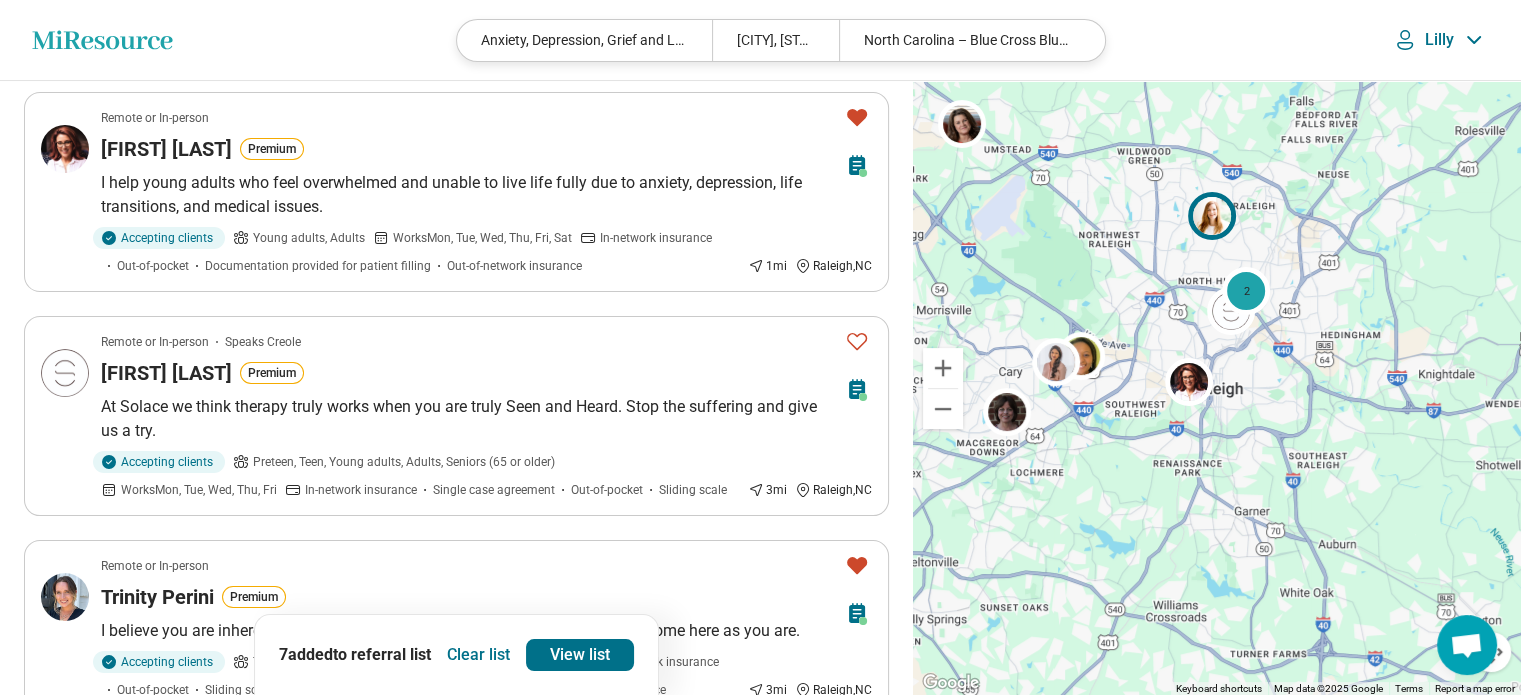 scroll, scrollTop: 0, scrollLeft: 0, axis: both 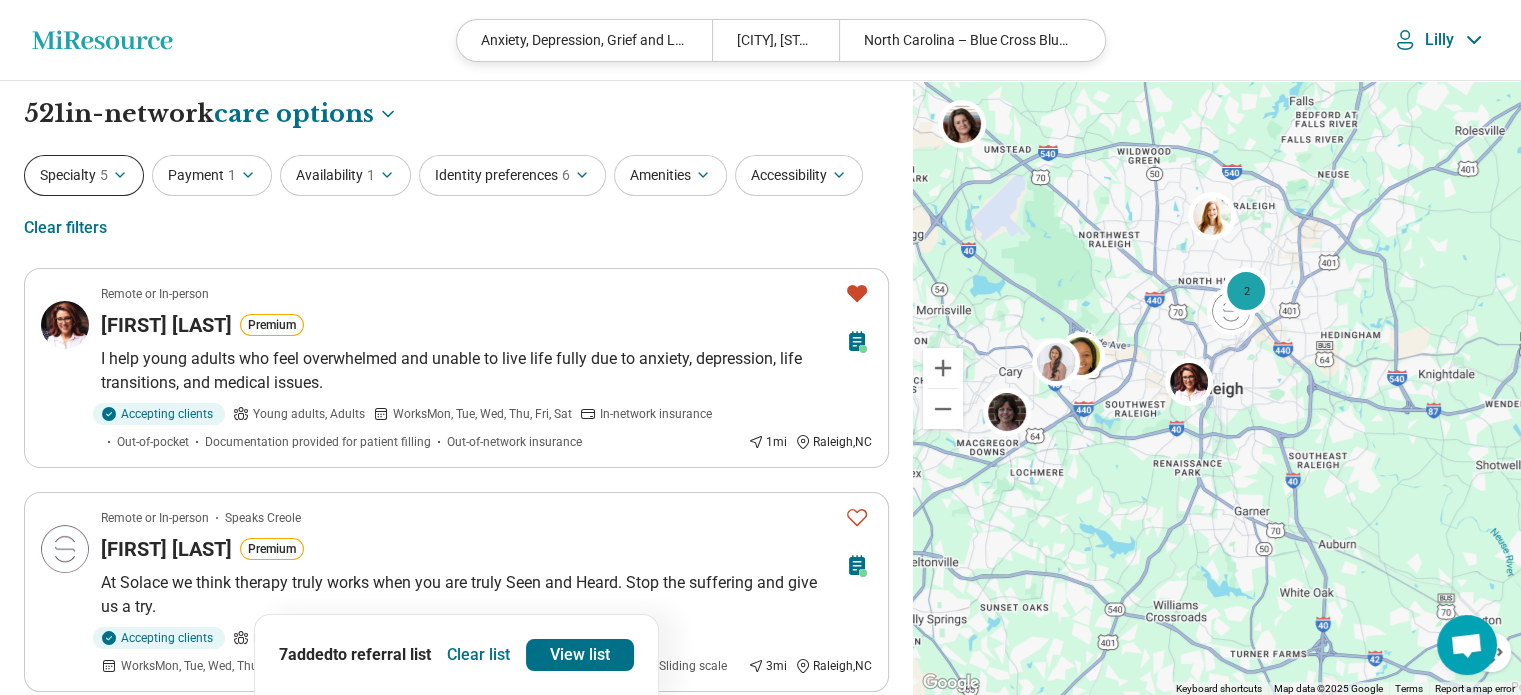 click on "Specialty 5" at bounding box center [84, 175] 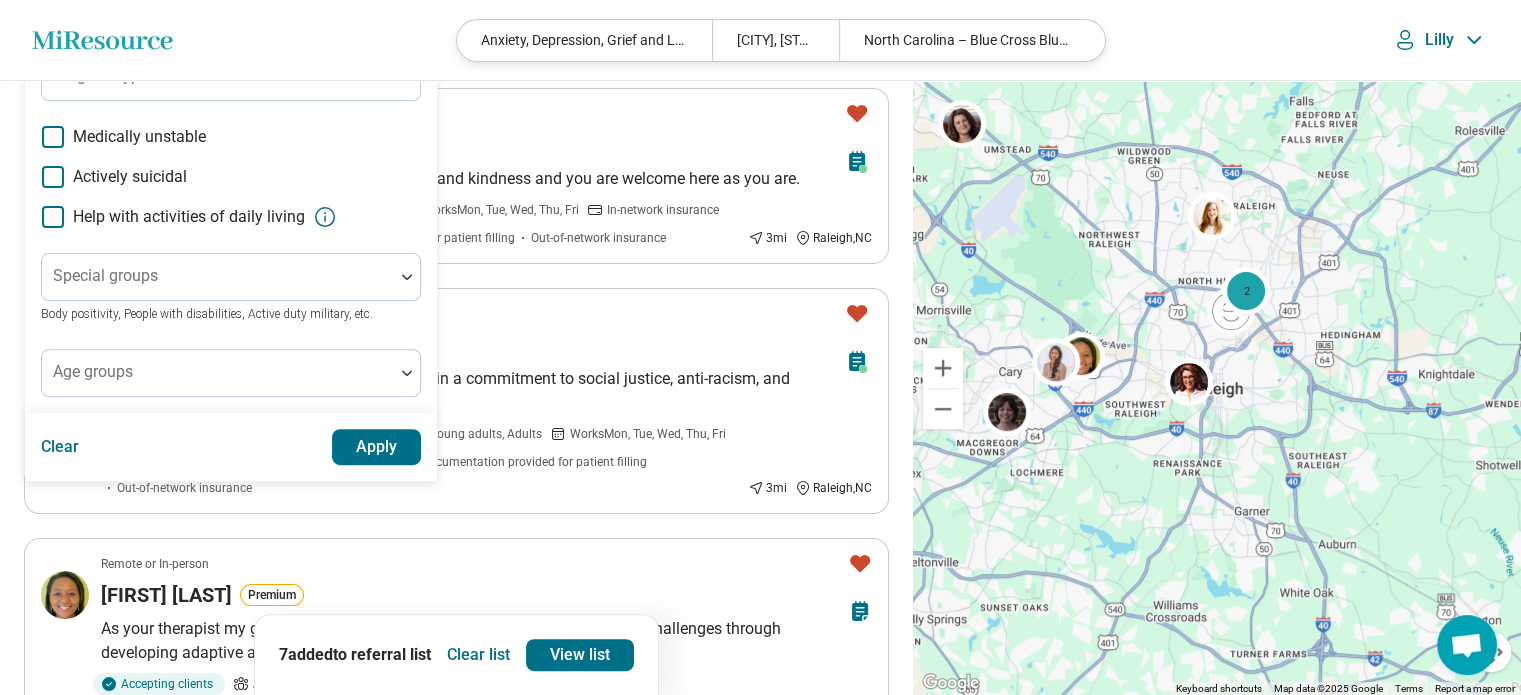 scroll, scrollTop: 639, scrollLeft: 0, axis: vertical 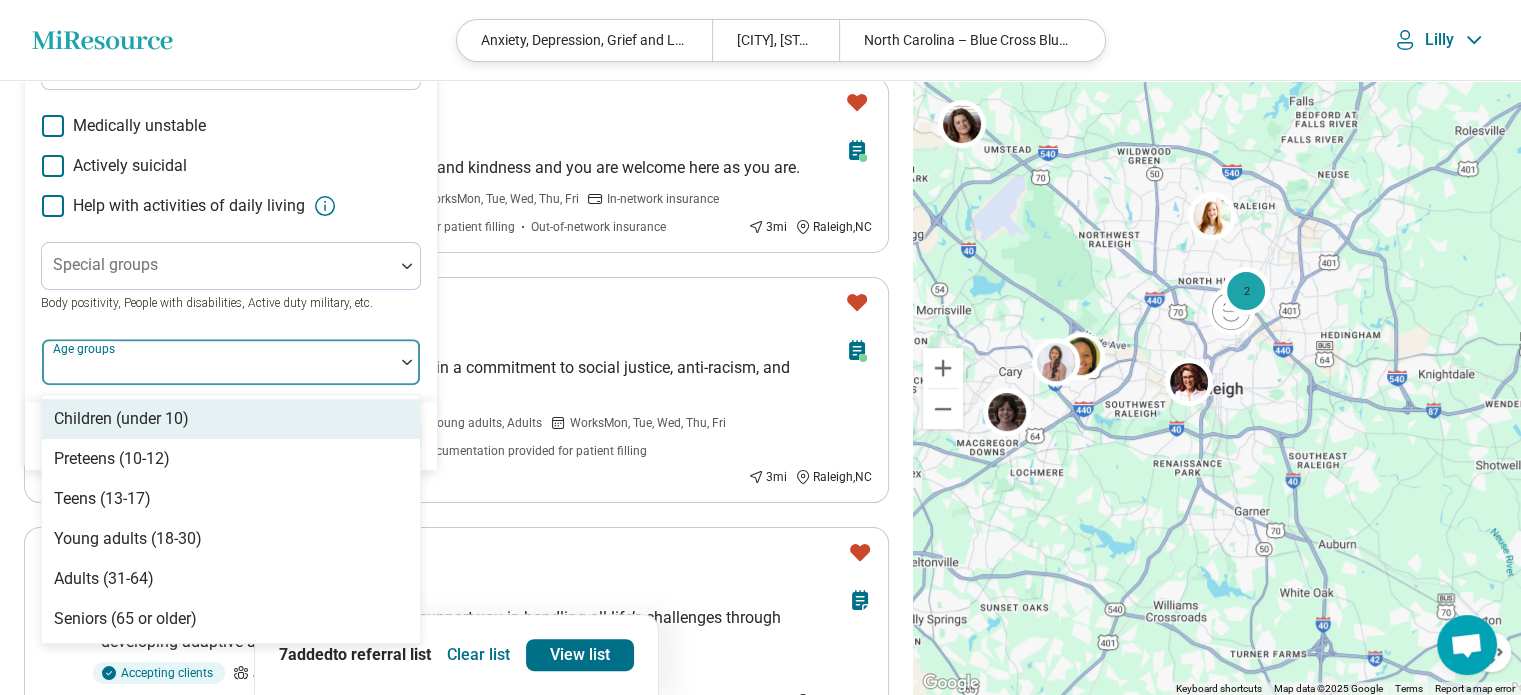 click at bounding box center (218, 370) 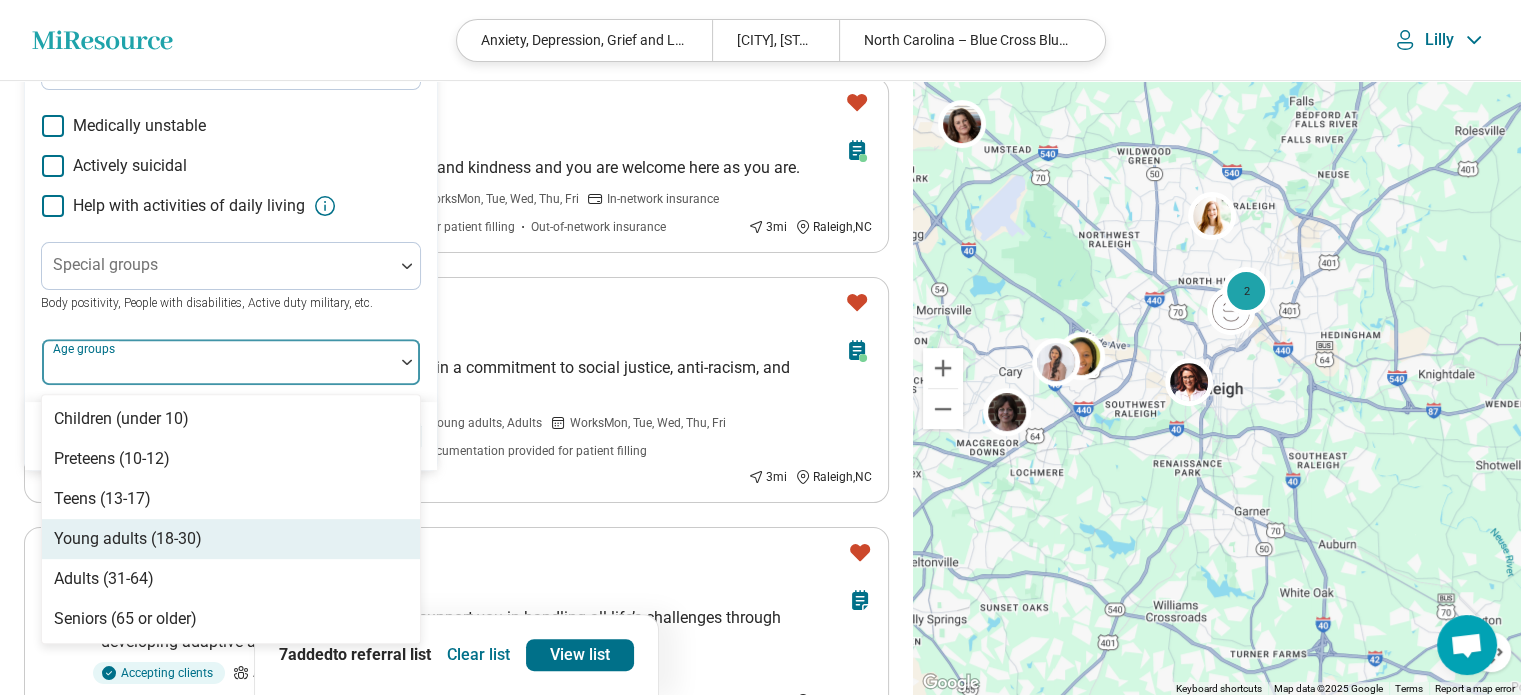 click on "Young adults (18-30)" at bounding box center [231, 539] 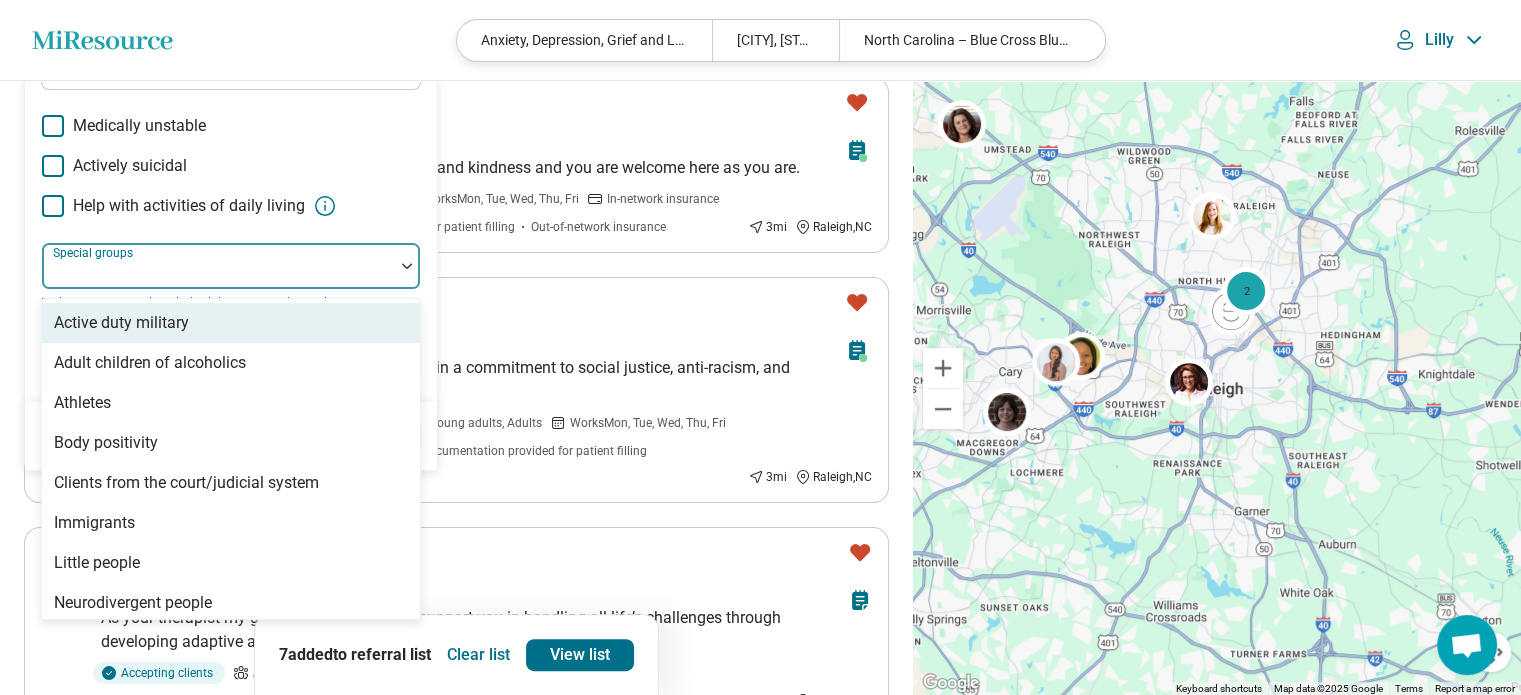 click at bounding box center (218, 274) 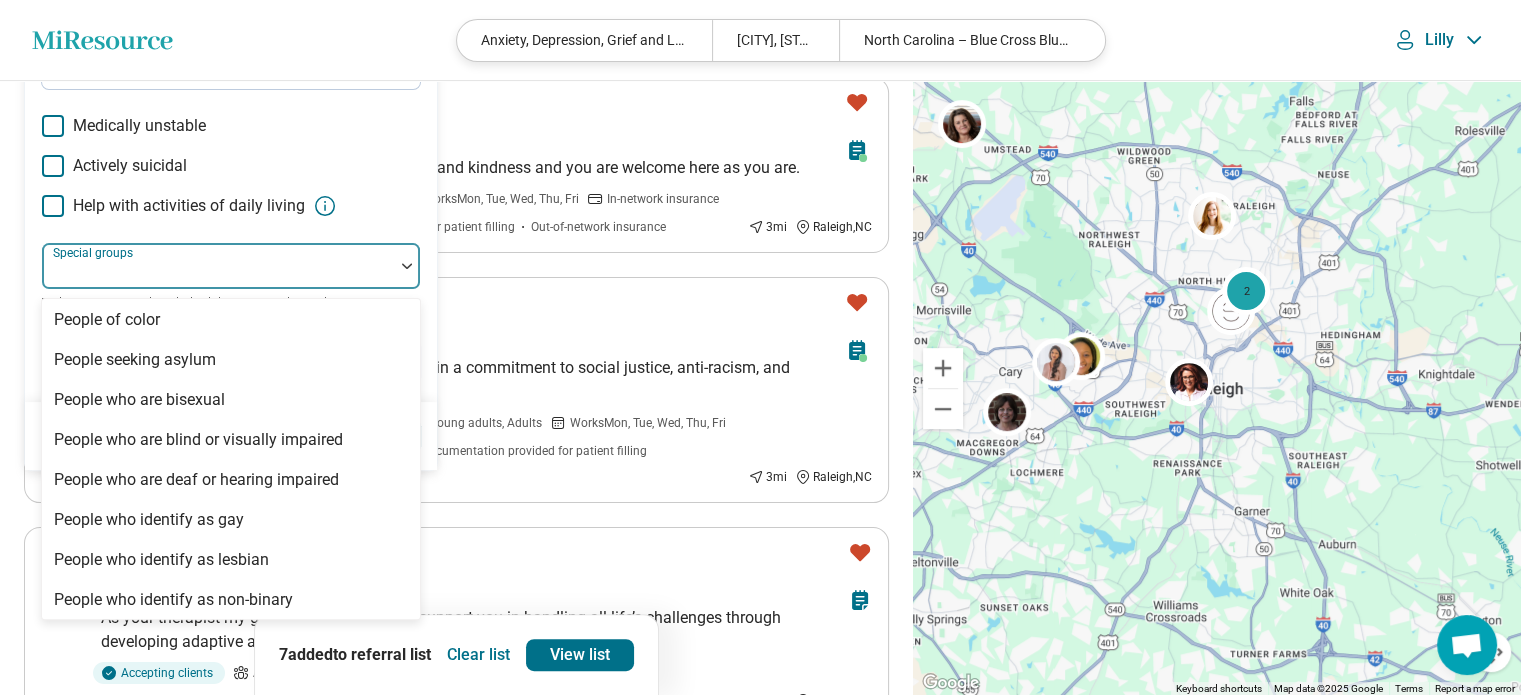 scroll, scrollTop: 0, scrollLeft: 0, axis: both 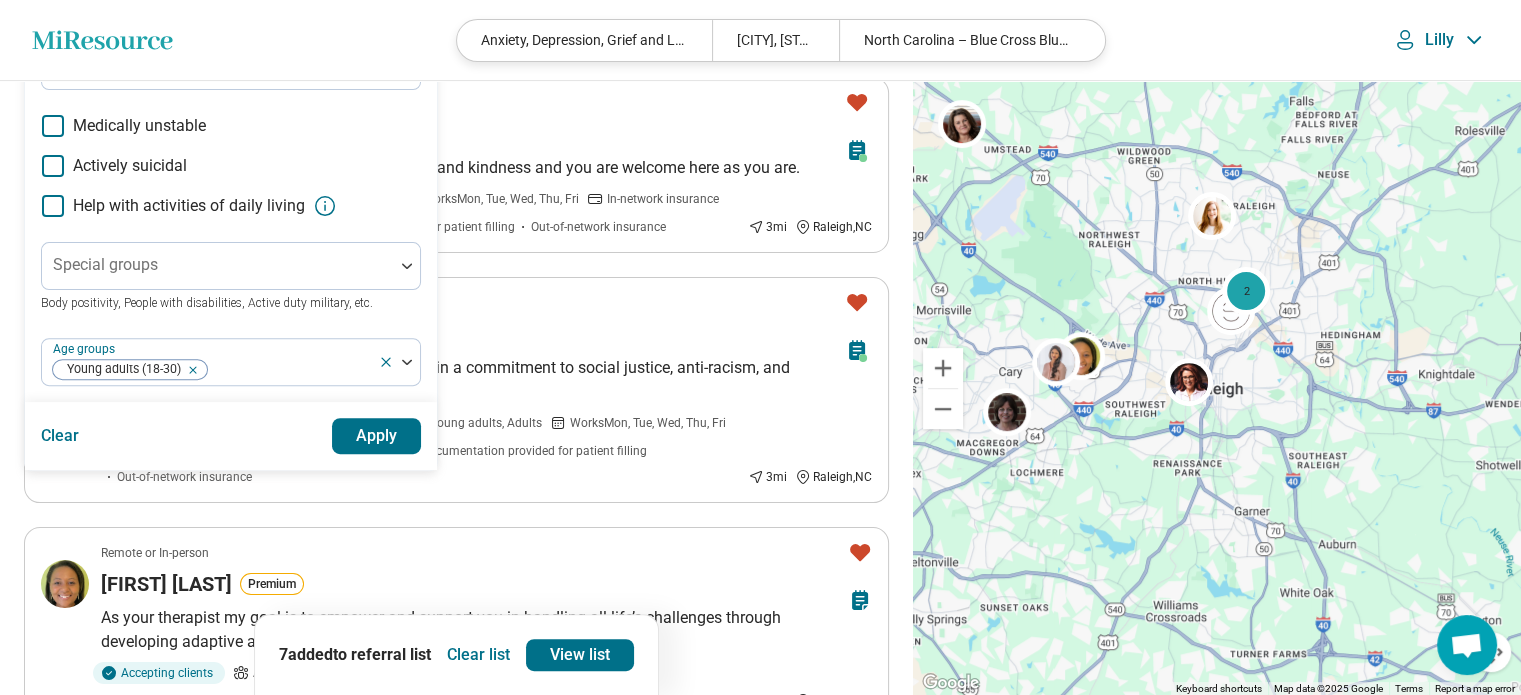 click on "Areas of focus Women's Issues Depression Anxiety Grief and Loss Anxiety, Depression, Self-Esteem, etc. Modalities Individual Therapy Talk Therapy, Couples Therapy, Family Therapy, etc. Treatments EMDR, TMS, Hypnosis, etc. Provider type Psychologist, Psychiatrist, LMFT, etc. Offers medication management Program type Medically unstable Actively suicidal Help with activities of daily living Special groups Body positivity, People with disabilities, Active duty military, etc. Age groups Young adults (18-30)" at bounding box center (231, -16) 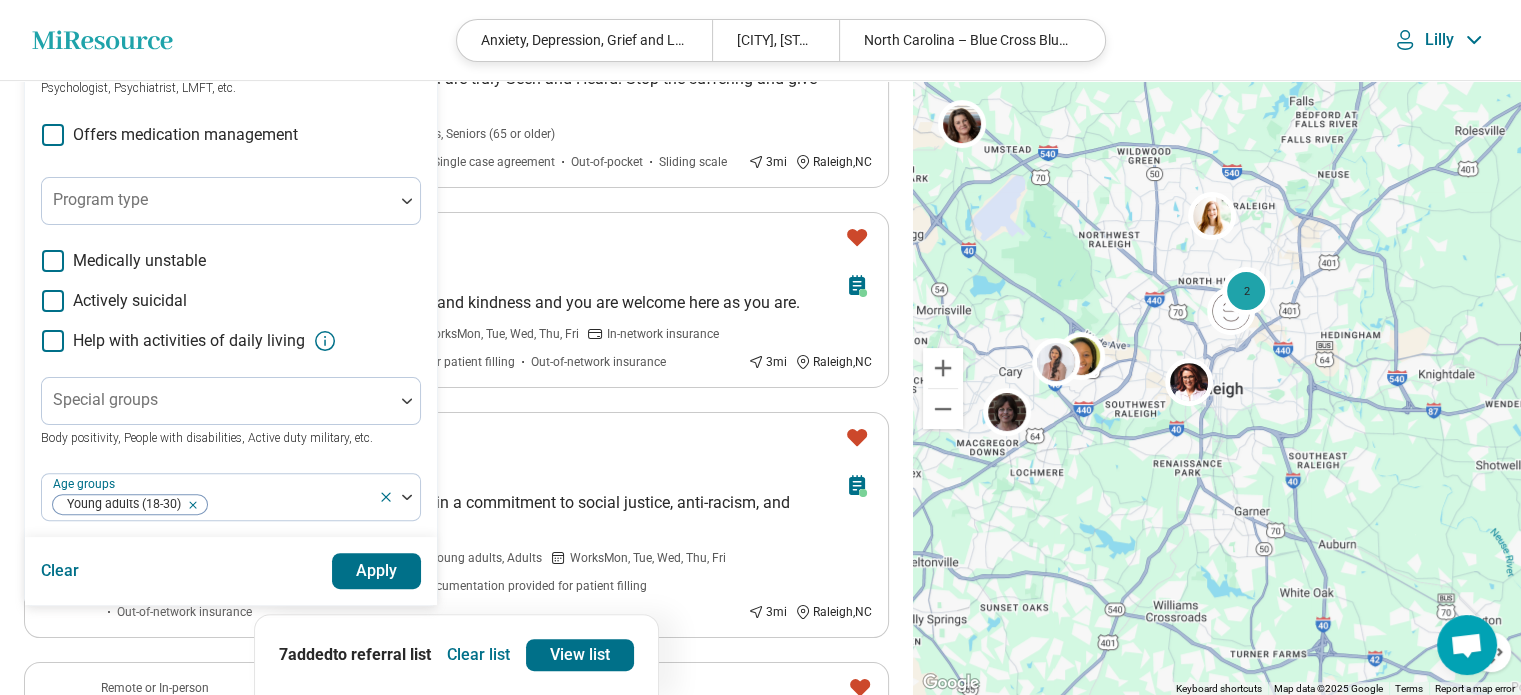 scroll, scrollTop: 504, scrollLeft: 0, axis: vertical 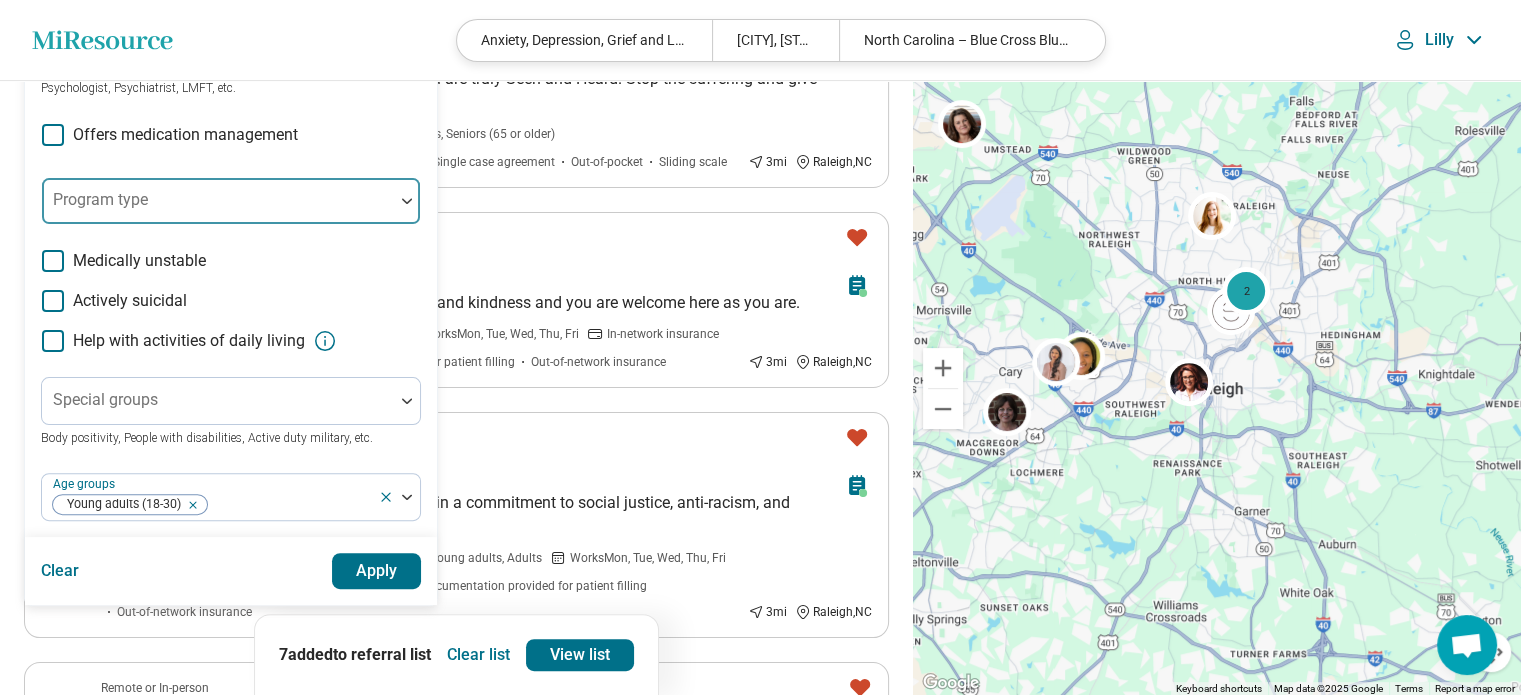 click at bounding box center [218, 209] 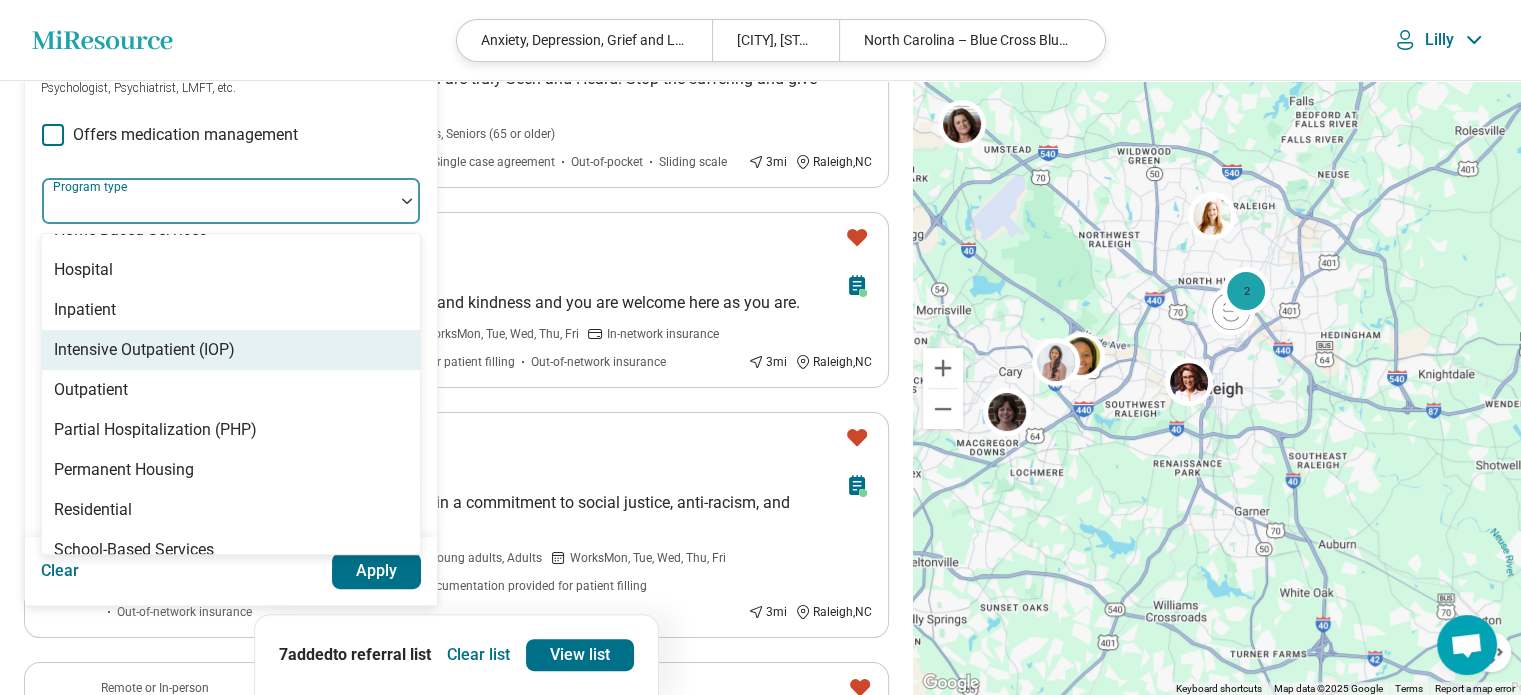 scroll, scrollTop: 236, scrollLeft: 0, axis: vertical 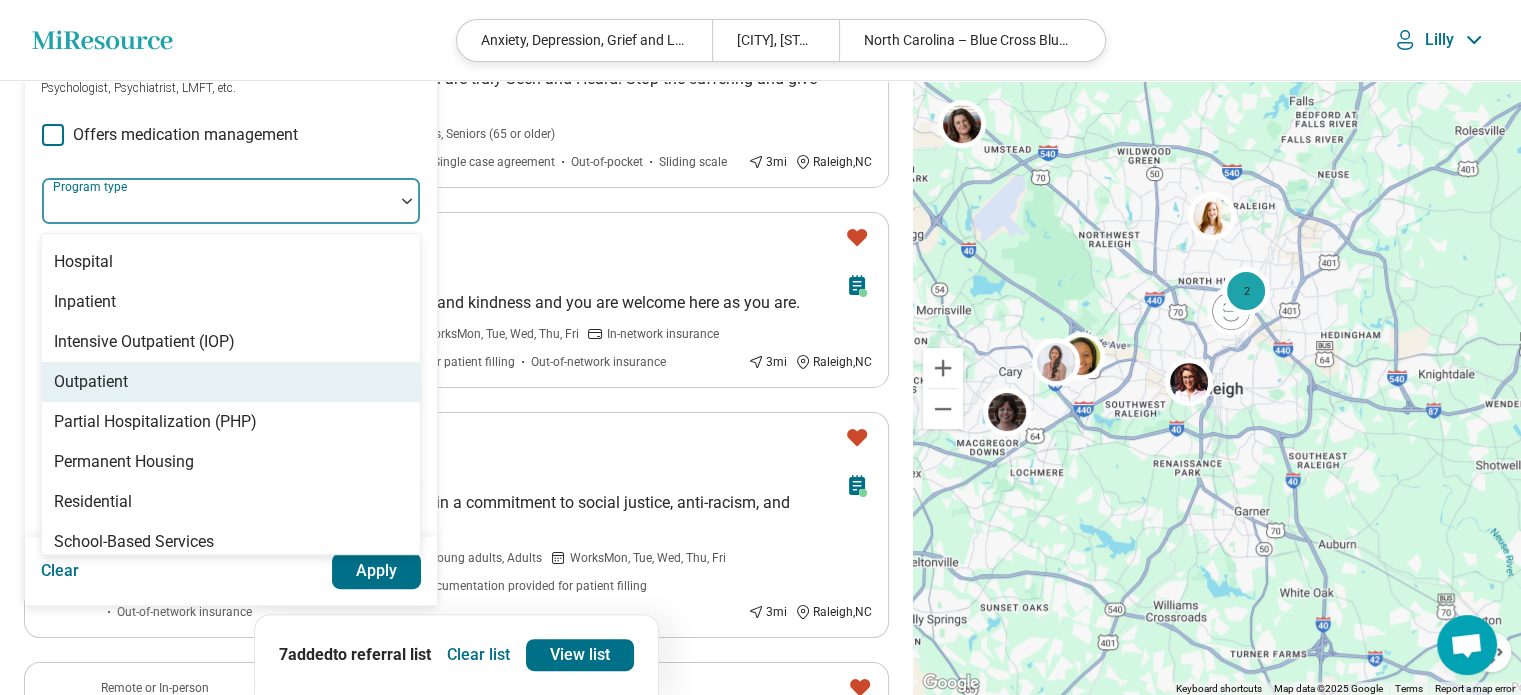 click on "Outpatient" at bounding box center (231, 382) 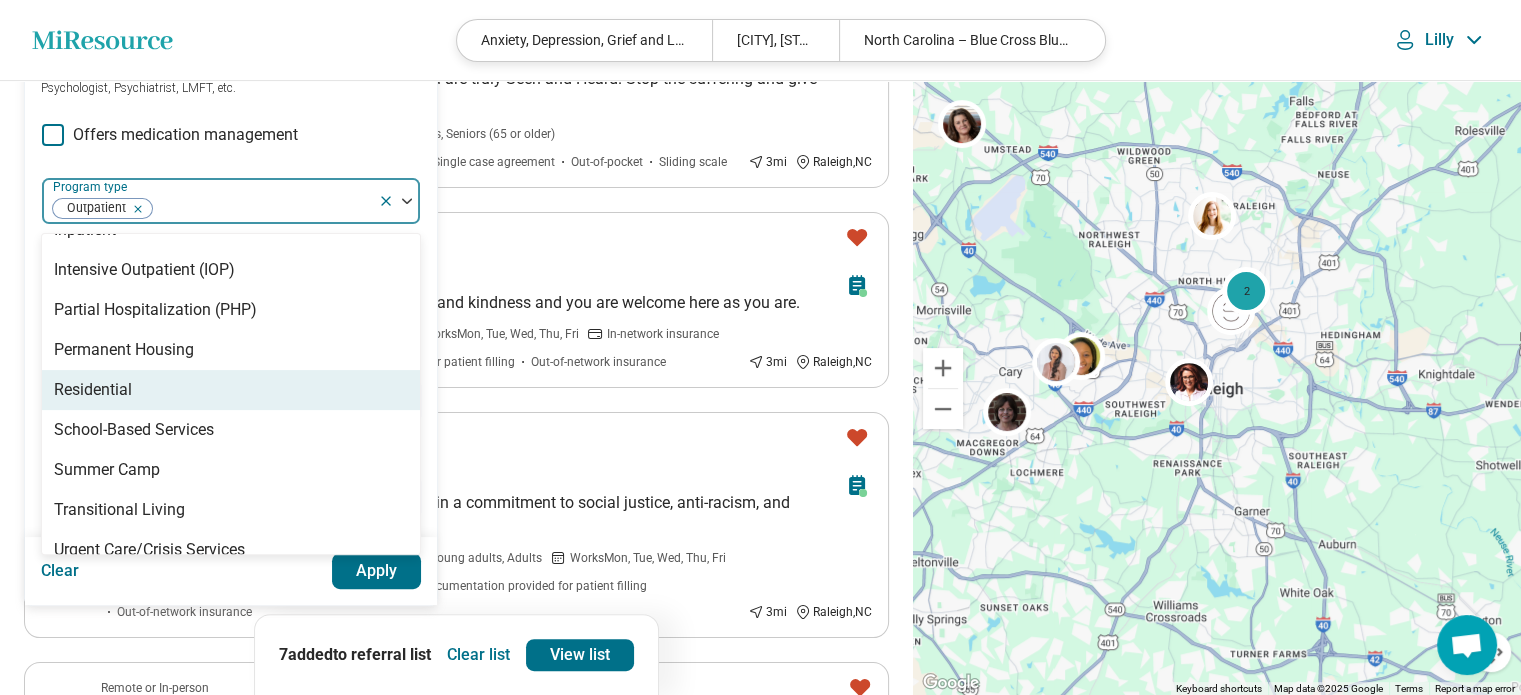 scroll, scrollTop: 368, scrollLeft: 0, axis: vertical 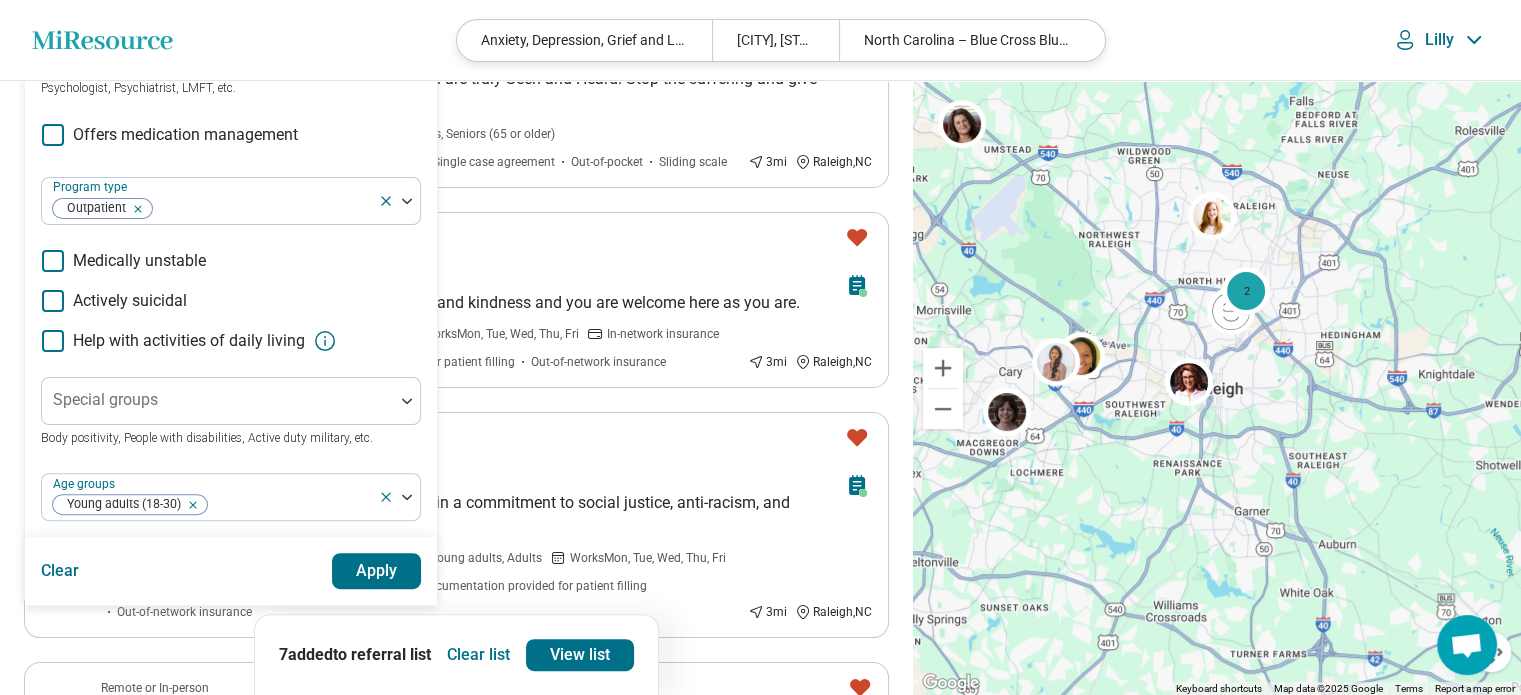 click on "Apply" at bounding box center [377, 571] 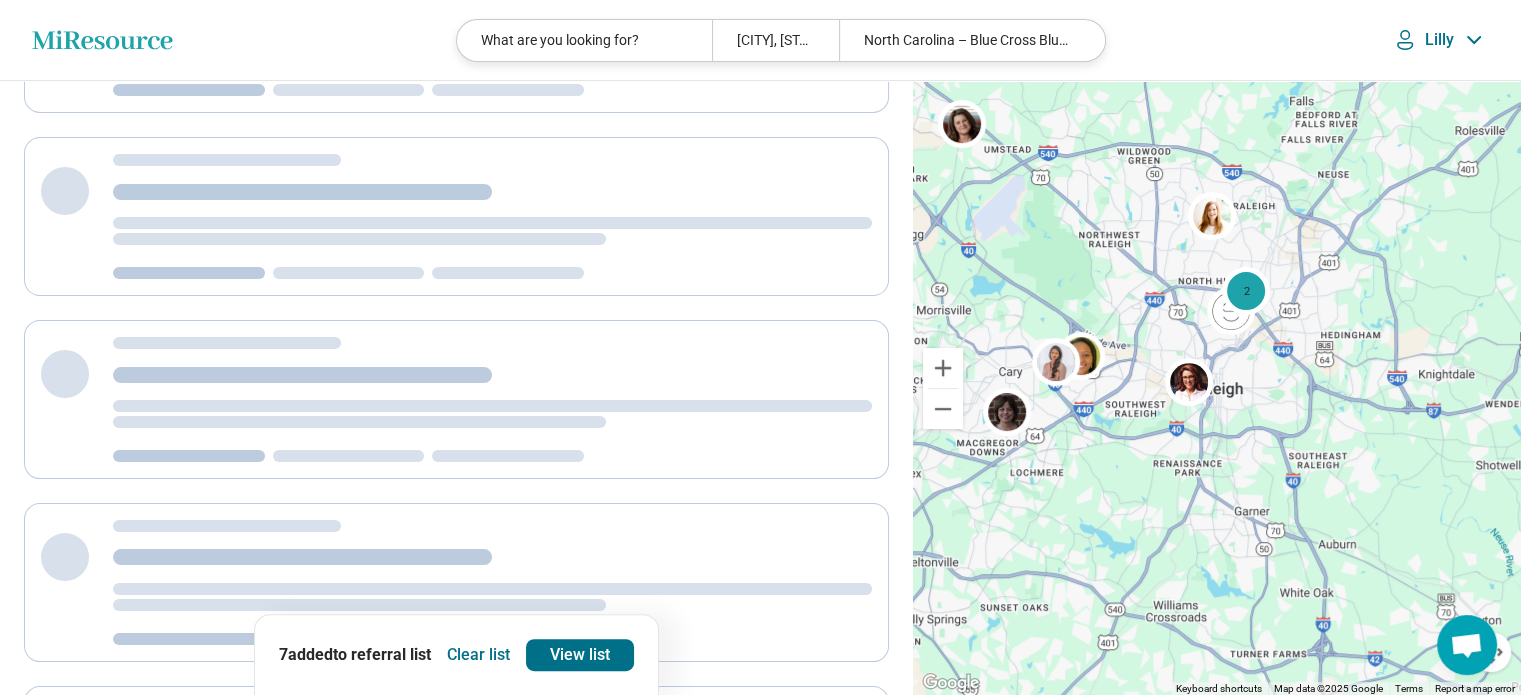 scroll, scrollTop: 0, scrollLeft: 0, axis: both 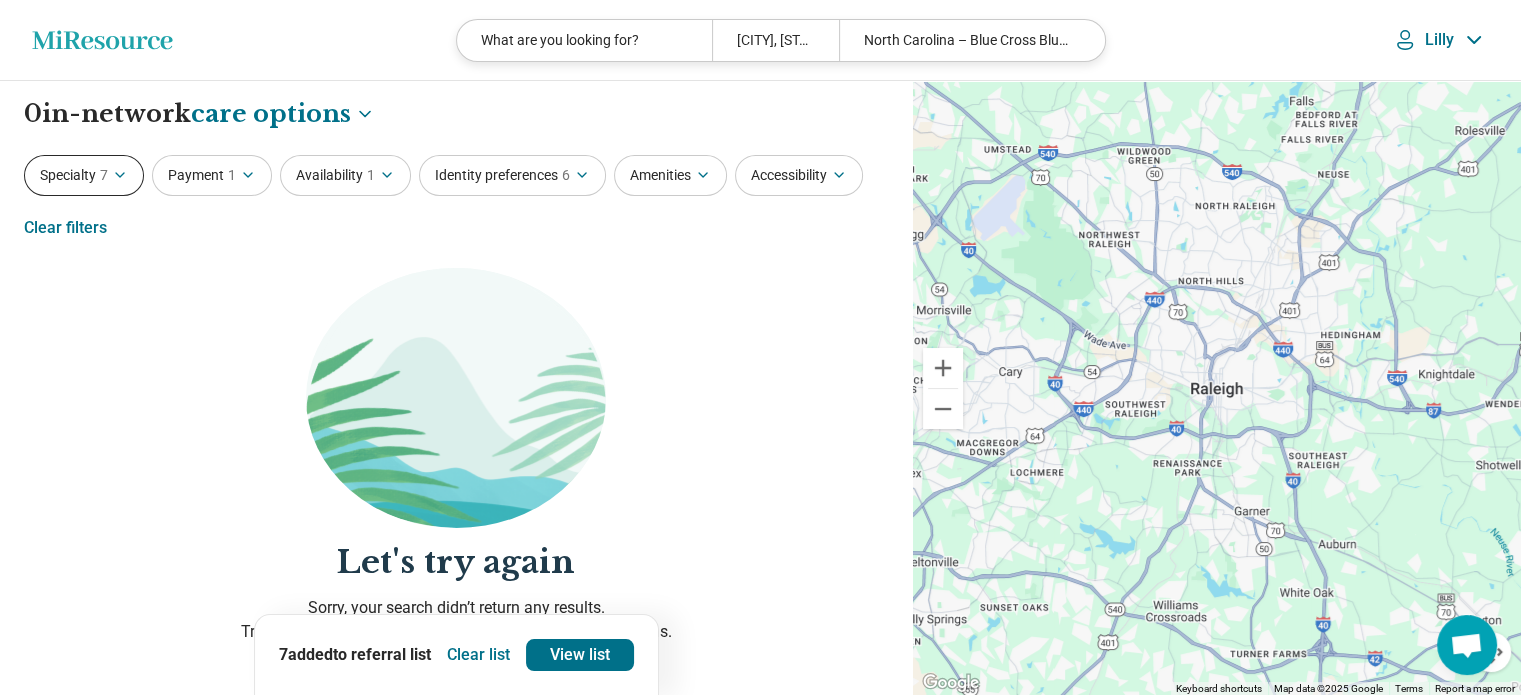 click on "Specialty 7" at bounding box center [84, 175] 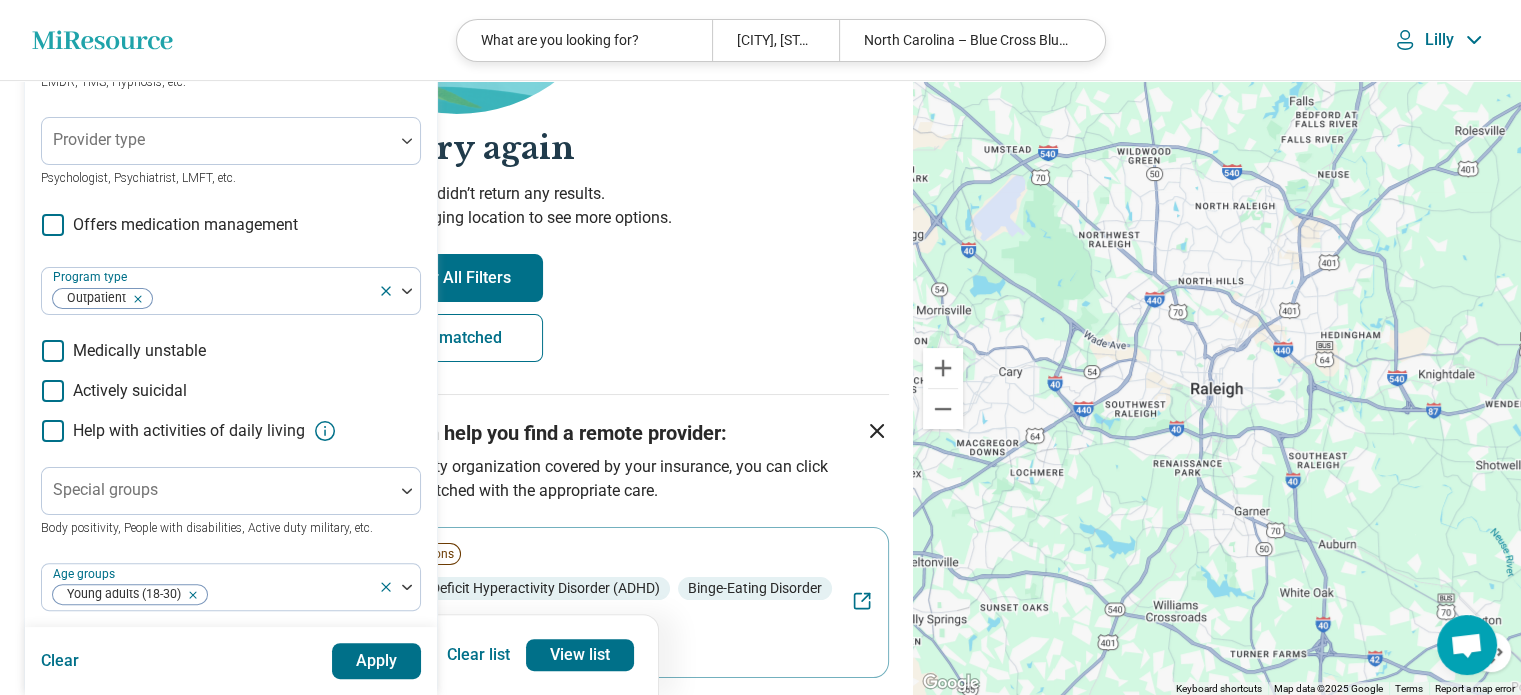 scroll, scrollTop: 412, scrollLeft: 0, axis: vertical 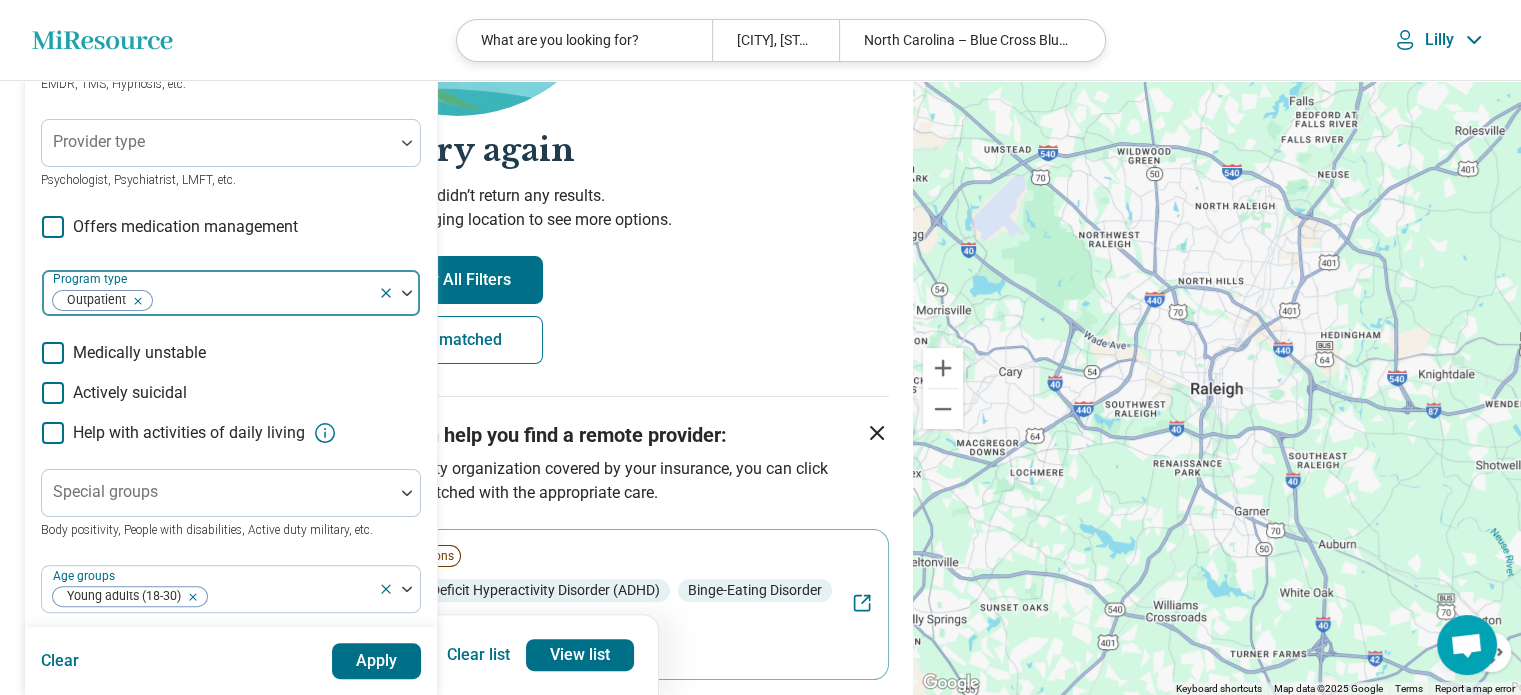 click 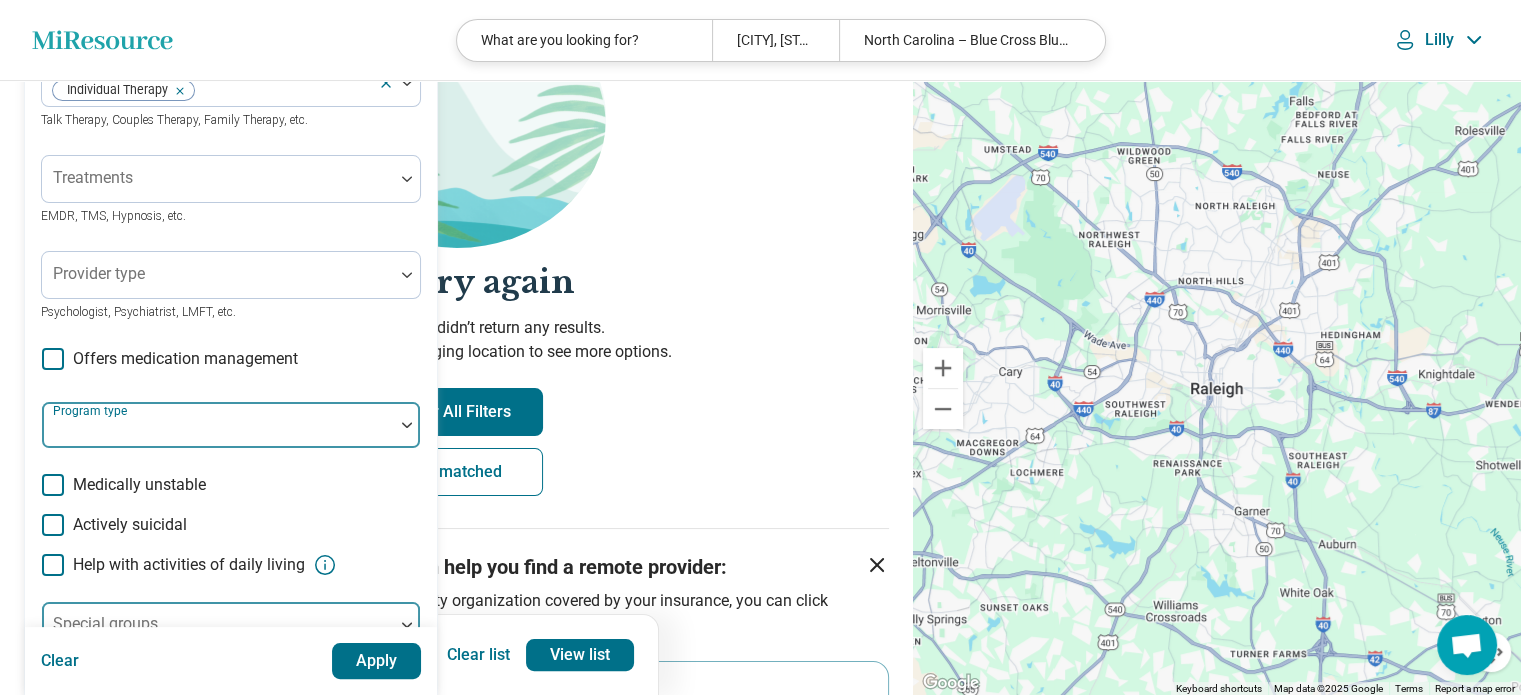 scroll, scrollTop: 236, scrollLeft: 0, axis: vertical 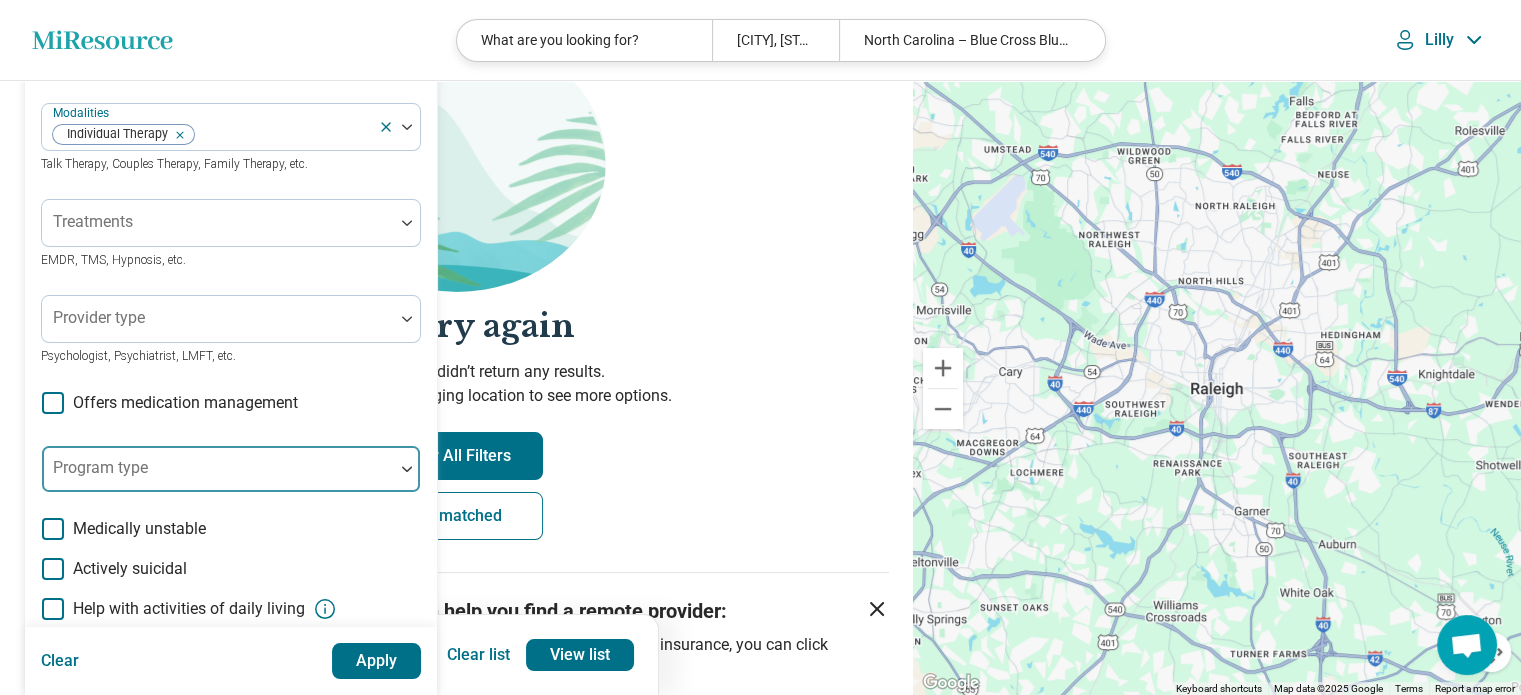 click on "Areas of focus Women's Issues Depression Anxiety Grief and Loss Anxiety, Depression, Self-Esteem, etc. Modalities Individual Therapy Talk Therapy, Couples Therapy, Family Therapy, etc. Treatments EMDR, TMS, Hypnosis, etc. Provider type Psychologist, Psychiatrist, LMFT, etc. Offers medication management Program type Medically unstable Actively suicidal Help with activities of daily living Special groups Body positivity, People with disabilities, Active duty military, etc. Age groups Young adults (18-30)" at bounding box center [231, 387] 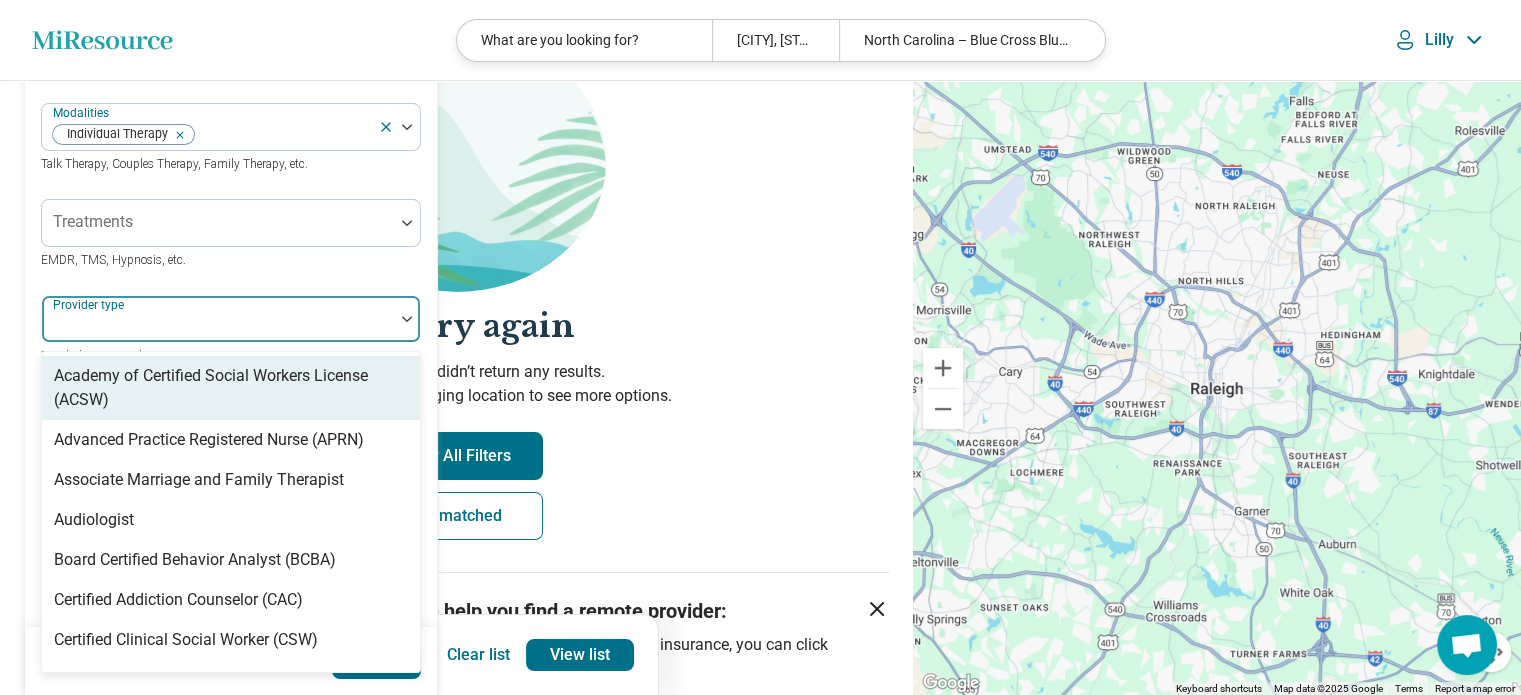 click at bounding box center [218, 327] 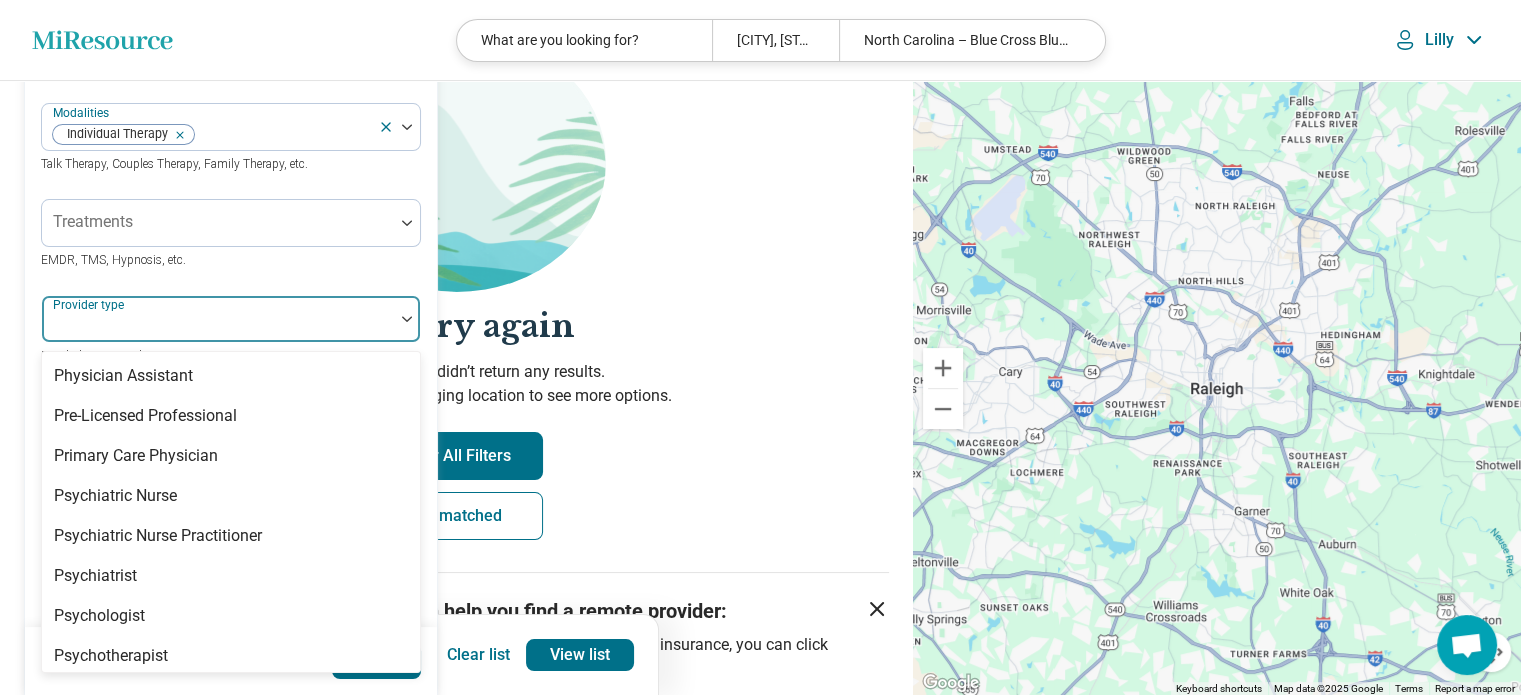 scroll, scrollTop: 2552, scrollLeft: 0, axis: vertical 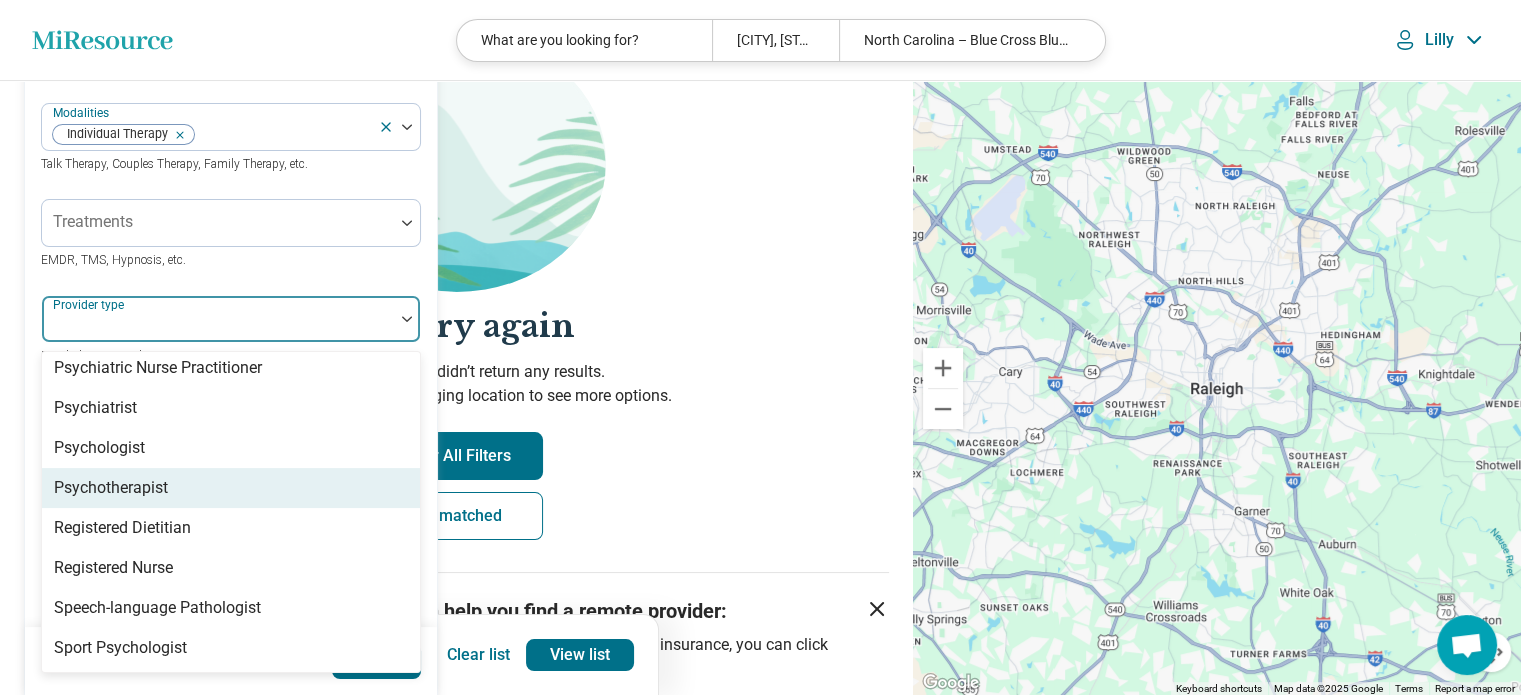 click on "Psychotherapist" at bounding box center [231, 488] 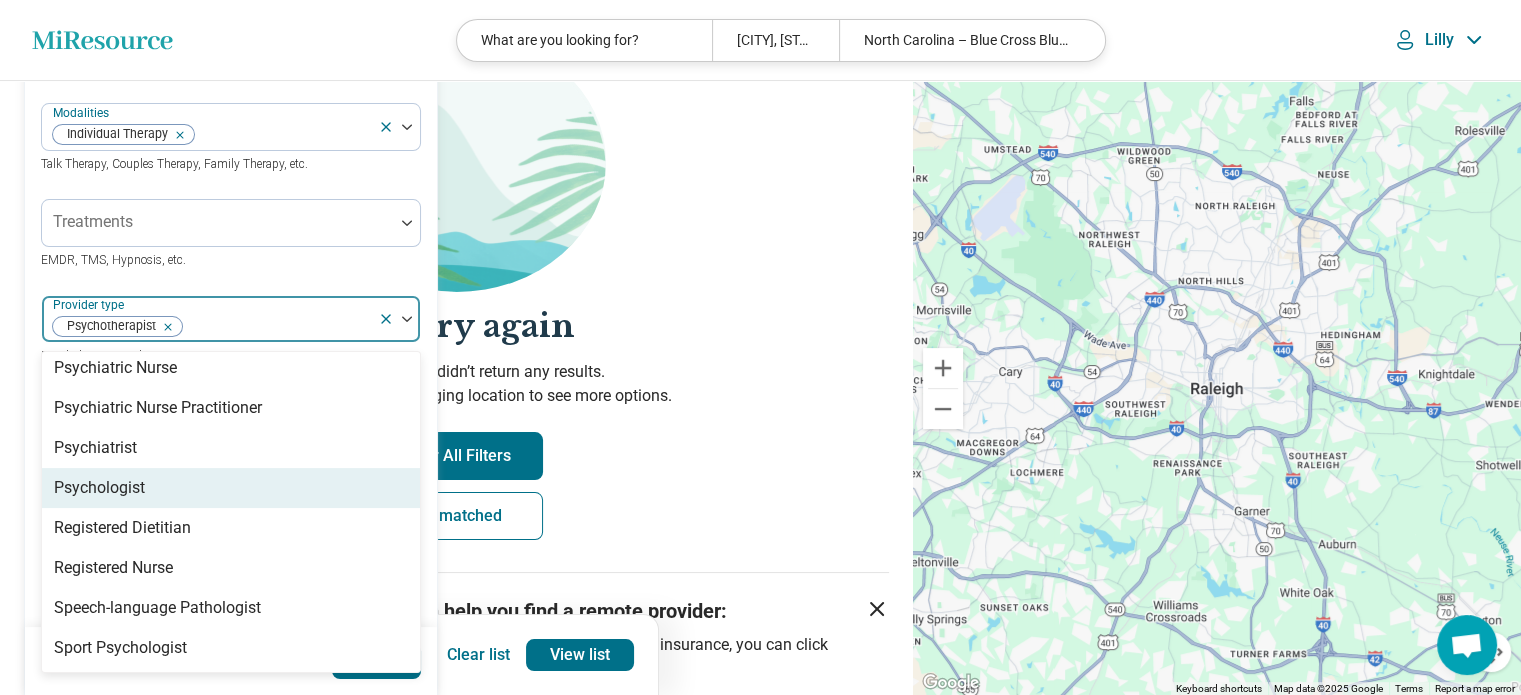 click on "Psychologist" at bounding box center (231, 488) 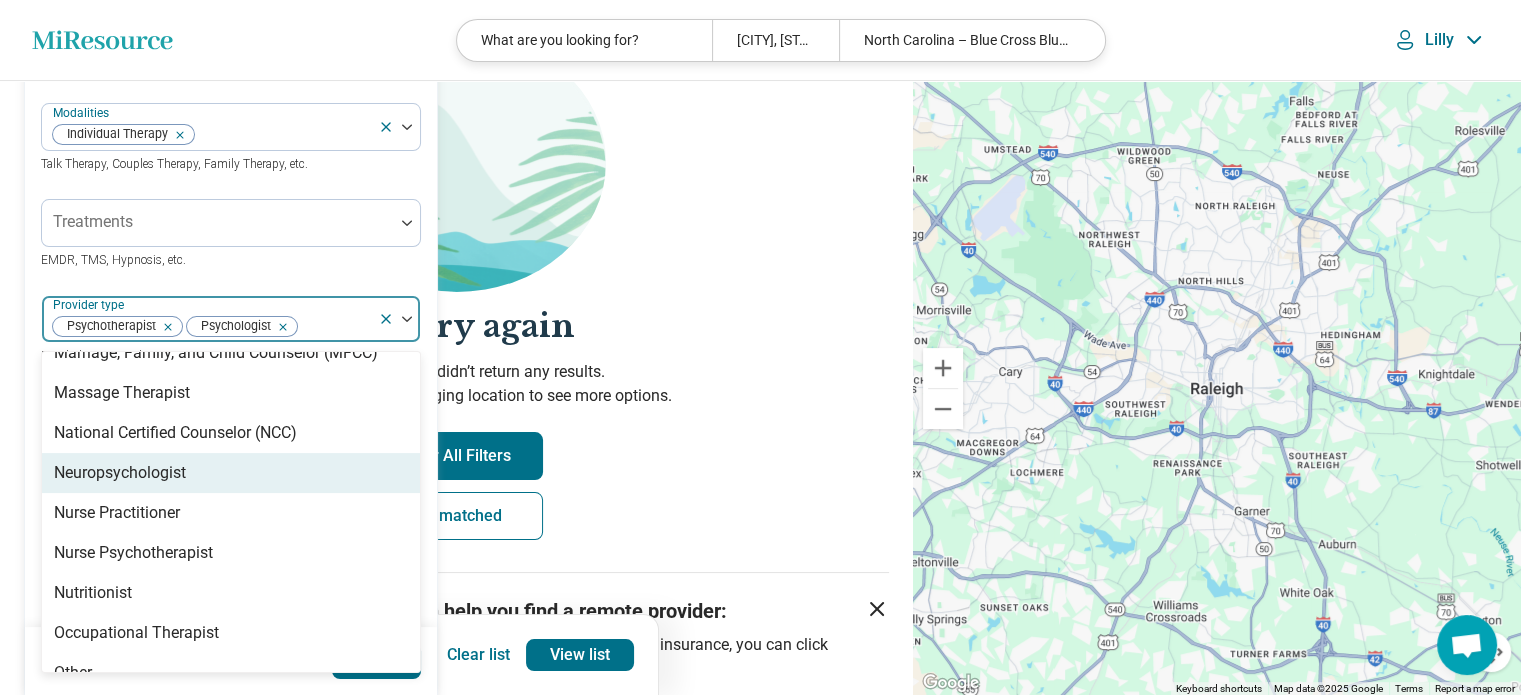scroll, scrollTop: 1964, scrollLeft: 0, axis: vertical 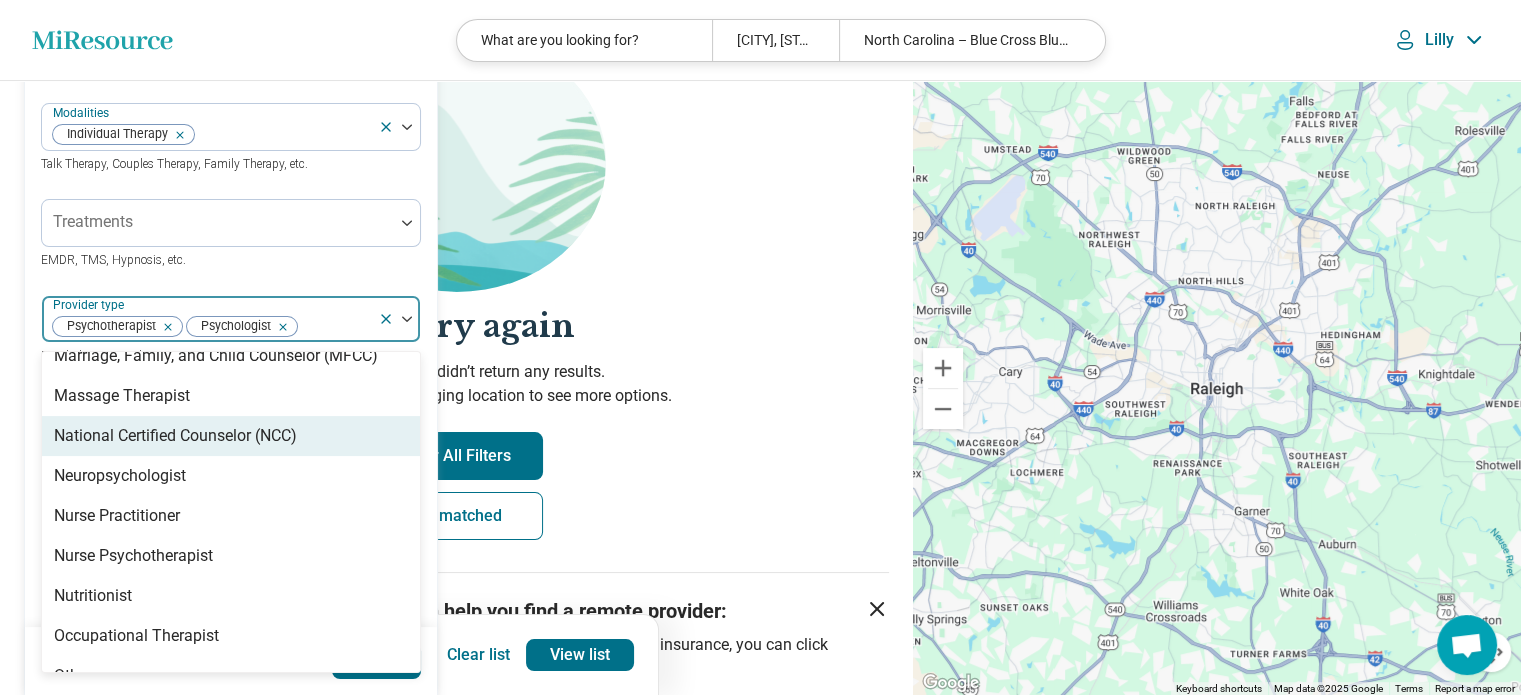 click on "National Certified Counselor (NCC)" at bounding box center (231, 436) 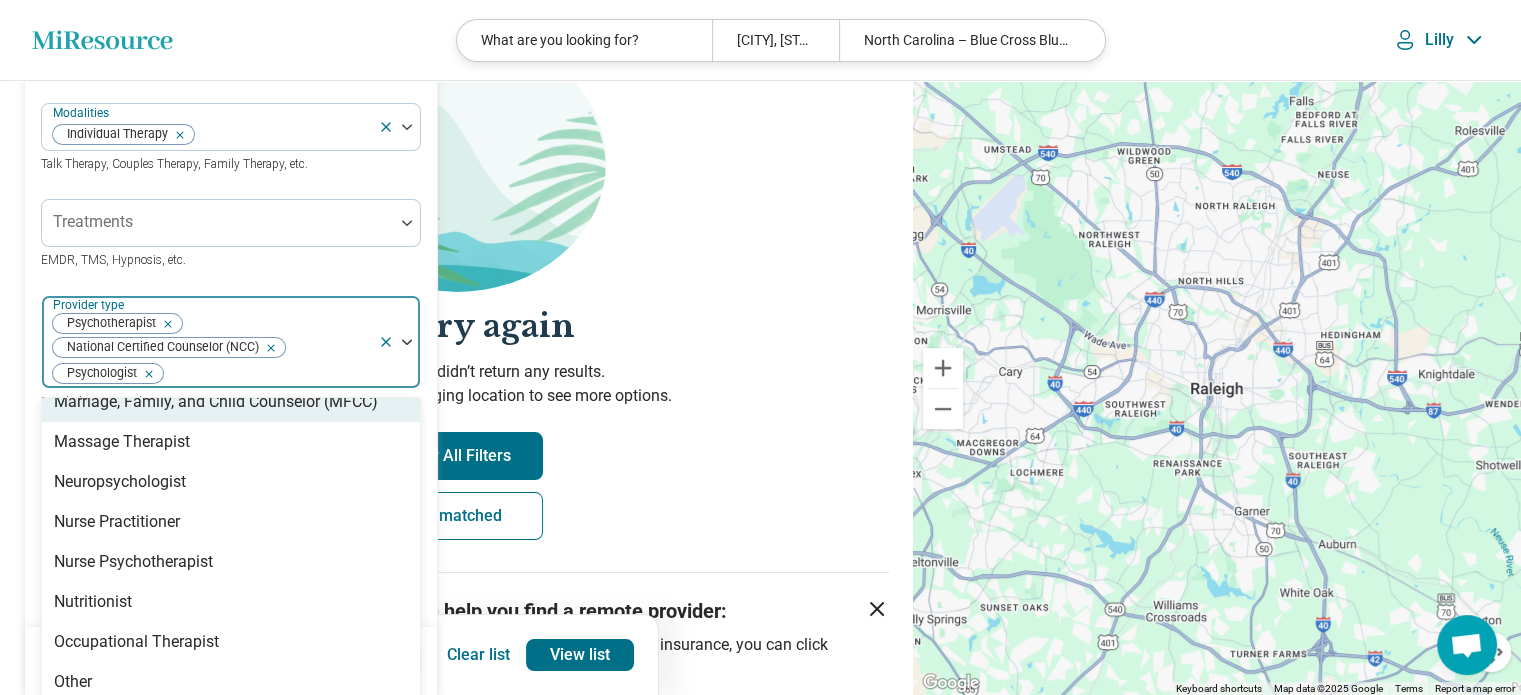 scroll, scrollTop: 1936, scrollLeft: 0, axis: vertical 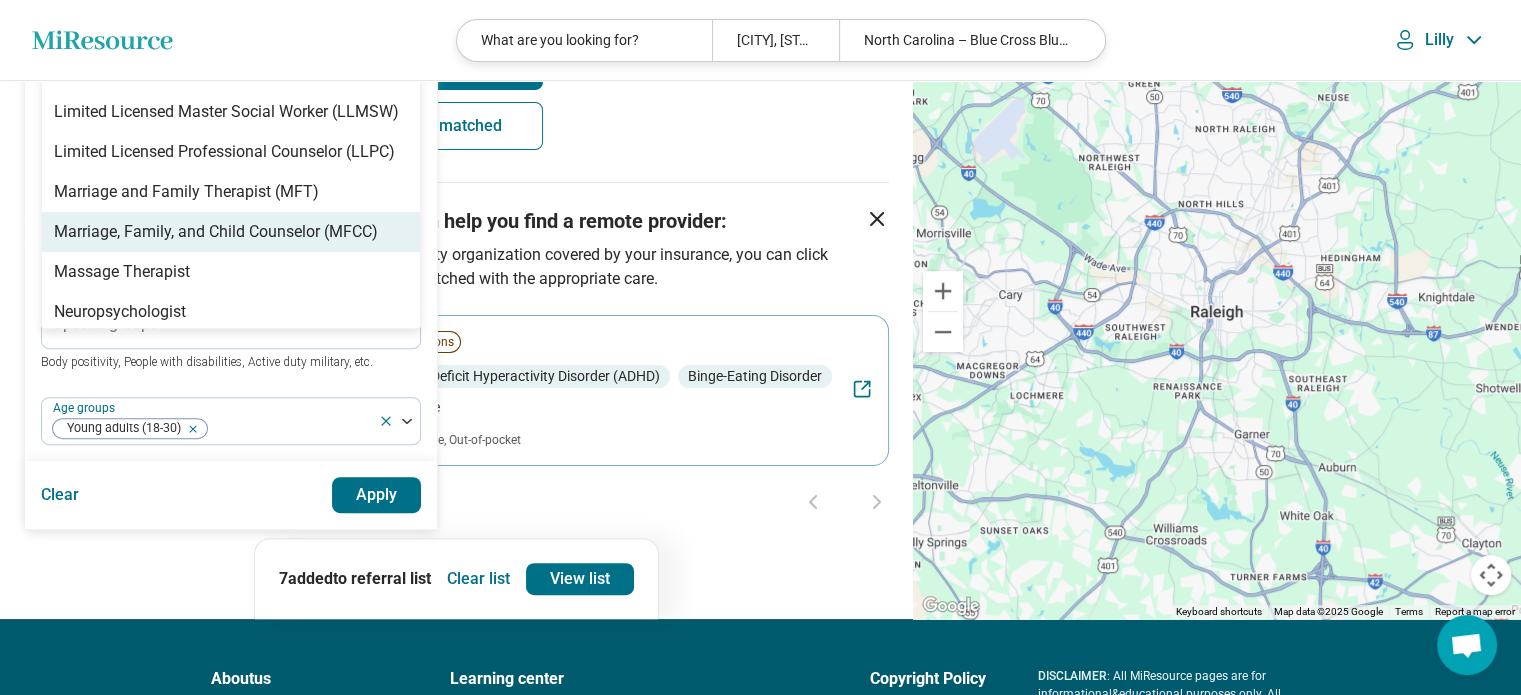 click on "Marriage, Family, and Child Counselor (MFCC)" at bounding box center [216, 232] 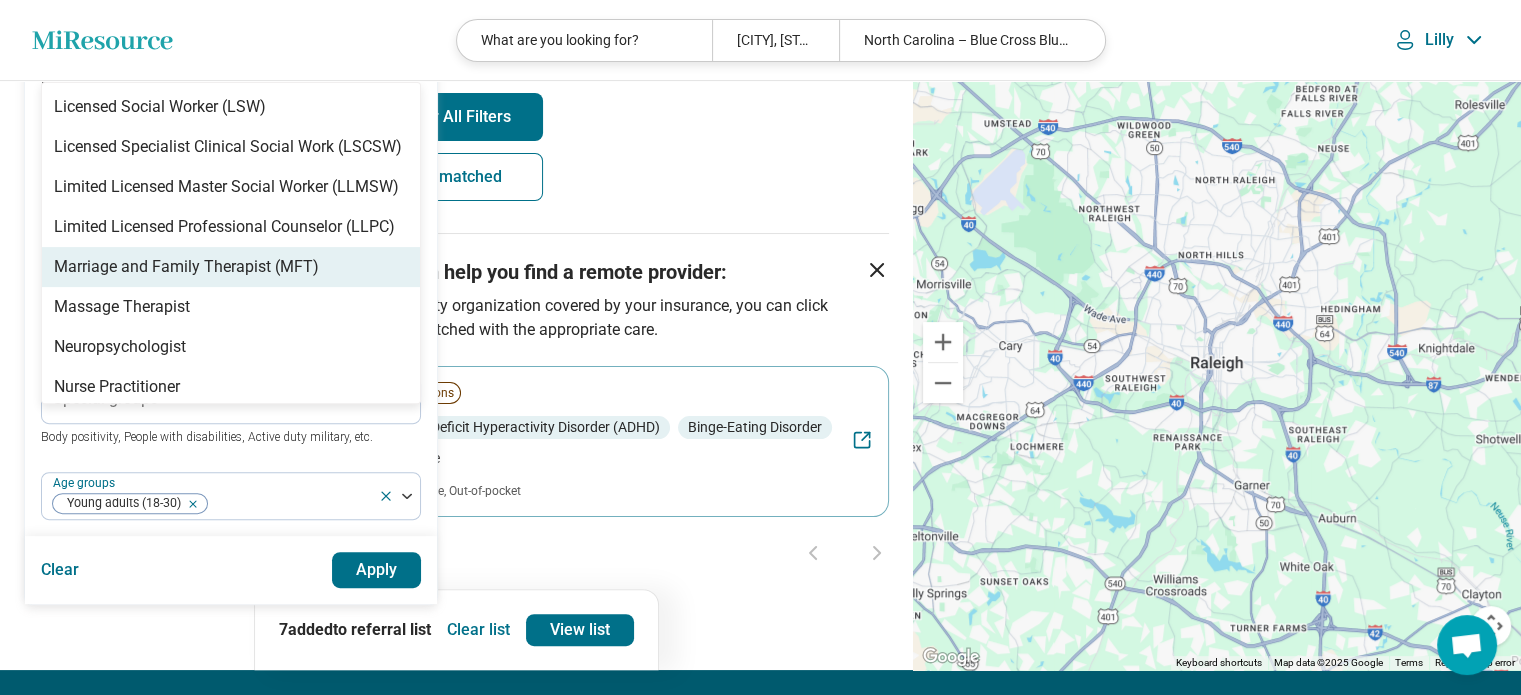 click on "Marriage and Family Therapist (MFT)" at bounding box center (186, 267) 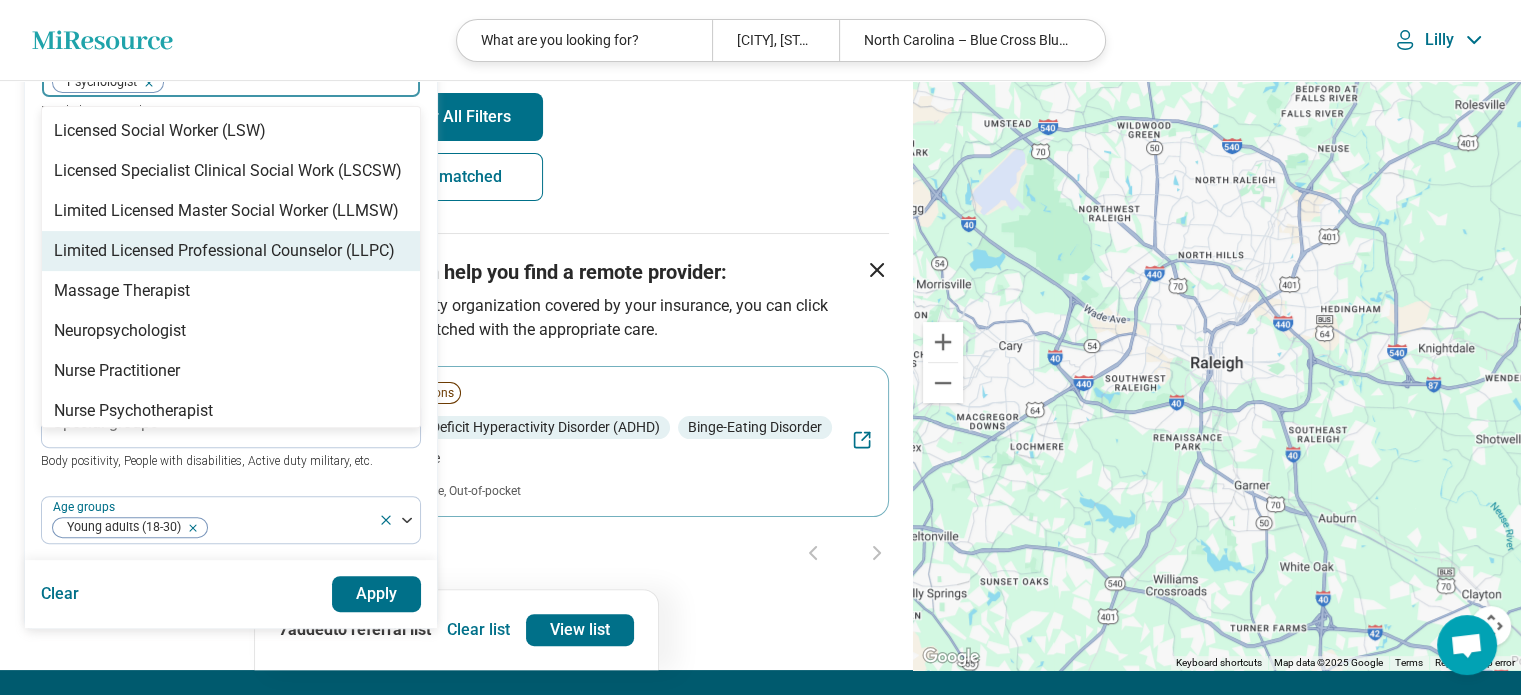 click on "Limited Licensed Professional Counselor (LLPC)" at bounding box center [224, 251] 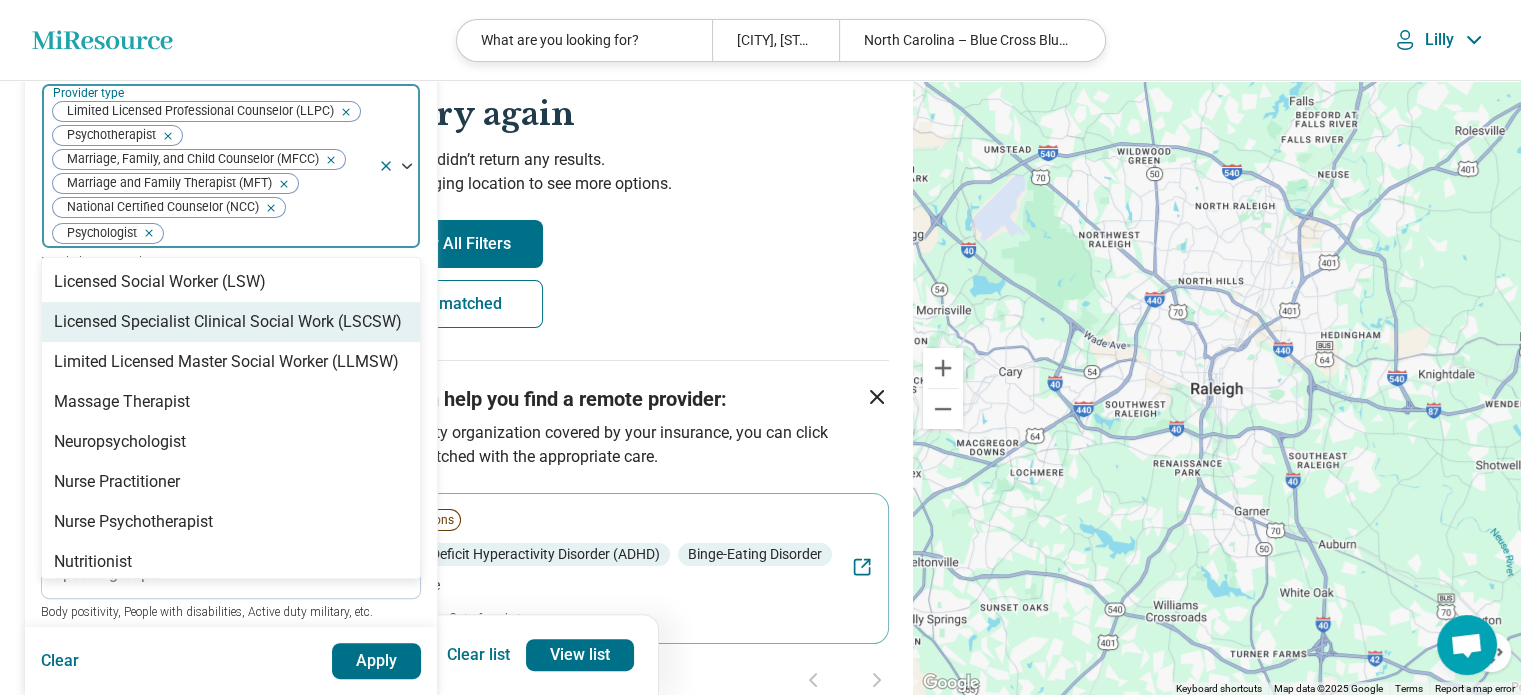 click on "Licensed Specialist Clinical Social Work (LSCSW)" at bounding box center (228, 322) 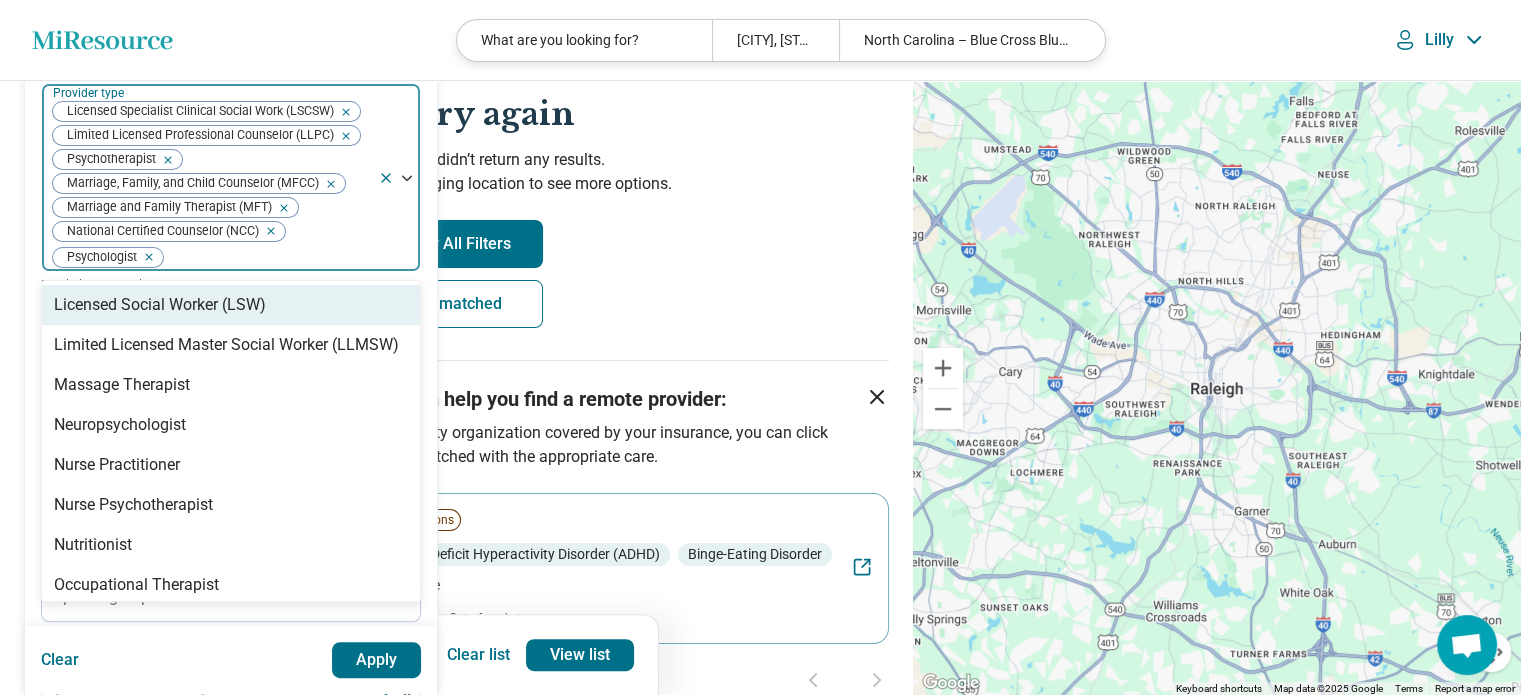 click on "Licensed Social Worker (LSW)" at bounding box center [231, 305] 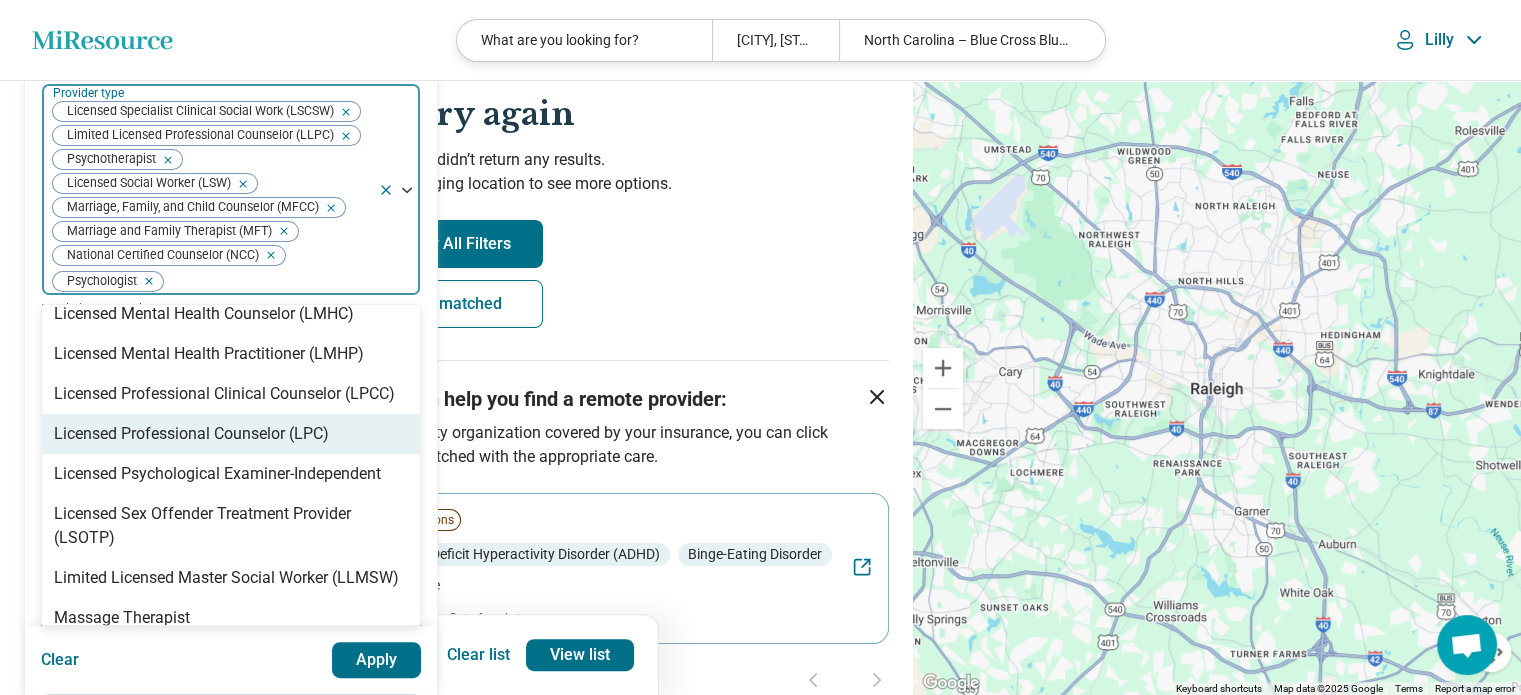 scroll, scrollTop: 1494, scrollLeft: 0, axis: vertical 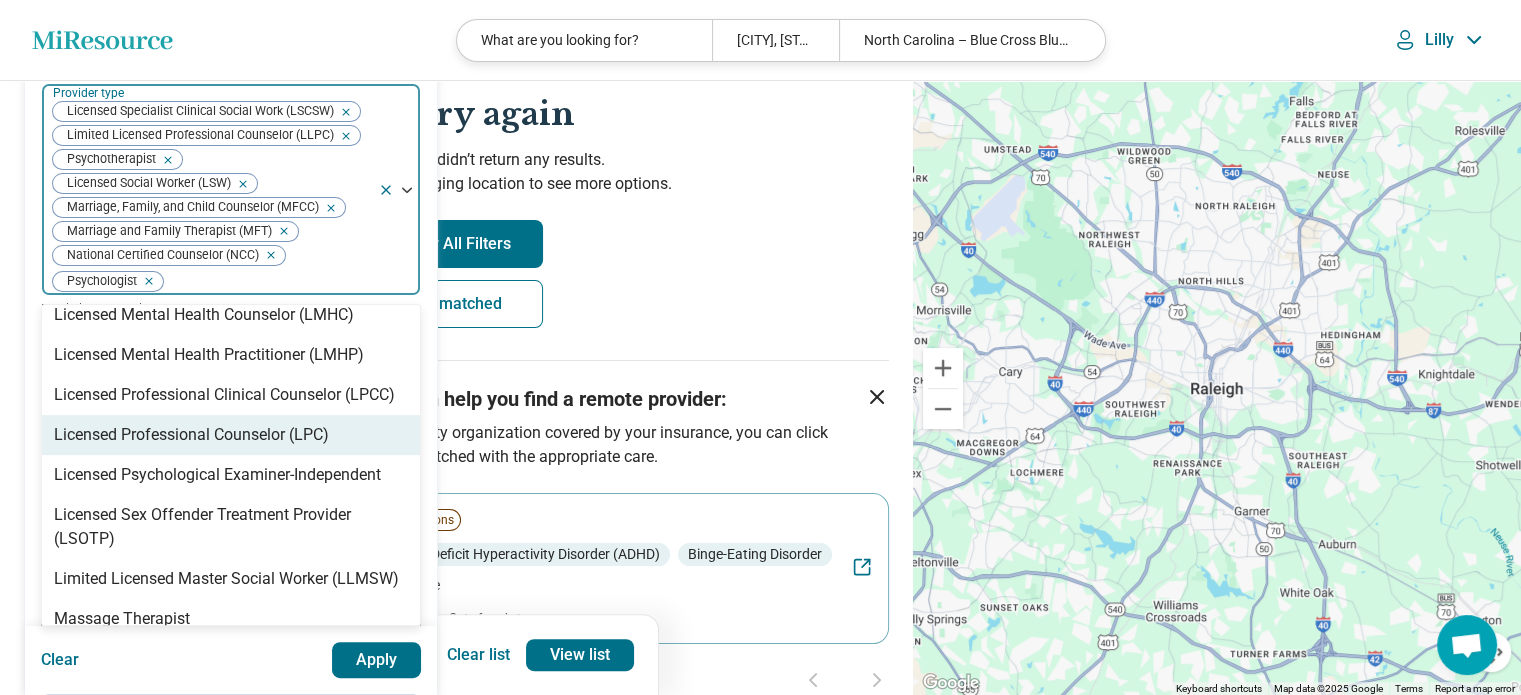 click on "Licensed Professional Counselor (LPC)" at bounding box center [191, 435] 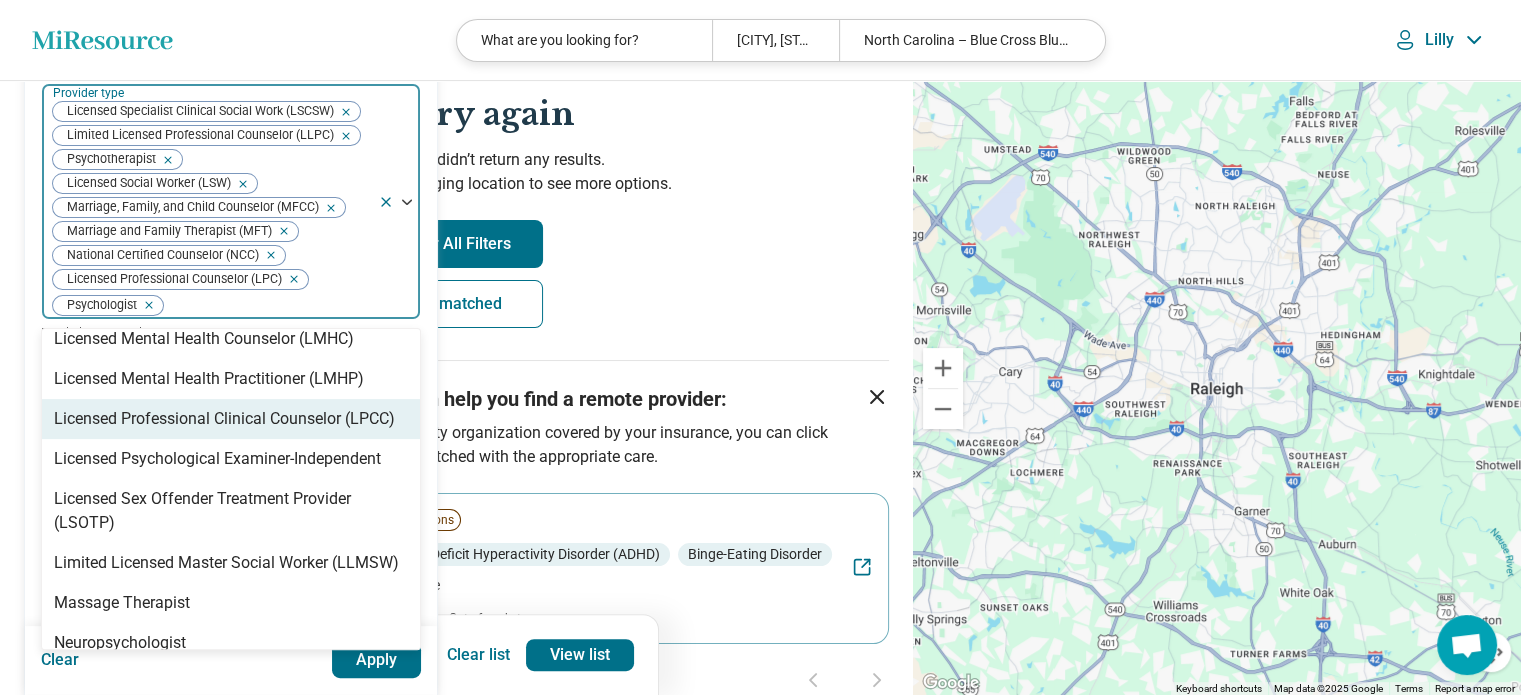 click on "Licensed Professional Clinical Counselor (LPCC)" at bounding box center [224, 419] 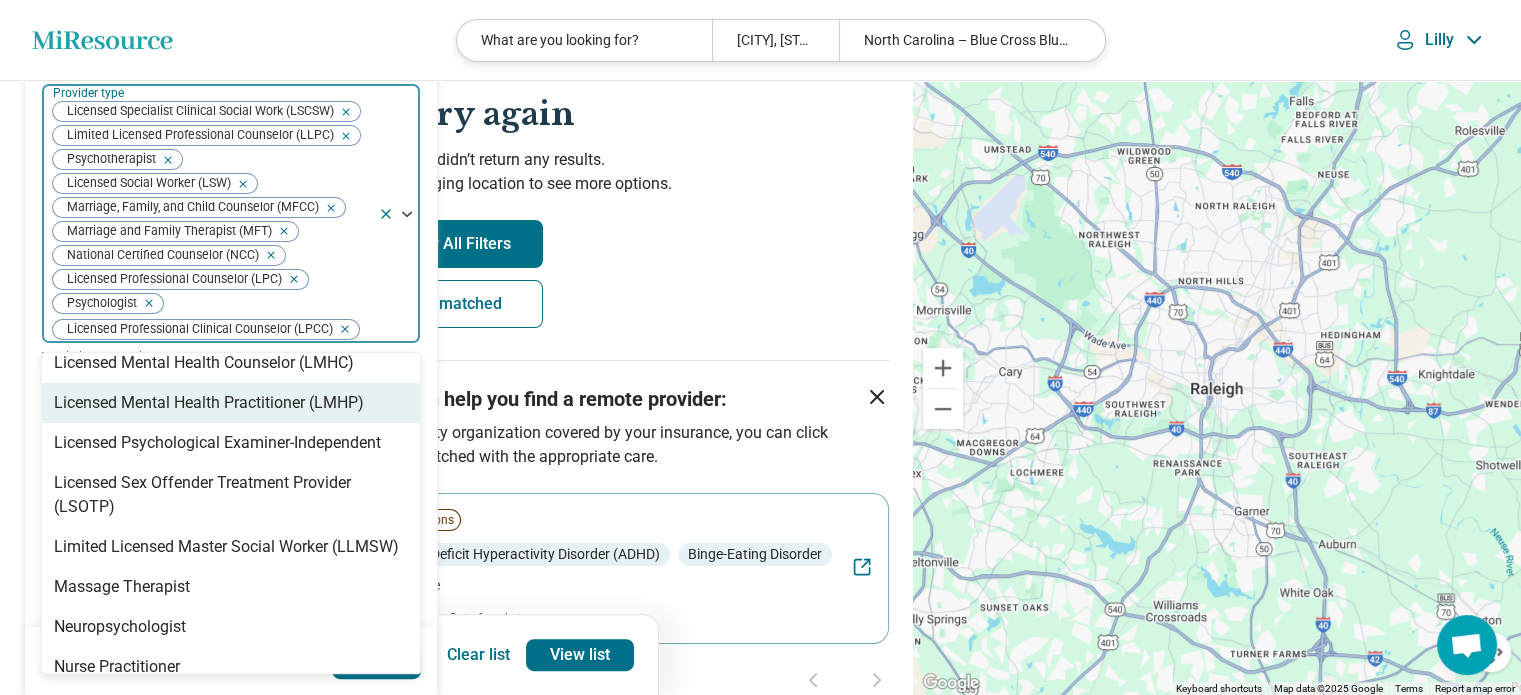 click on "Licensed Mental Health Practitioner (LMHP)" at bounding box center (209, 403) 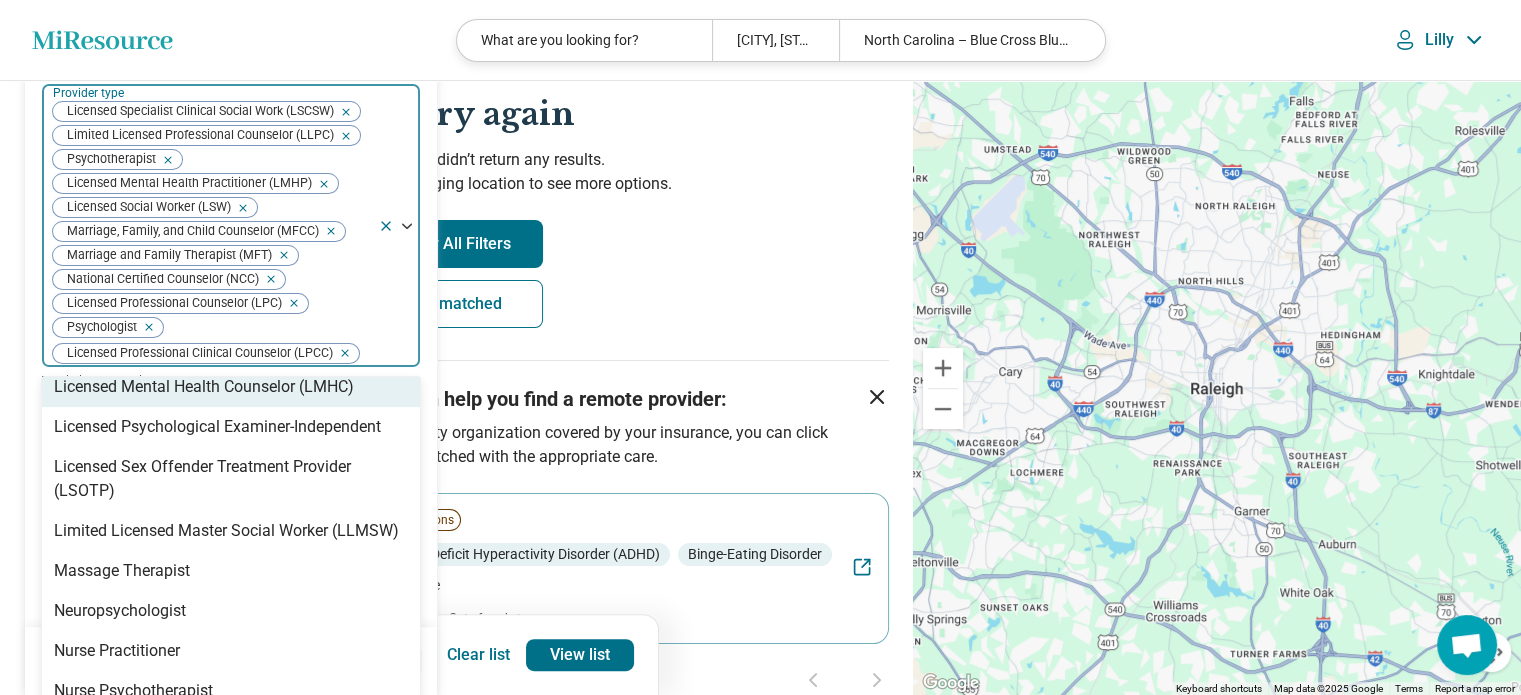 click on "Licensed Mental Health Counselor (LMHC)" at bounding box center (204, 387) 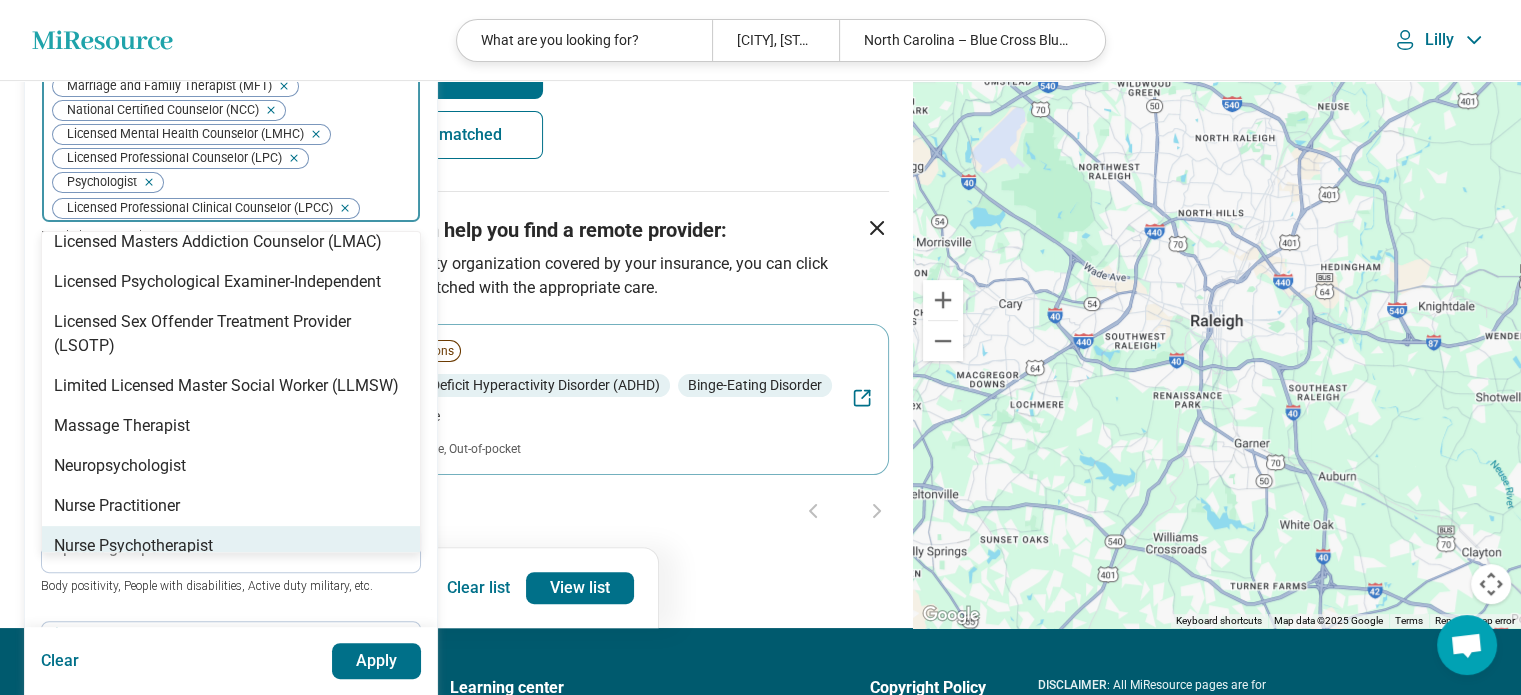 scroll, scrollTop: 577, scrollLeft: 0, axis: vertical 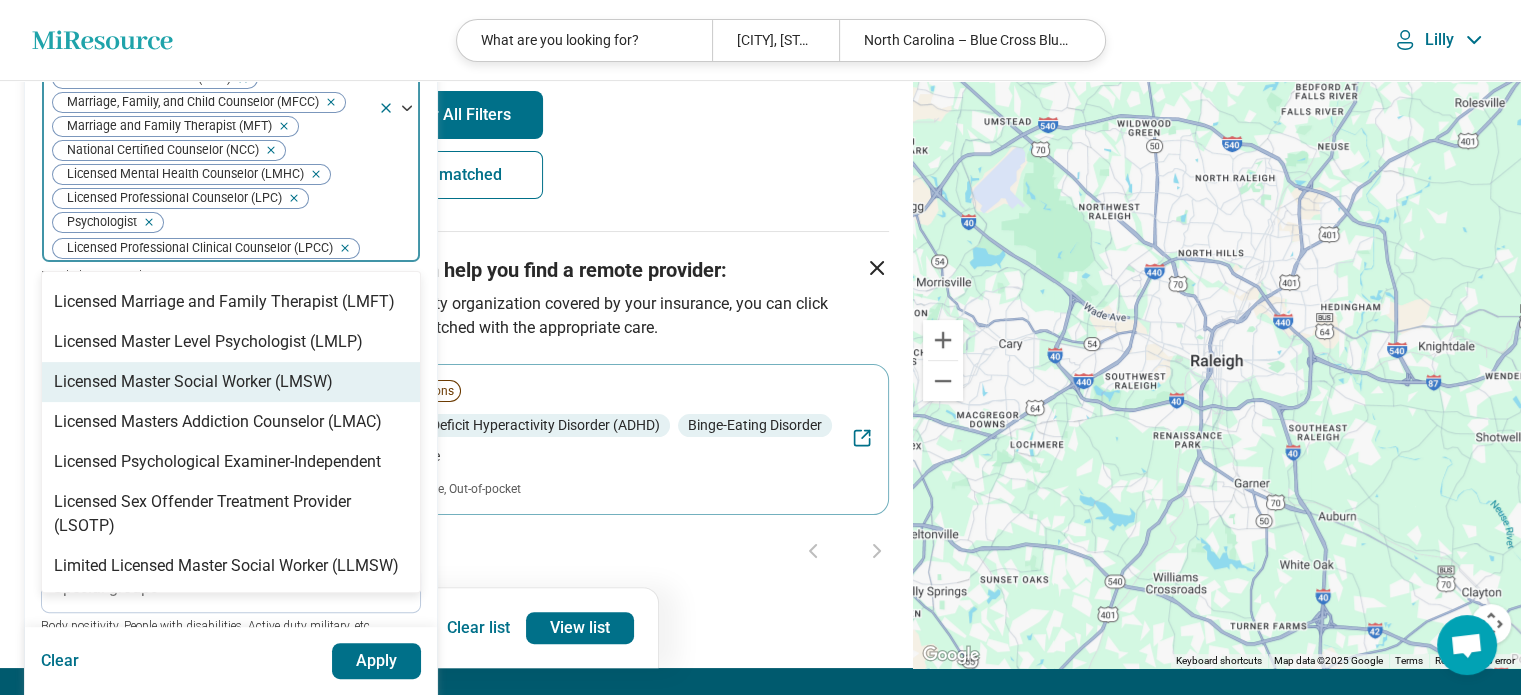 click on "Licensed Master Social Worker (LMSW)" at bounding box center [193, 382] 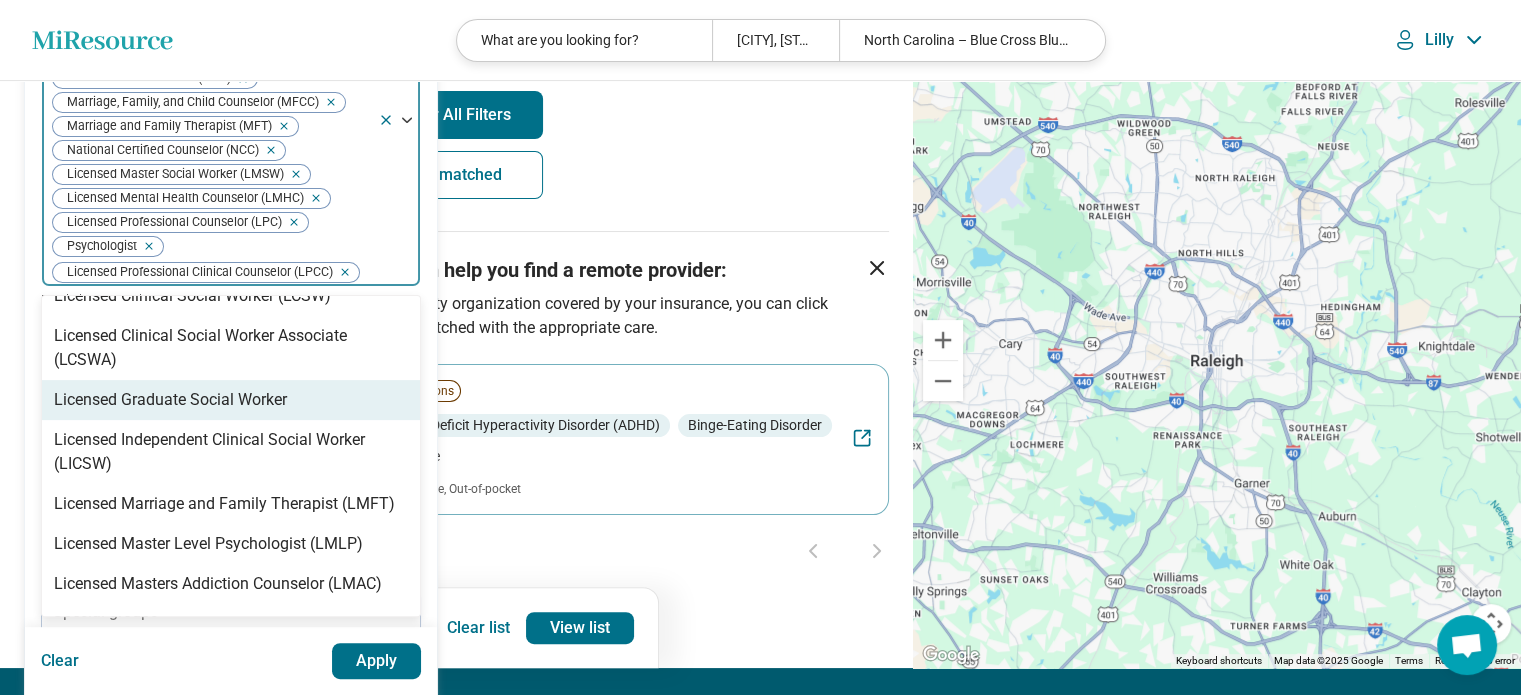 scroll, scrollTop: 1132, scrollLeft: 0, axis: vertical 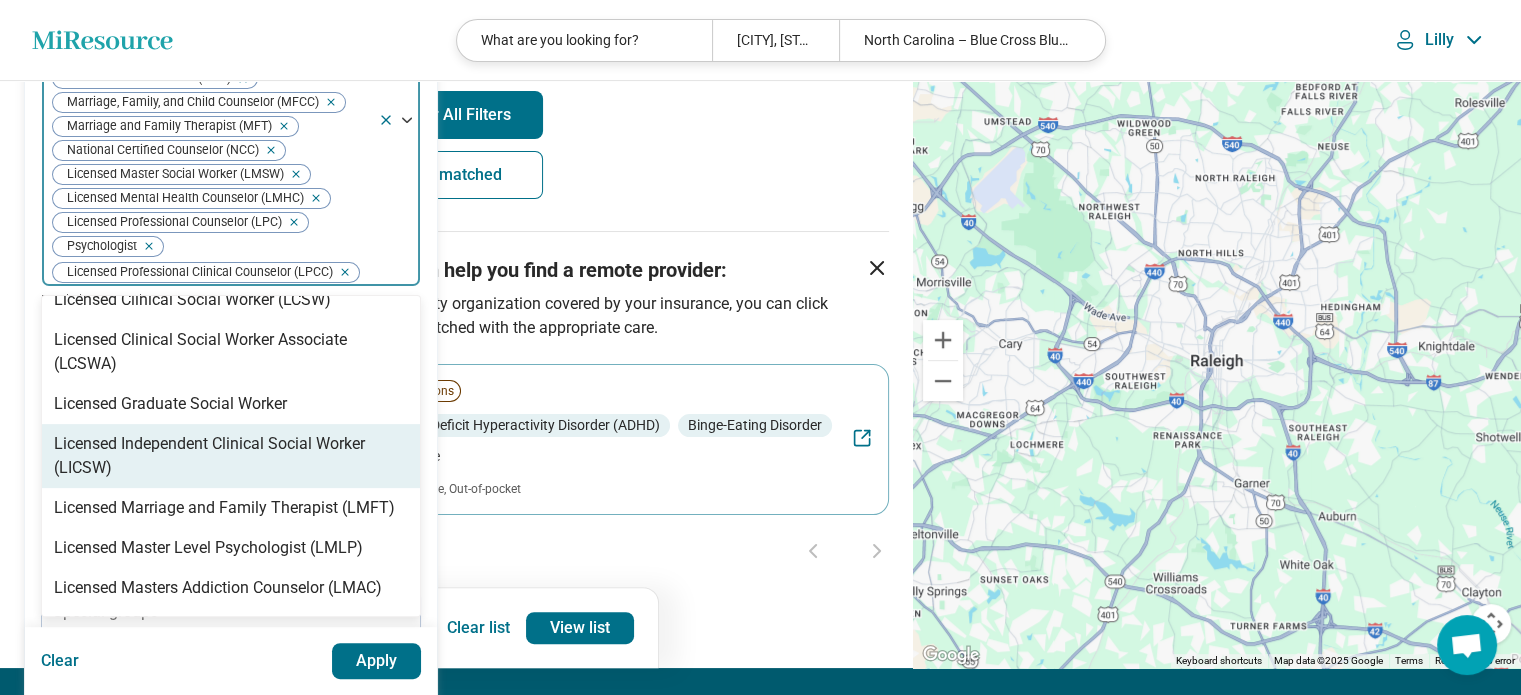 click on "Licensed Independent Clinical Social Worker (LICSW)" at bounding box center (231, 456) 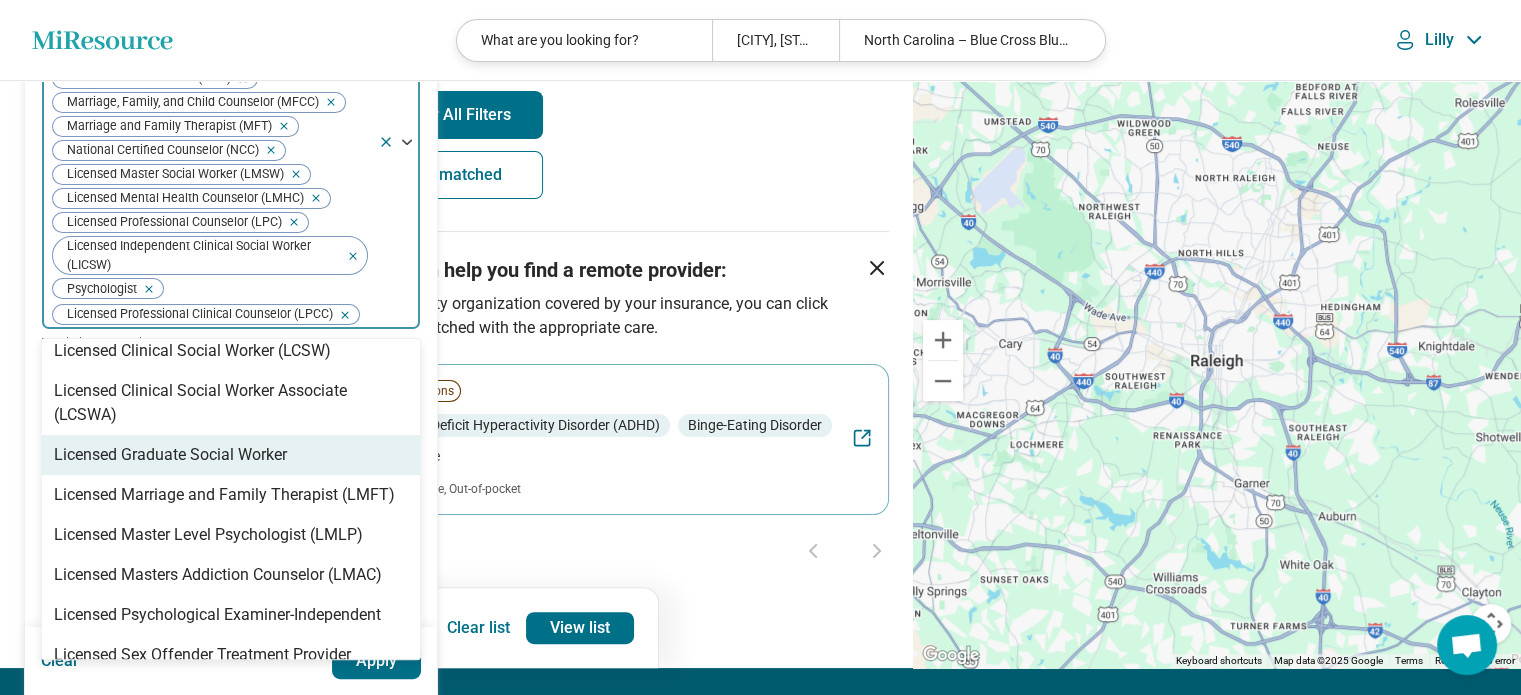 scroll, scrollTop: 1124, scrollLeft: 0, axis: vertical 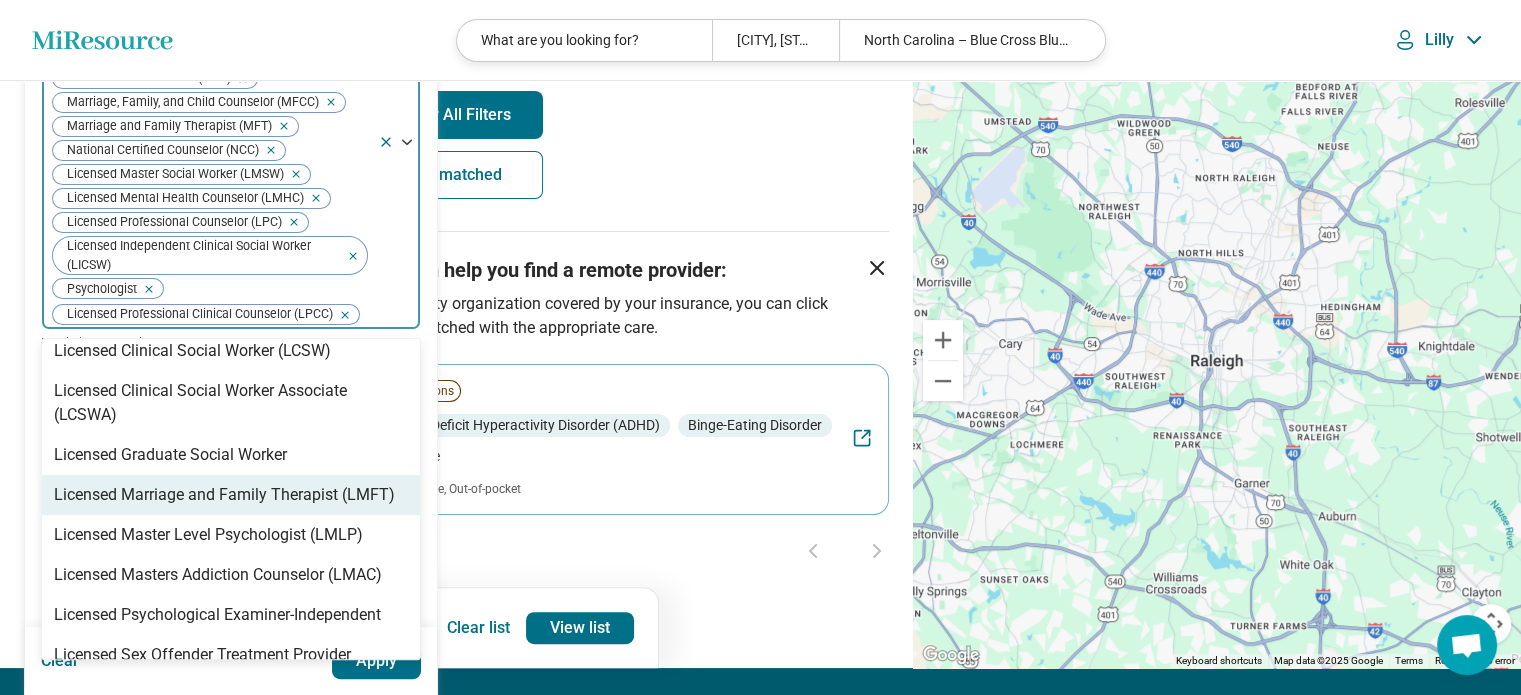 click on "Licensed Marriage and Family Therapist (LMFT)" at bounding box center (224, 495) 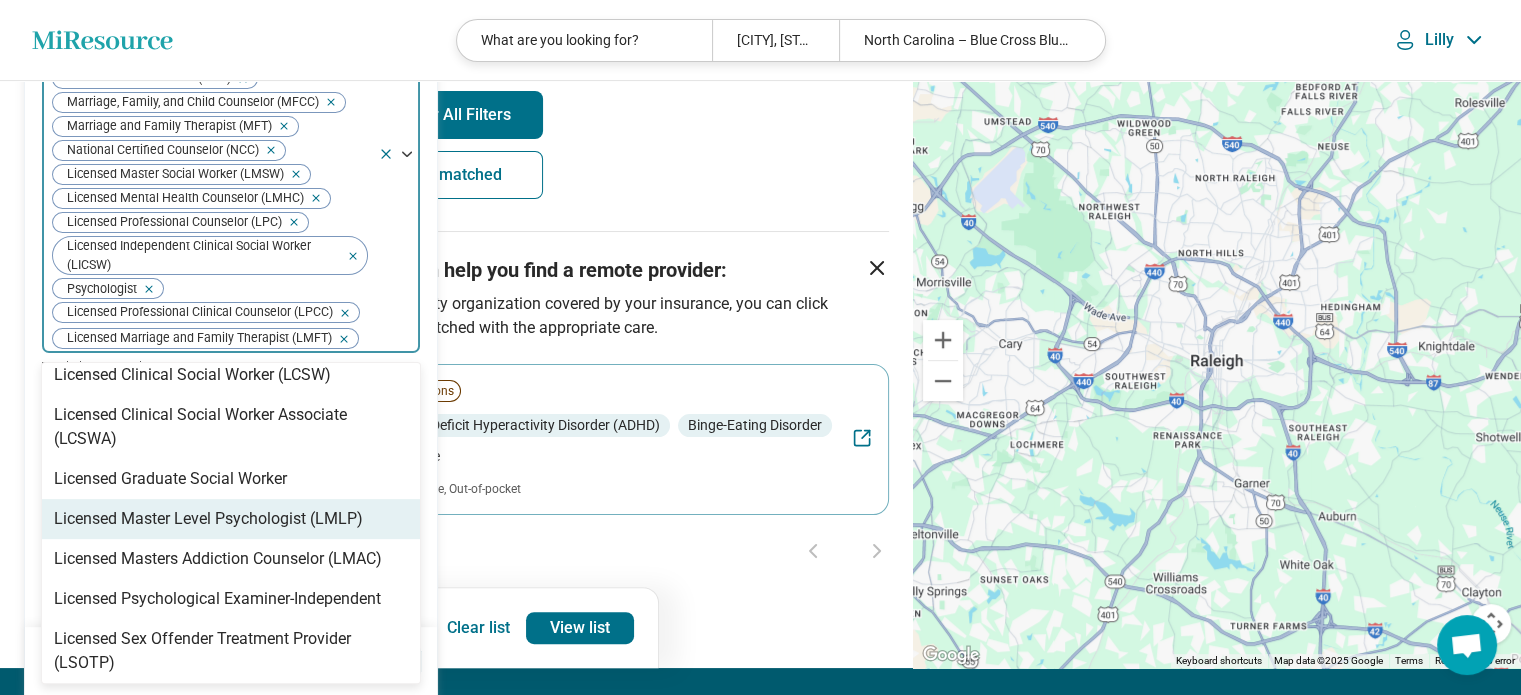 click on "Licensed Master Level Psychologist (LMLP)" at bounding box center [208, 519] 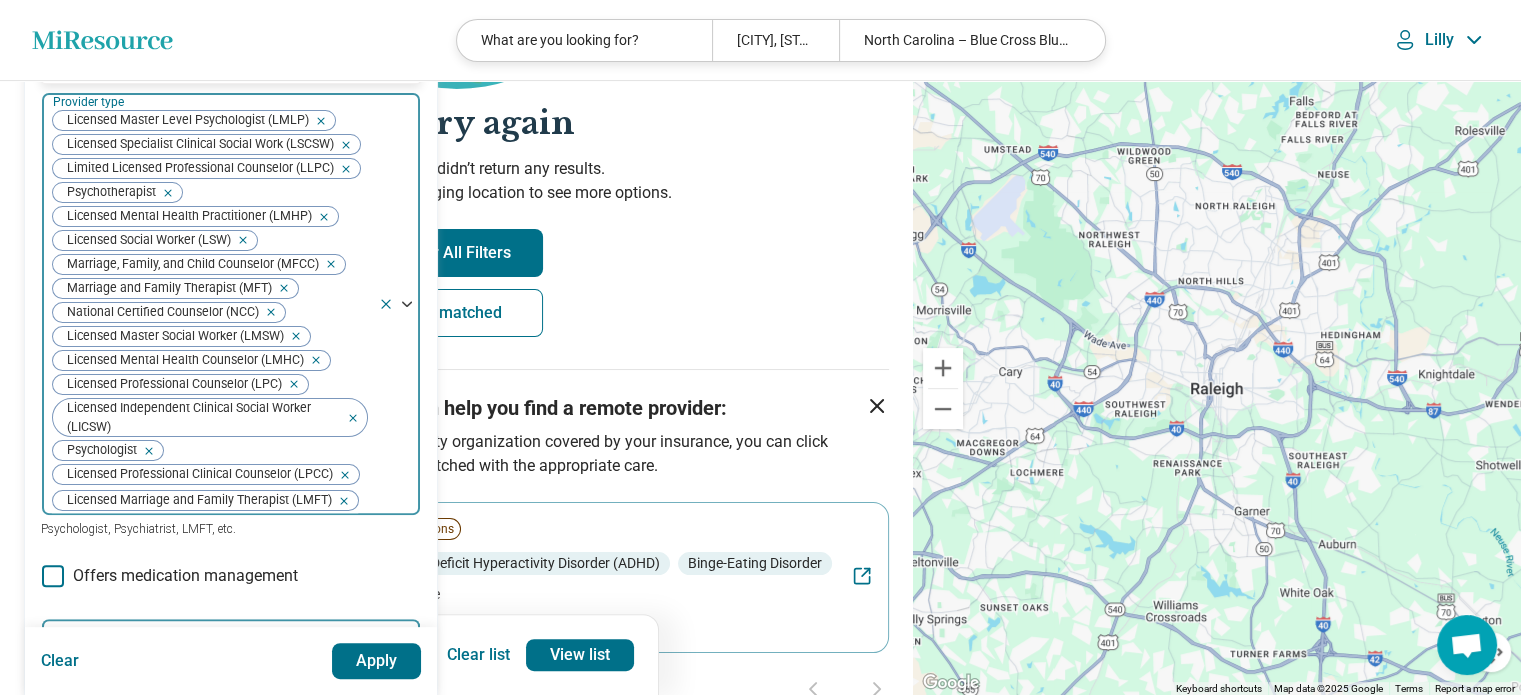 scroll, scrollTop: 448, scrollLeft: 0, axis: vertical 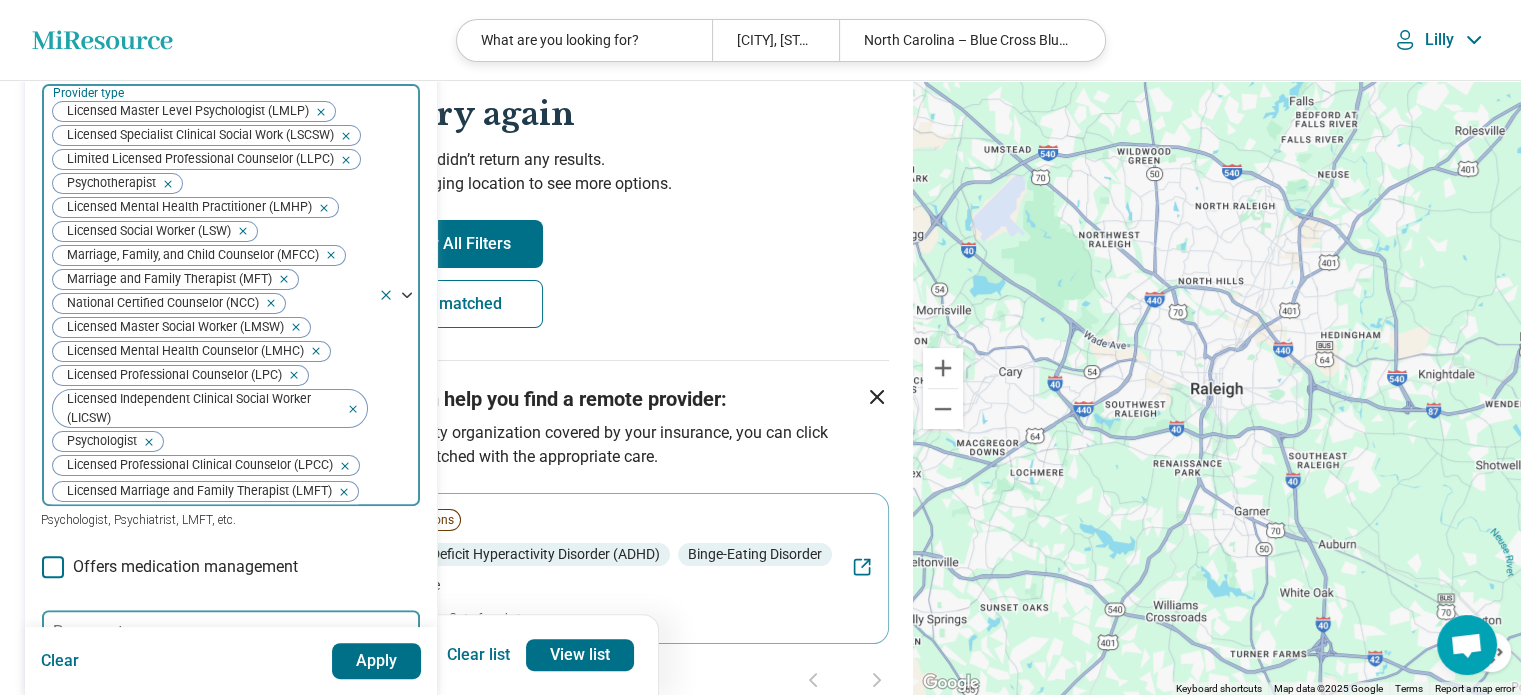 click at bounding box center (407, 295) 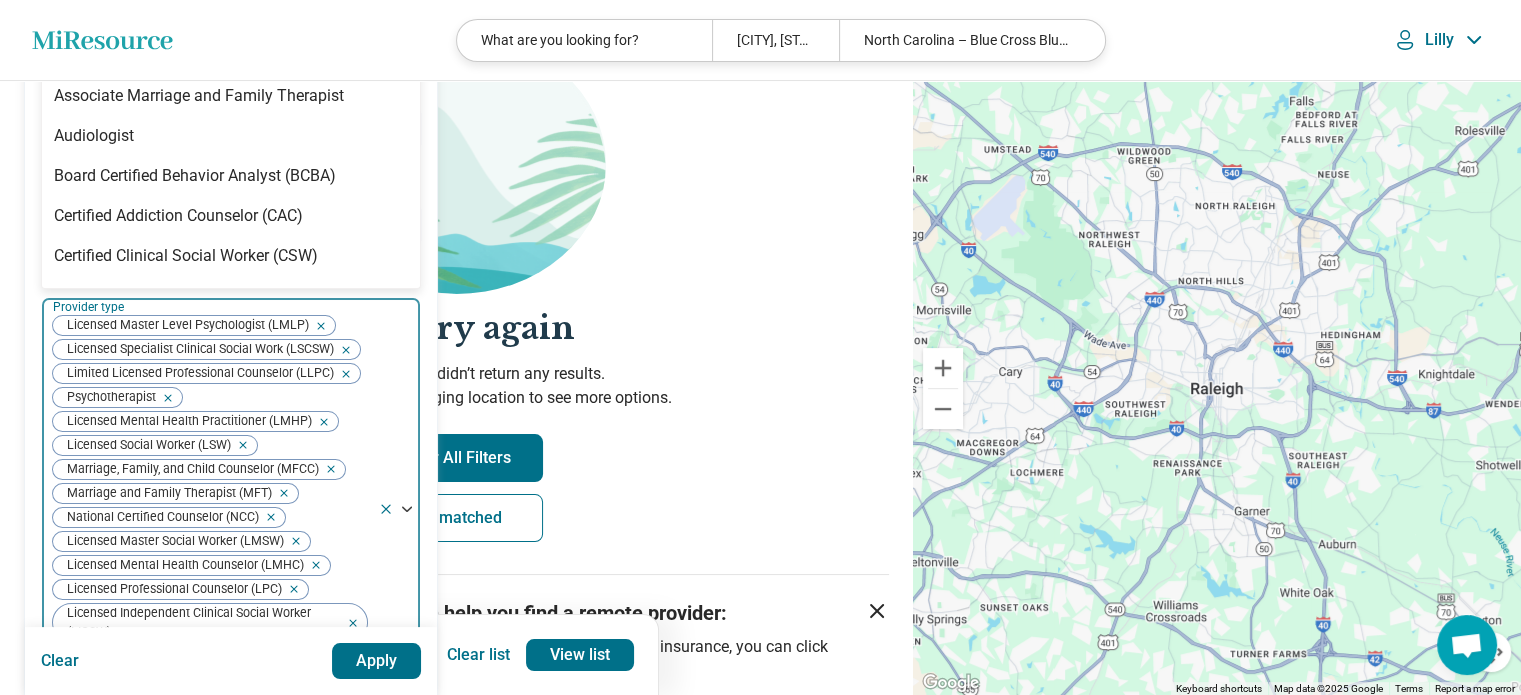 click at bounding box center [399, 509] 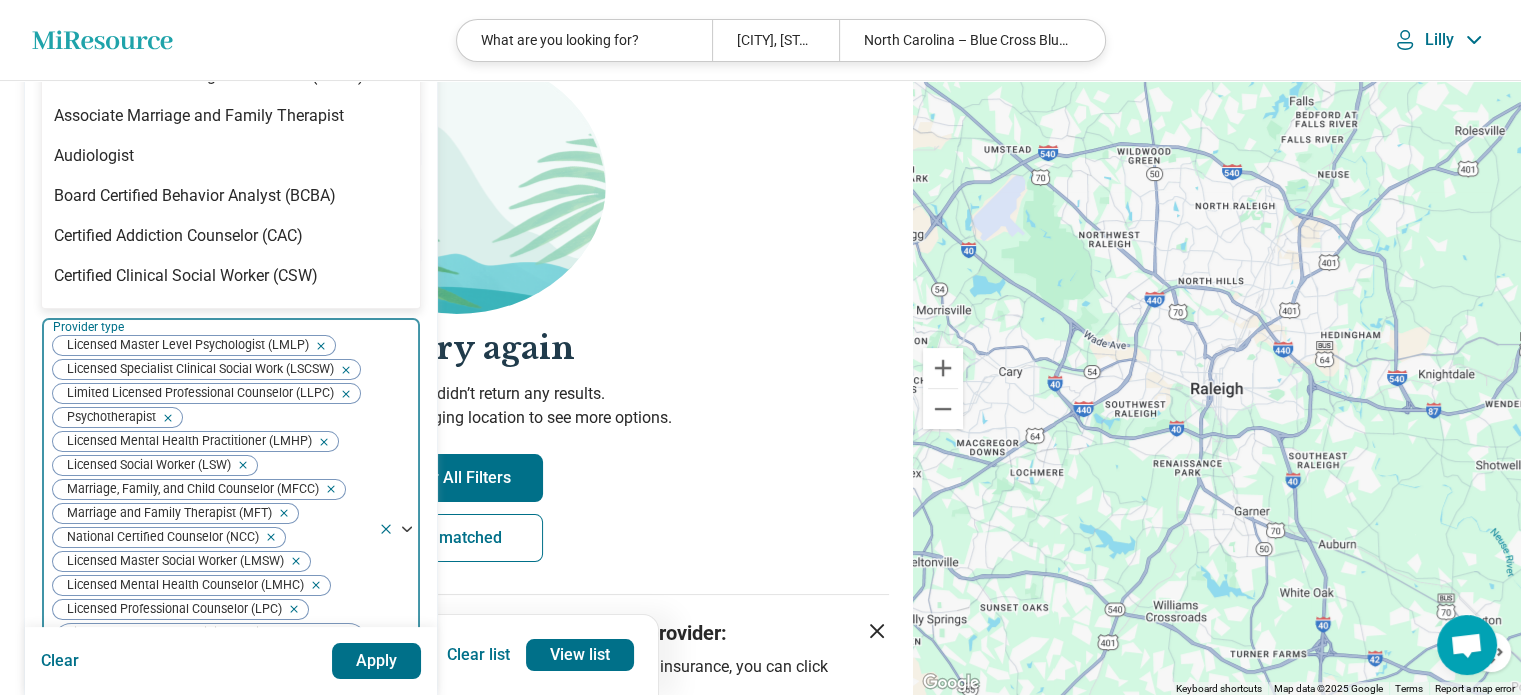scroll, scrollTop: 192, scrollLeft: 0, axis: vertical 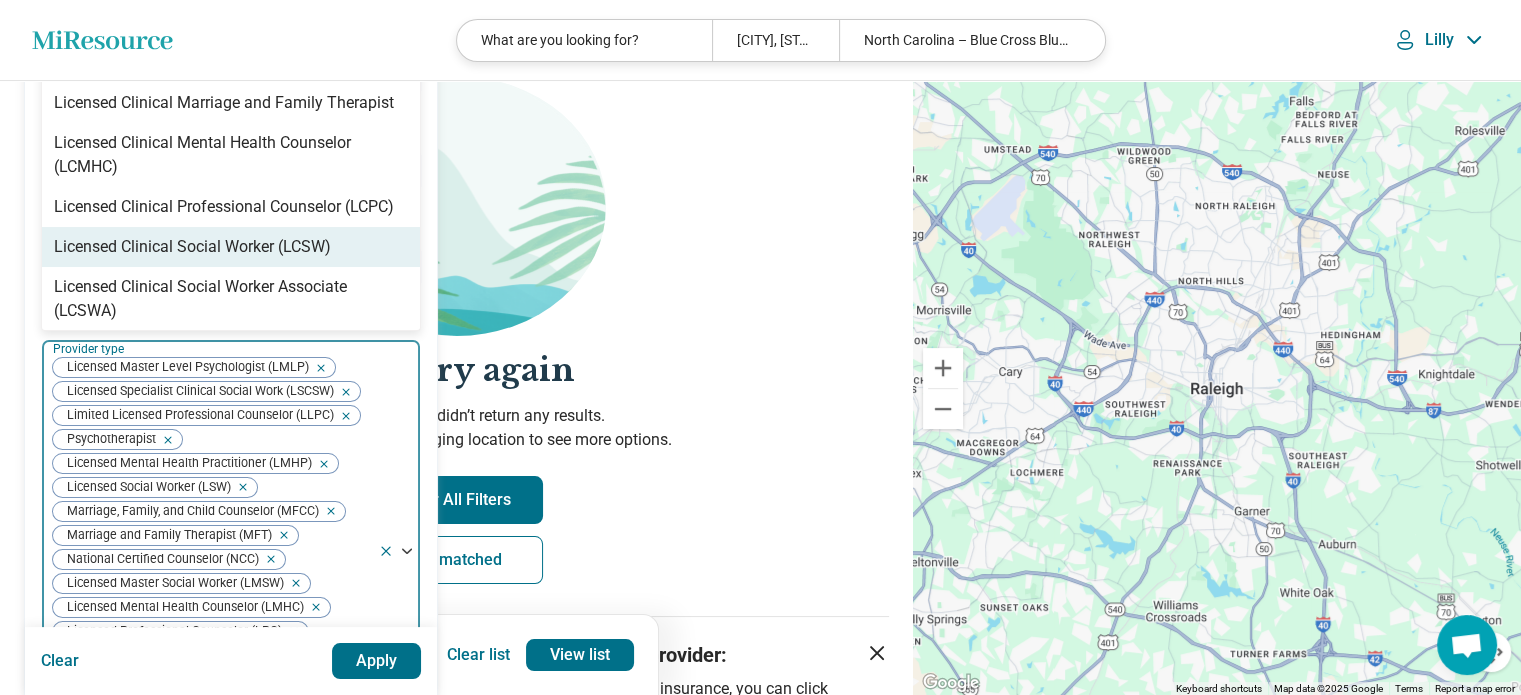 click on "Licensed Clinical Social Worker (LCSW)" at bounding box center (192, 247) 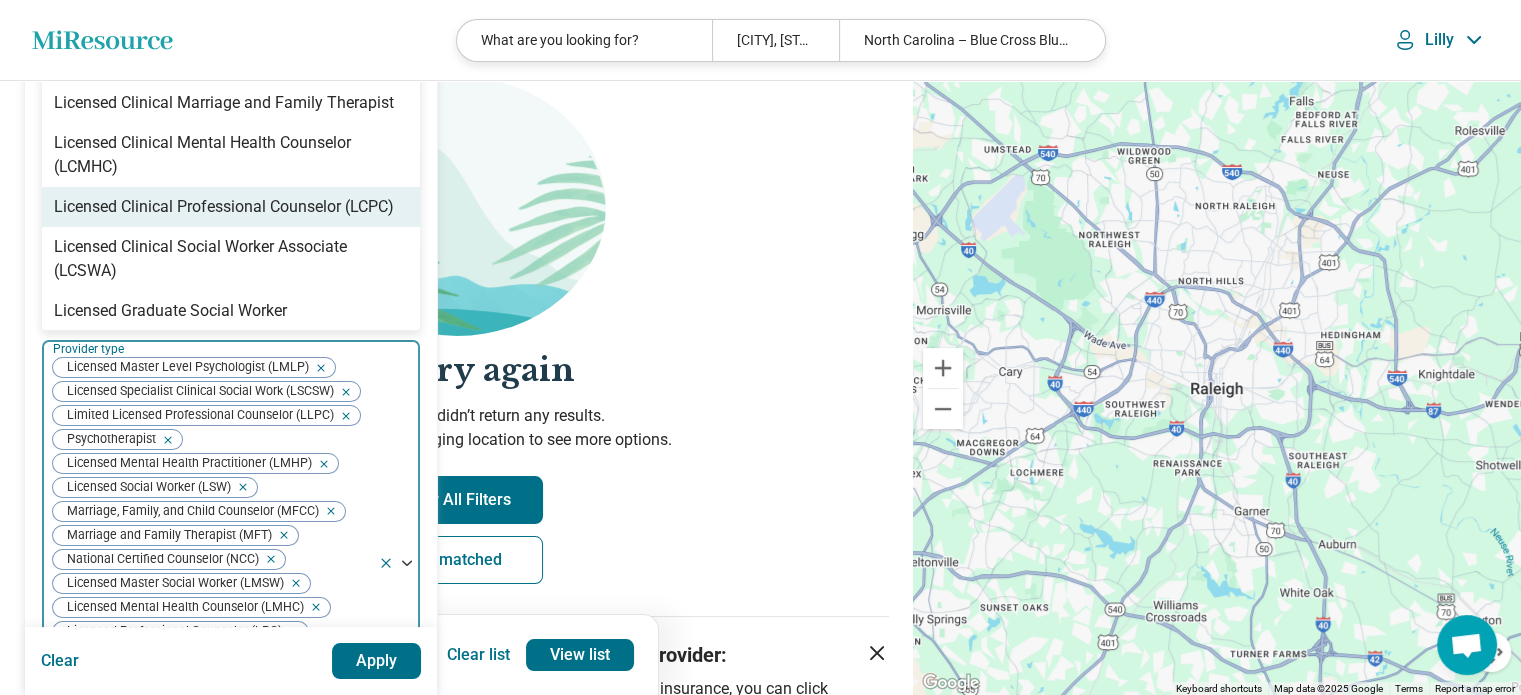 click on "Licensed Clinical Professional Counselor (LCPC)" at bounding box center [224, 207] 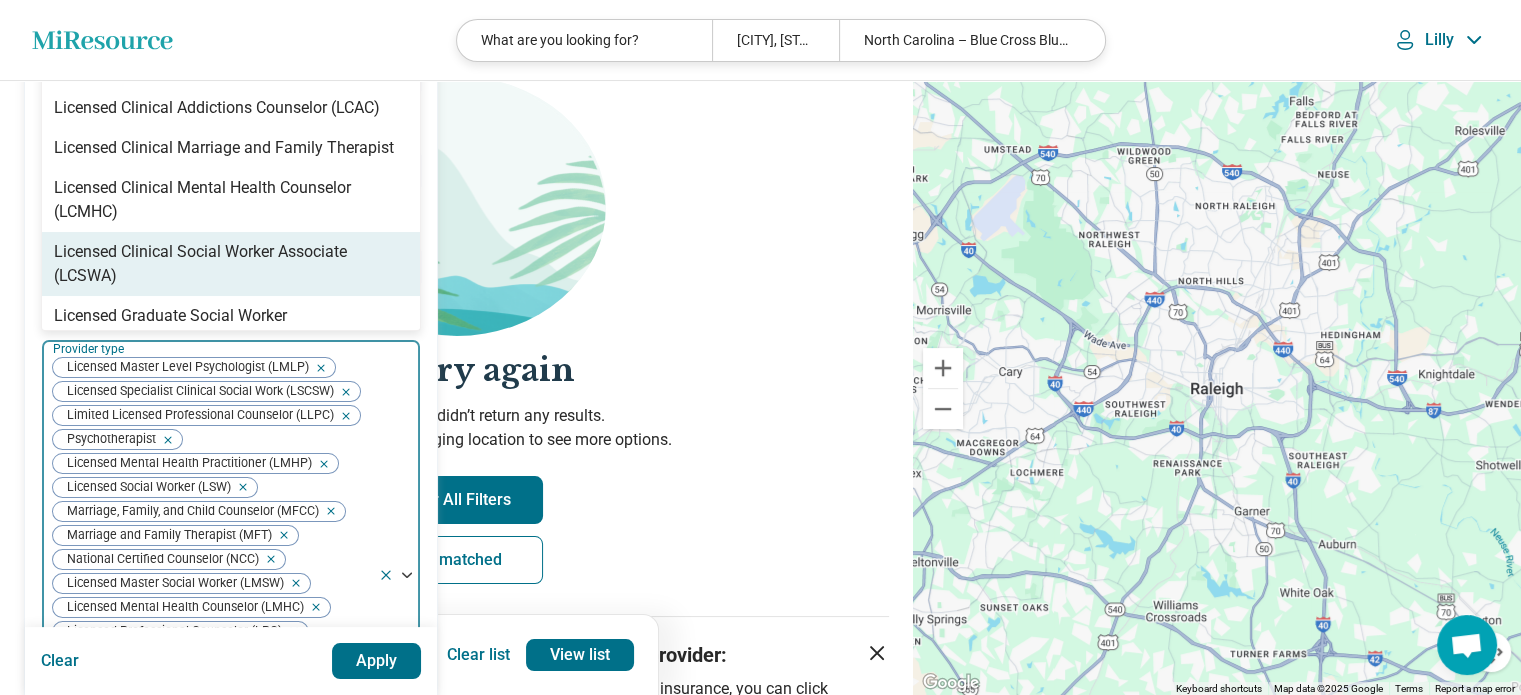 scroll, scrollTop: 840, scrollLeft: 0, axis: vertical 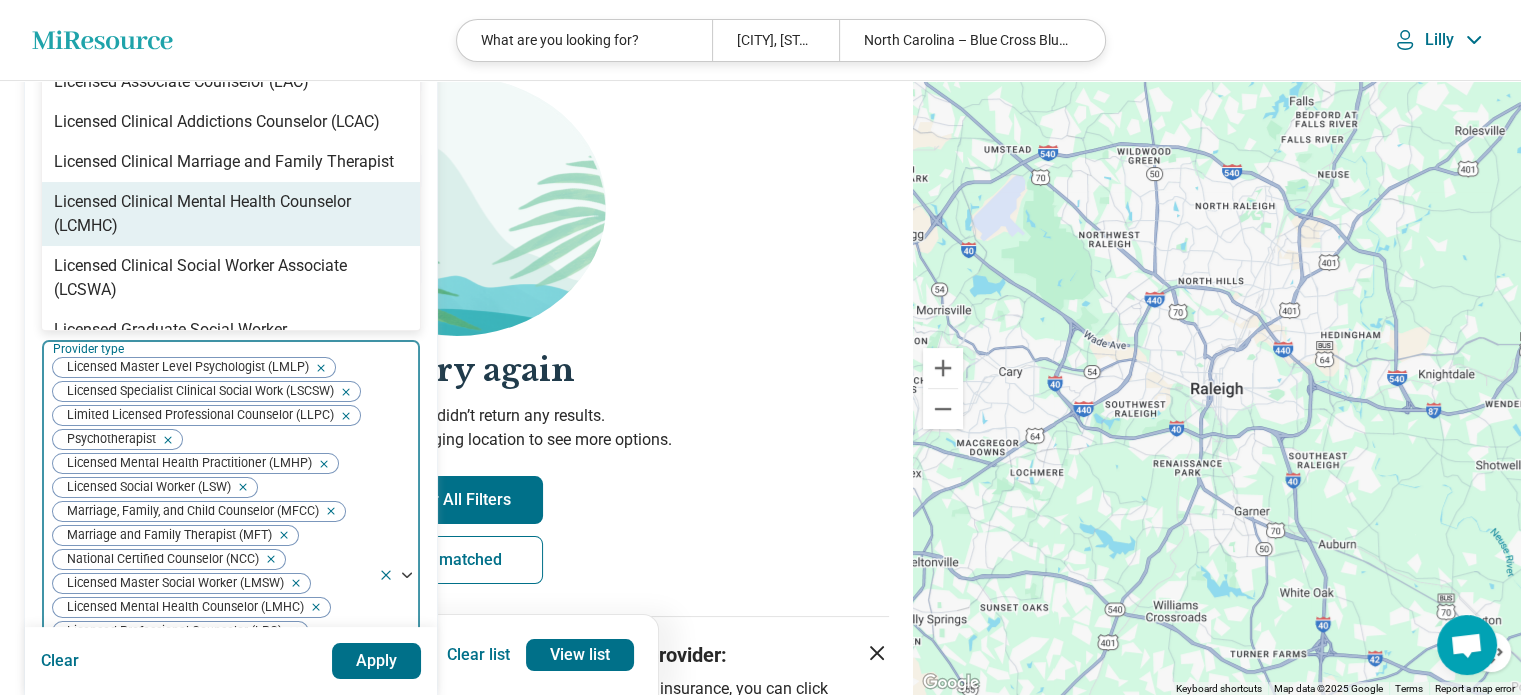 click on "Licensed Clinical Mental Health Counselor (LCMHC)" at bounding box center (231, 214) 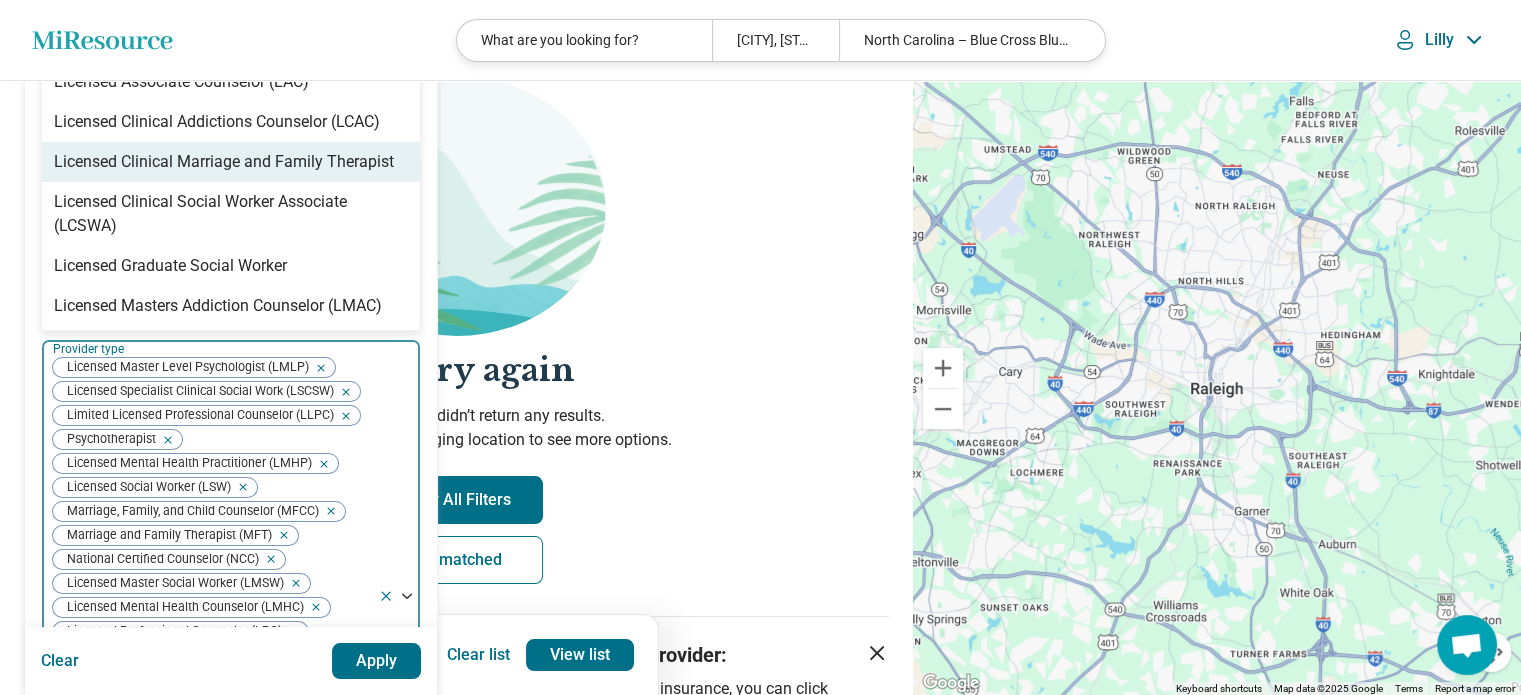click on "Licensed Clinical Marriage and Family Therapist" at bounding box center [224, 162] 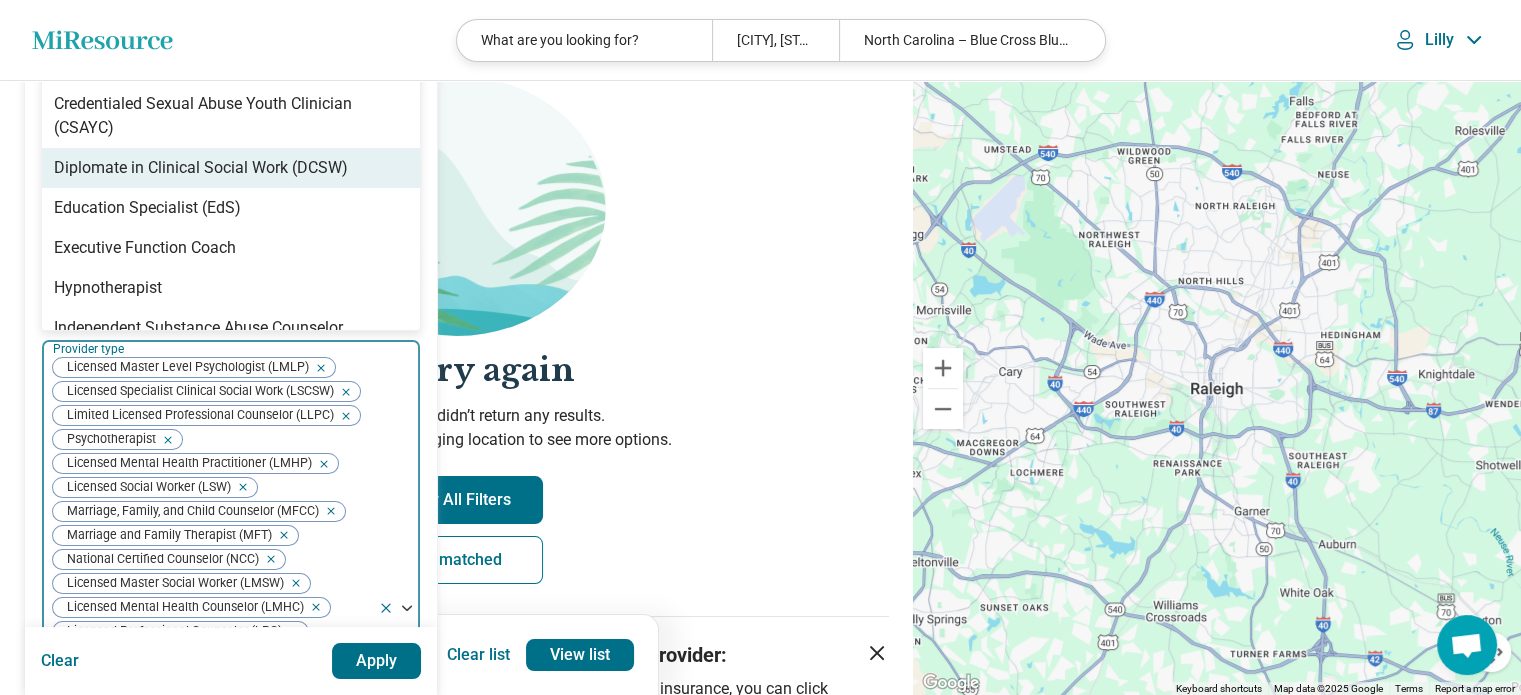 scroll, scrollTop: 508, scrollLeft: 0, axis: vertical 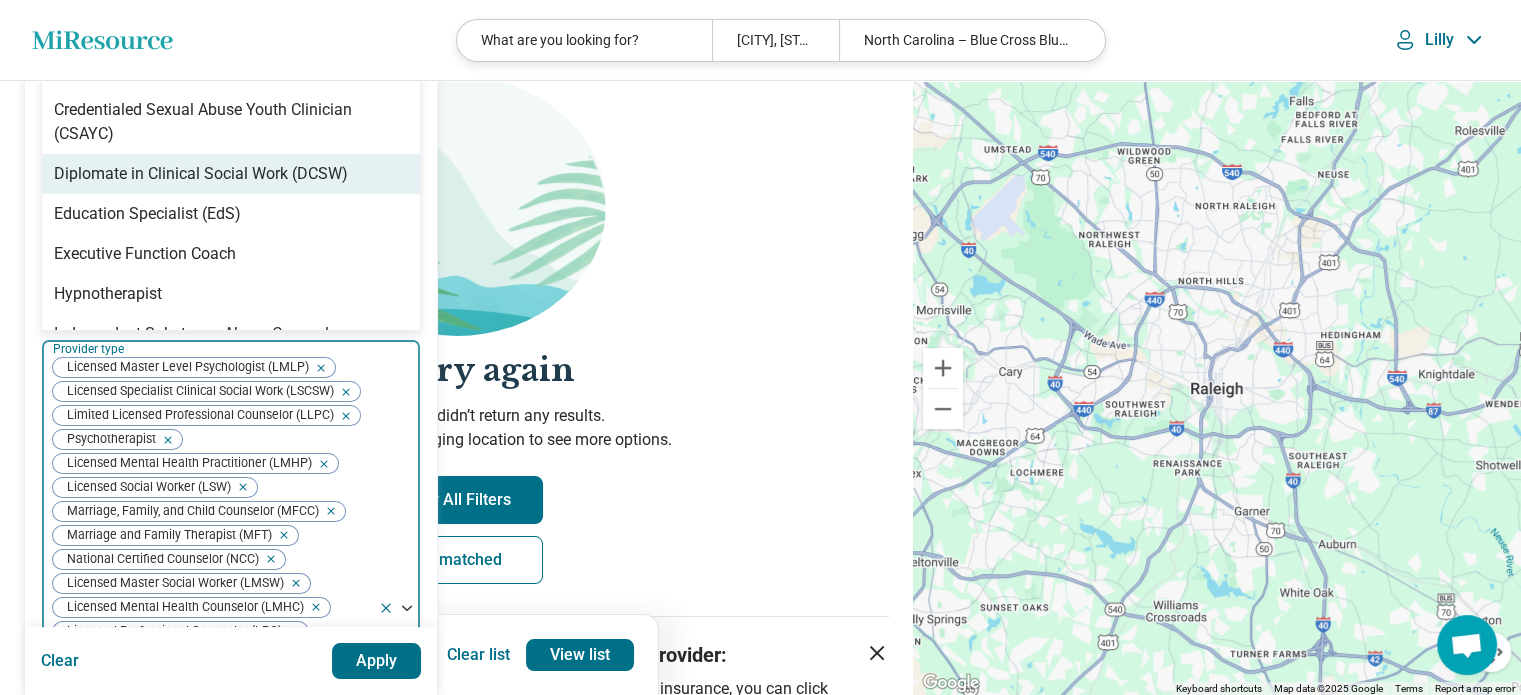 click on "Diplomate in Clinical Social Work (DCSW)" at bounding box center (201, 174) 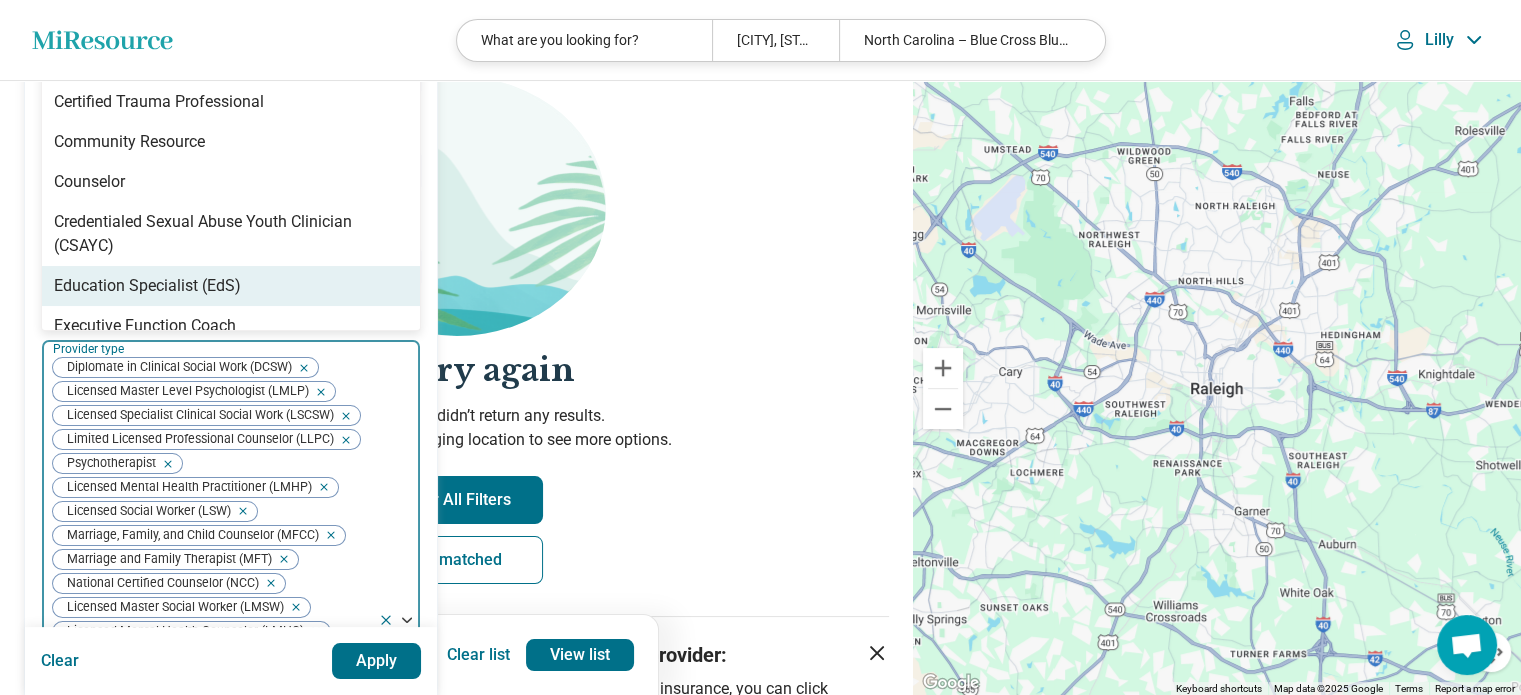 scroll, scrollTop: 392, scrollLeft: 0, axis: vertical 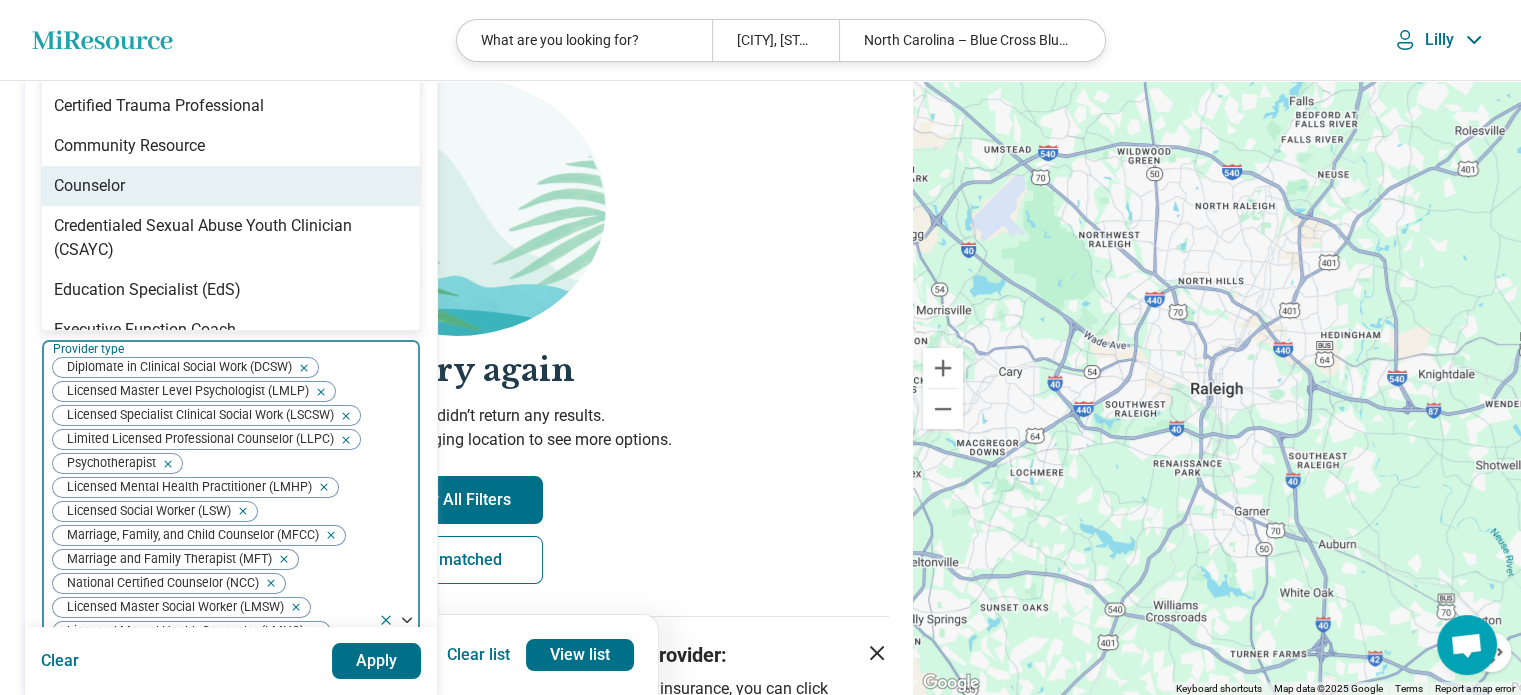 click on "Counselor" at bounding box center (231, 186) 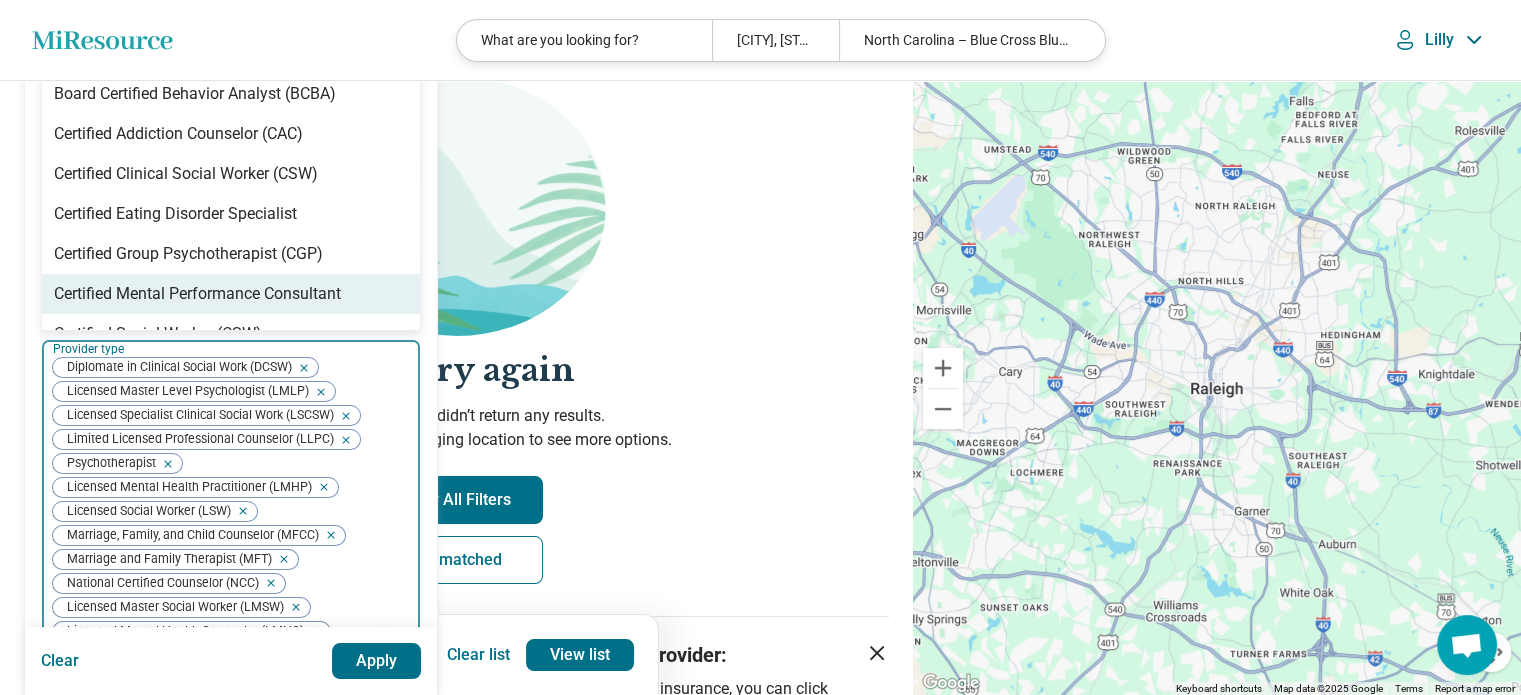 scroll, scrollTop: 124, scrollLeft: 0, axis: vertical 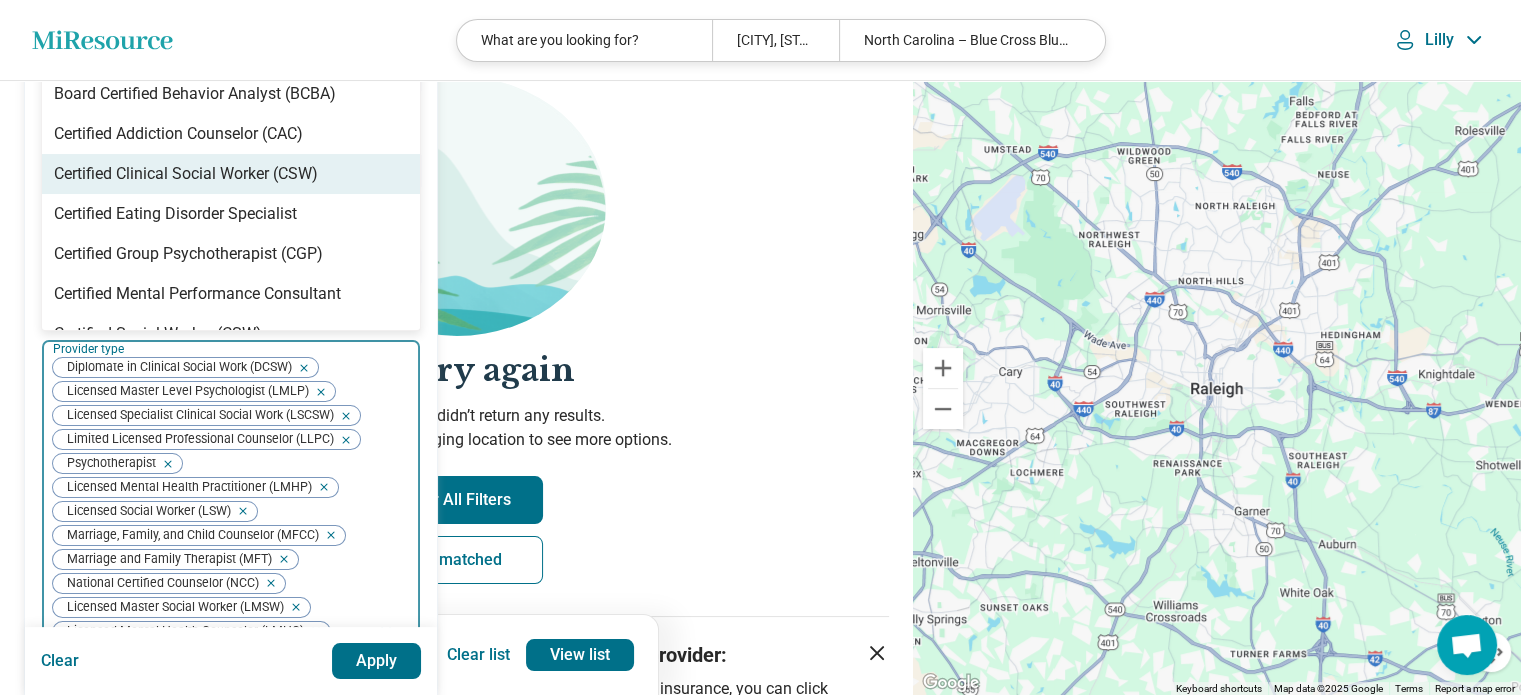 click on "Certified Clinical Social Worker (CSW)" at bounding box center [186, 174] 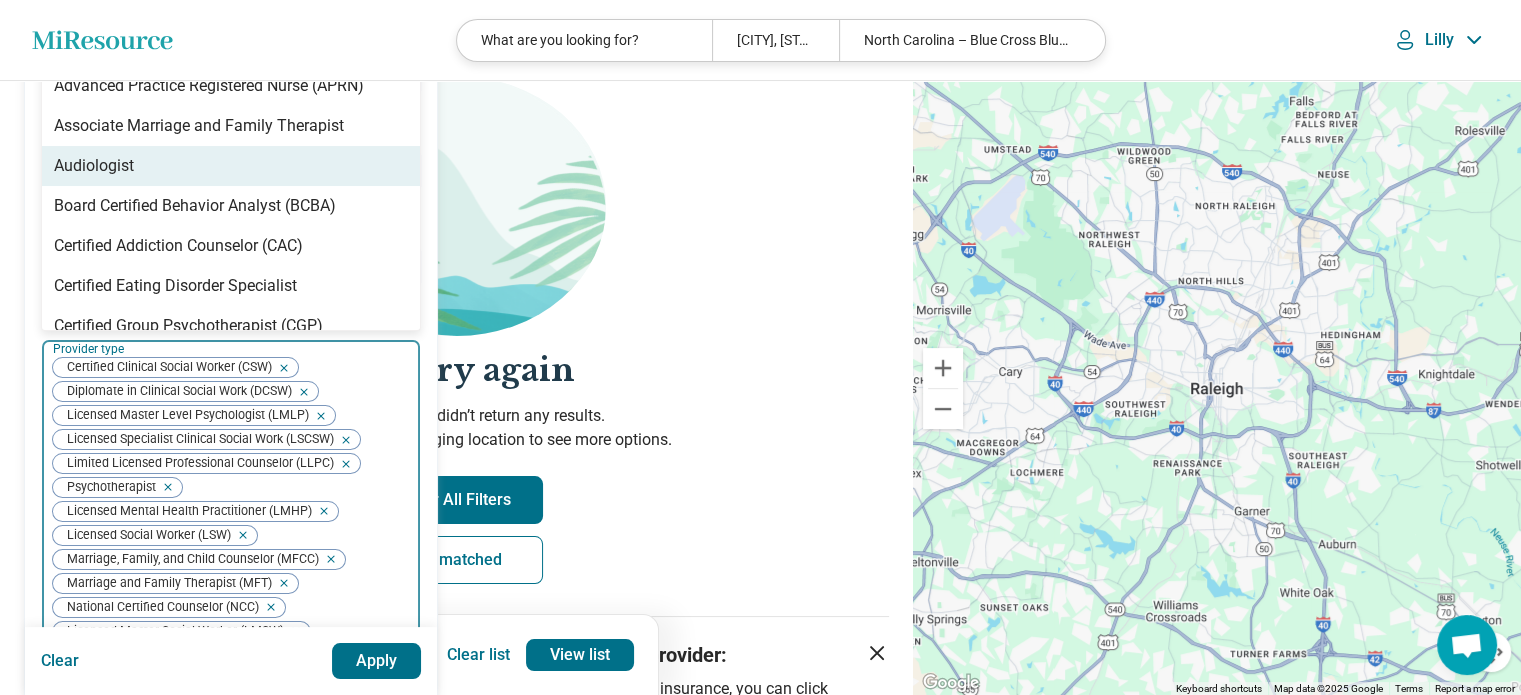 scroll, scrollTop: 0, scrollLeft: 0, axis: both 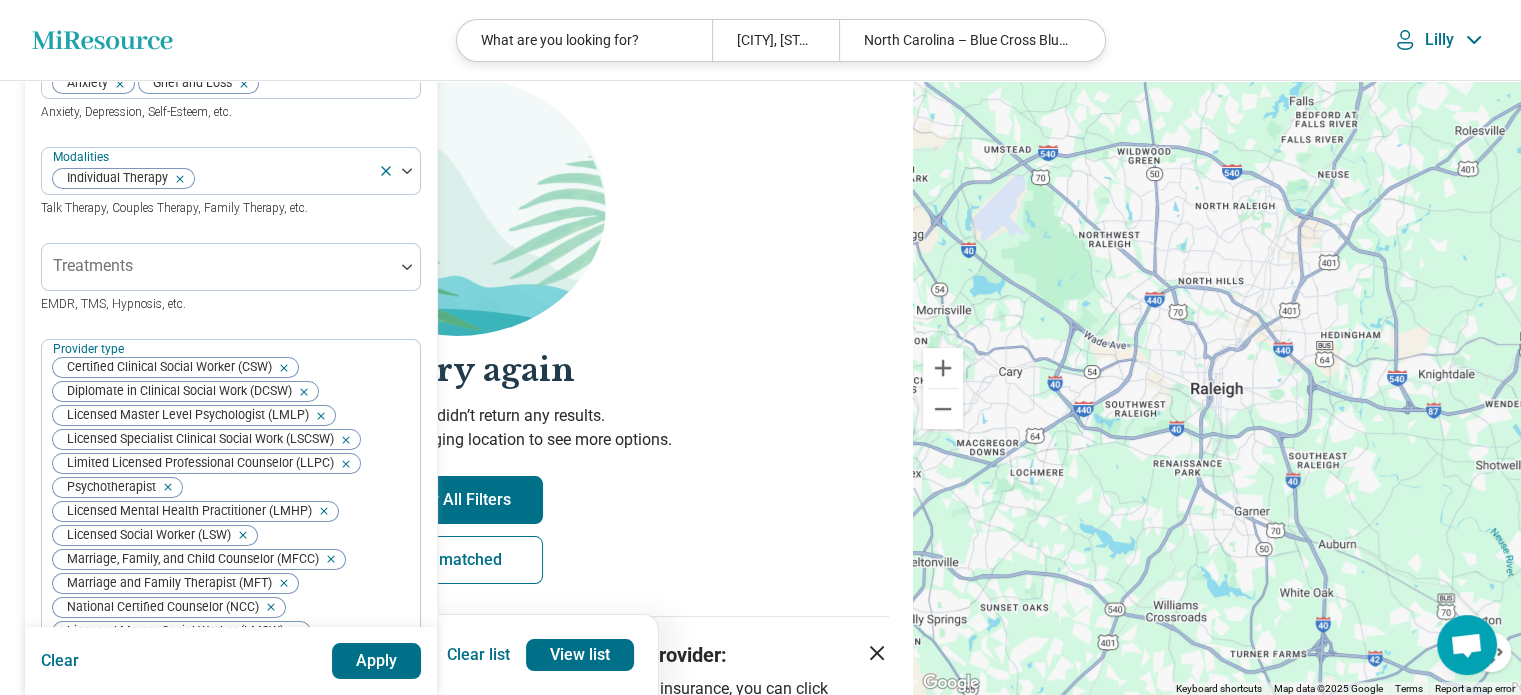 click on "Apply" at bounding box center (377, 661) 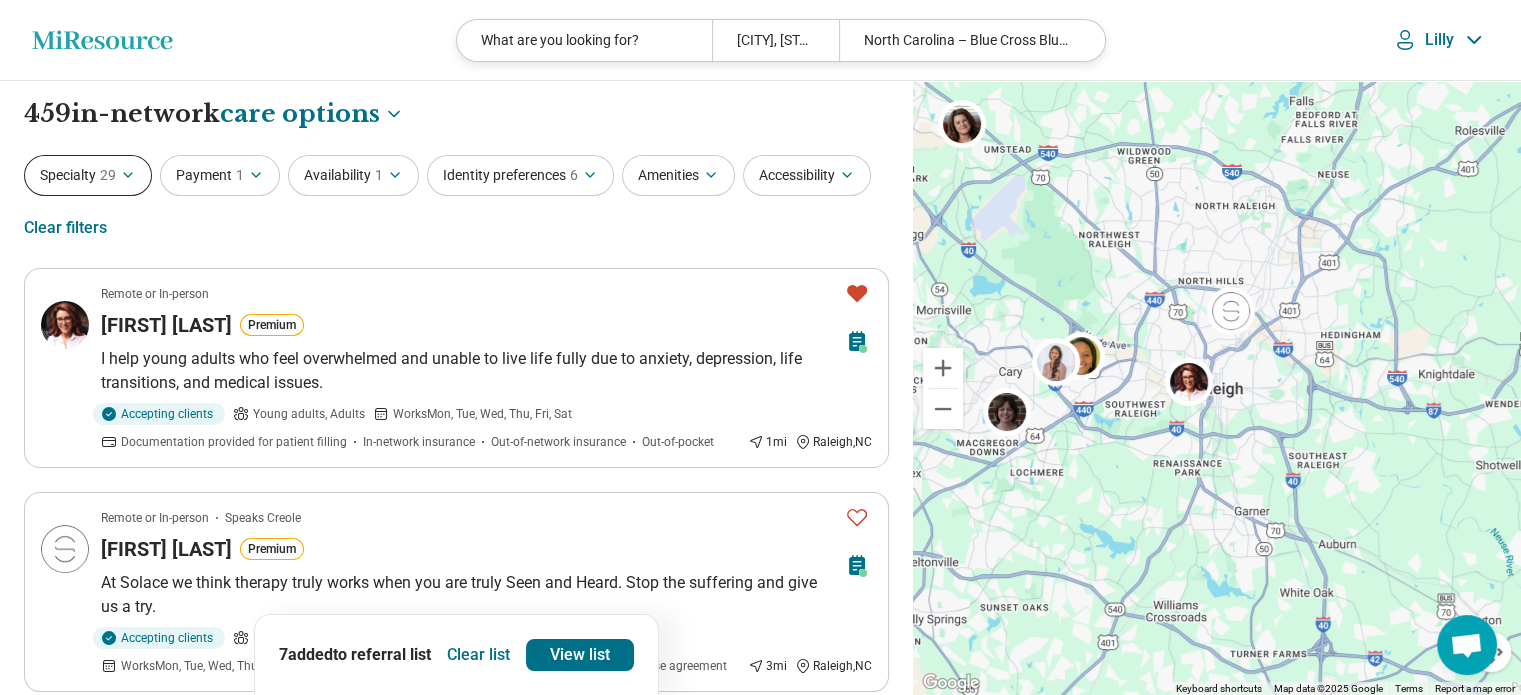 click 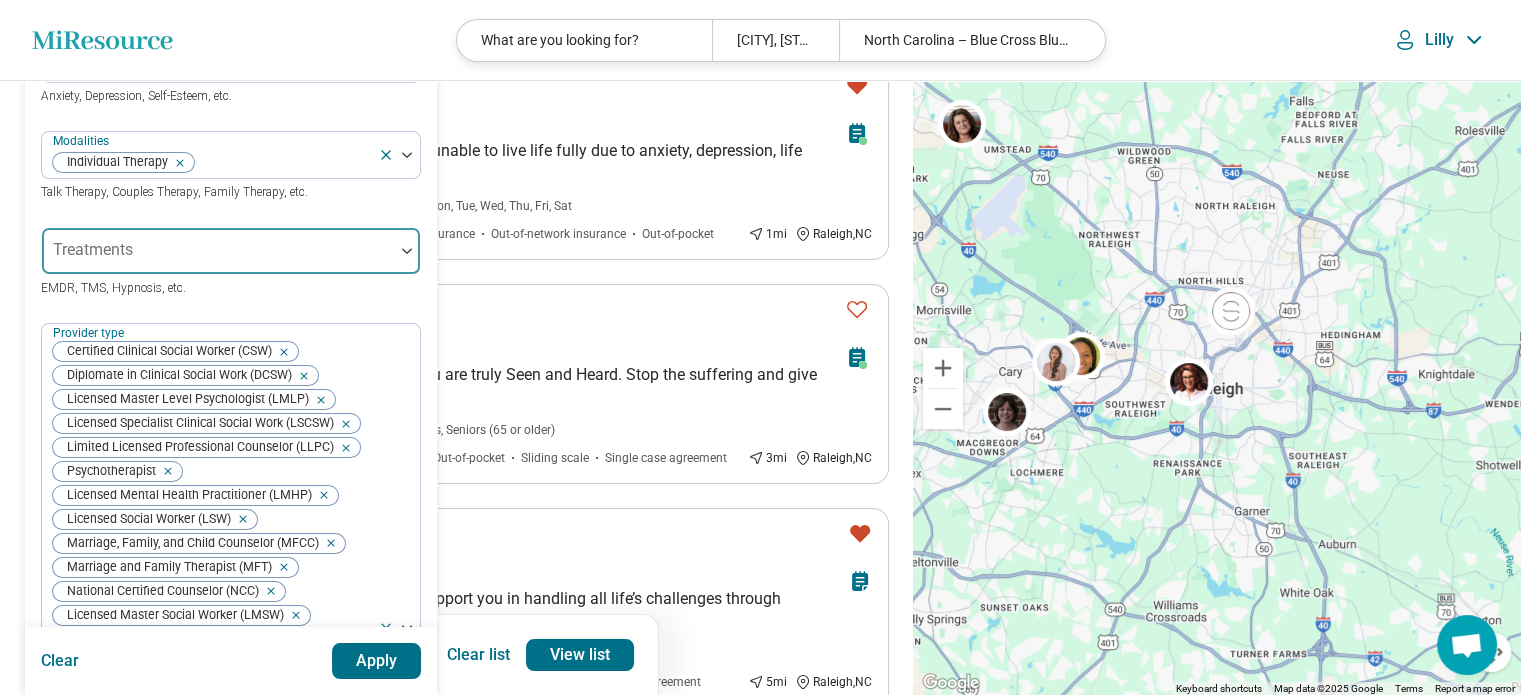 scroll, scrollTop: 220, scrollLeft: 0, axis: vertical 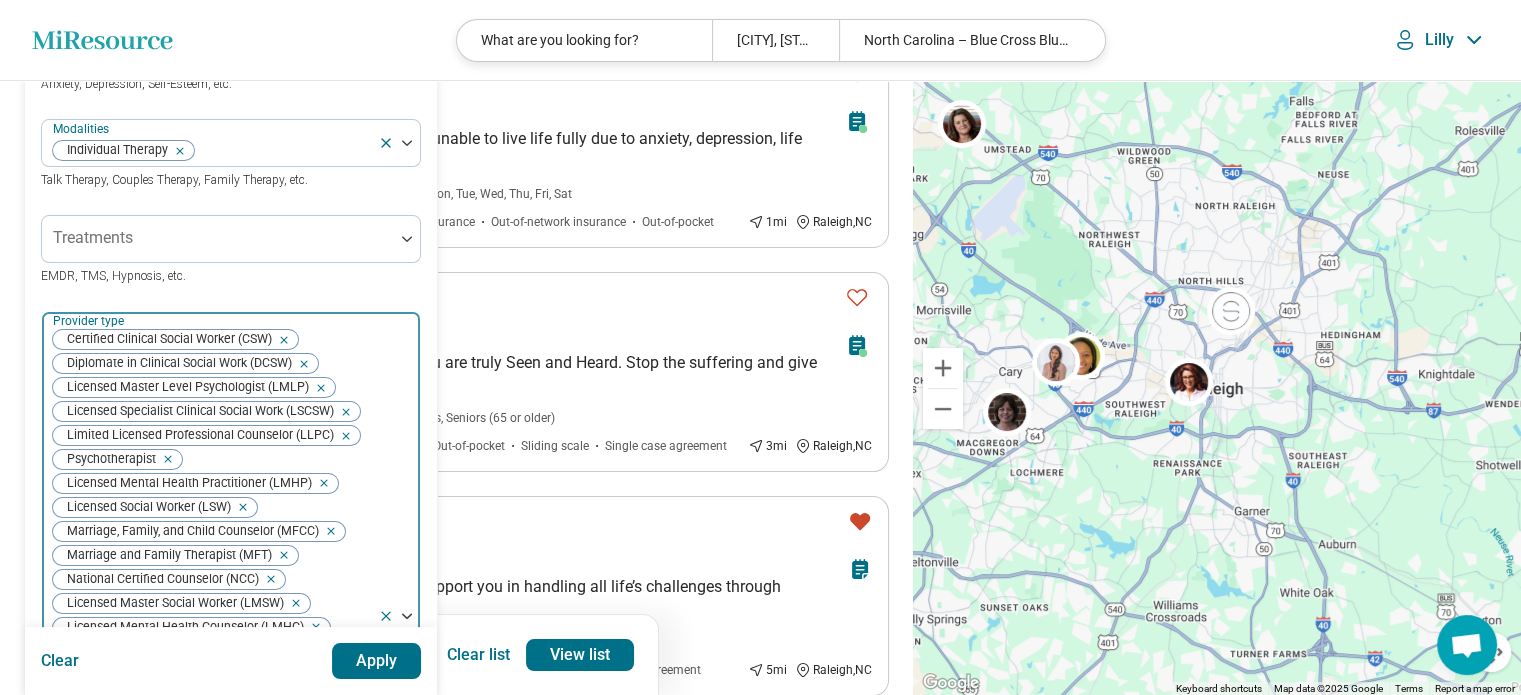 click 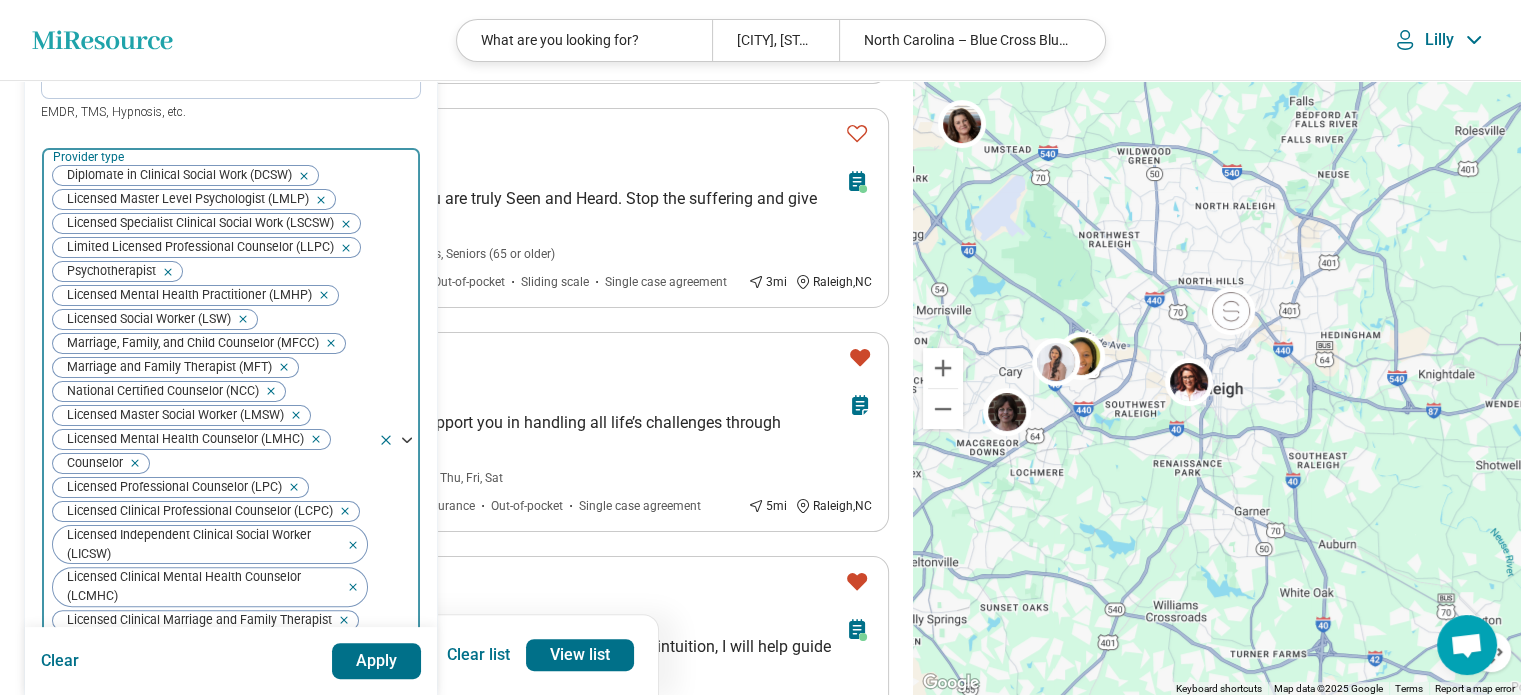 scroll, scrollTop: 381, scrollLeft: 0, axis: vertical 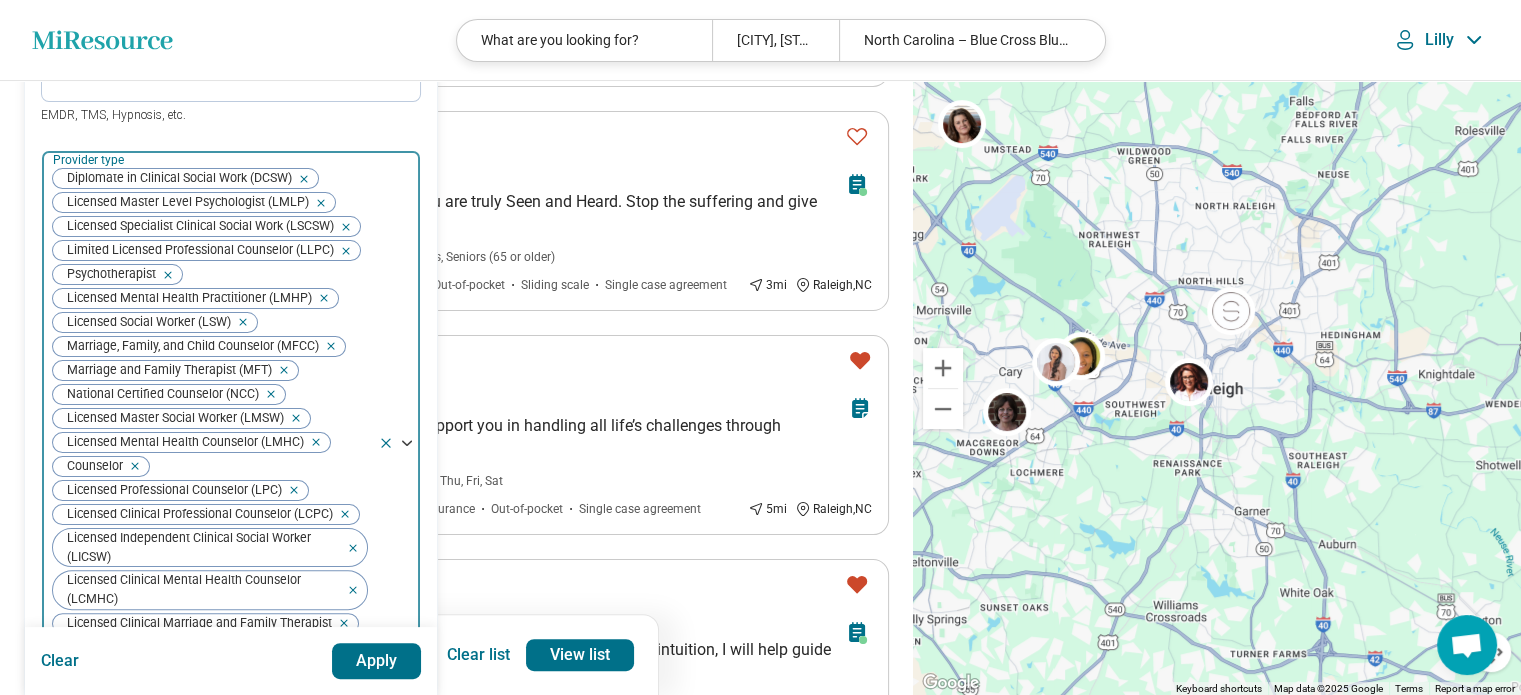 click at bounding box center (300, 179) 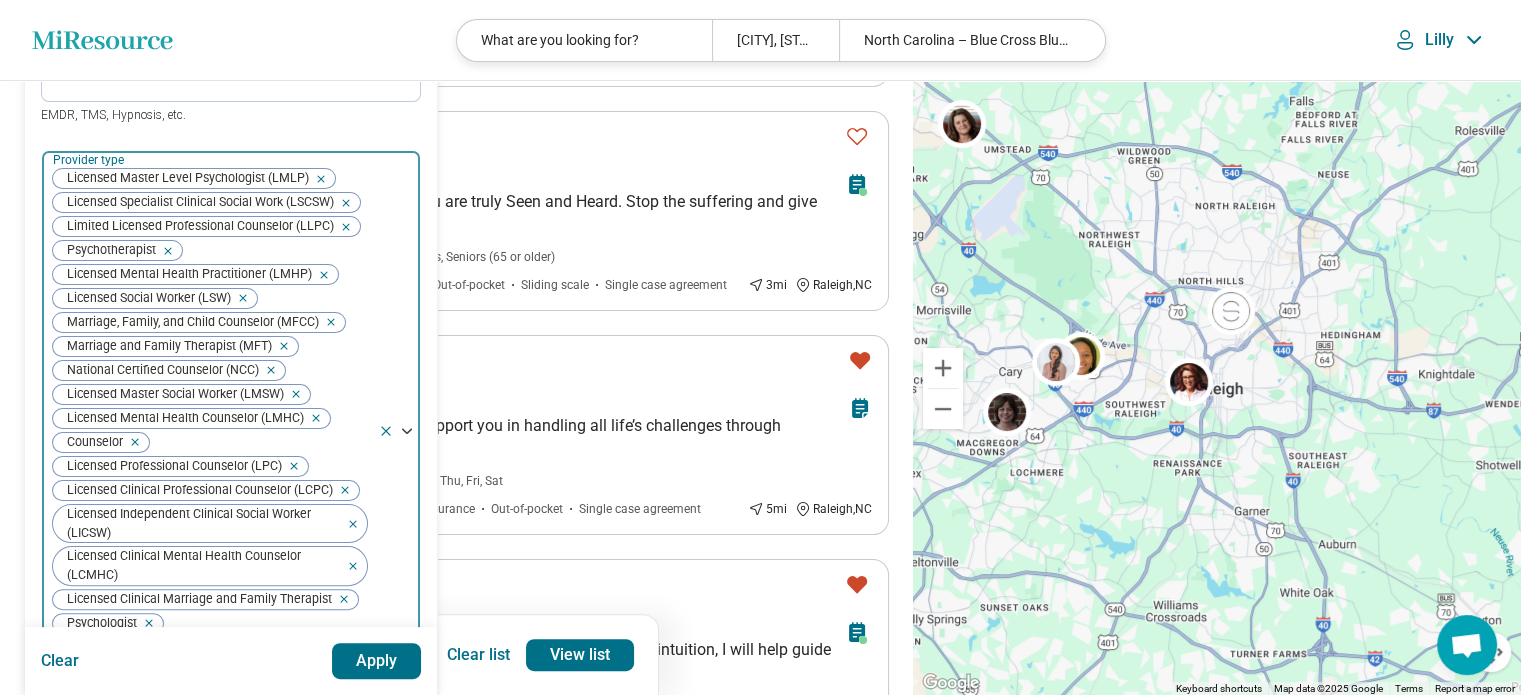 click 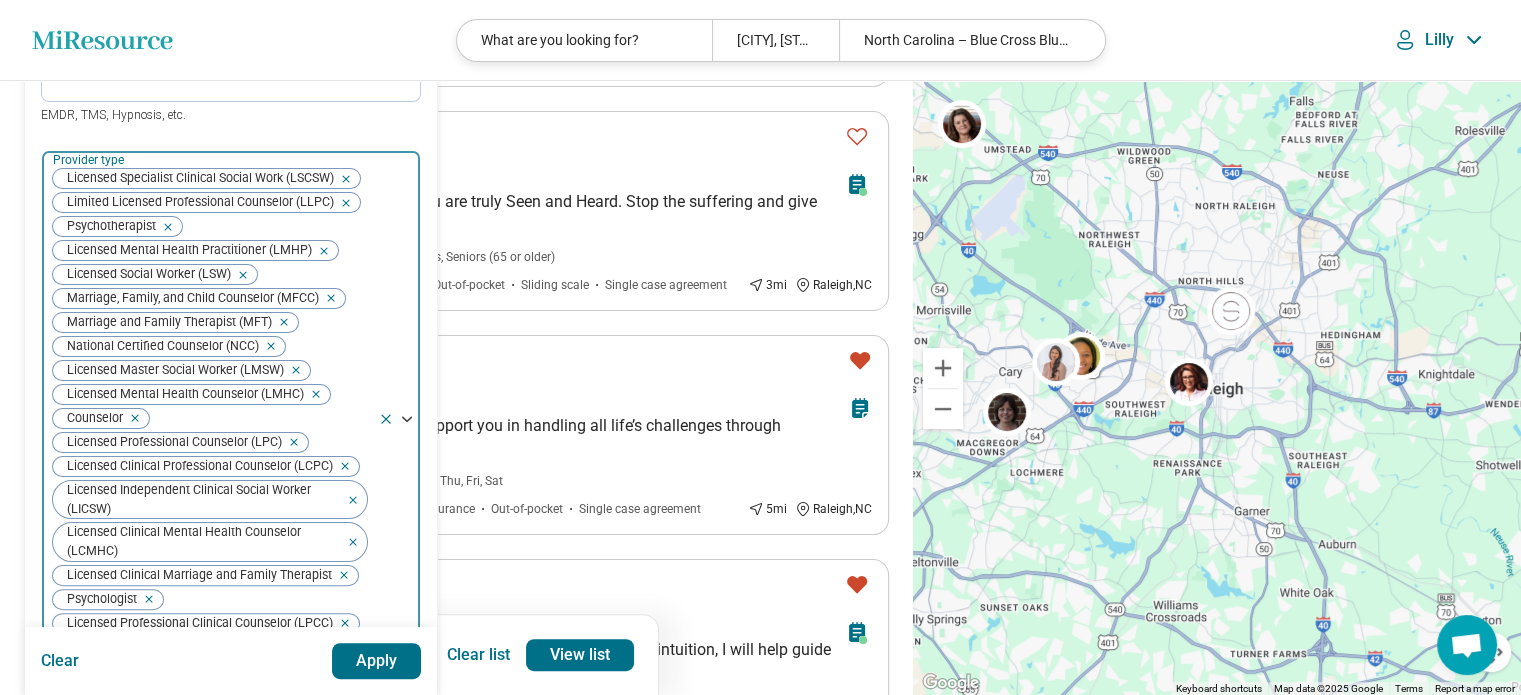 click 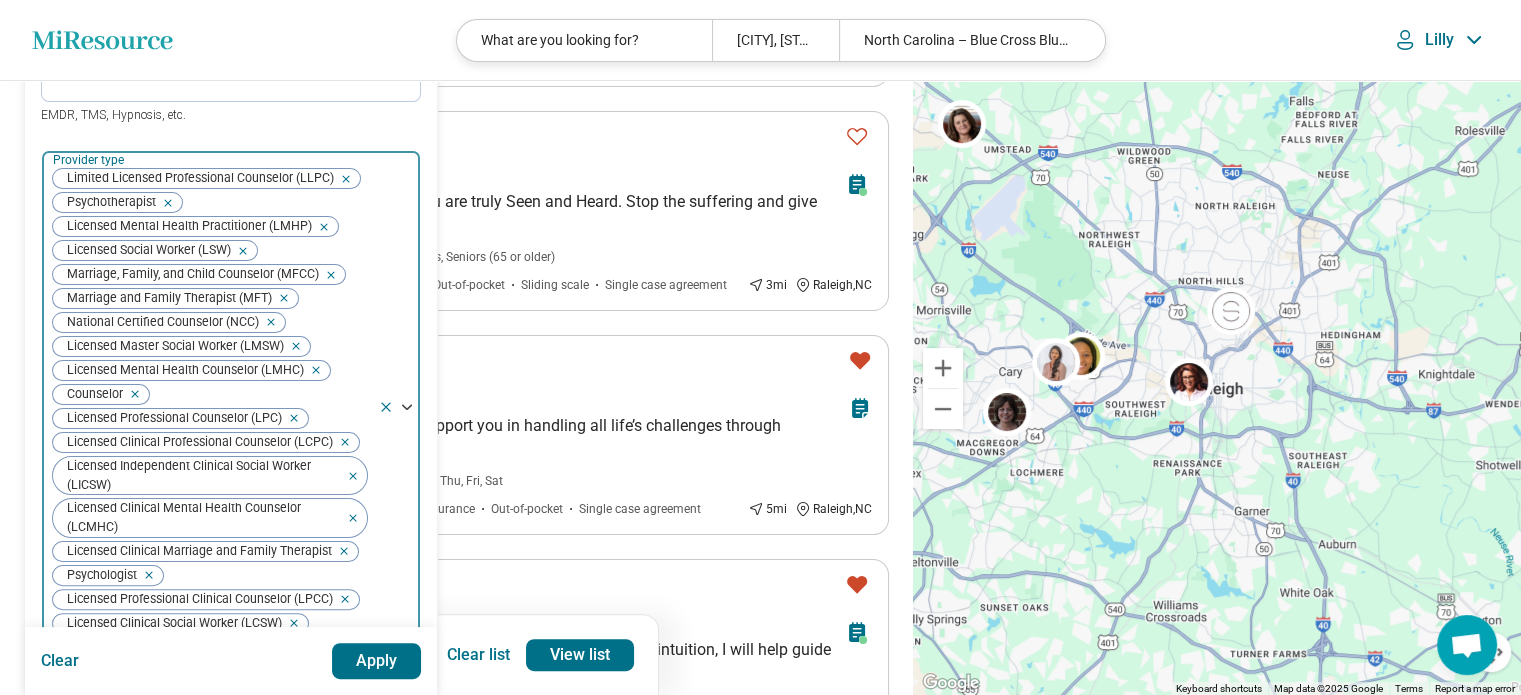 click at bounding box center [342, 179] 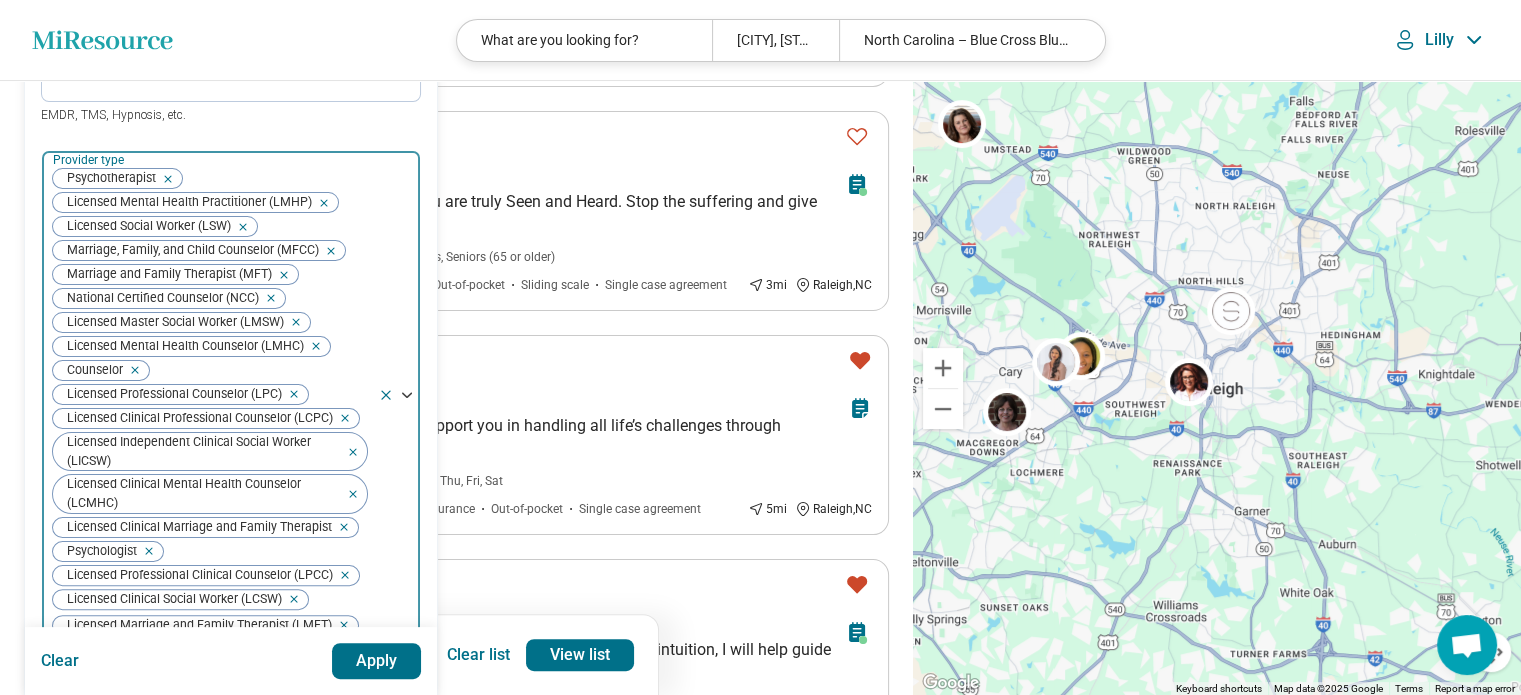 click 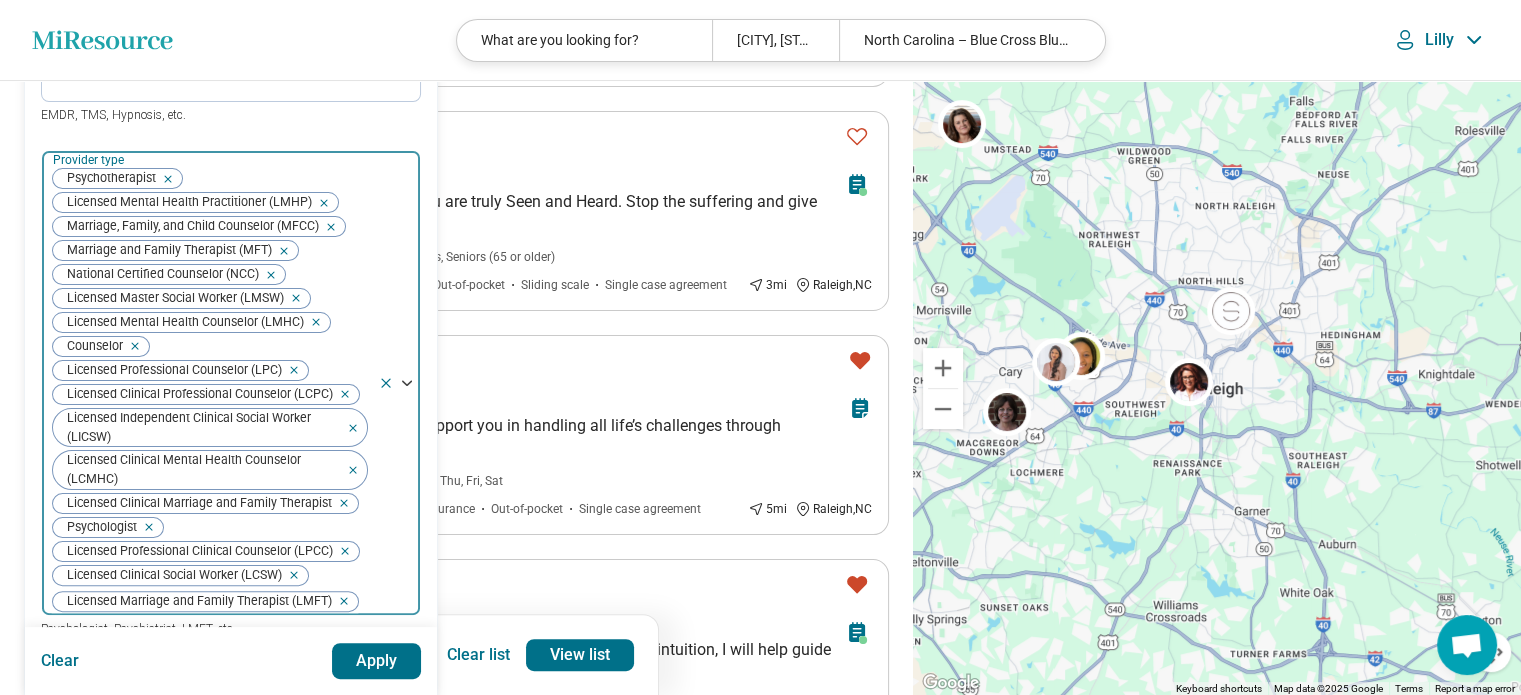 click 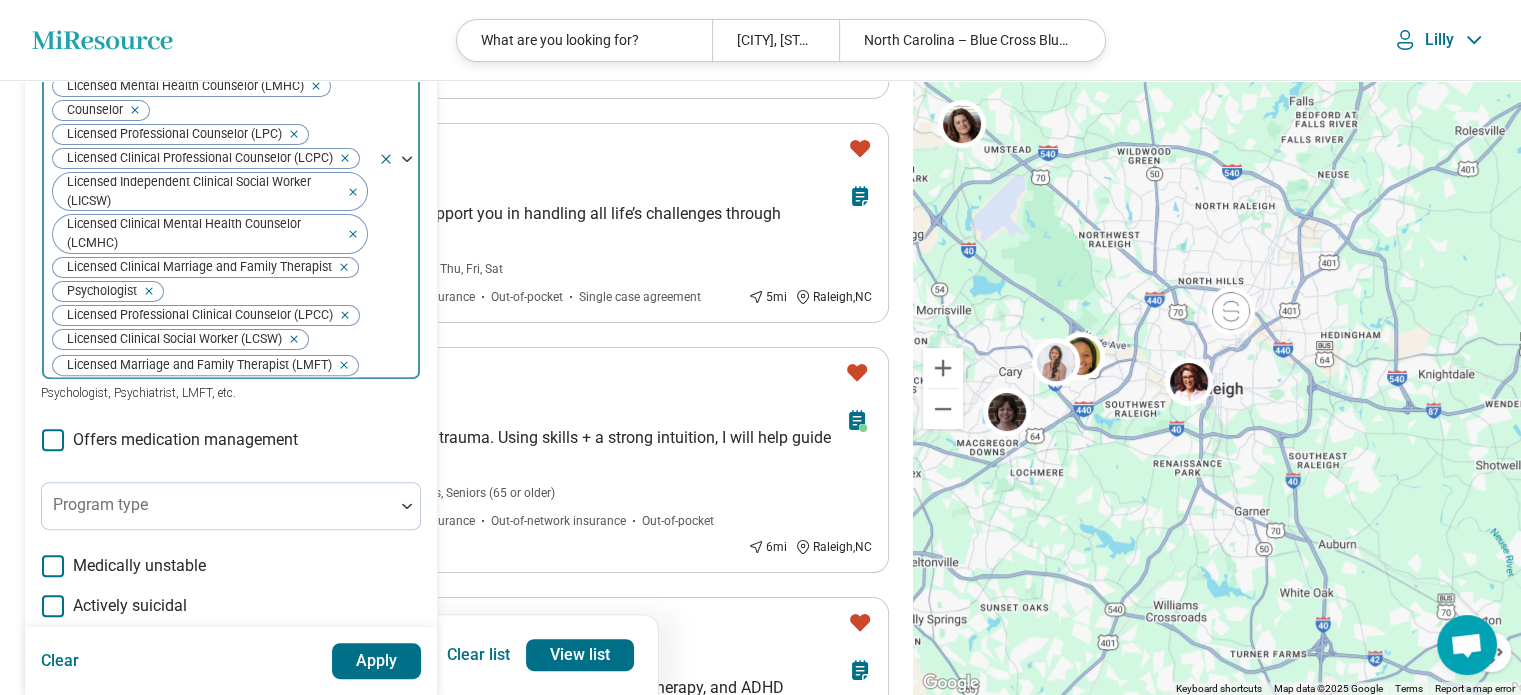 scroll, scrollTop: 647, scrollLeft: 0, axis: vertical 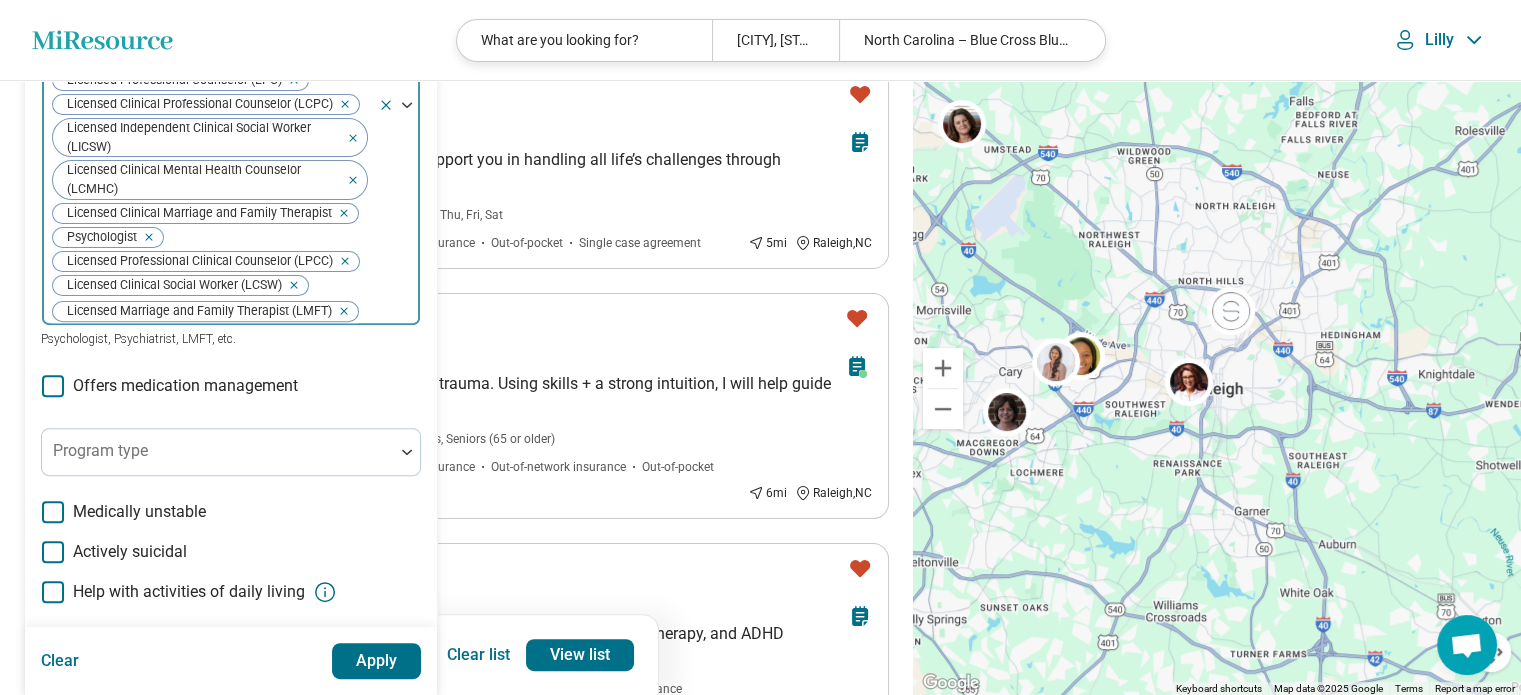 click on "Apply" at bounding box center [377, 661] 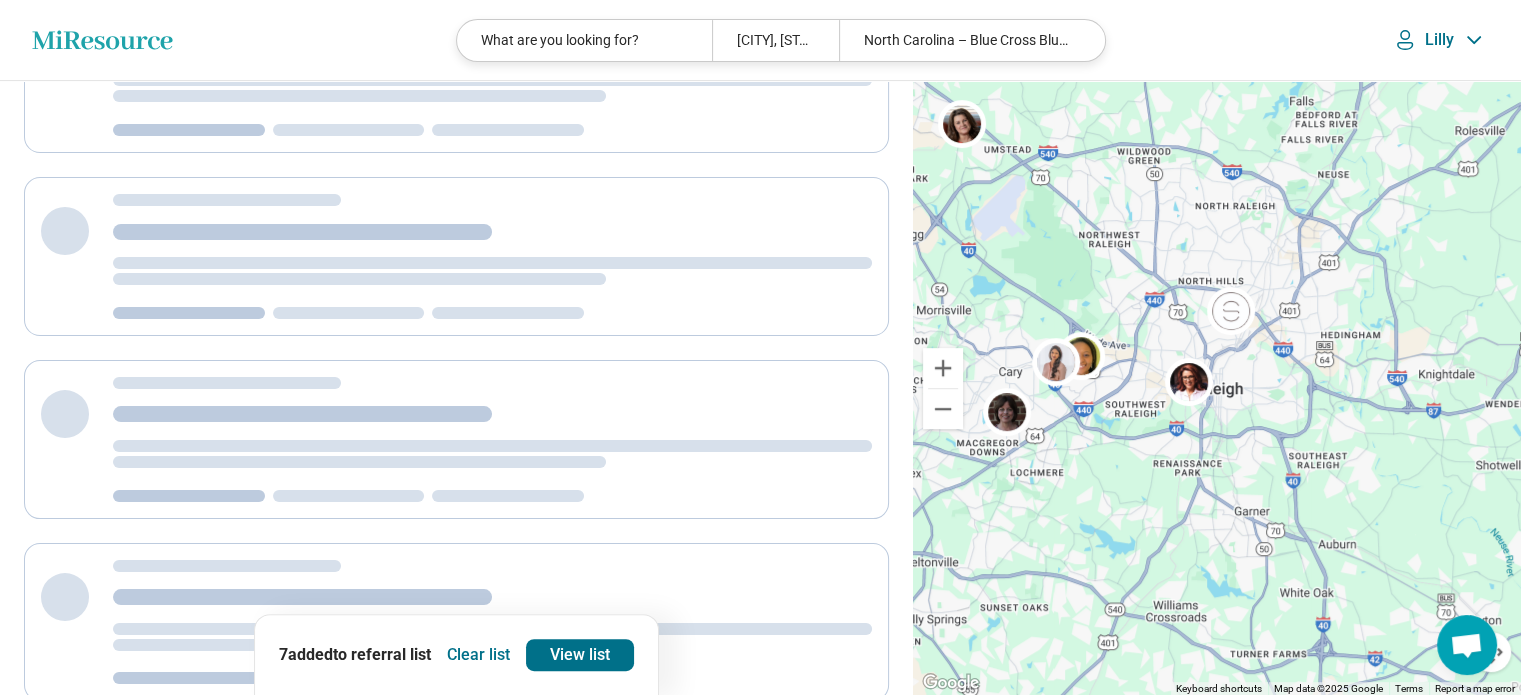 scroll, scrollTop: 0, scrollLeft: 0, axis: both 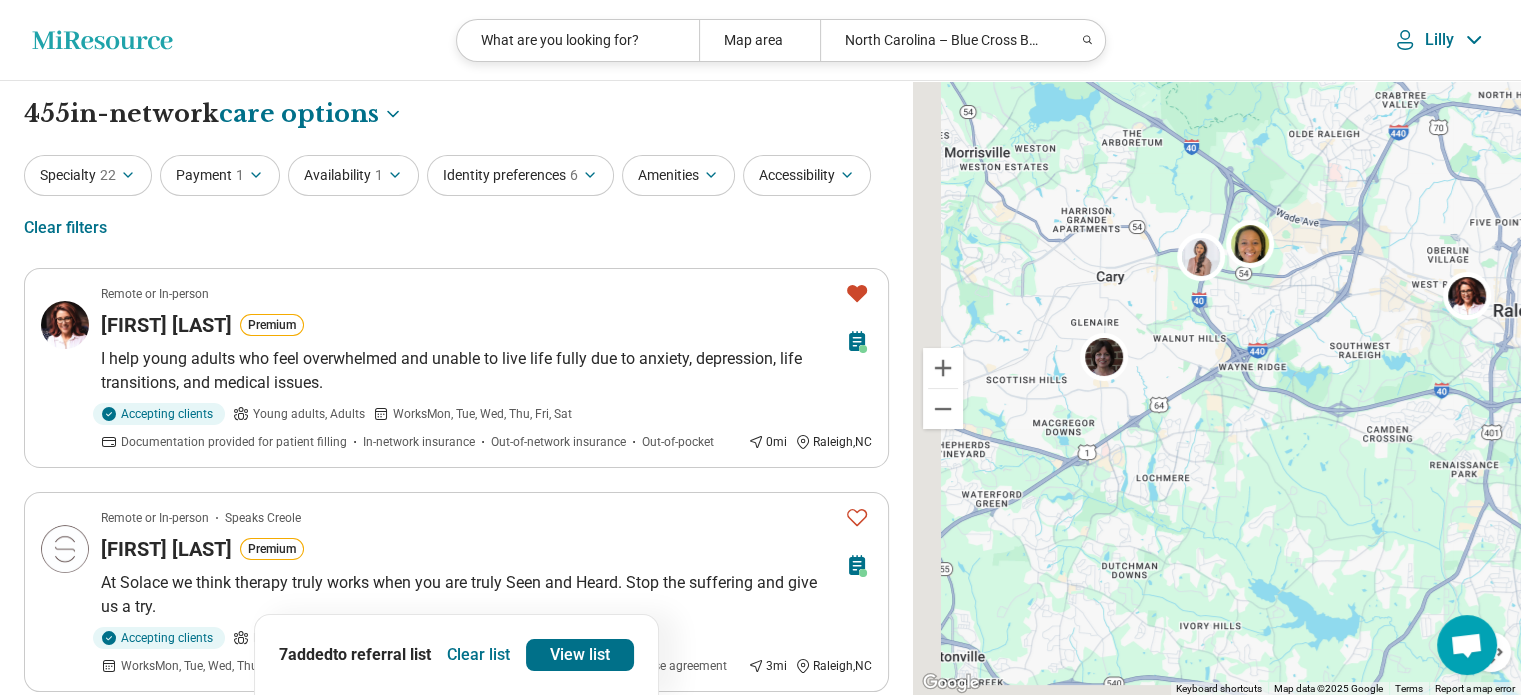drag, startPoint x: 1091, startPoint y: 466, endPoint x: 1380, endPoint y: 406, distance: 295.16266 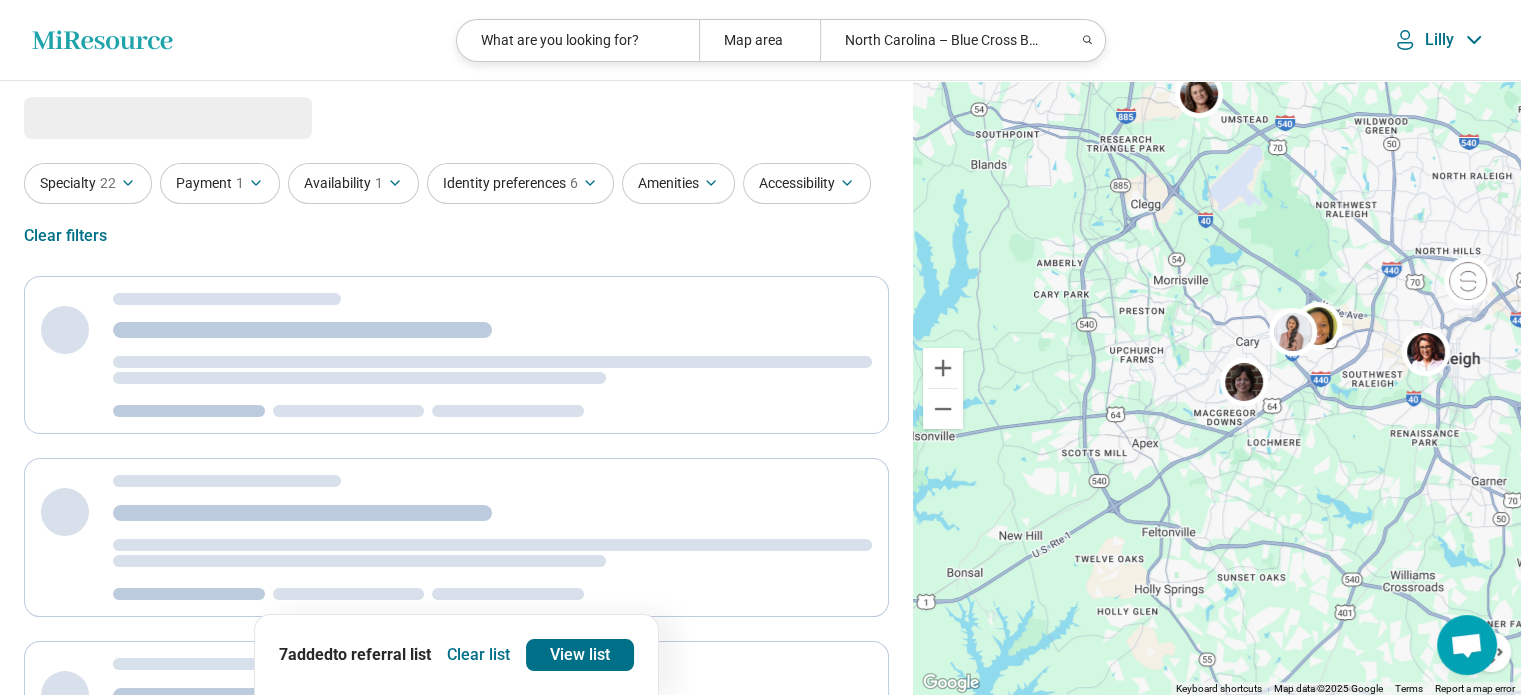 select on "***" 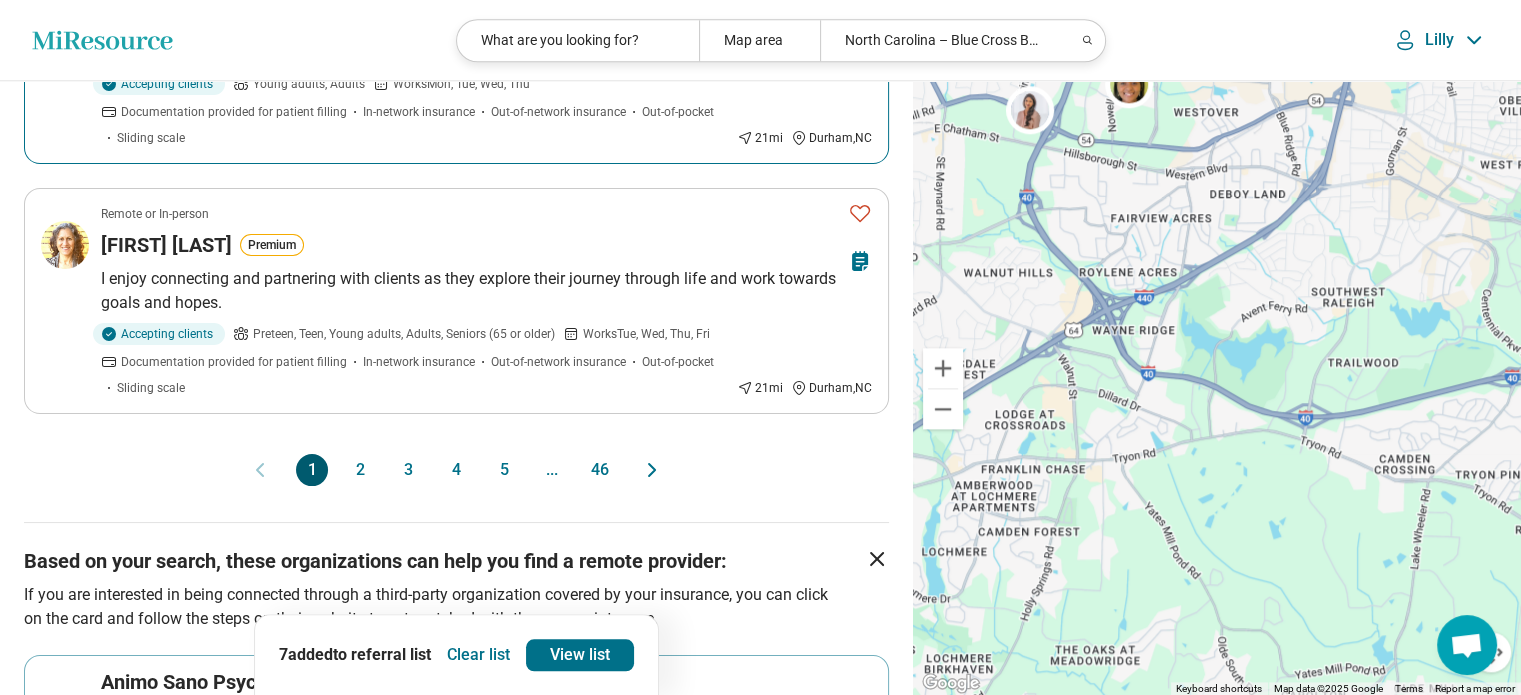 scroll, scrollTop: 2162, scrollLeft: 0, axis: vertical 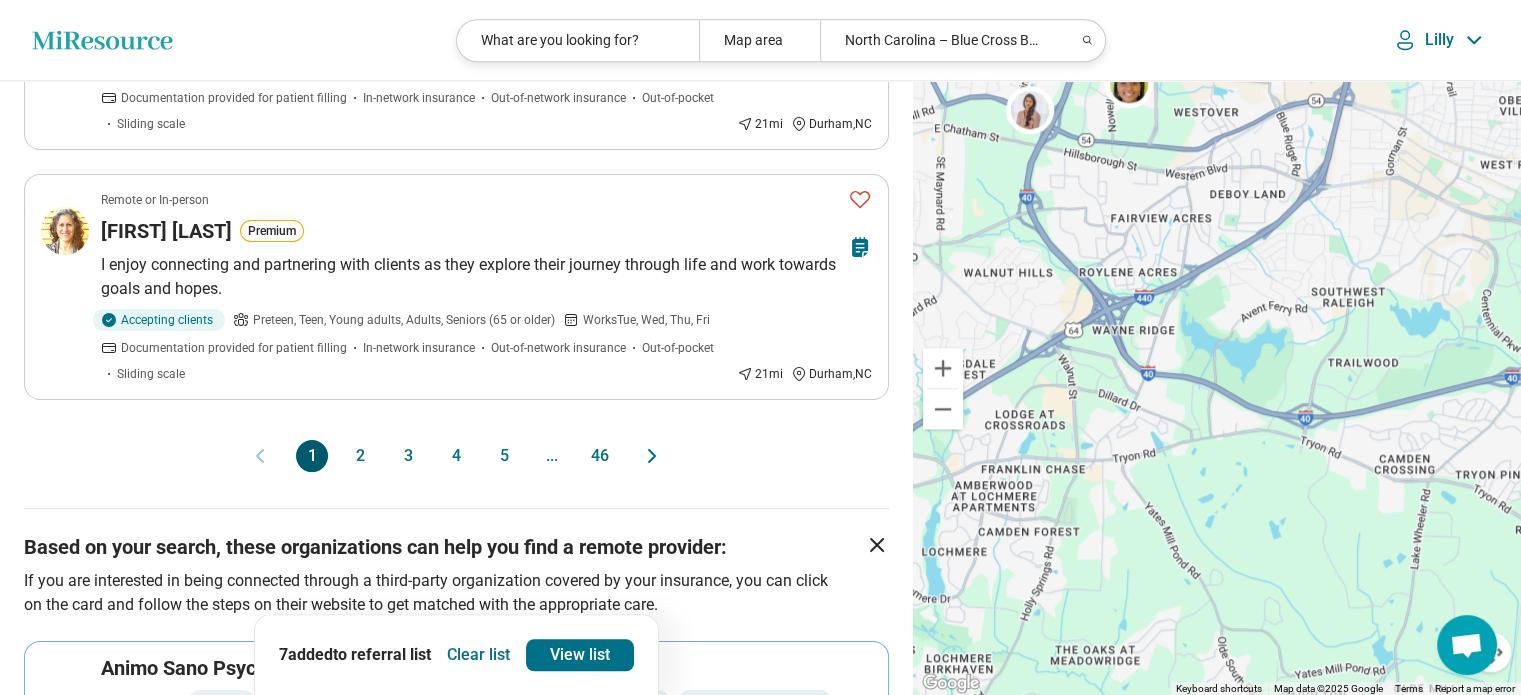 click on "2" at bounding box center (360, 456) 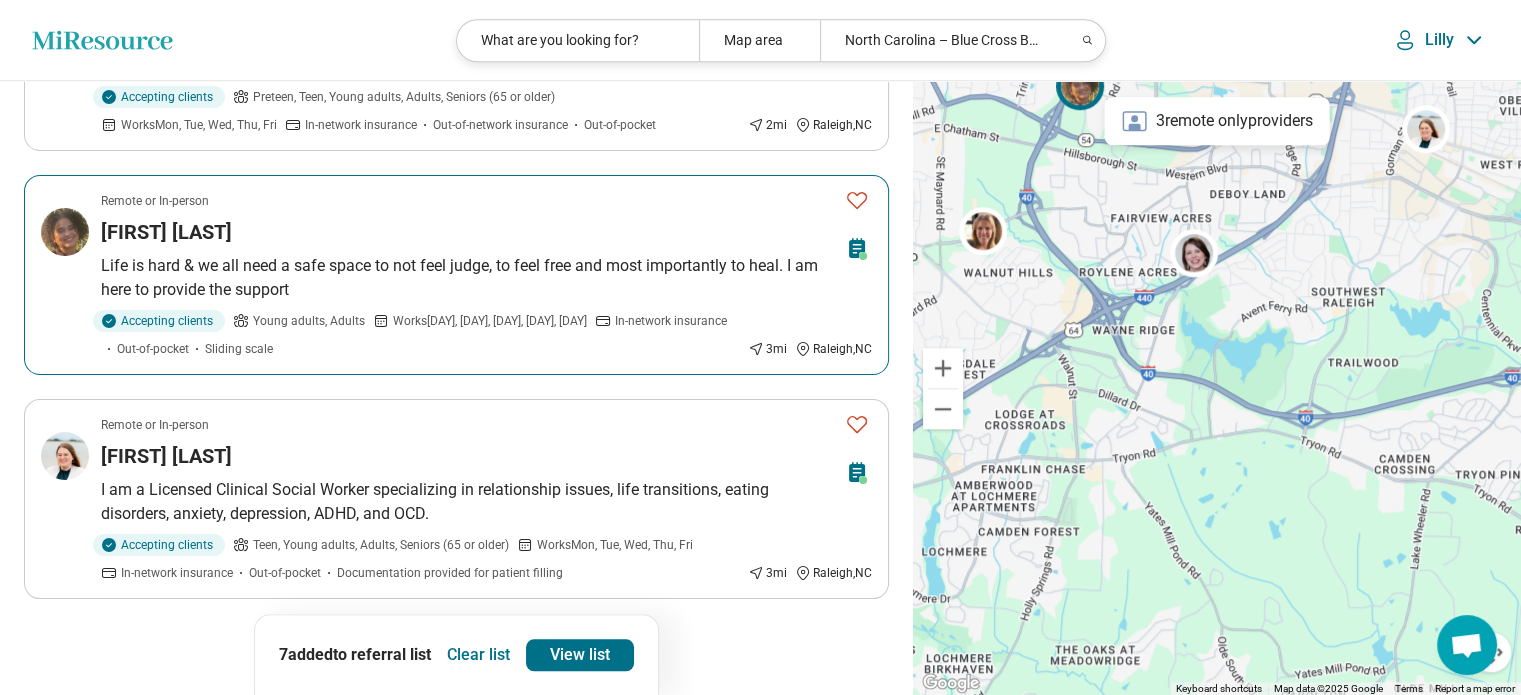 scroll, scrollTop: 1991, scrollLeft: 0, axis: vertical 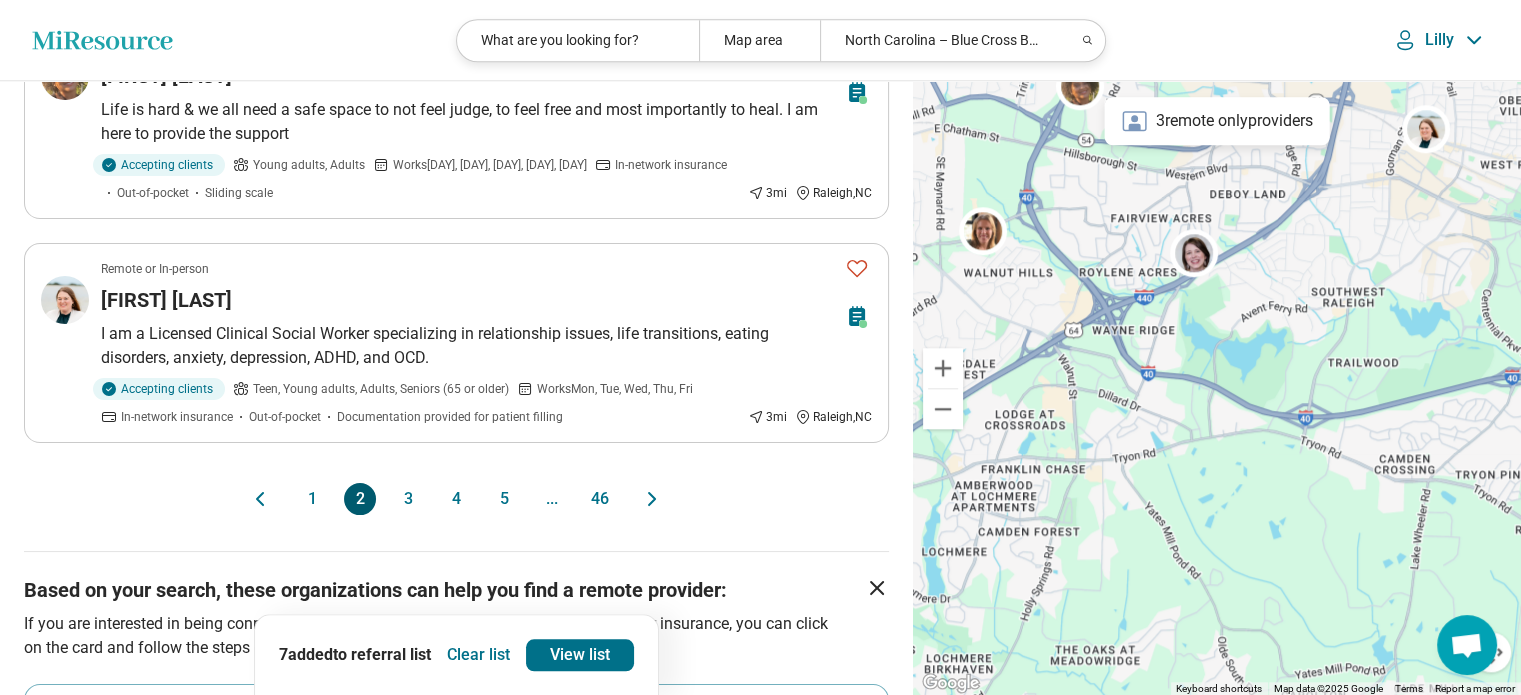 click on "3" at bounding box center [408, 499] 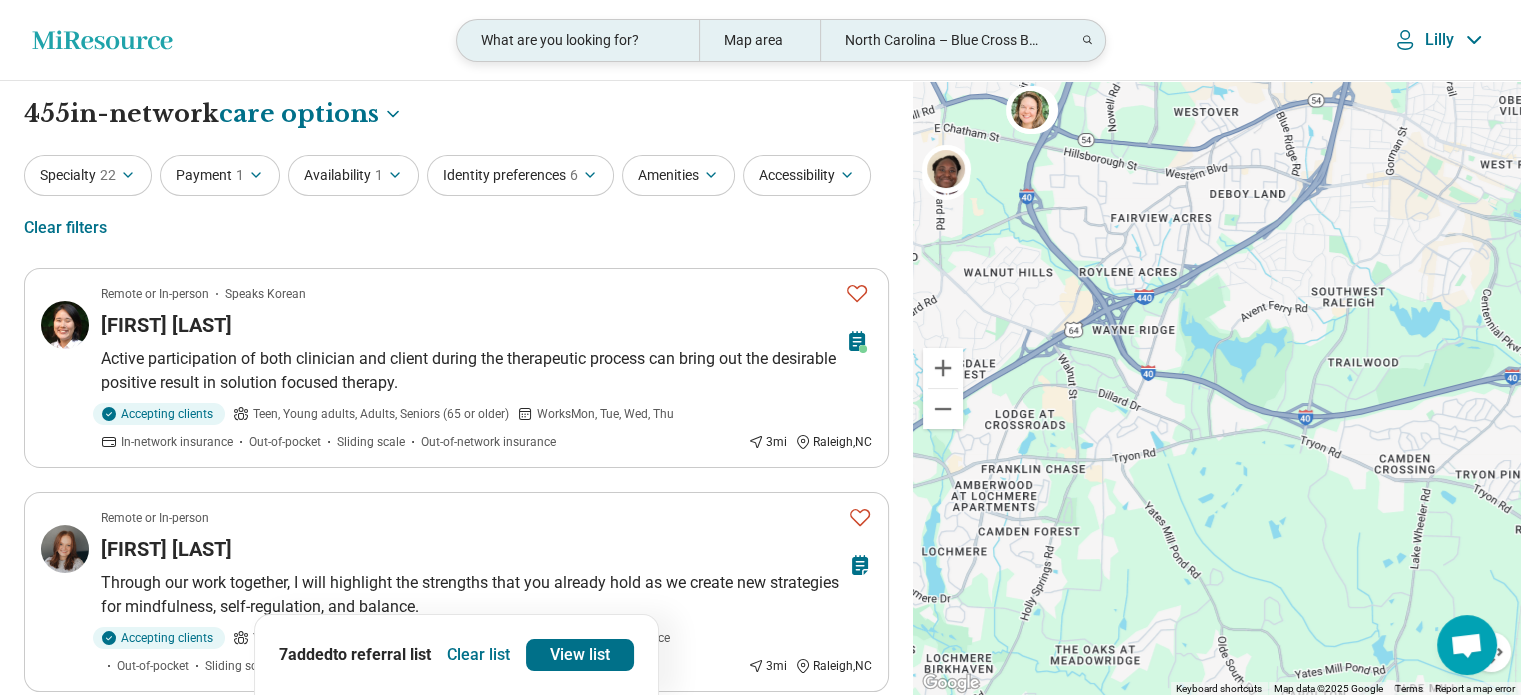 click on "What are you looking for?" at bounding box center [578, 40] 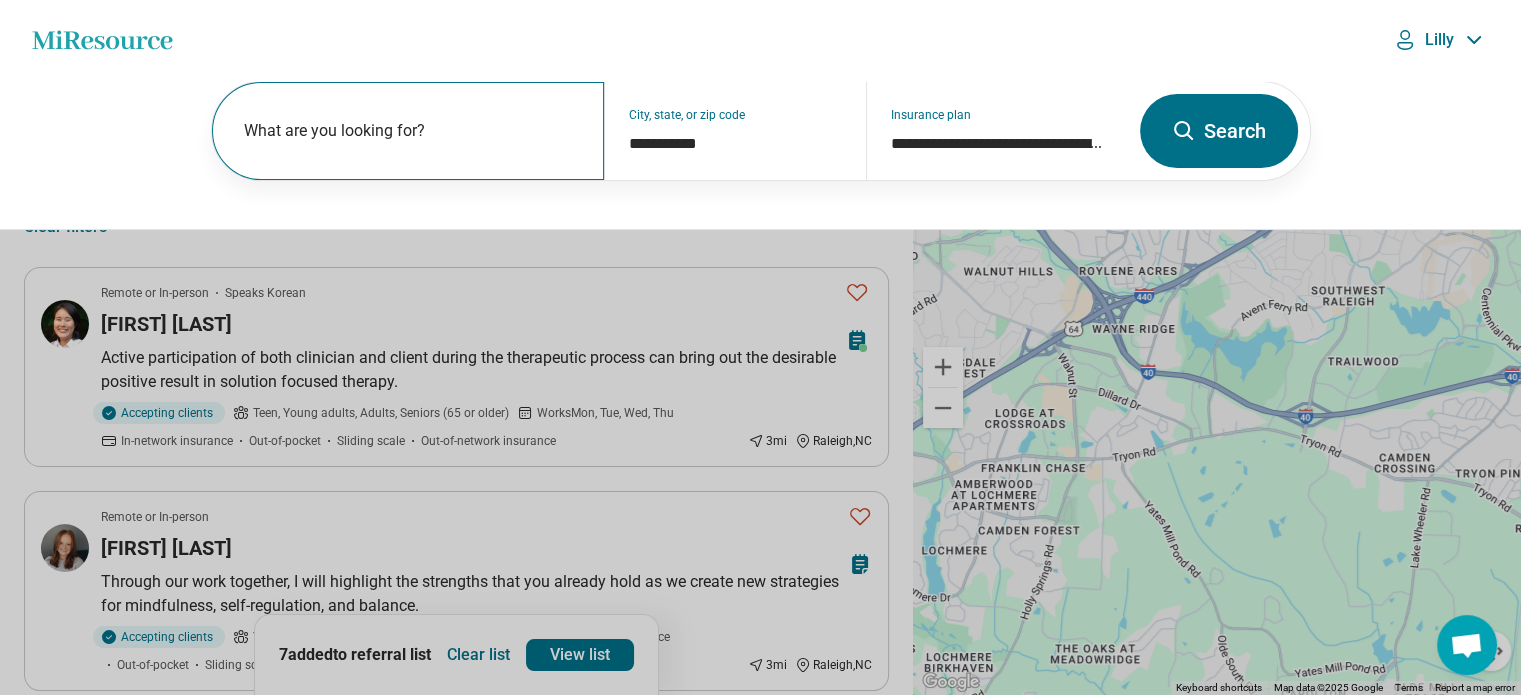 click on "What are you looking for?" at bounding box center [412, 131] 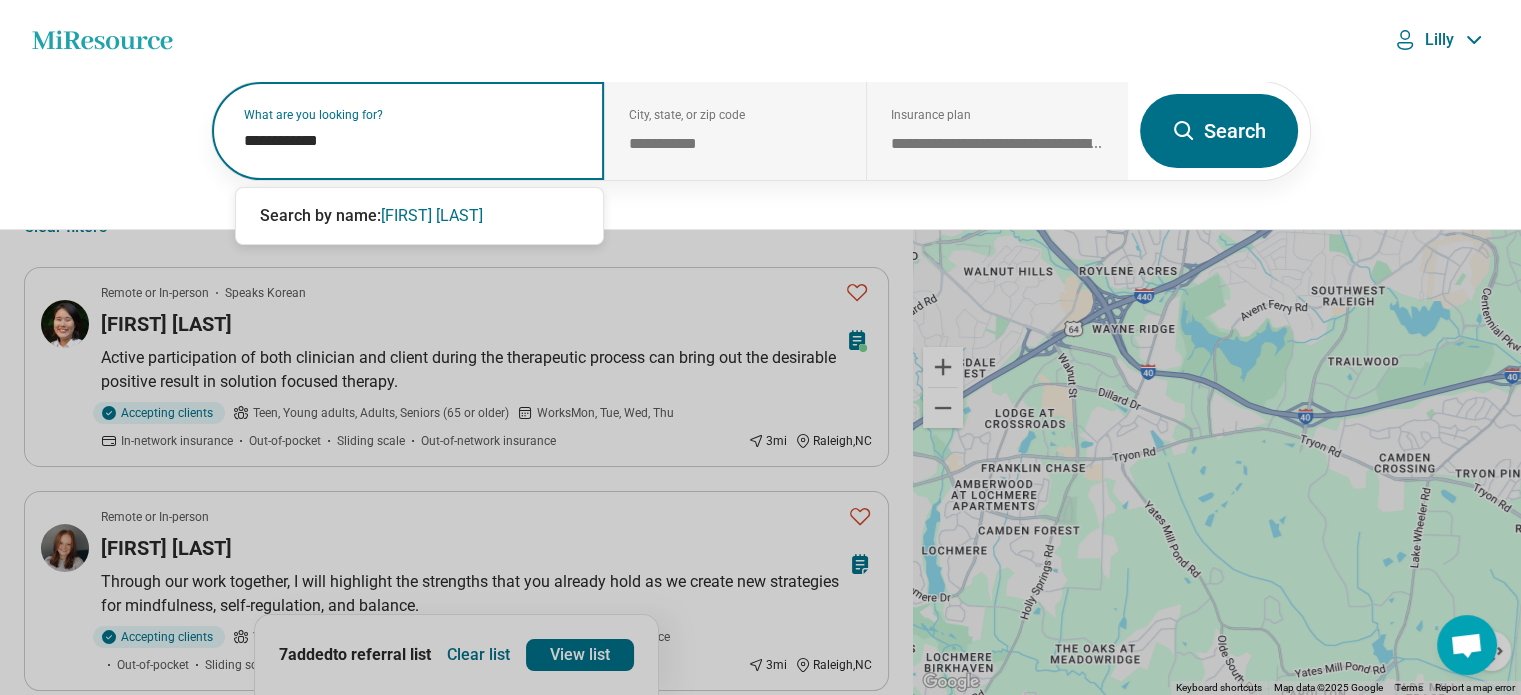 type on "**********" 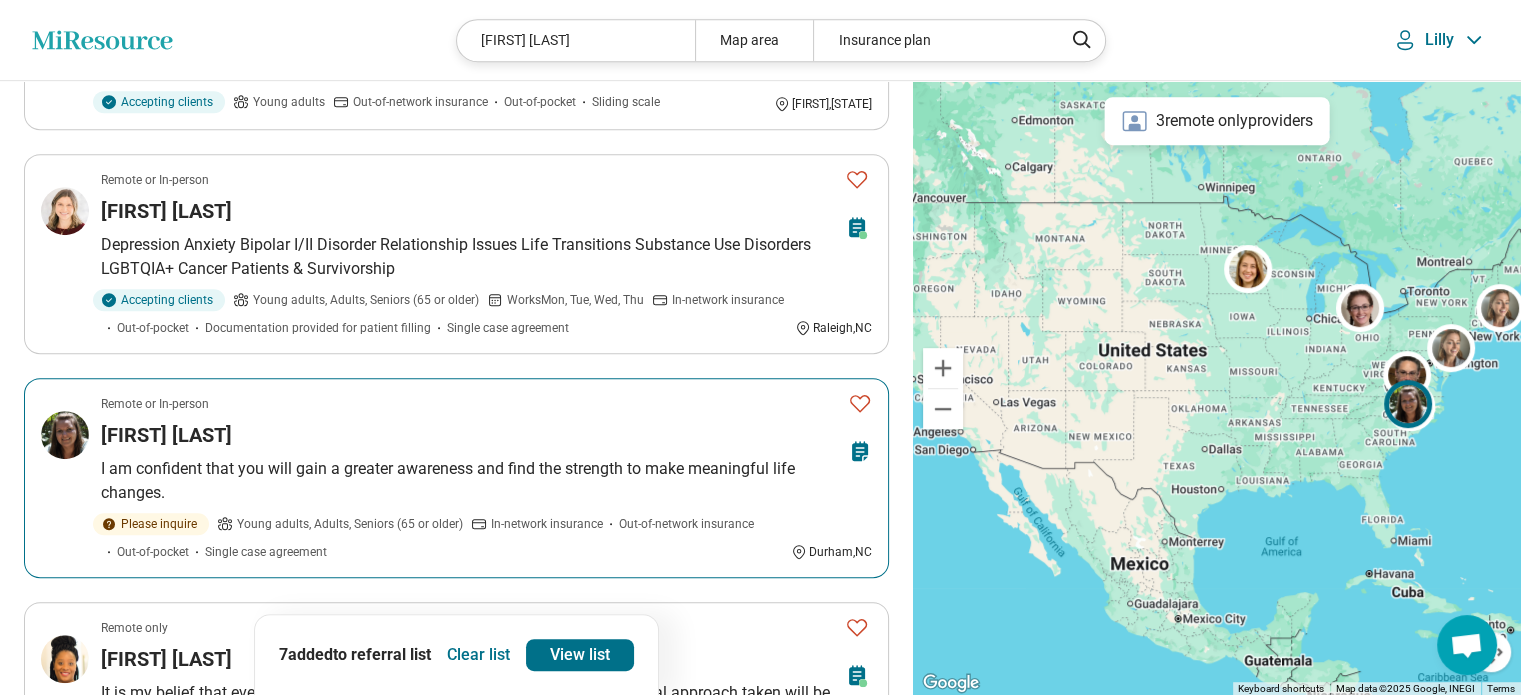 scroll, scrollTop: 1015, scrollLeft: 0, axis: vertical 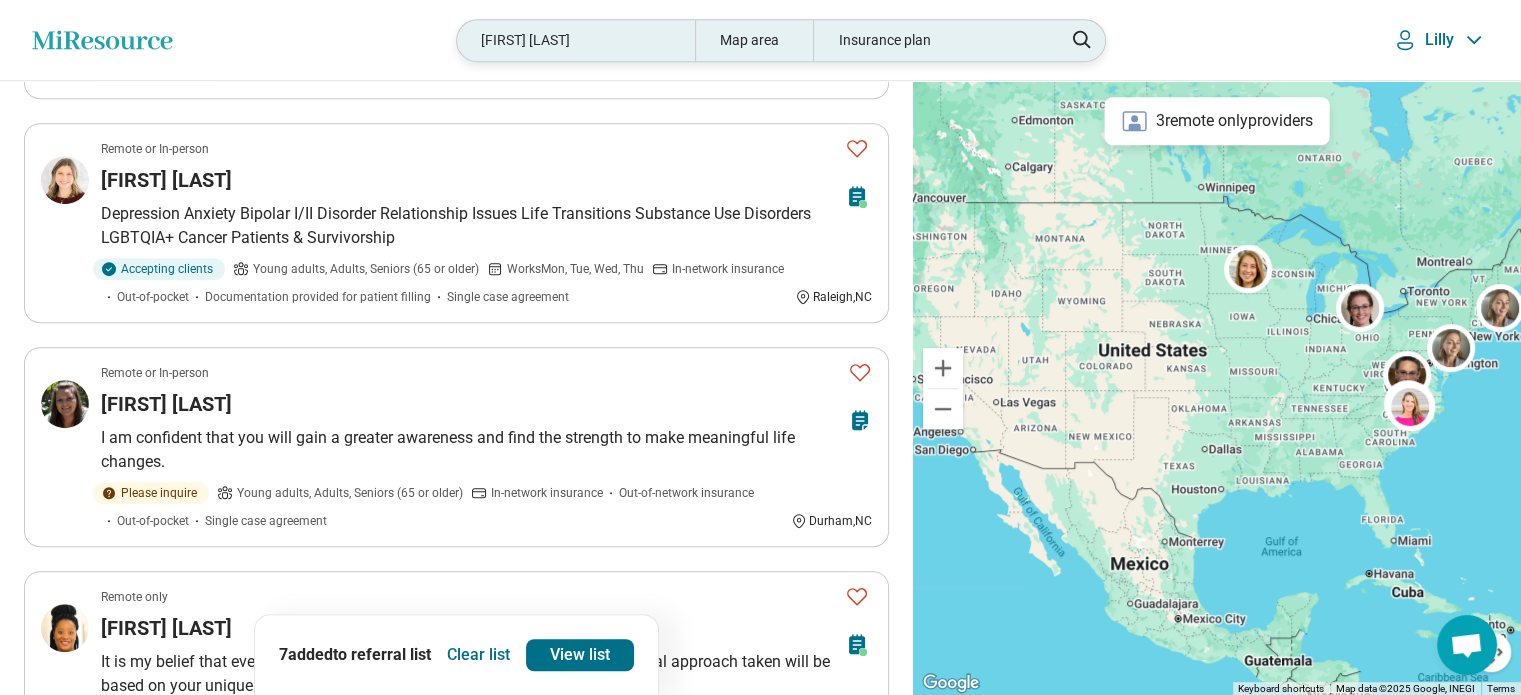 click on "[FIRST] [LAST]" at bounding box center (575, 40) 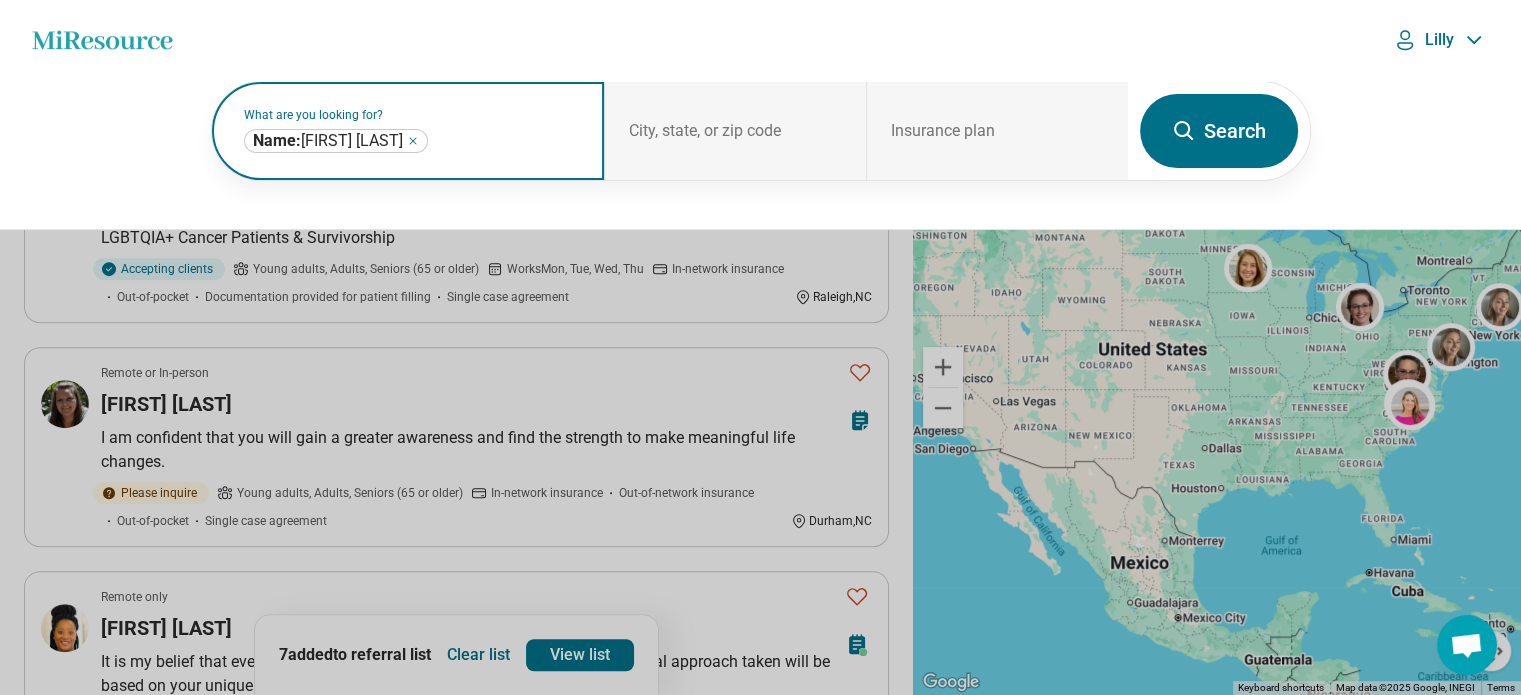 click 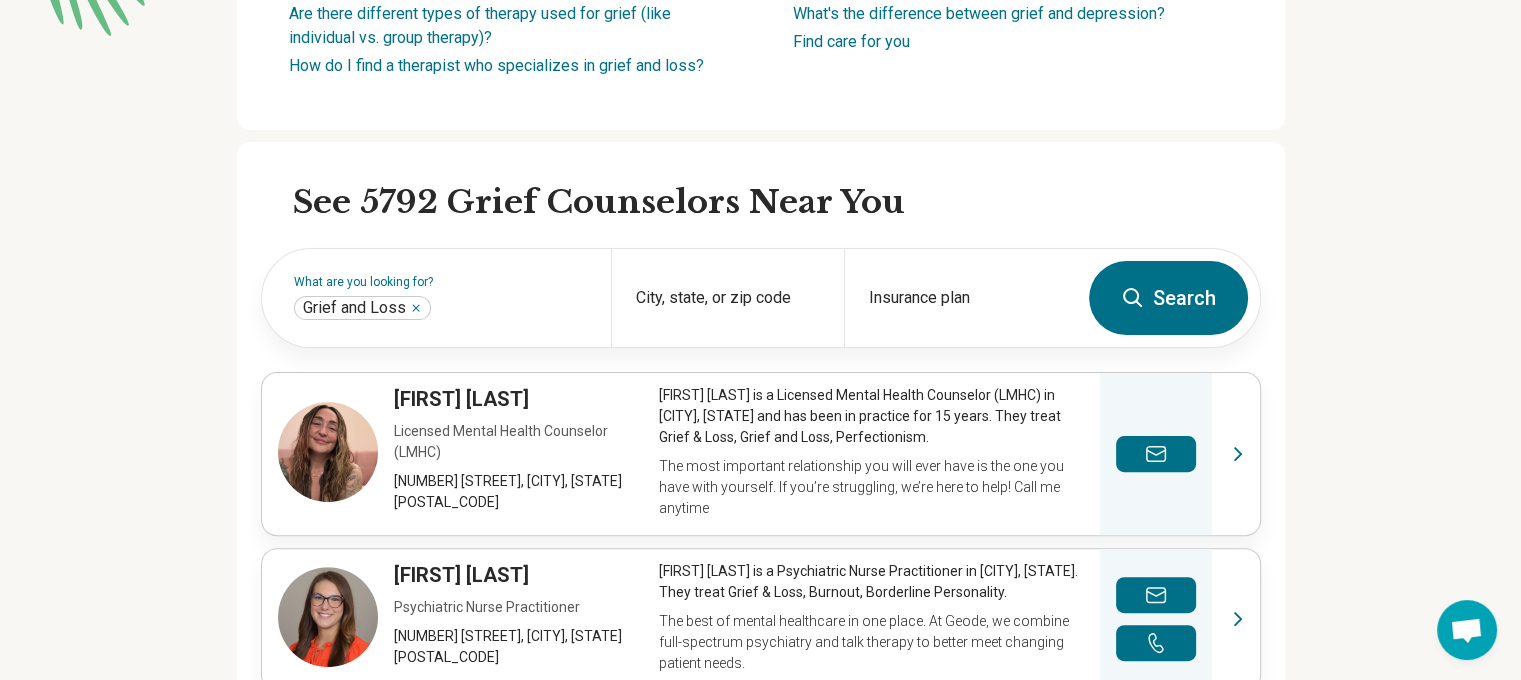 scroll, scrollTop: 544, scrollLeft: 0, axis: vertical 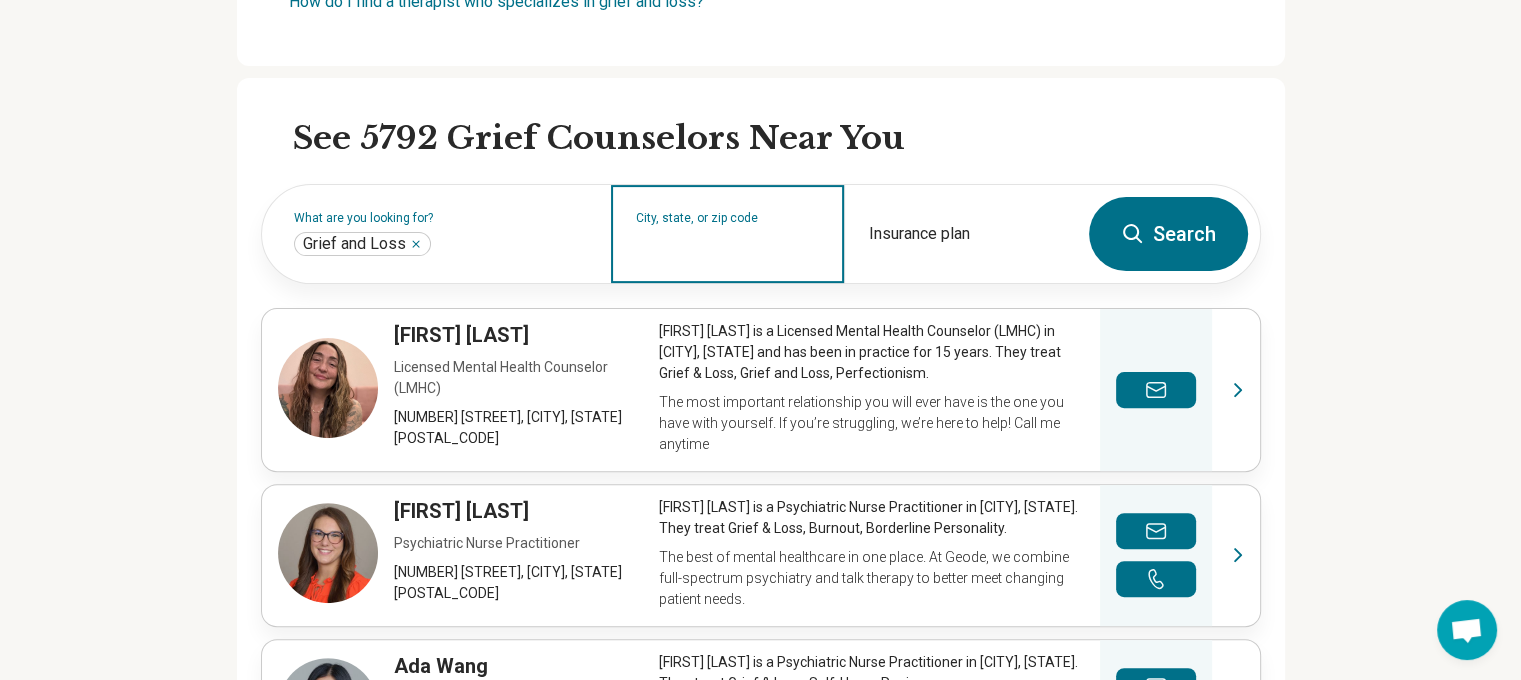 click on "City, state, or zip code" at bounding box center (728, 247) 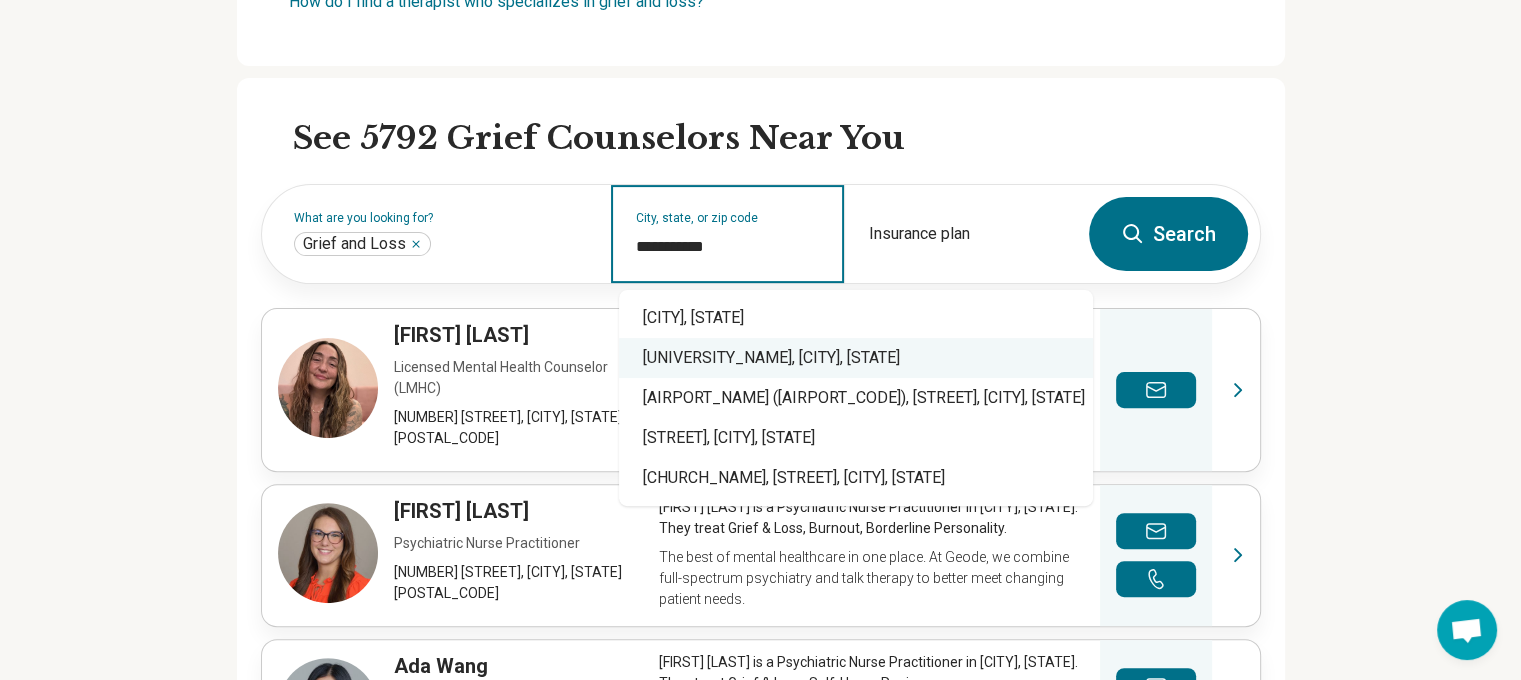 click on "[UNIVERSITY_NAME], [CITY], [STATE]" at bounding box center (856, 358) 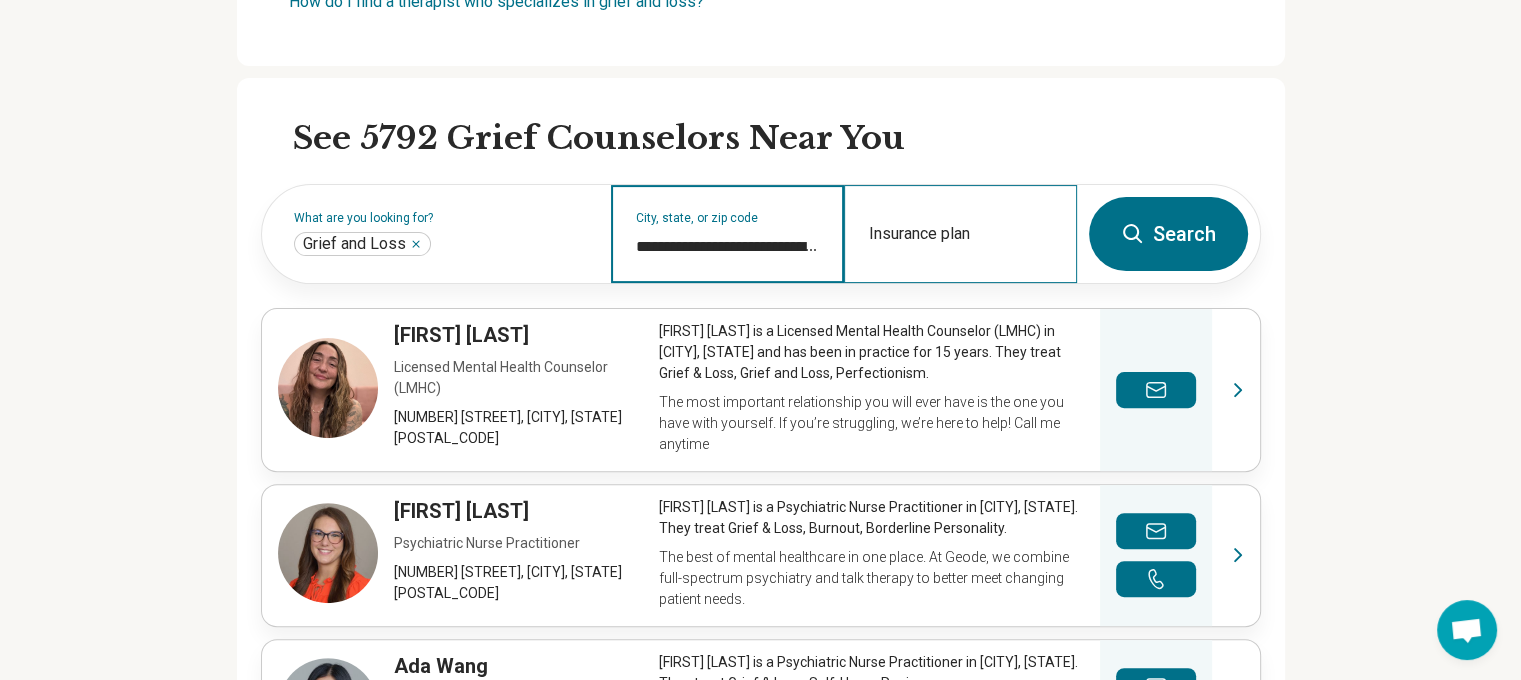 type on "**********" 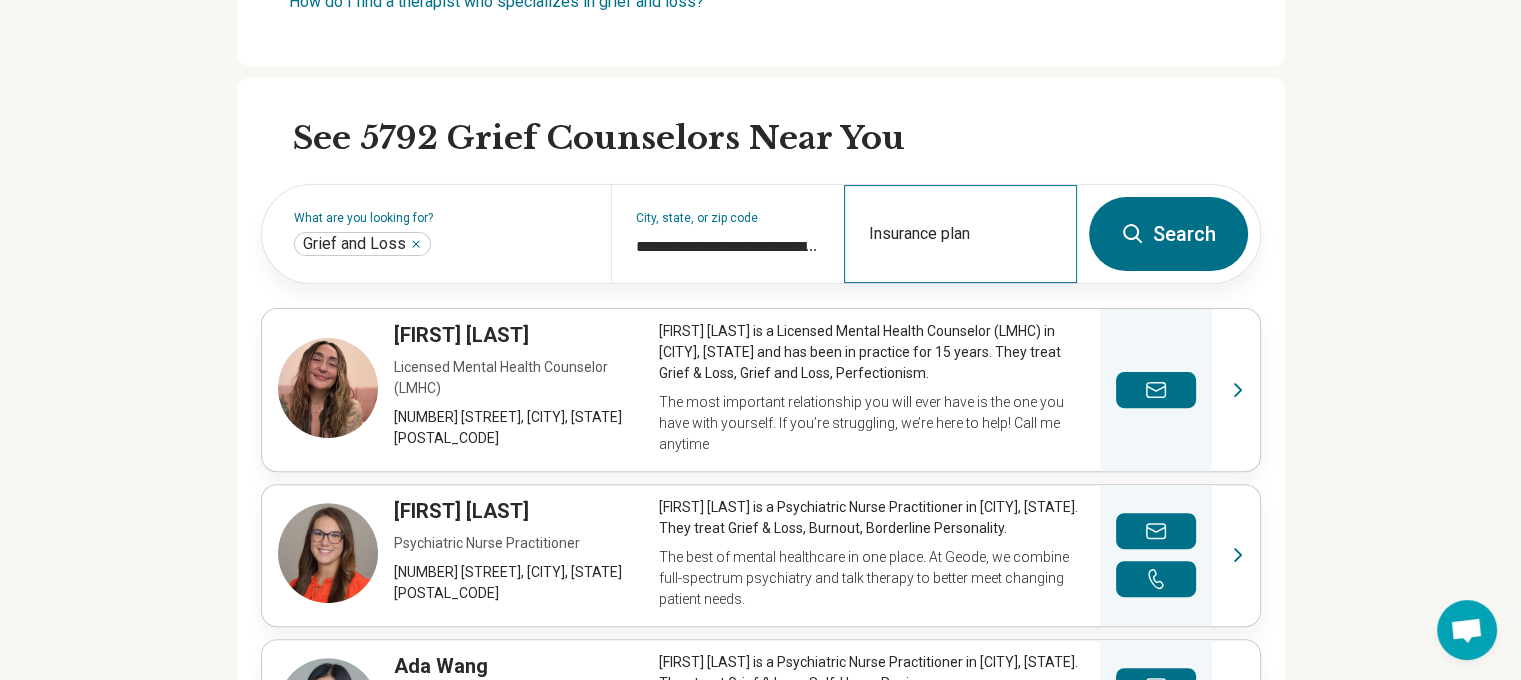 click on "Insurance plan" at bounding box center [960, 234] 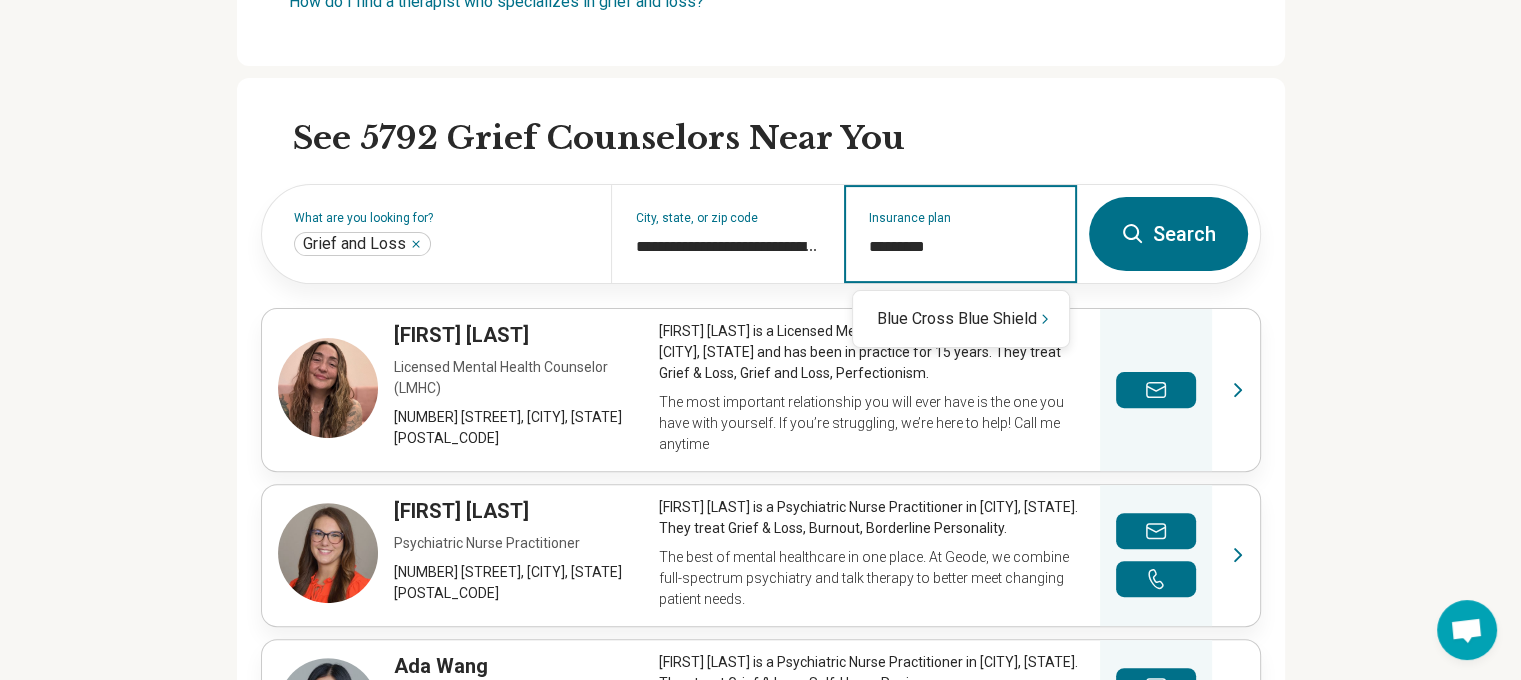 type on "**********" 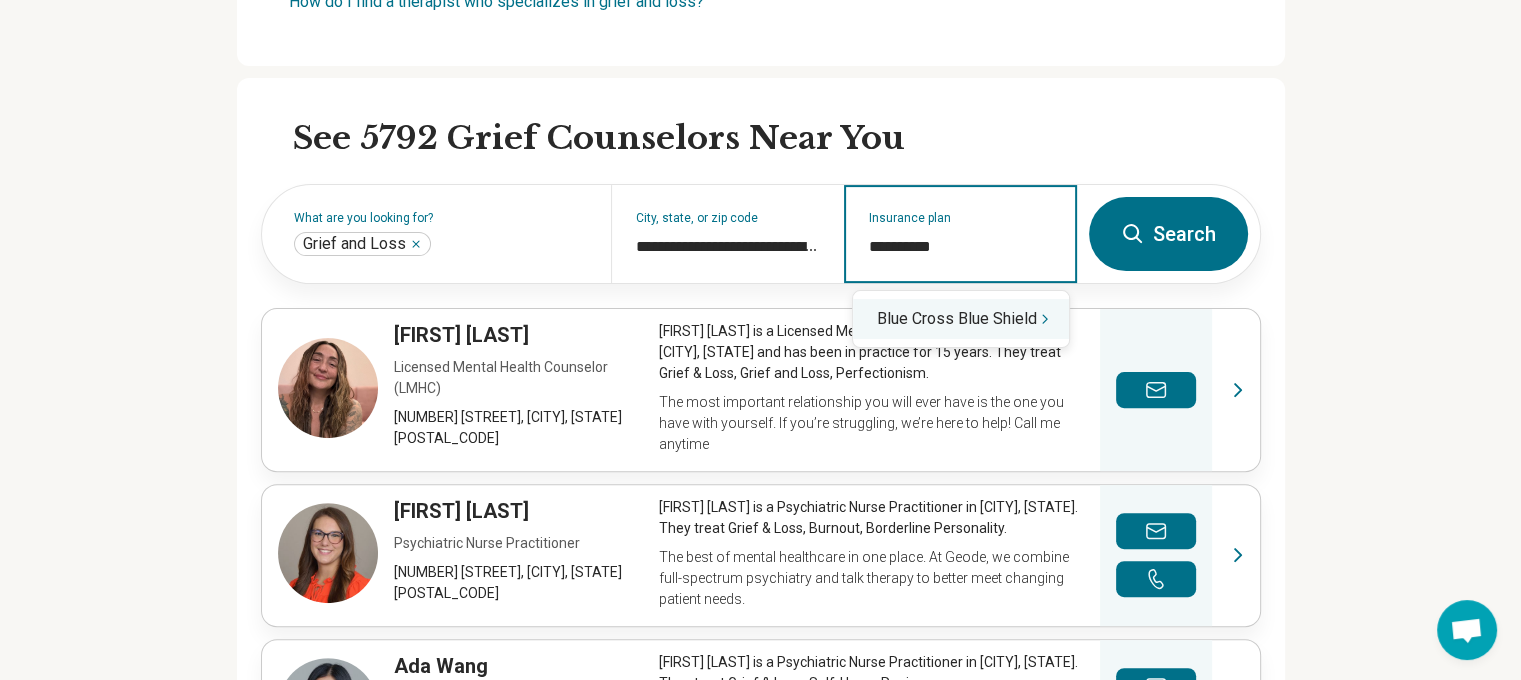 click on "Blue Cross Blue Shield" at bounding box center (961, 319) 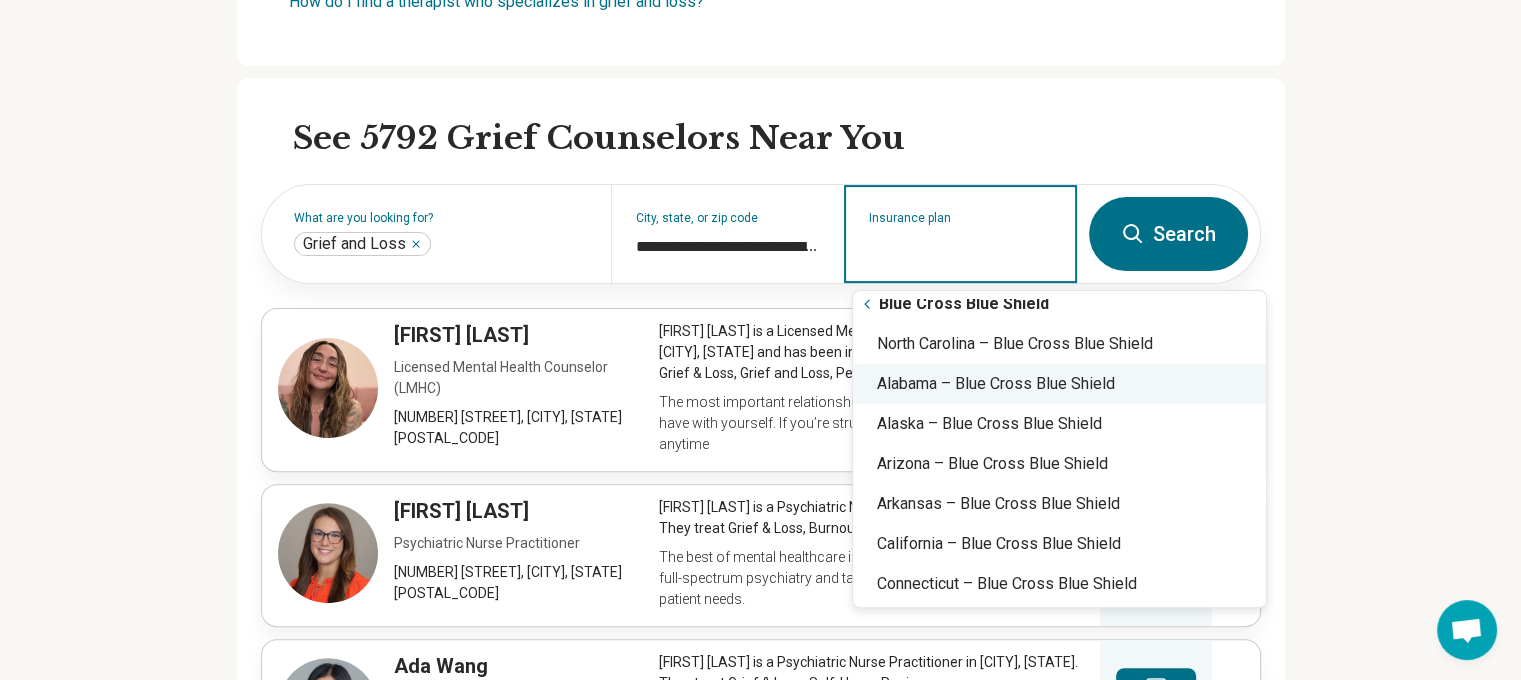scroll, scrollTop: 14, scrollLeft: 0, axis: vertical 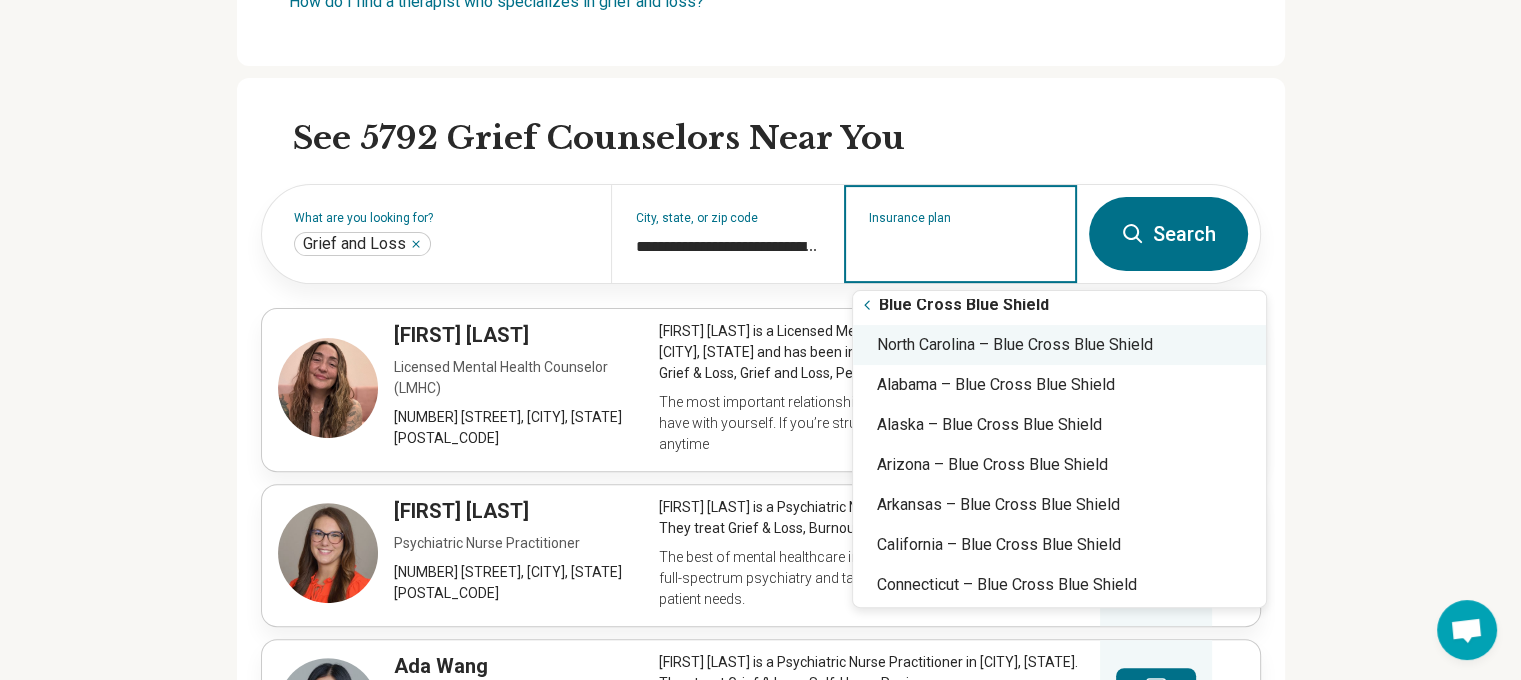 click on "North Carolina – Blue Cross Blue Shield" at bounding box center (1059, 345) 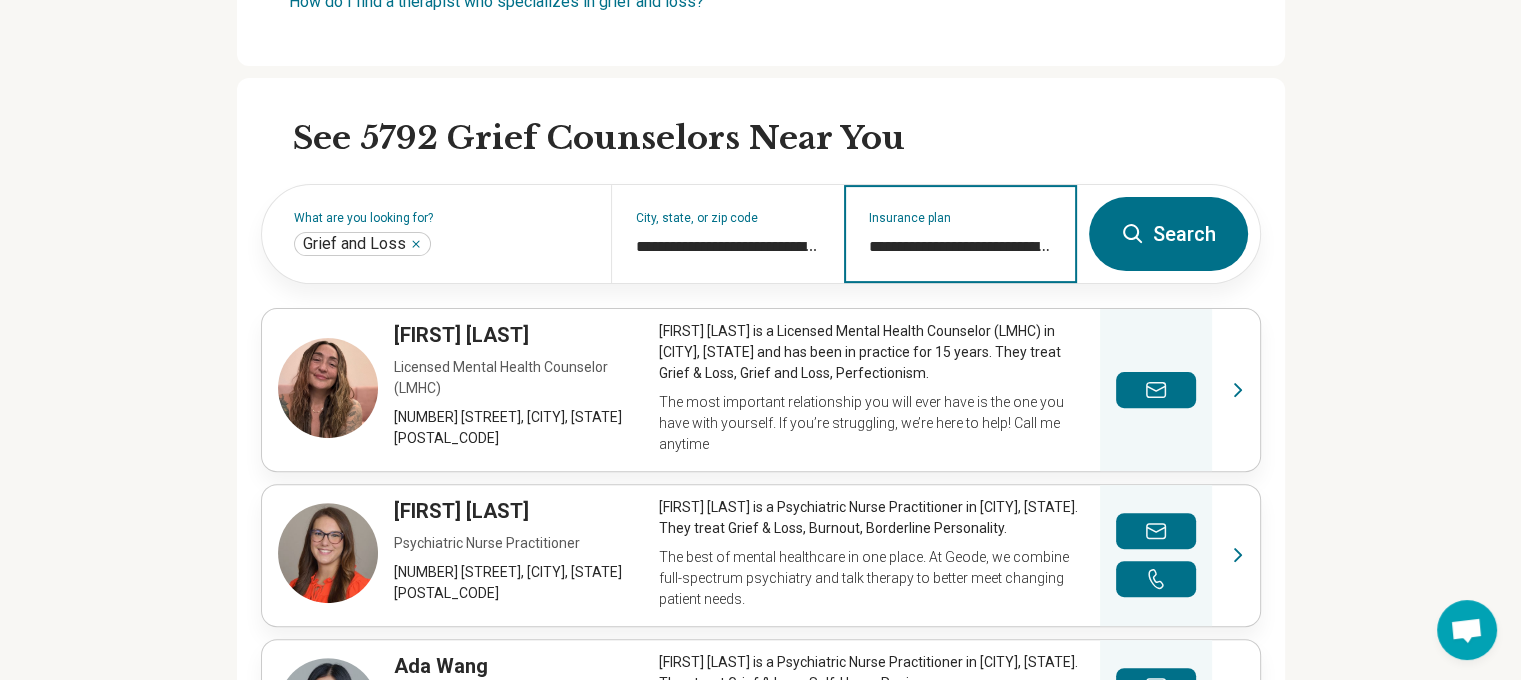 type on "**********" 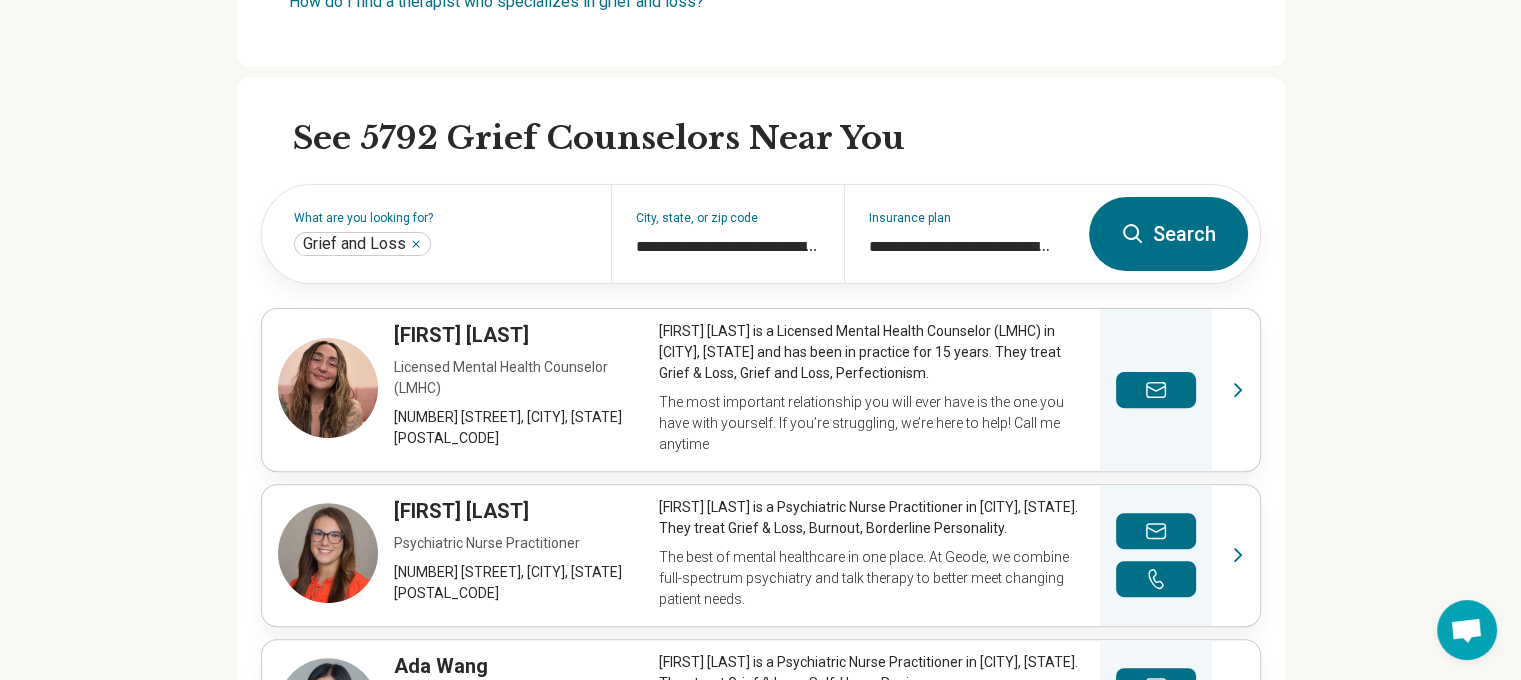click on "Search" at bounding box center [1168, 234] 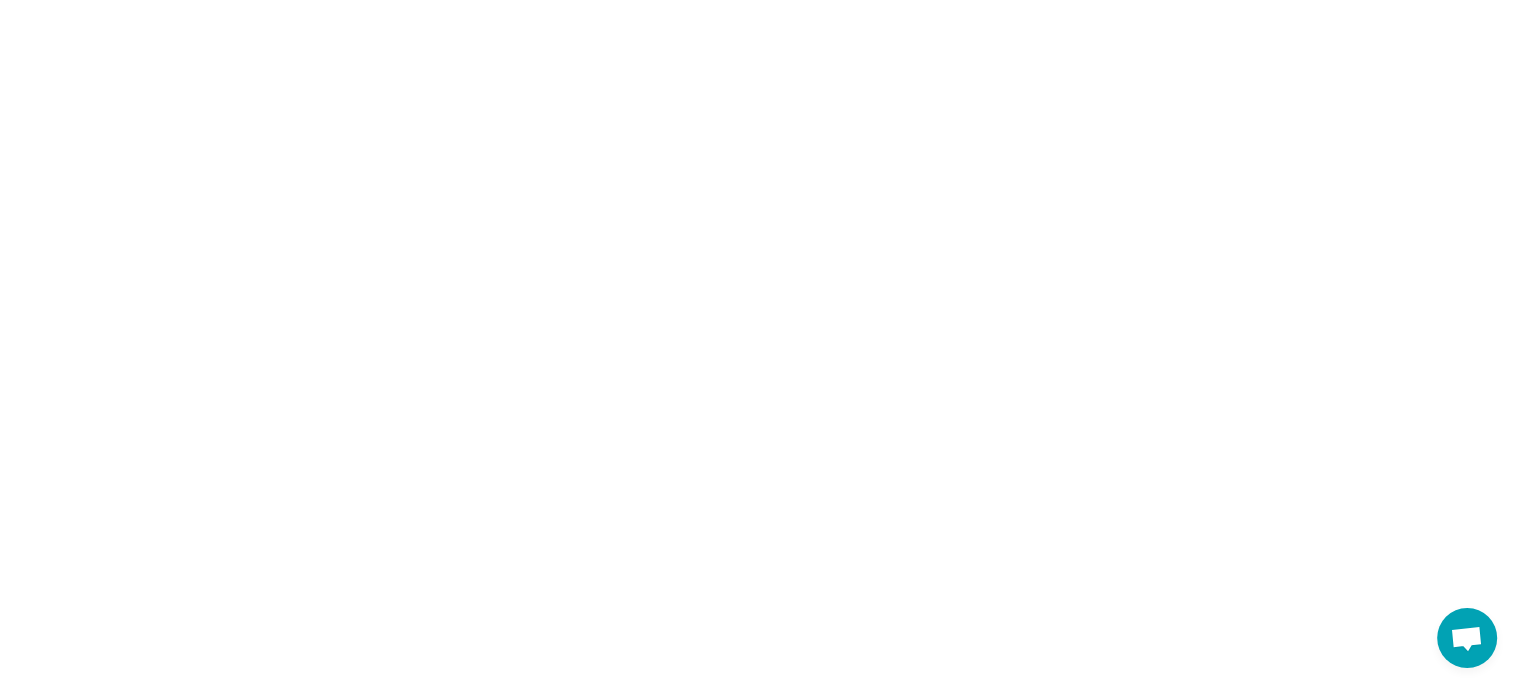 scroll, scrollTop: 0, scrollLeft: 0, axis: both 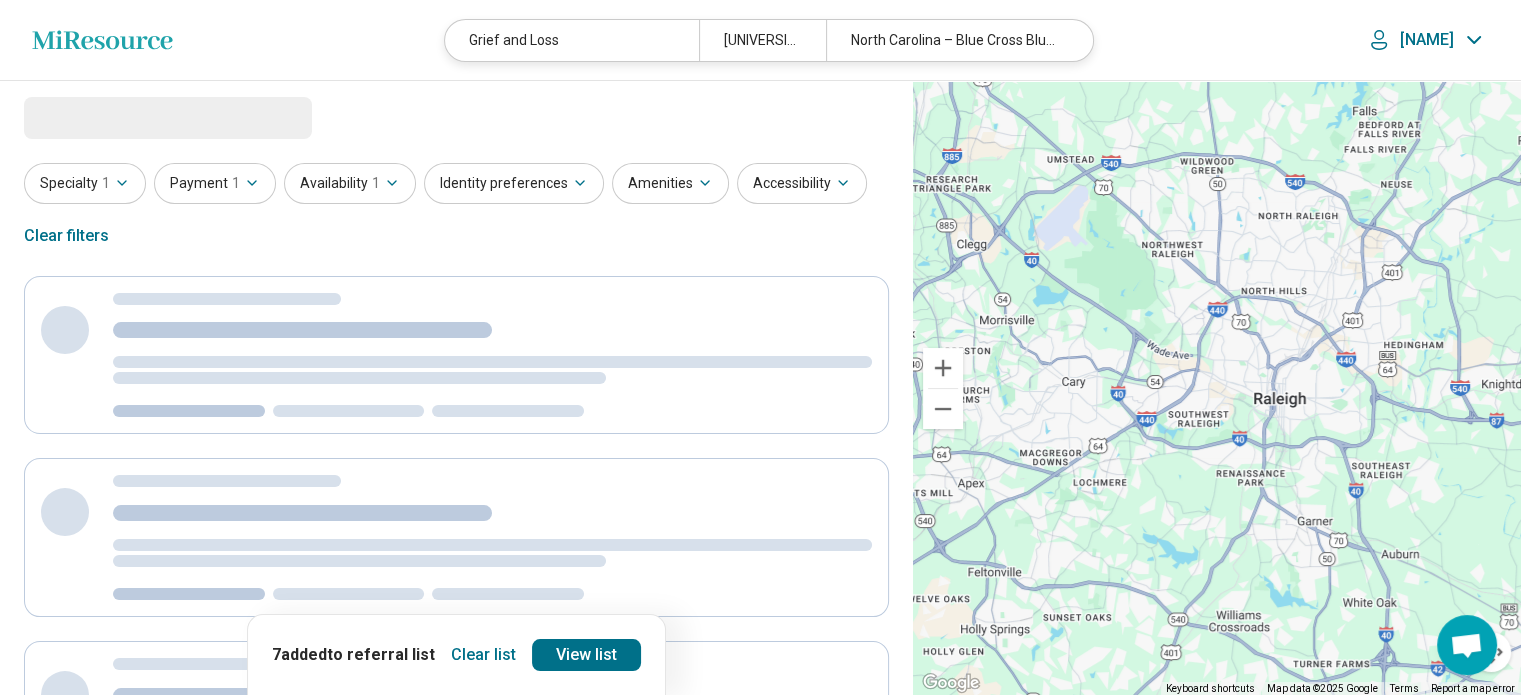 select on "***" 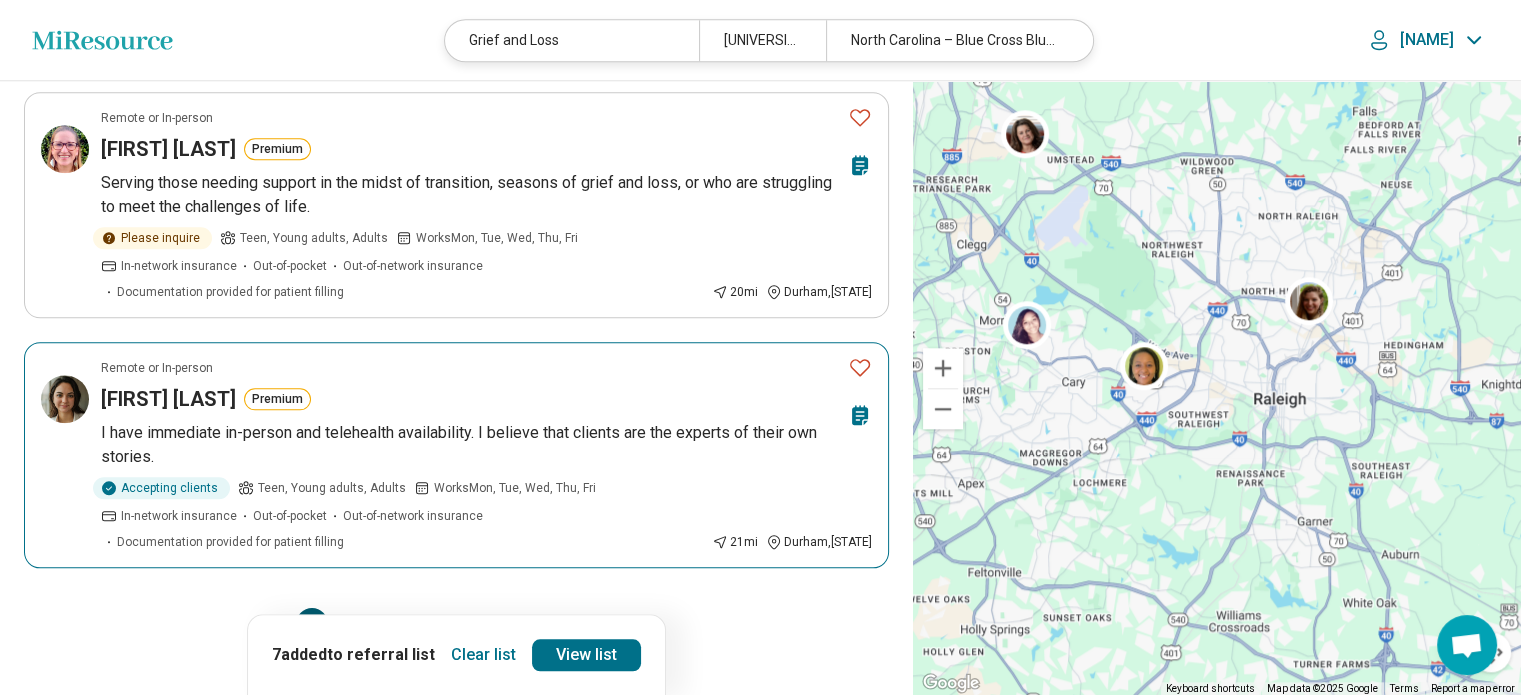 scroll, scrollTop: 2051, scrollLeft: 0, axis: vertical 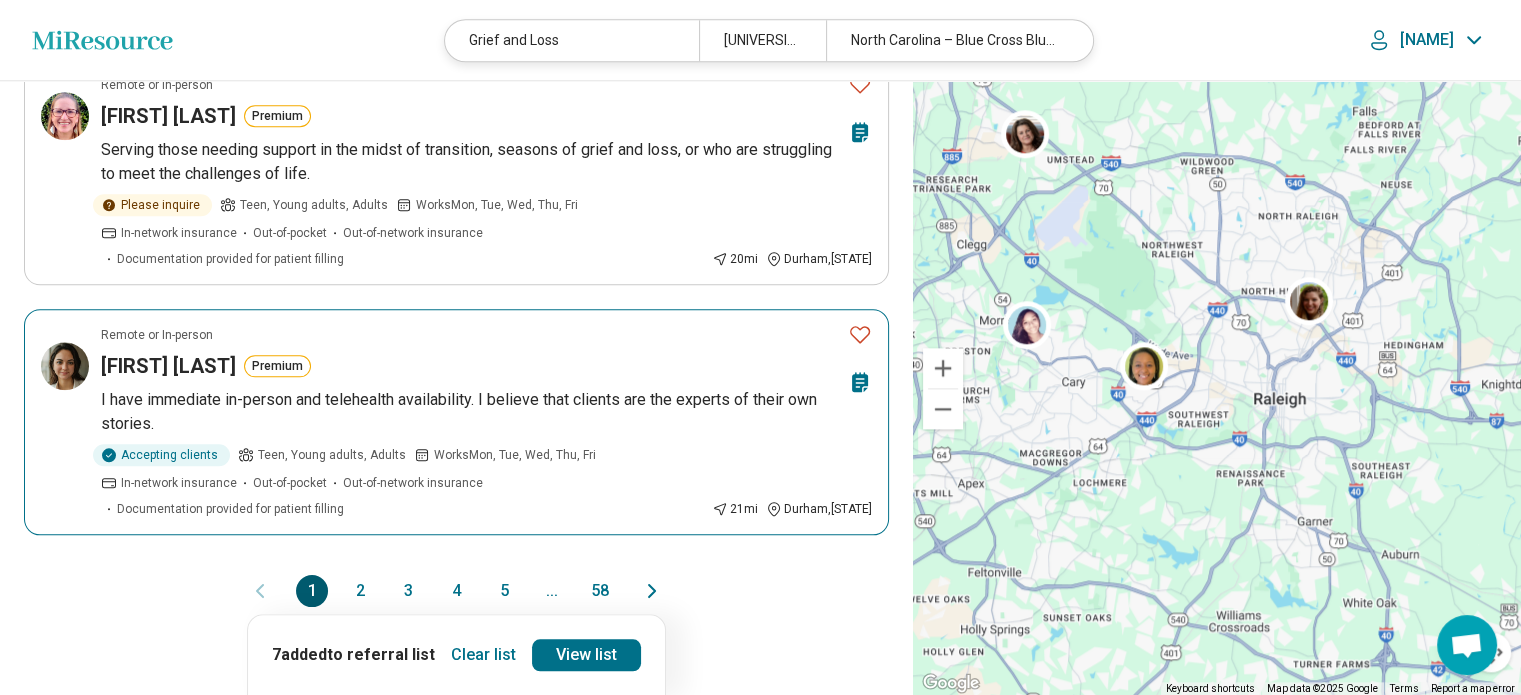 click 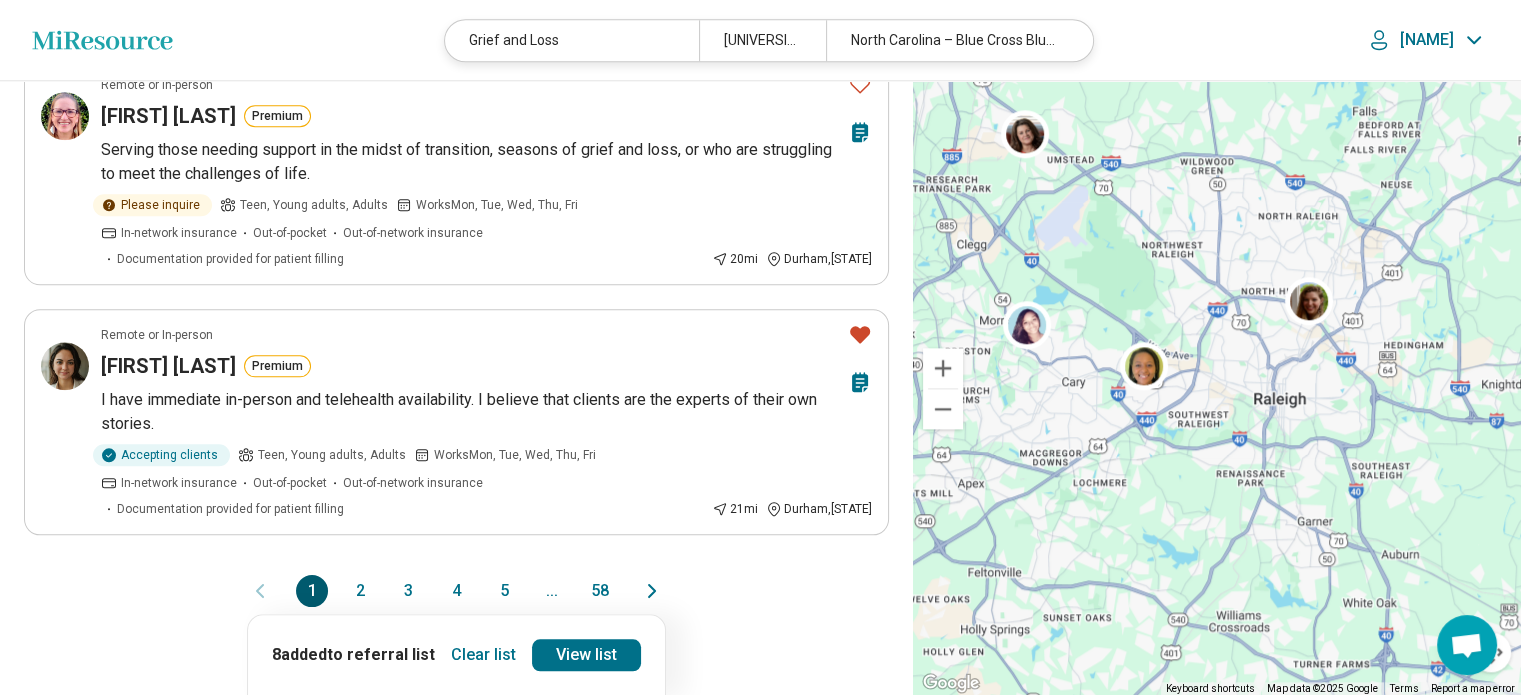 click on "2" at bounding box center [360, 591] 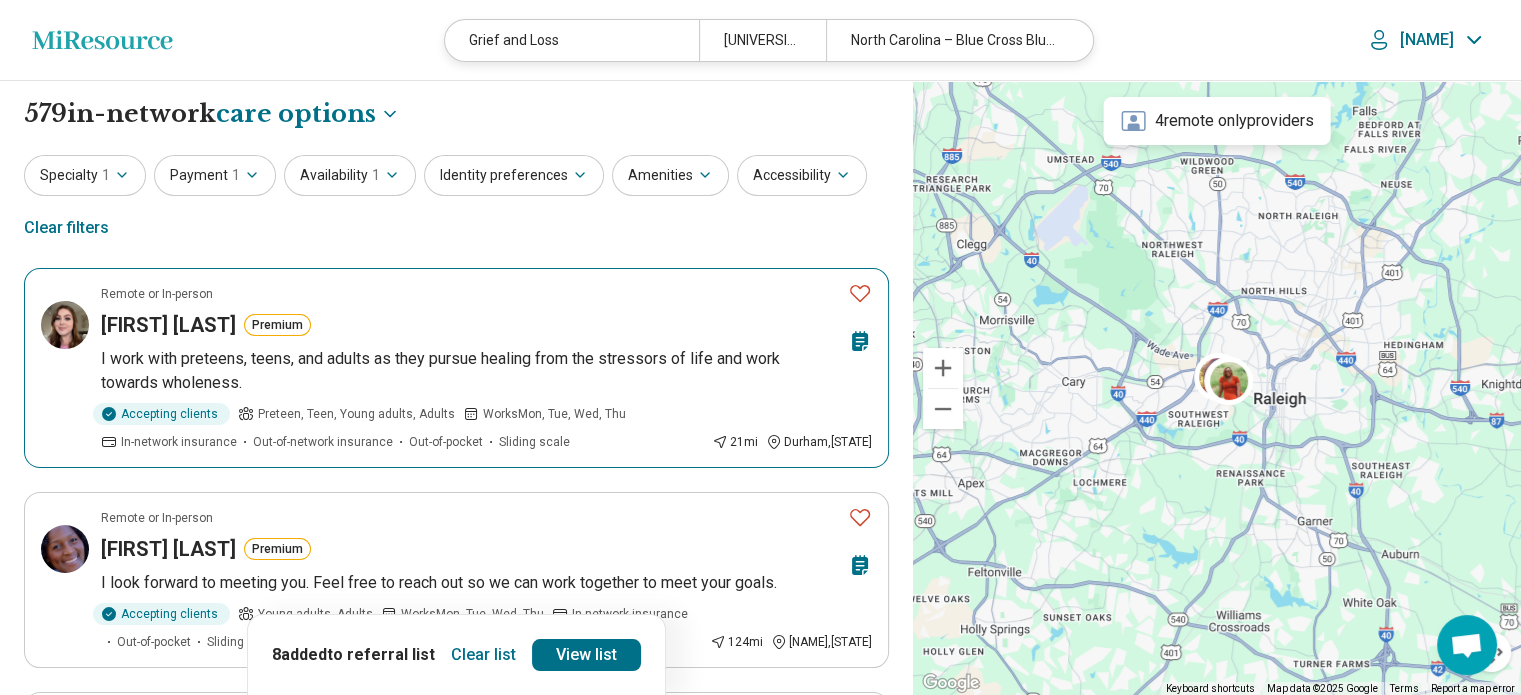 click 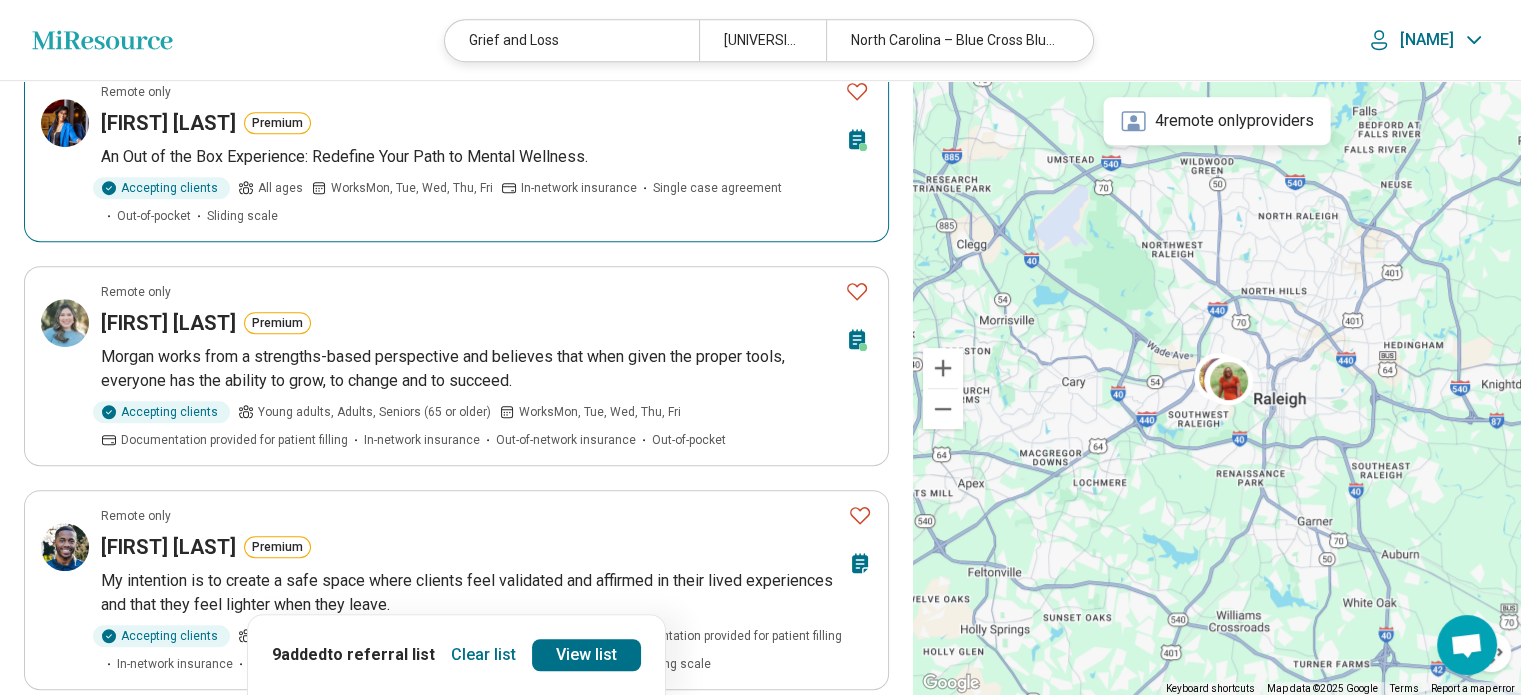 scroll, scrollTop: 1075, scrollLeft: 0, axis: vertical 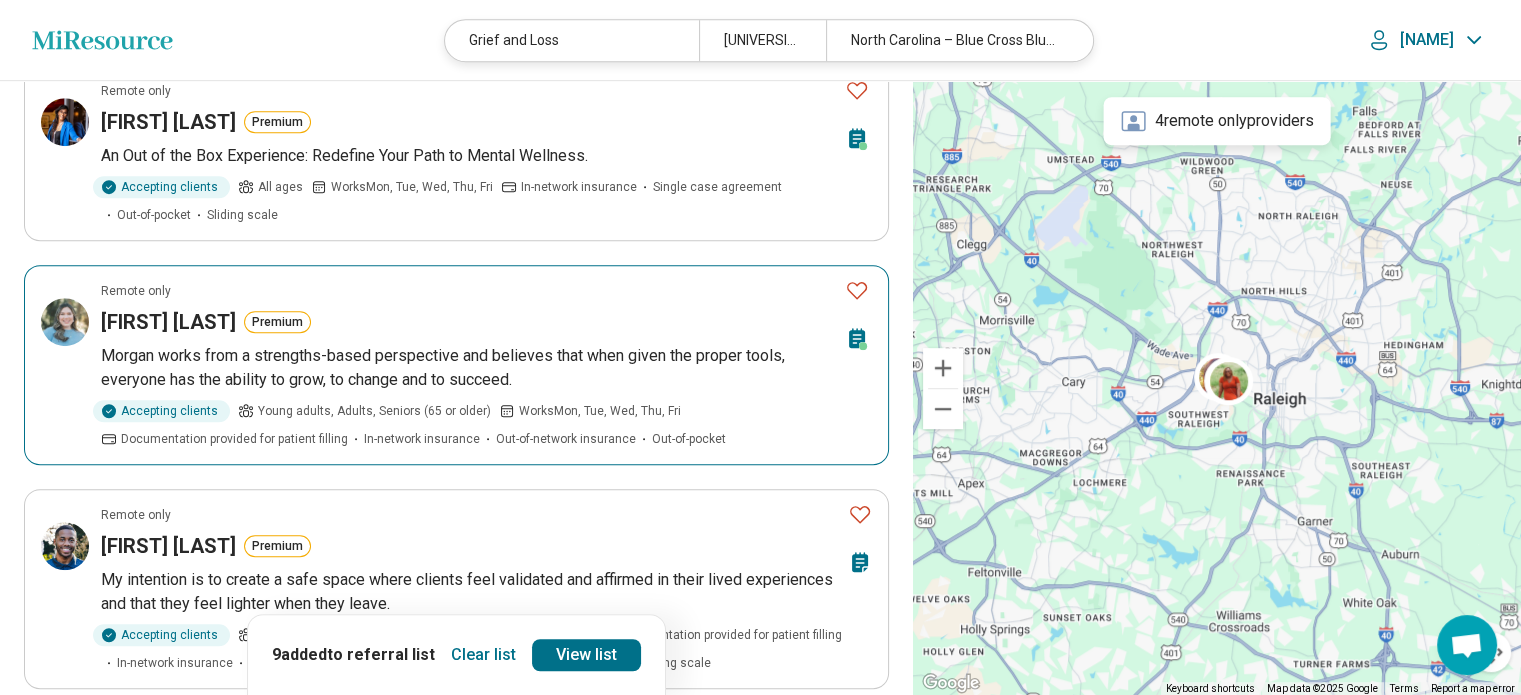 click 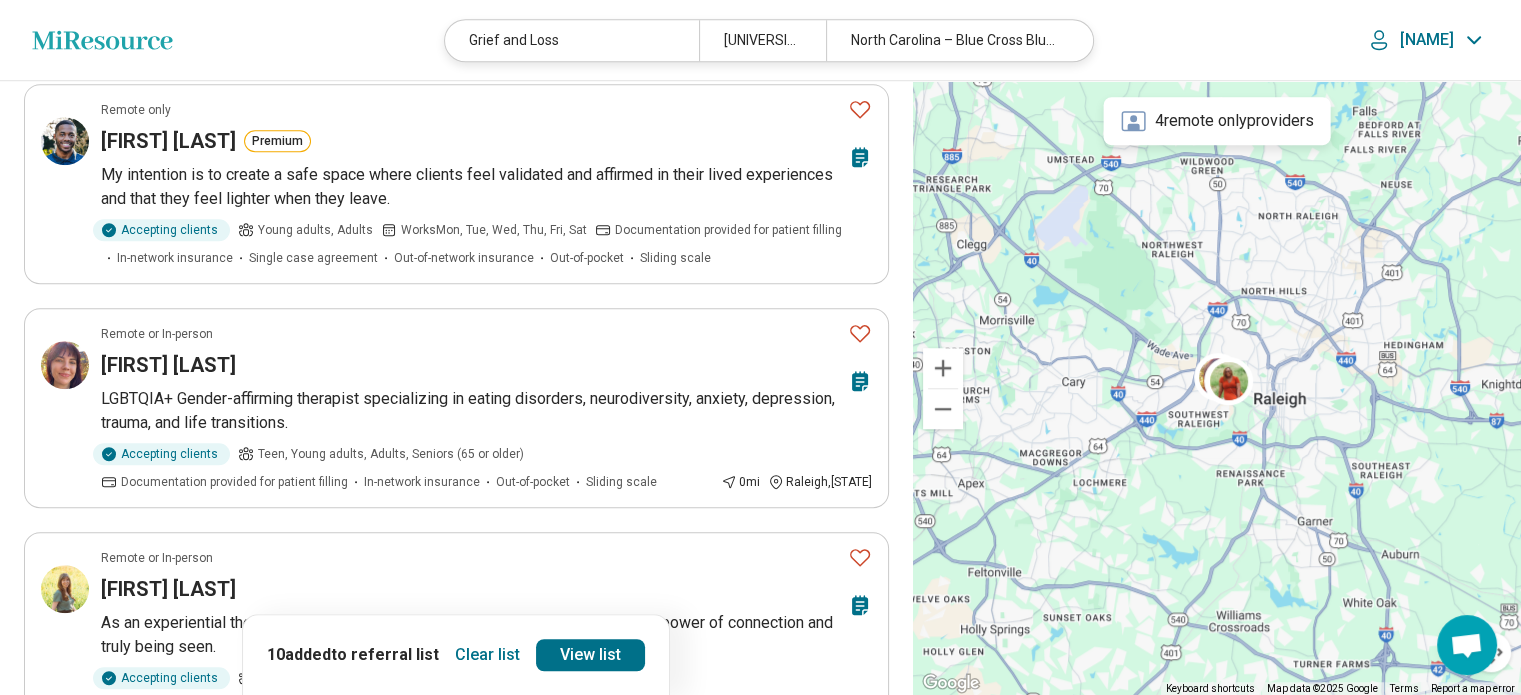 scroll, scrollTop: 1492, scrollLeft: 0, axis: vertical 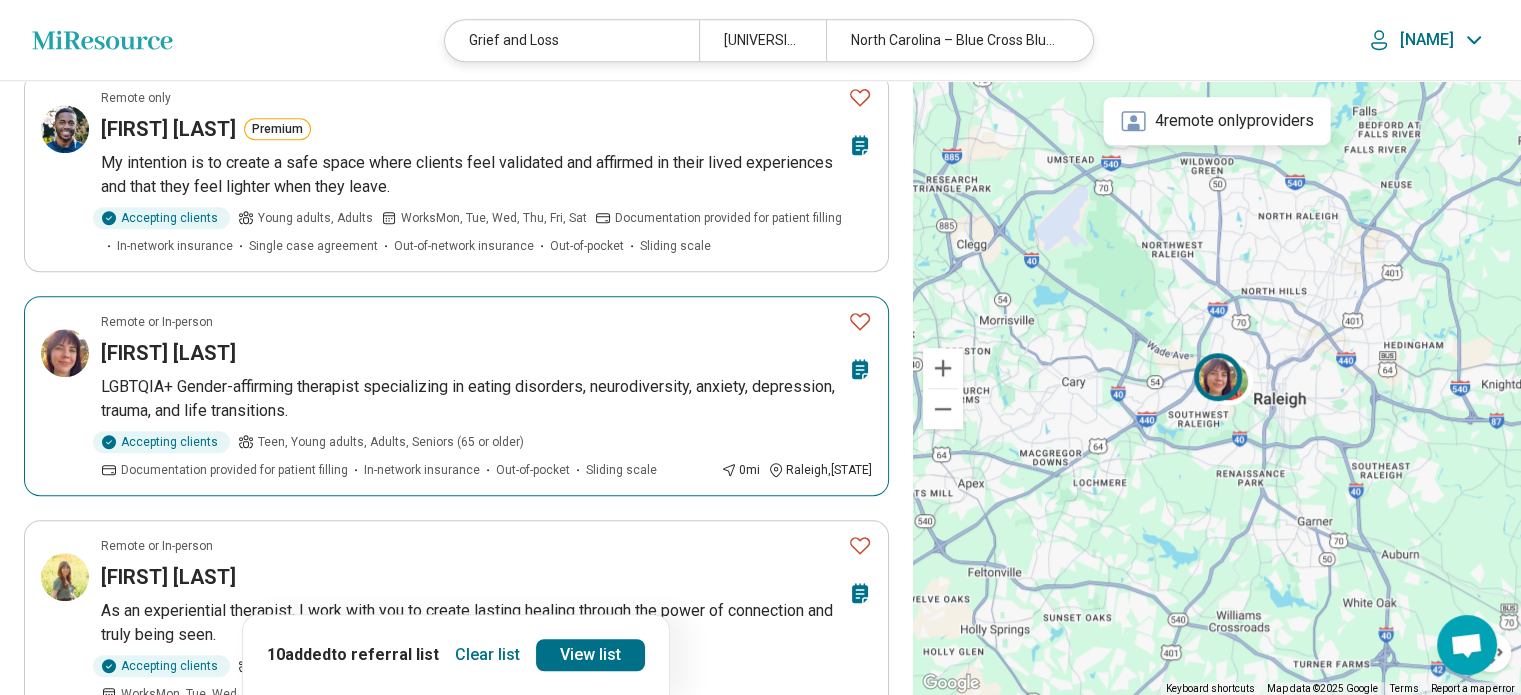 click 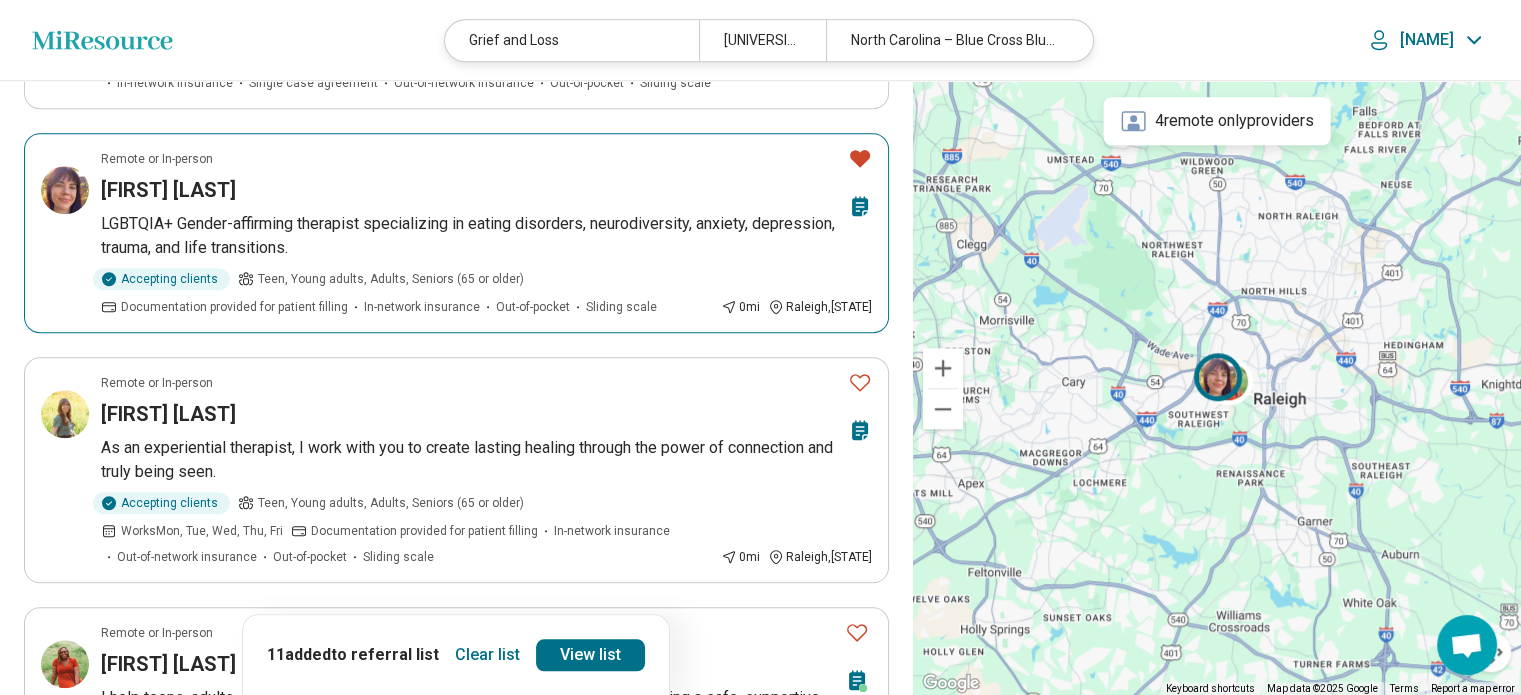 scroll, scrollTop: 1927, scrollLeft: 0, axis: vertical 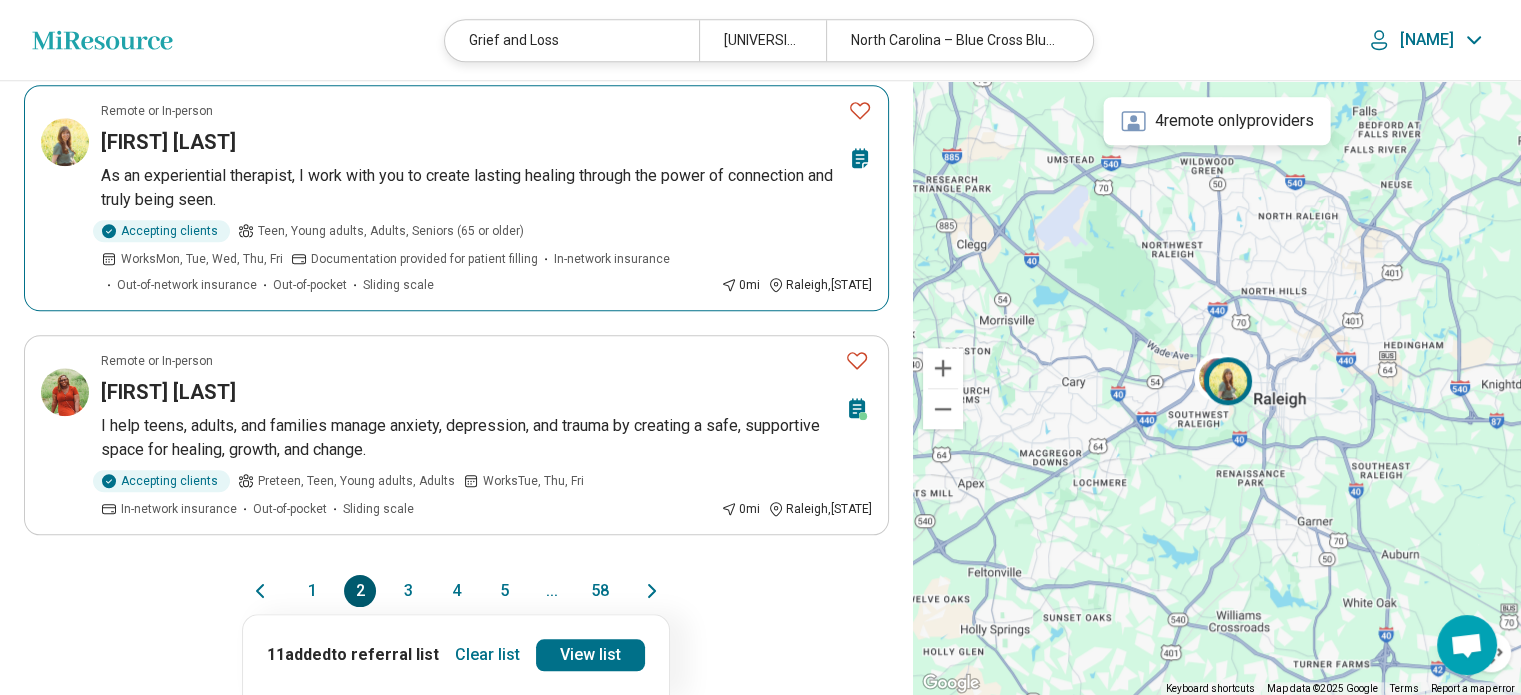 click 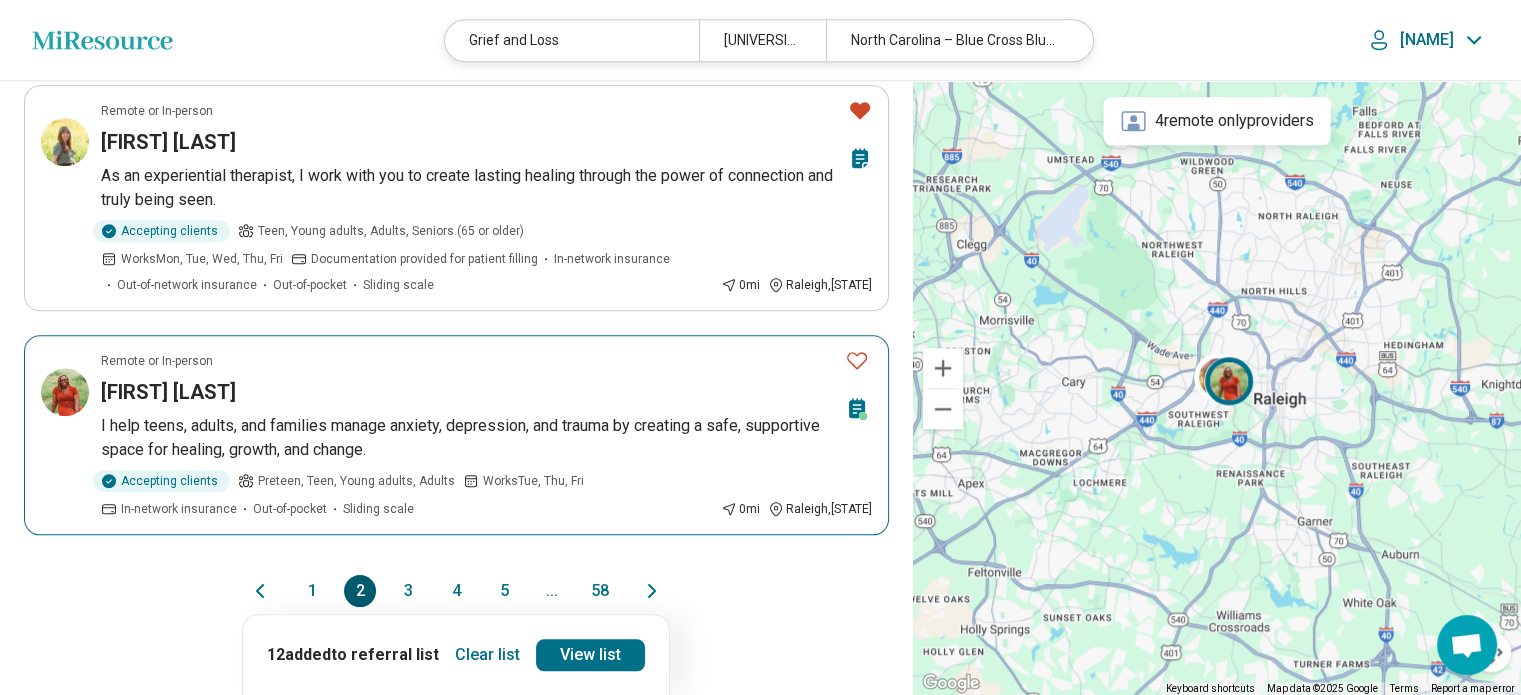 click 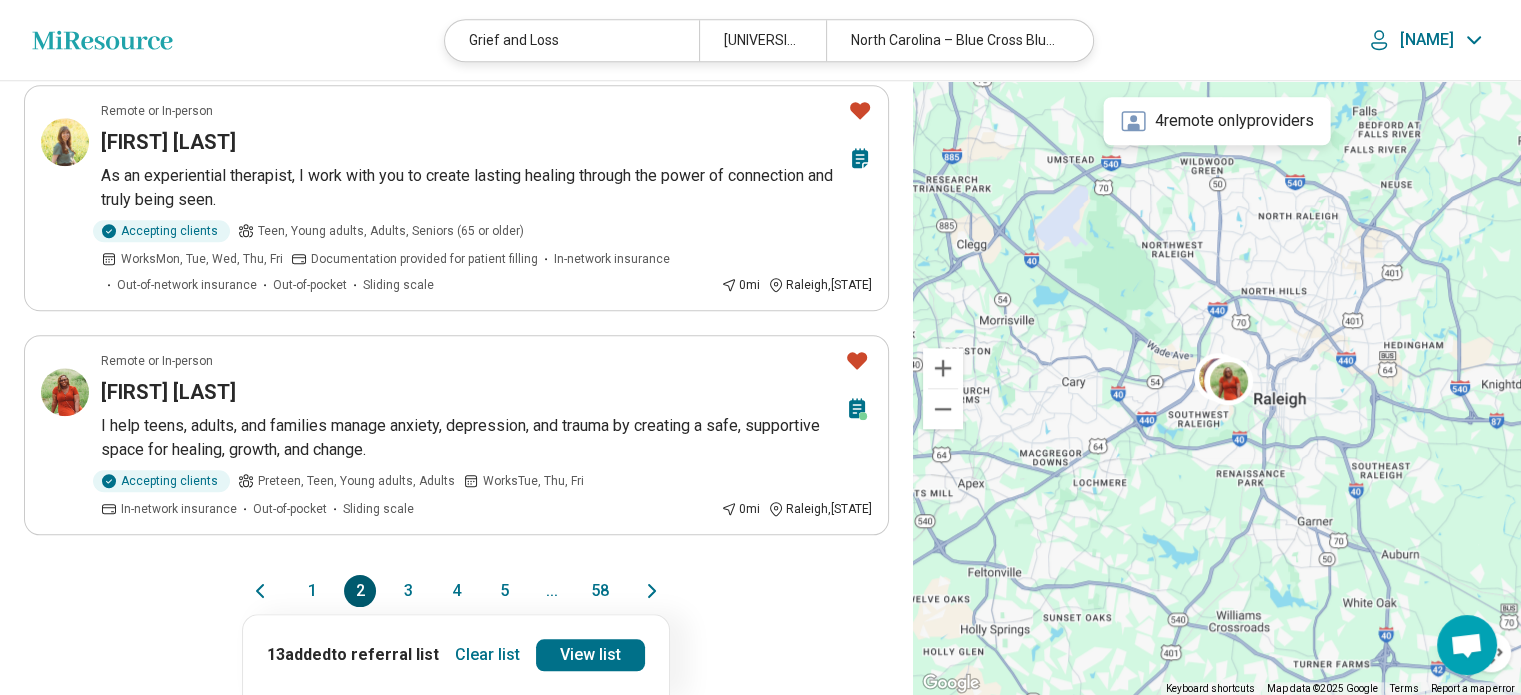 click 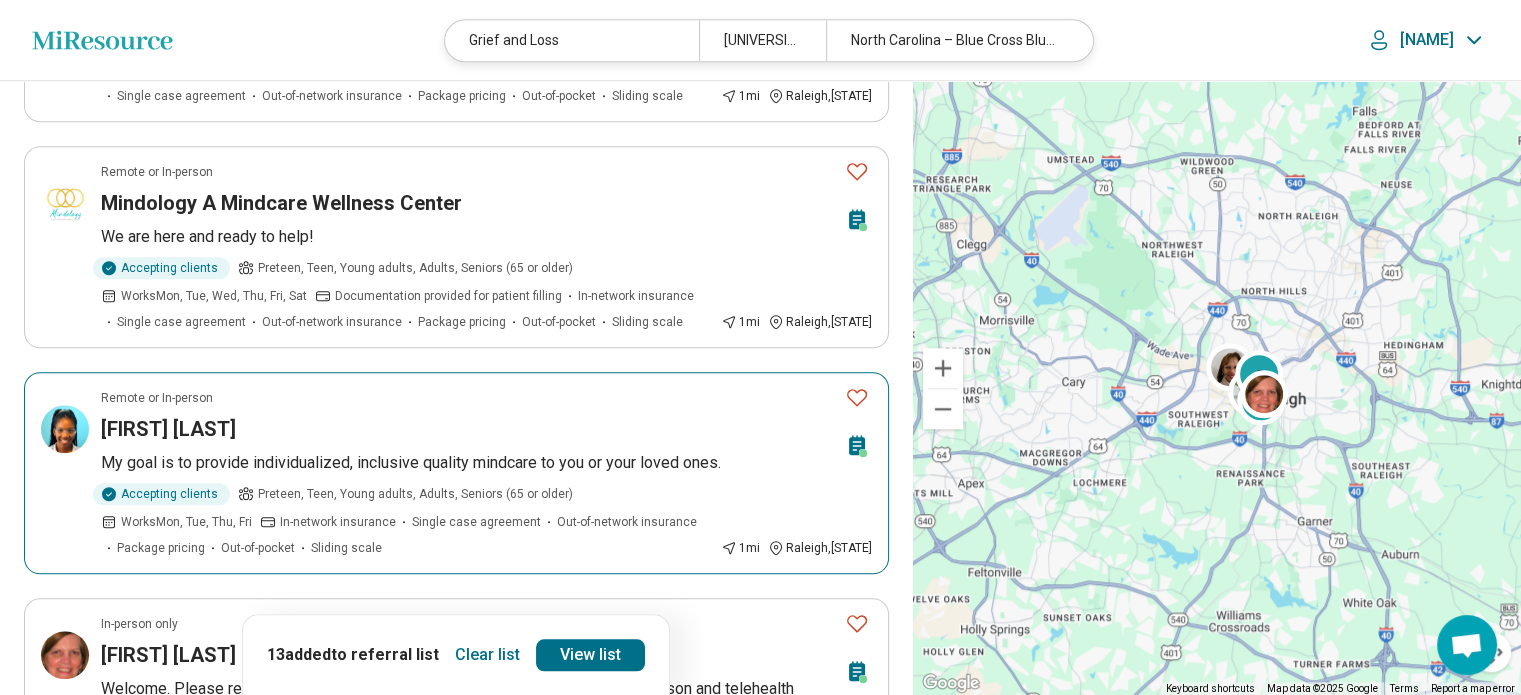 scroll, scrollTop: 2046, scrollLeft: 0, axis: vertical 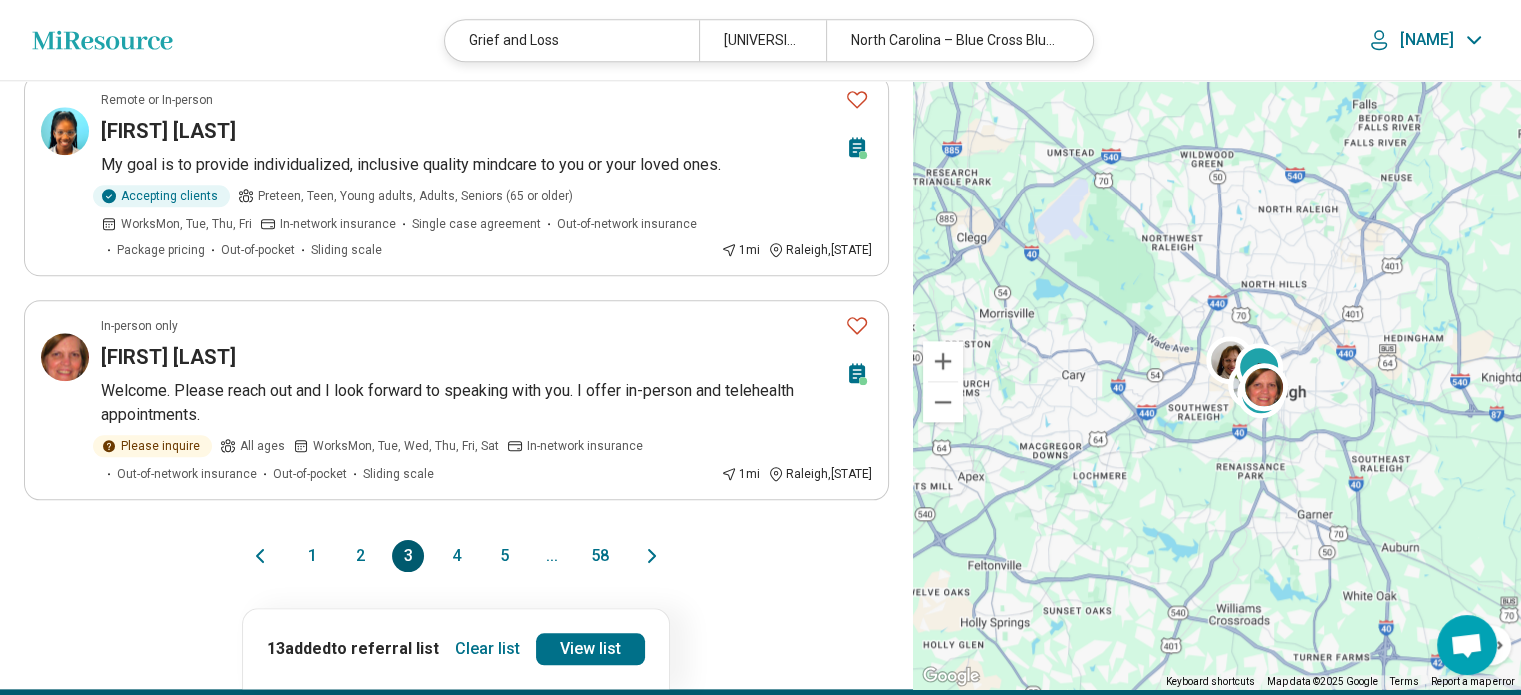 click 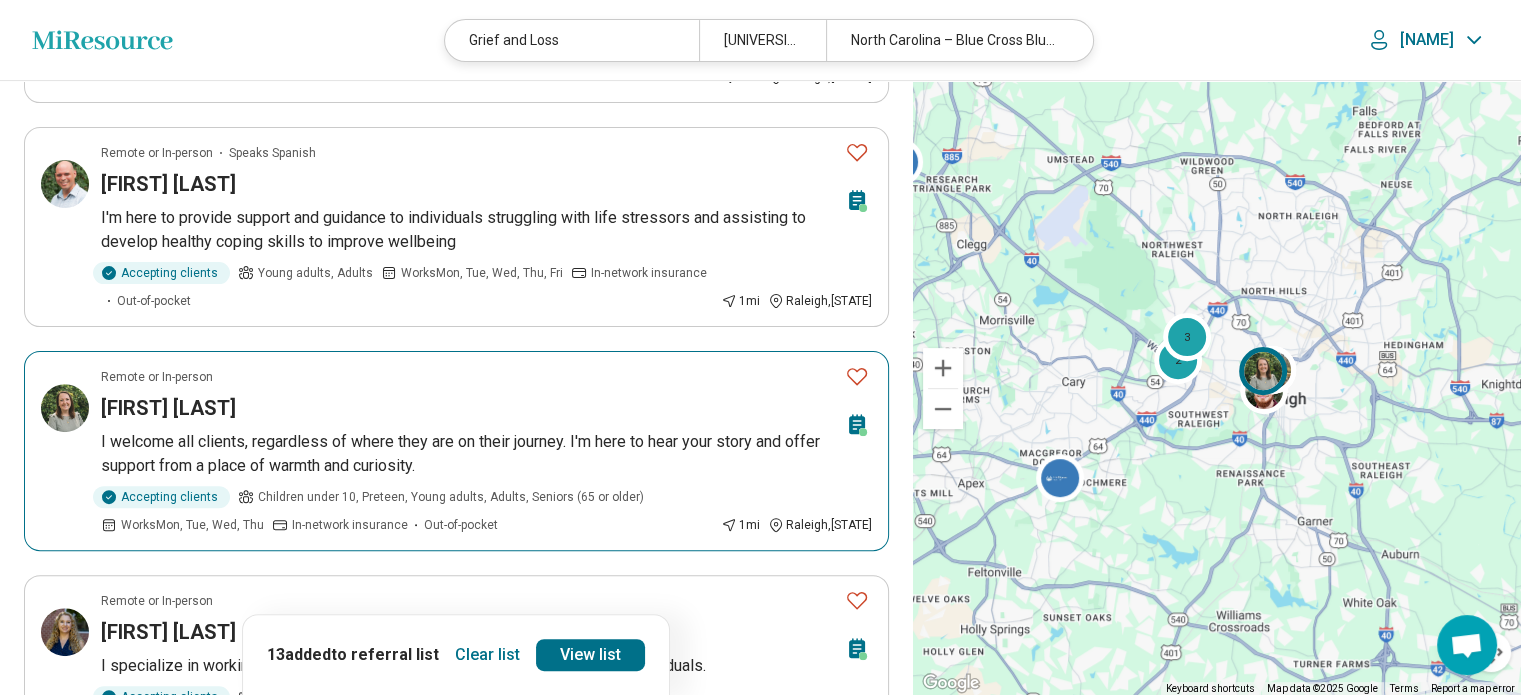 scroll, scrollTop: 668, scrollLeft: 0, axis: vertical 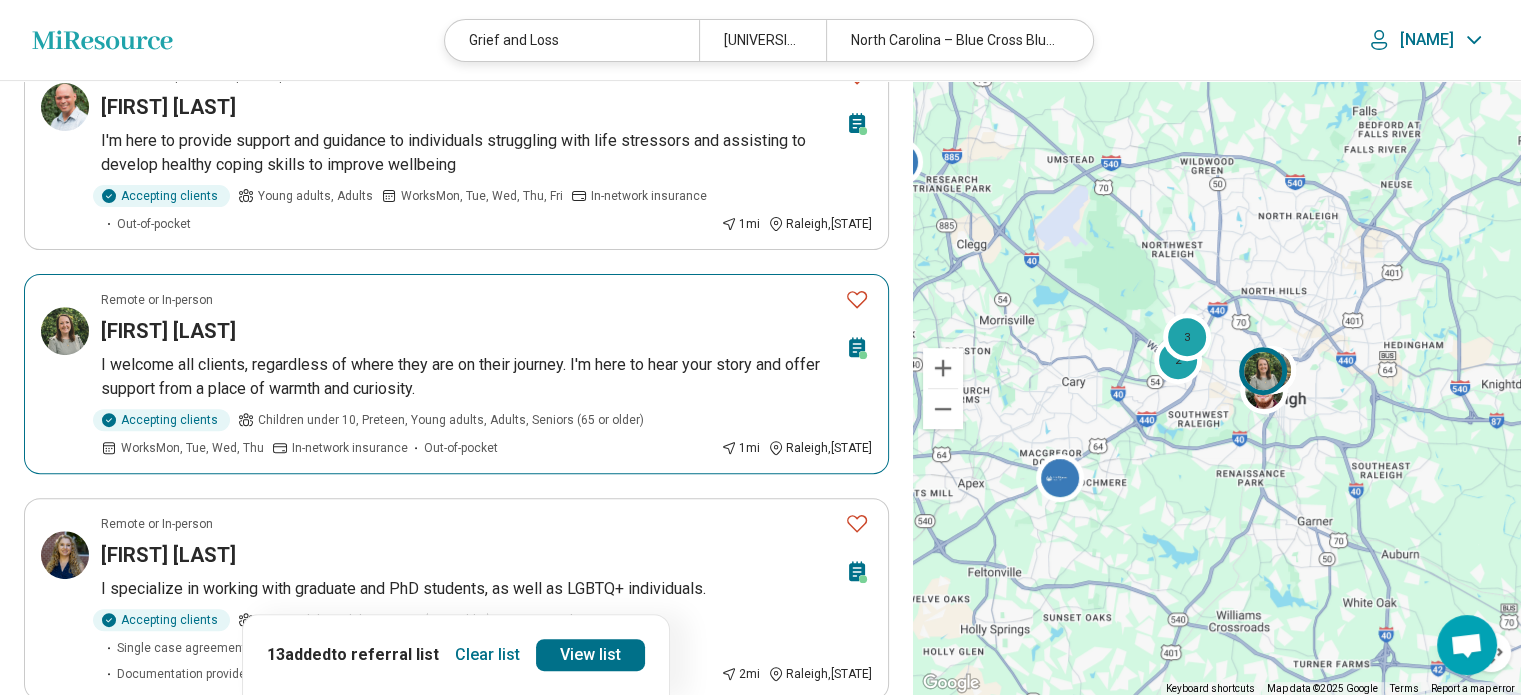 click 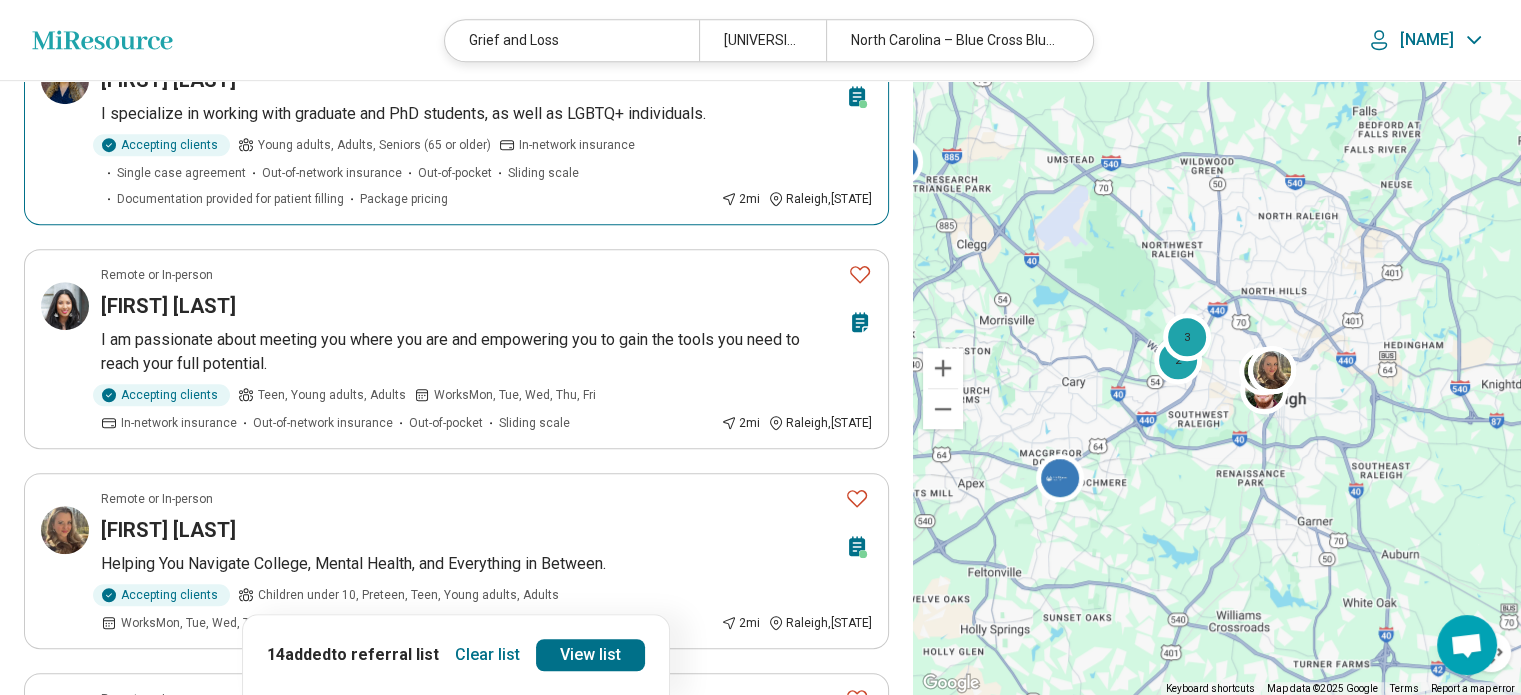 scroll, scrollTop: 1140, scrollLeft: 0, axis: vertical 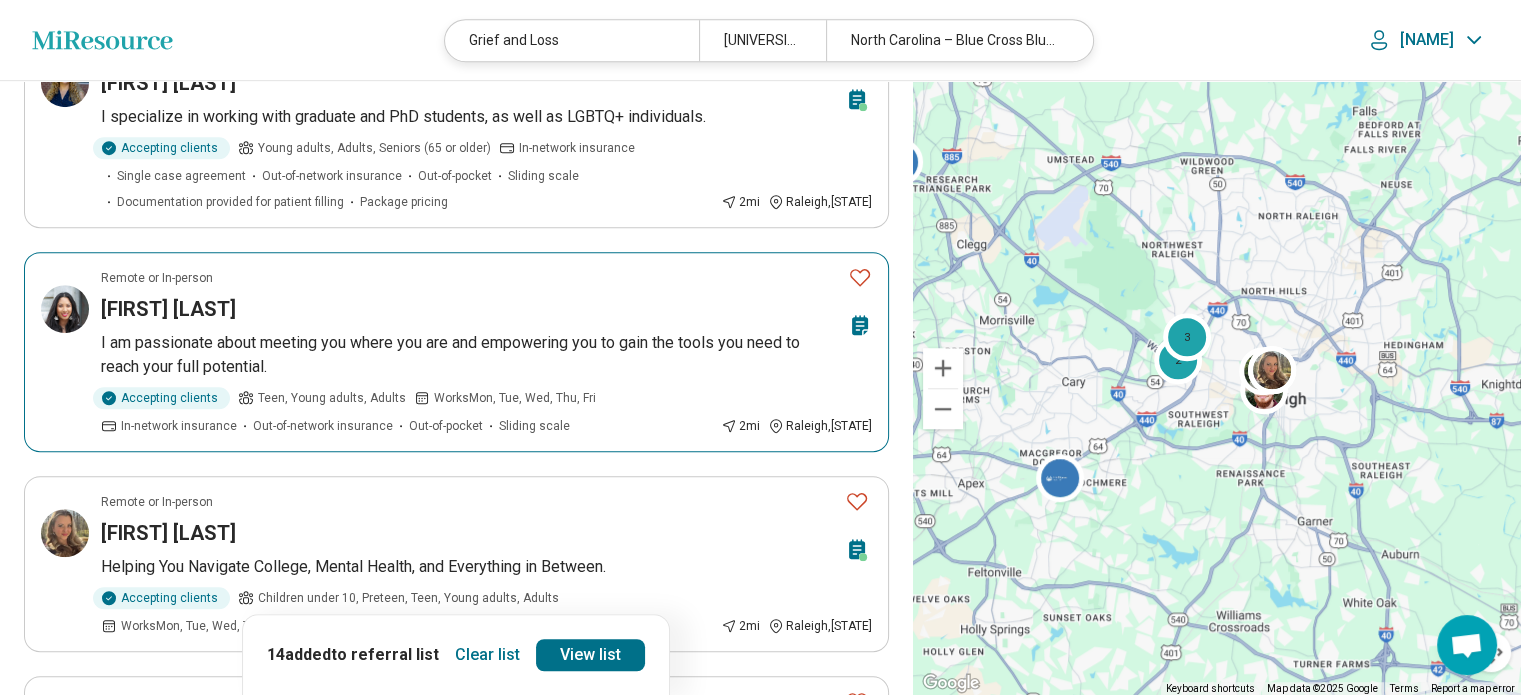 click 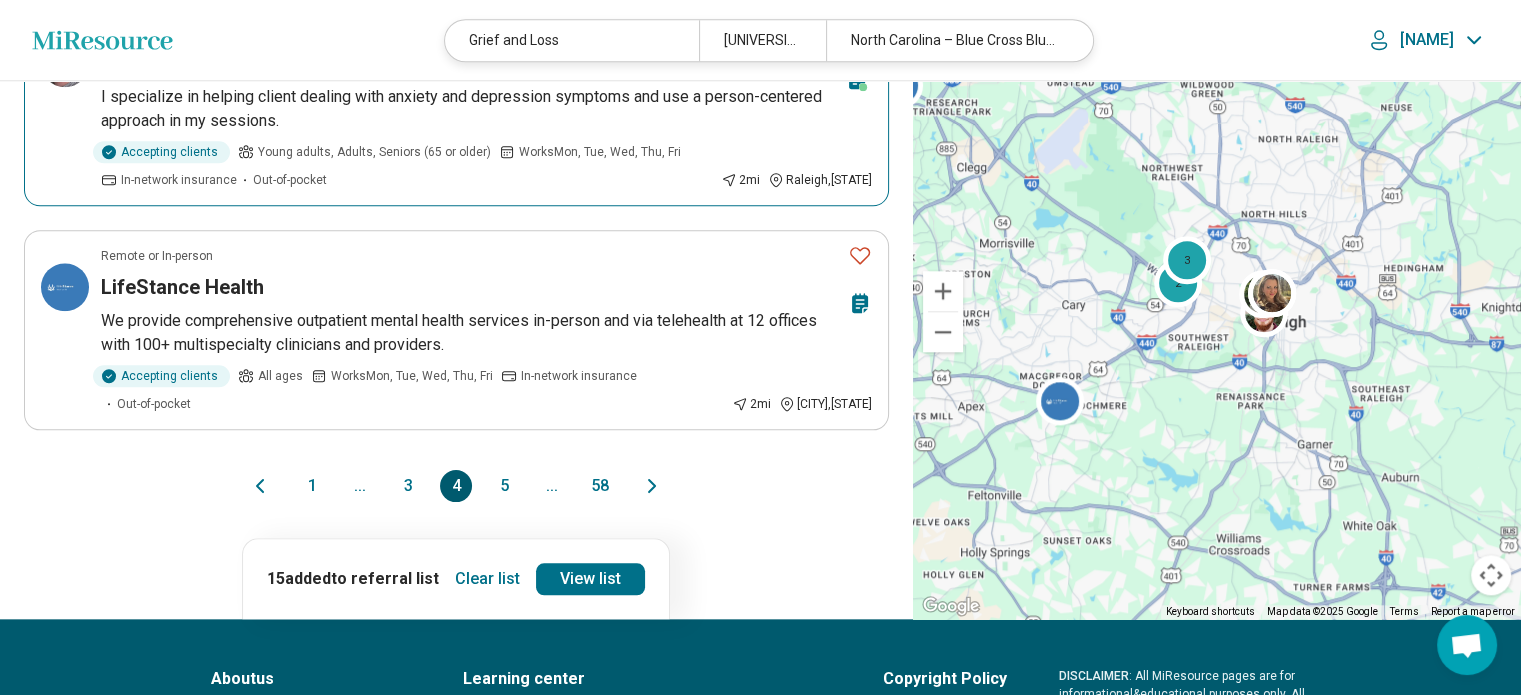 scroll, scrollTop: 2003, scrollLeft: 0, axis: vertical 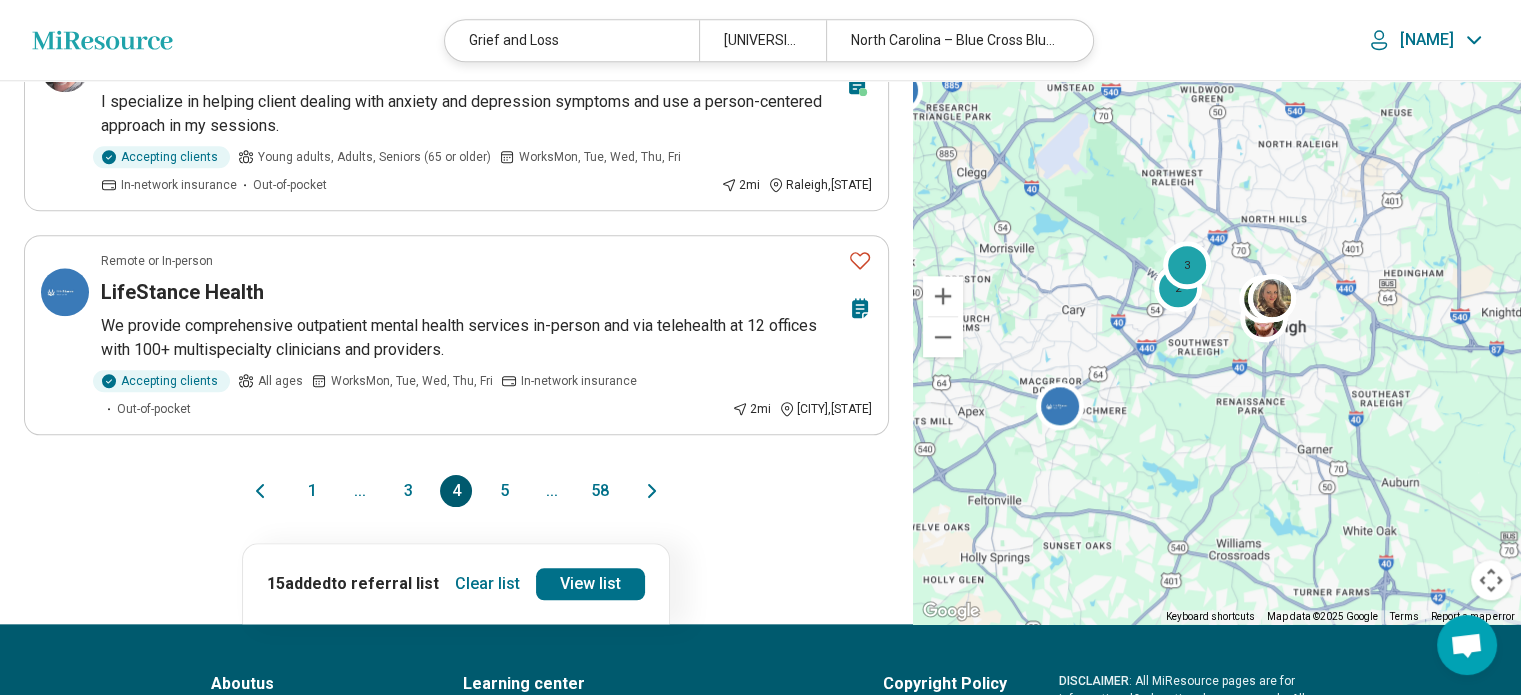 click 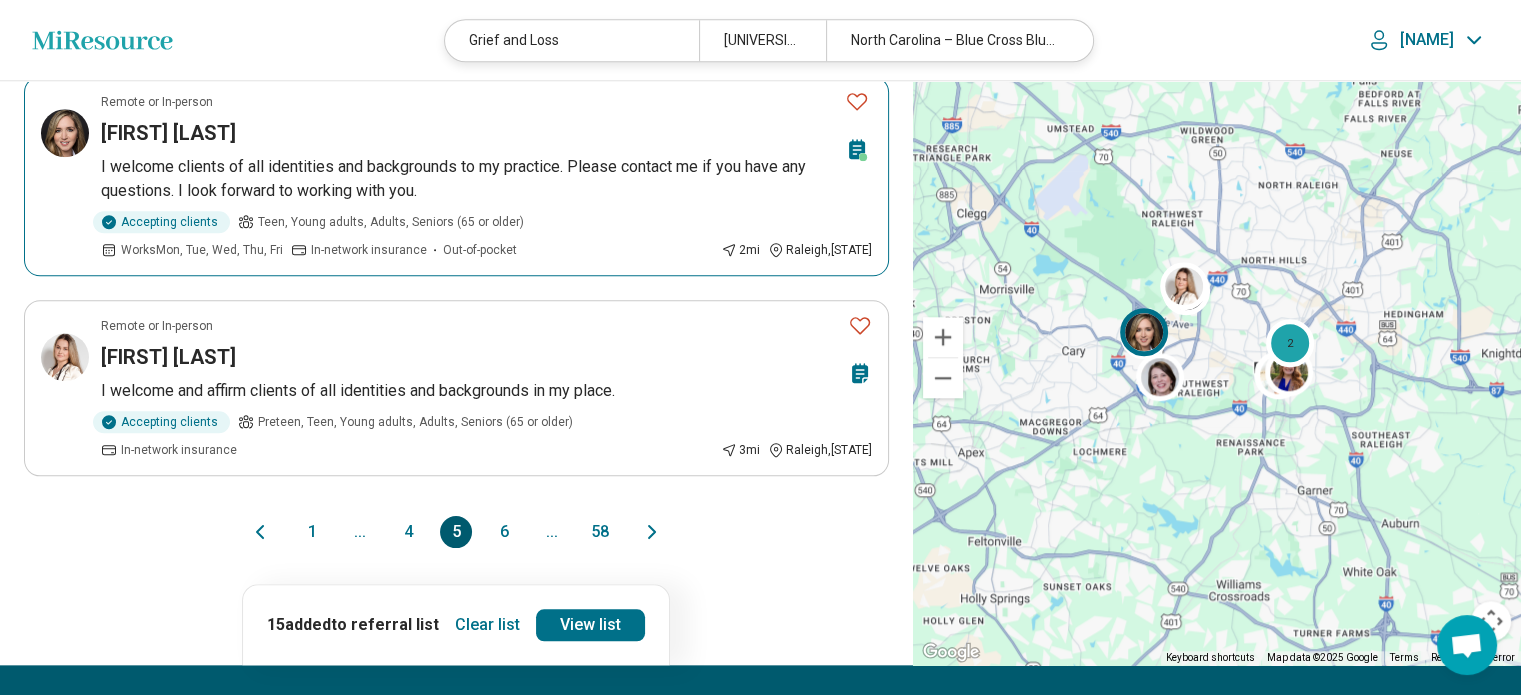 scroll, scrollTop: 2015, scrollLeft: 0, axis: vertical 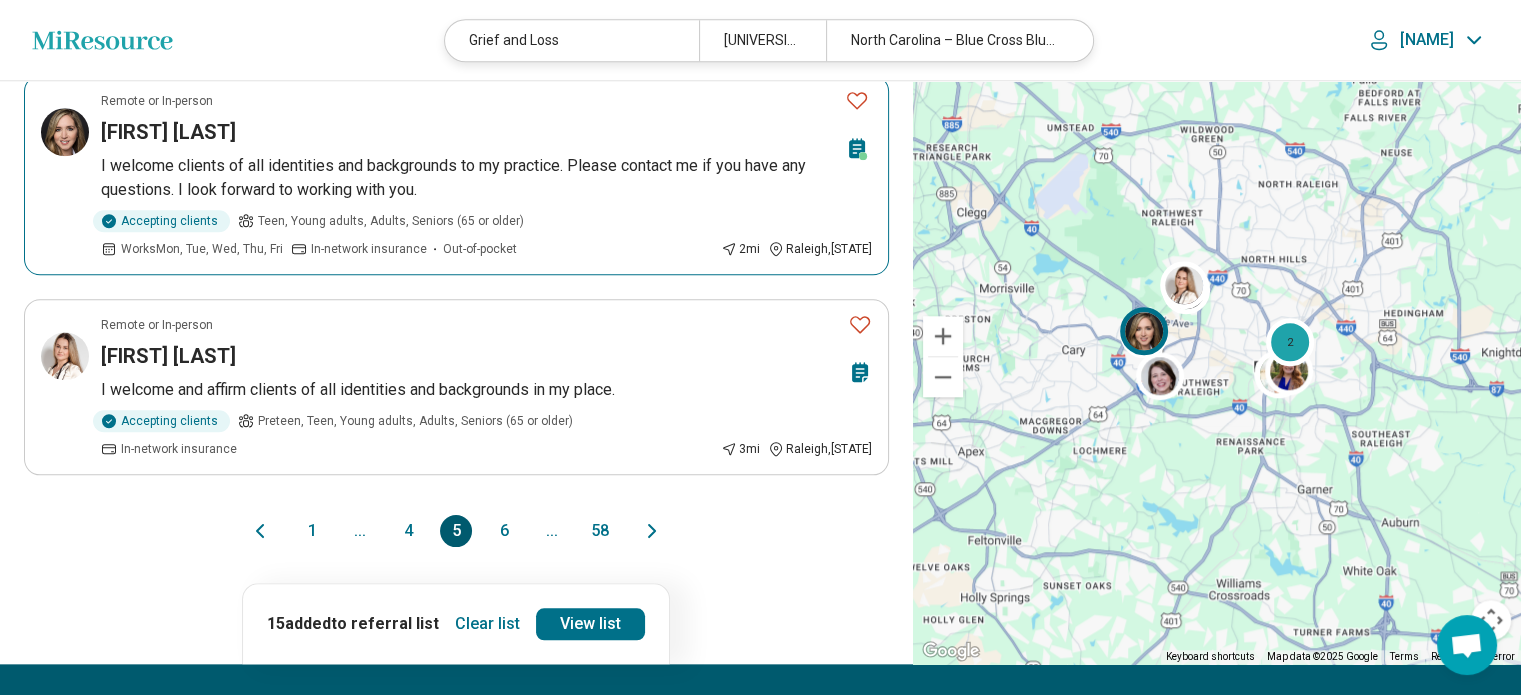 click 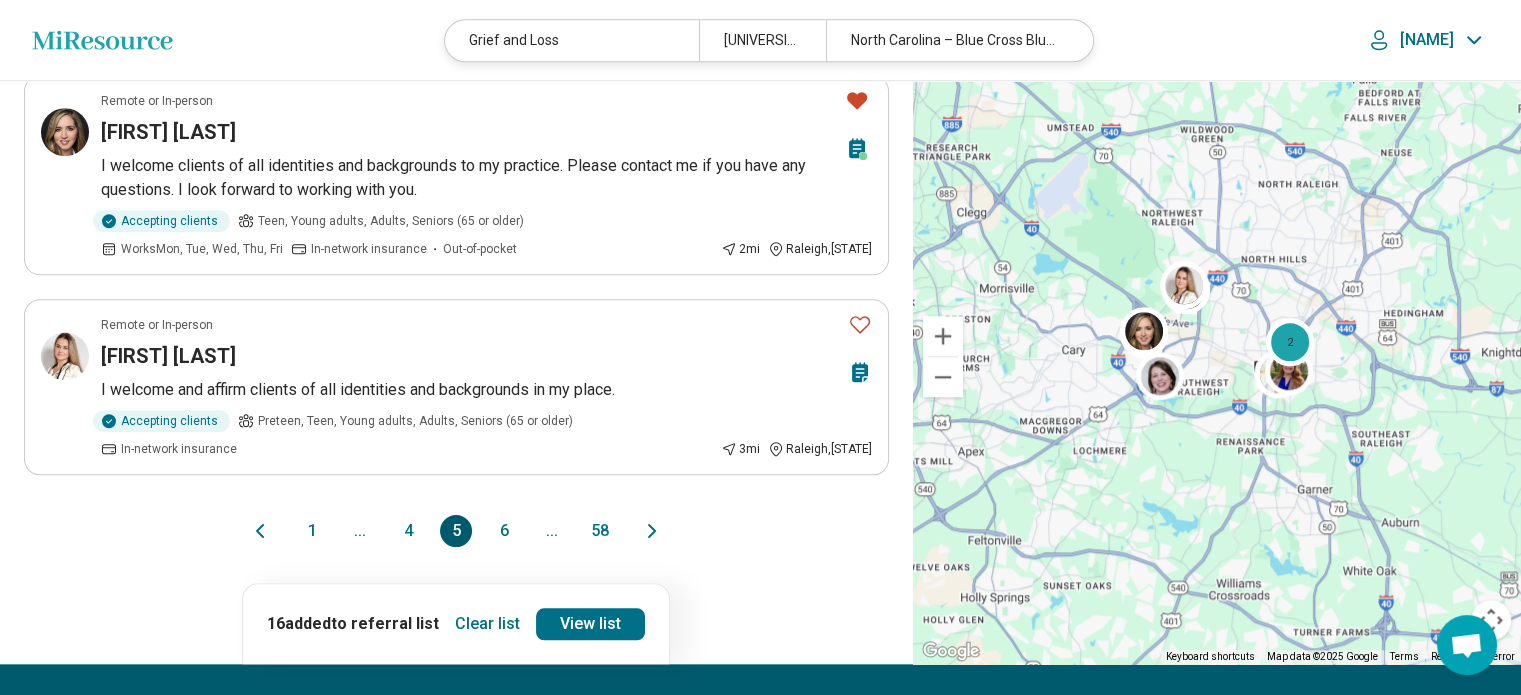 click 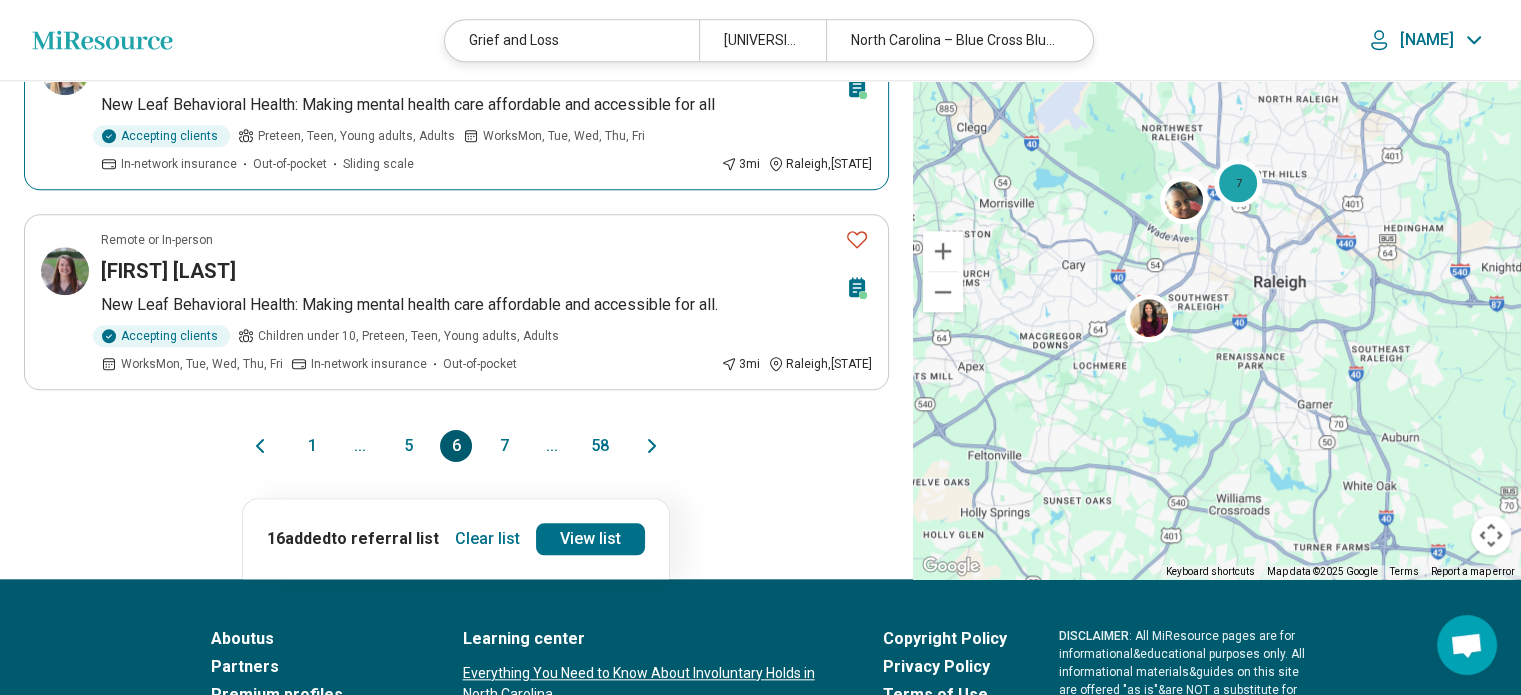 scroll, scrollTop: 1876, scrollLeft: 0, axis: vertical 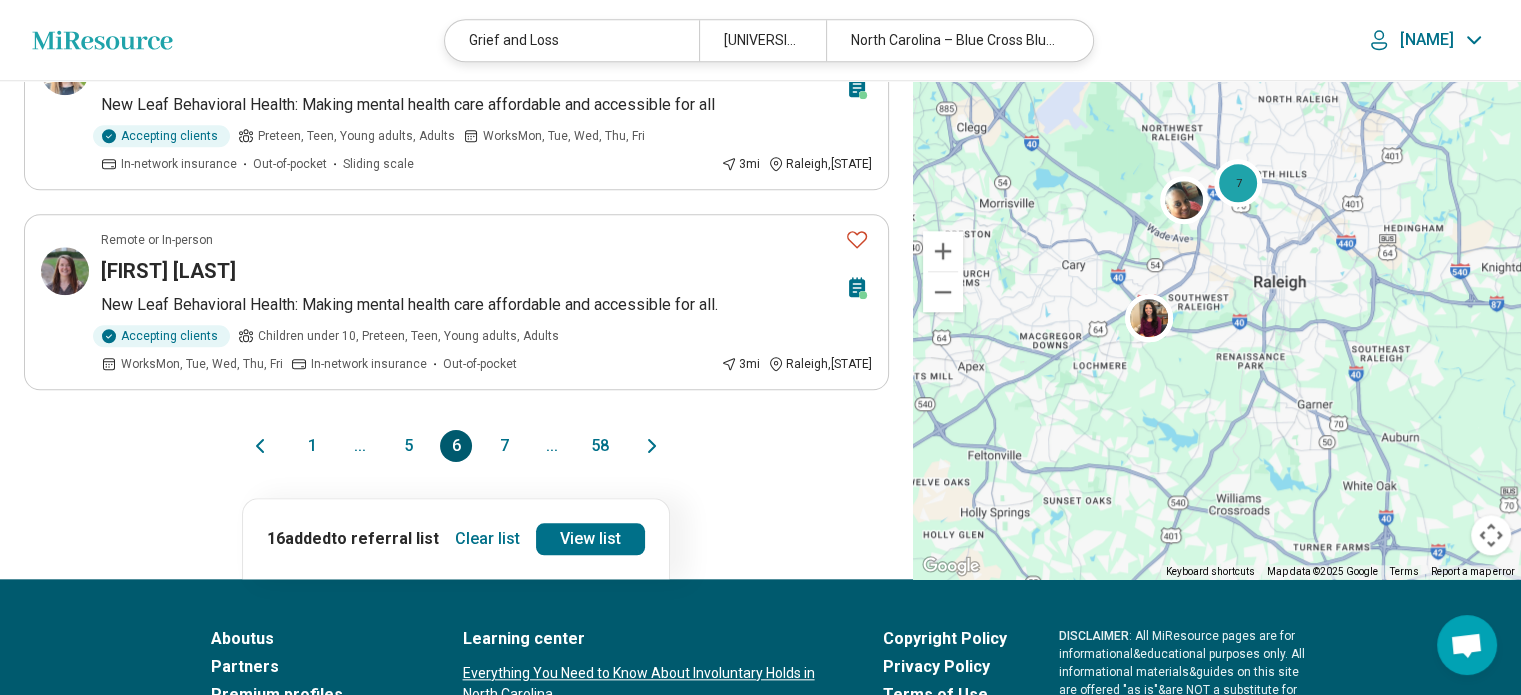 click 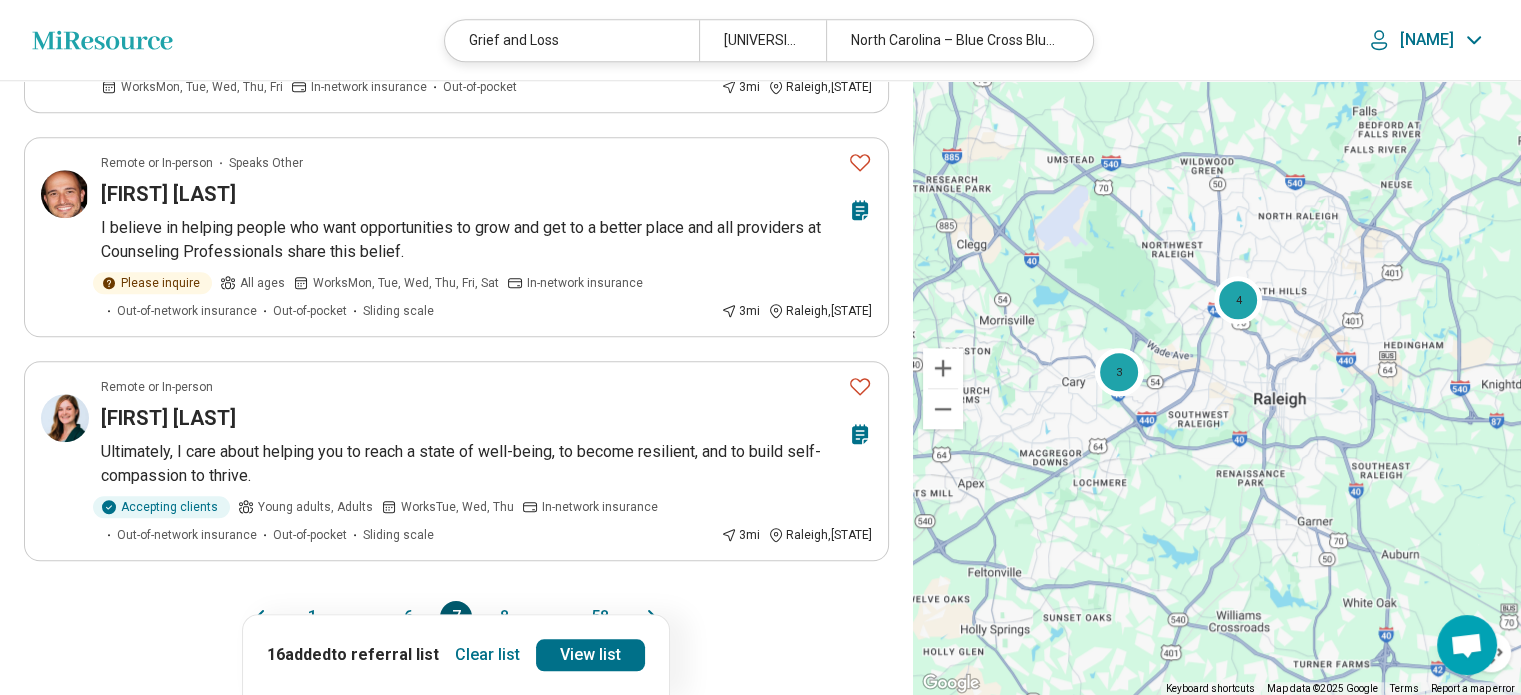 scroll, scrollTop: 1816, scrollLeft: 0, axis: vertical 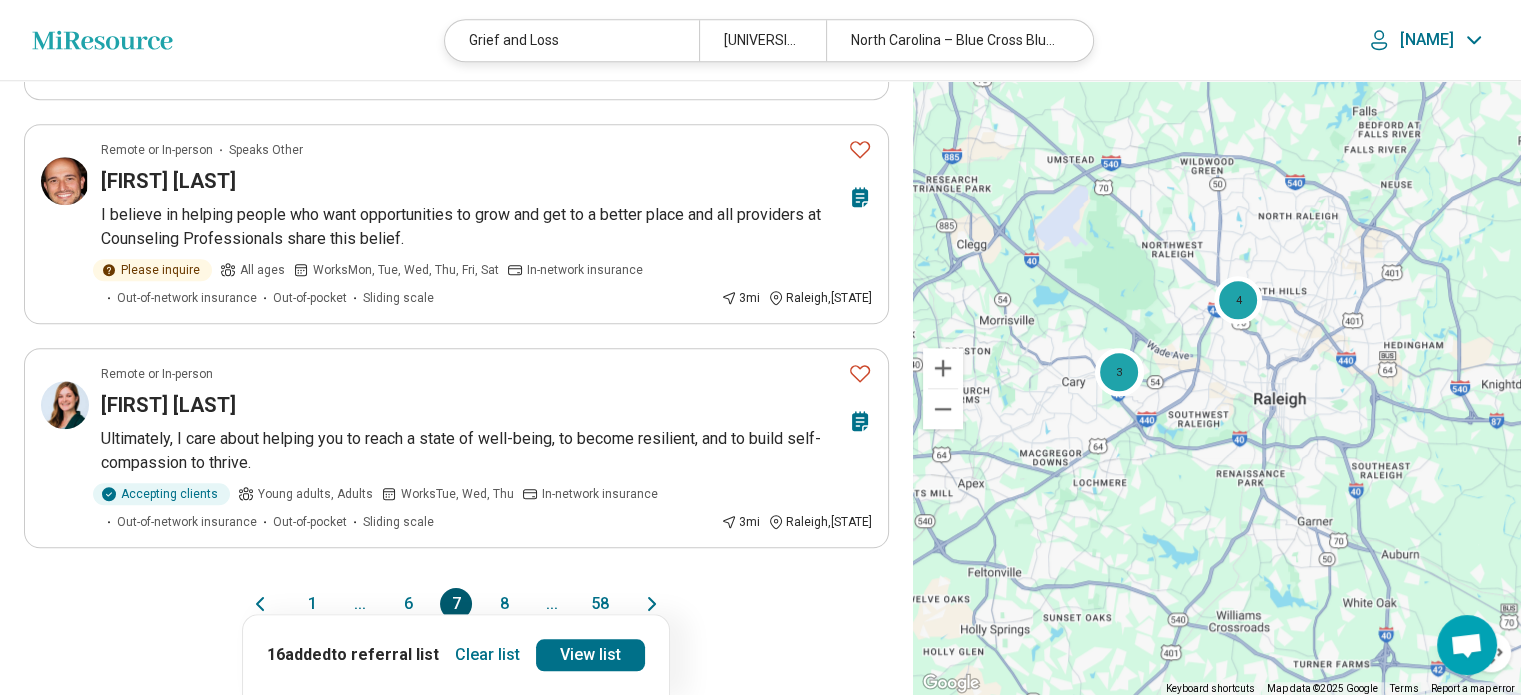 click 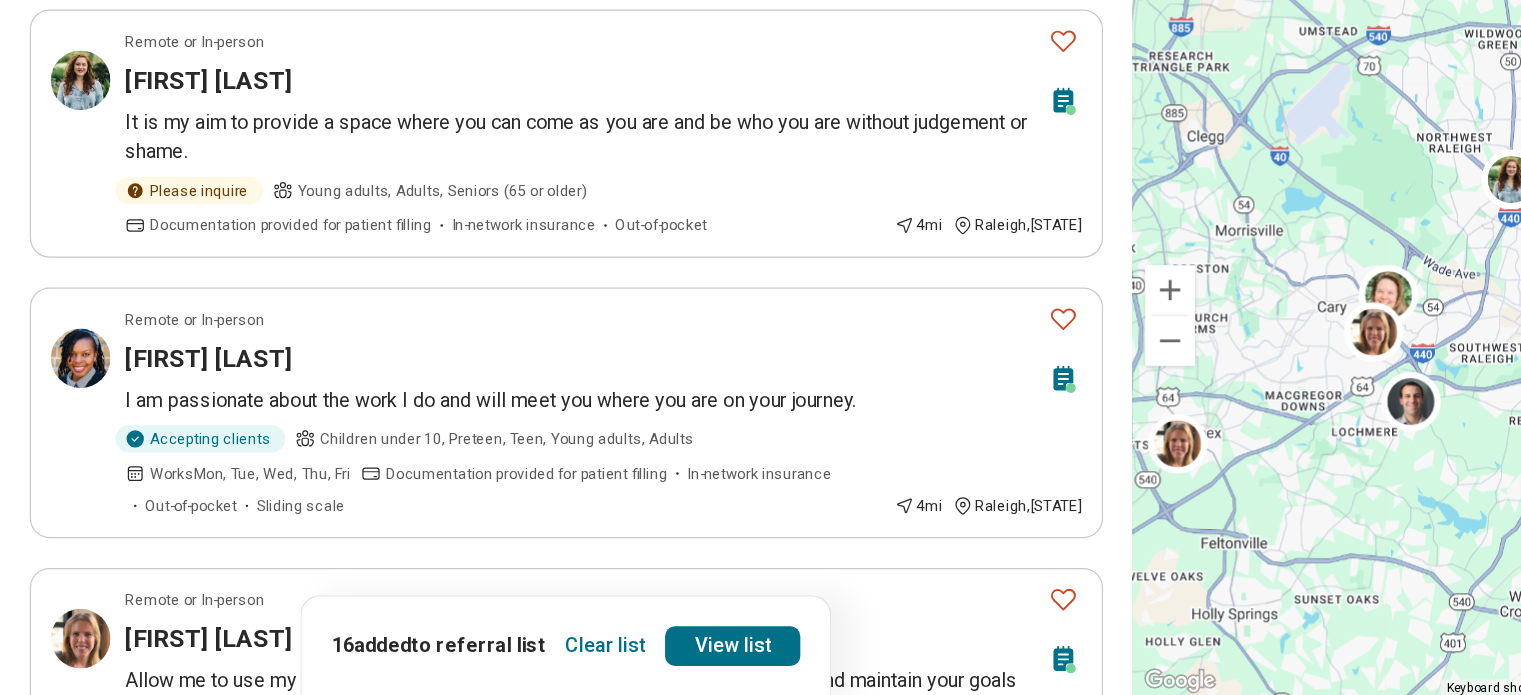 scroll, scrollTop: 1848, scrollLeft: 0, axis: vertical 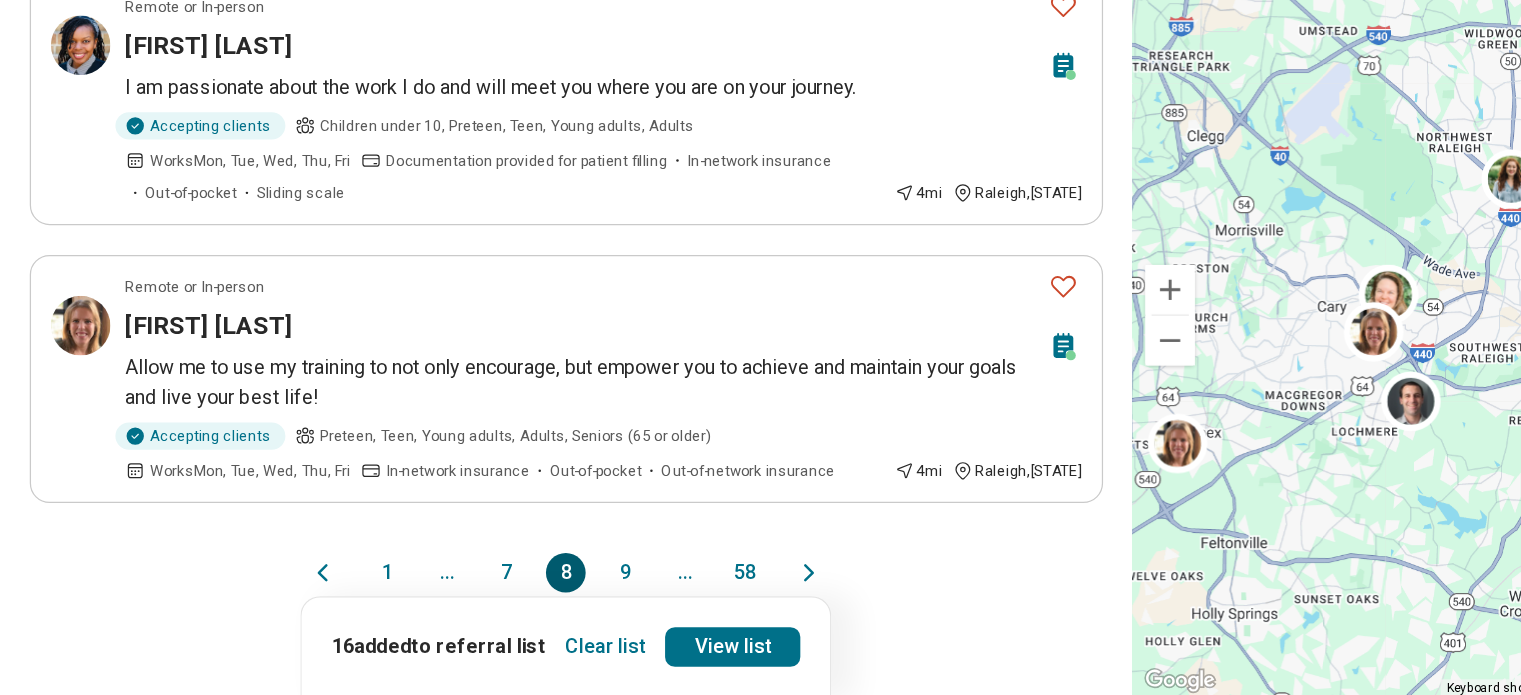 click 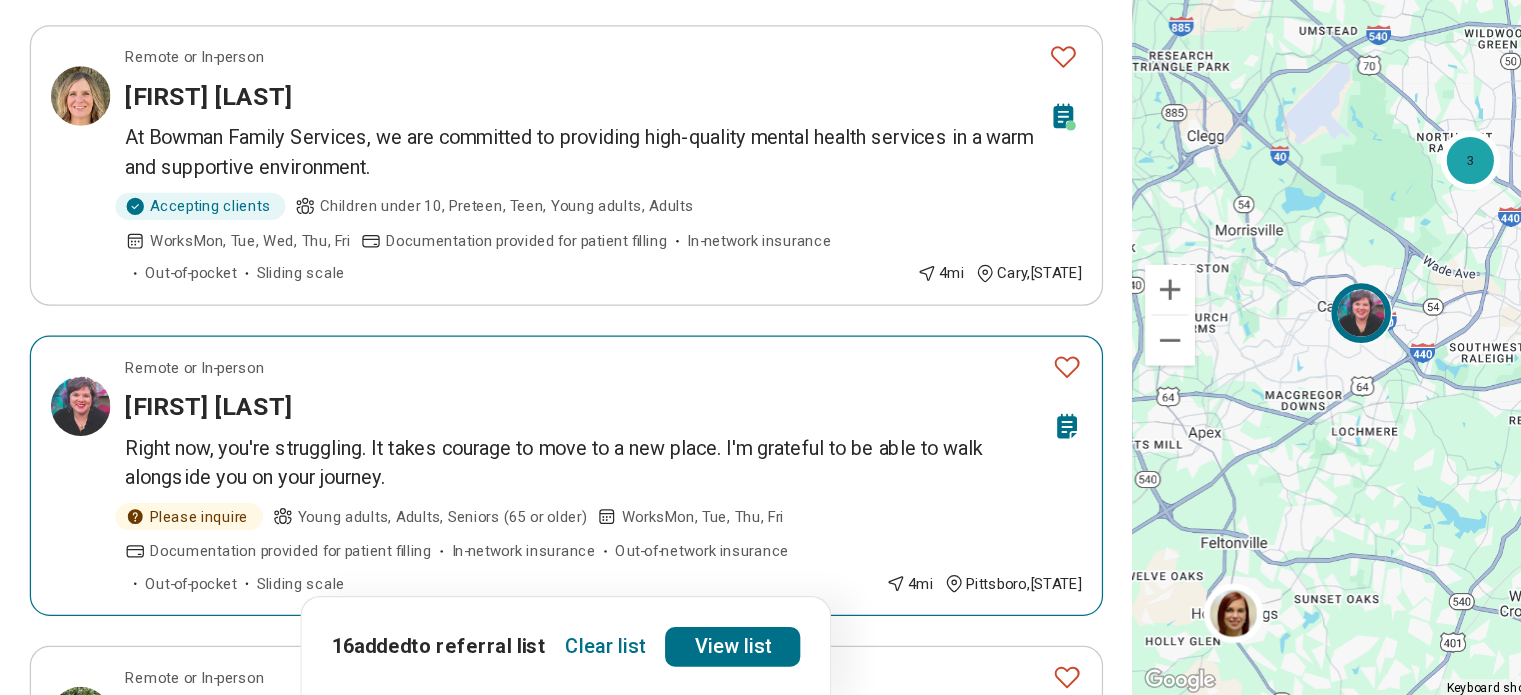scroll, scrollTop: 1152, scrollLeft: 0, axis: vertical 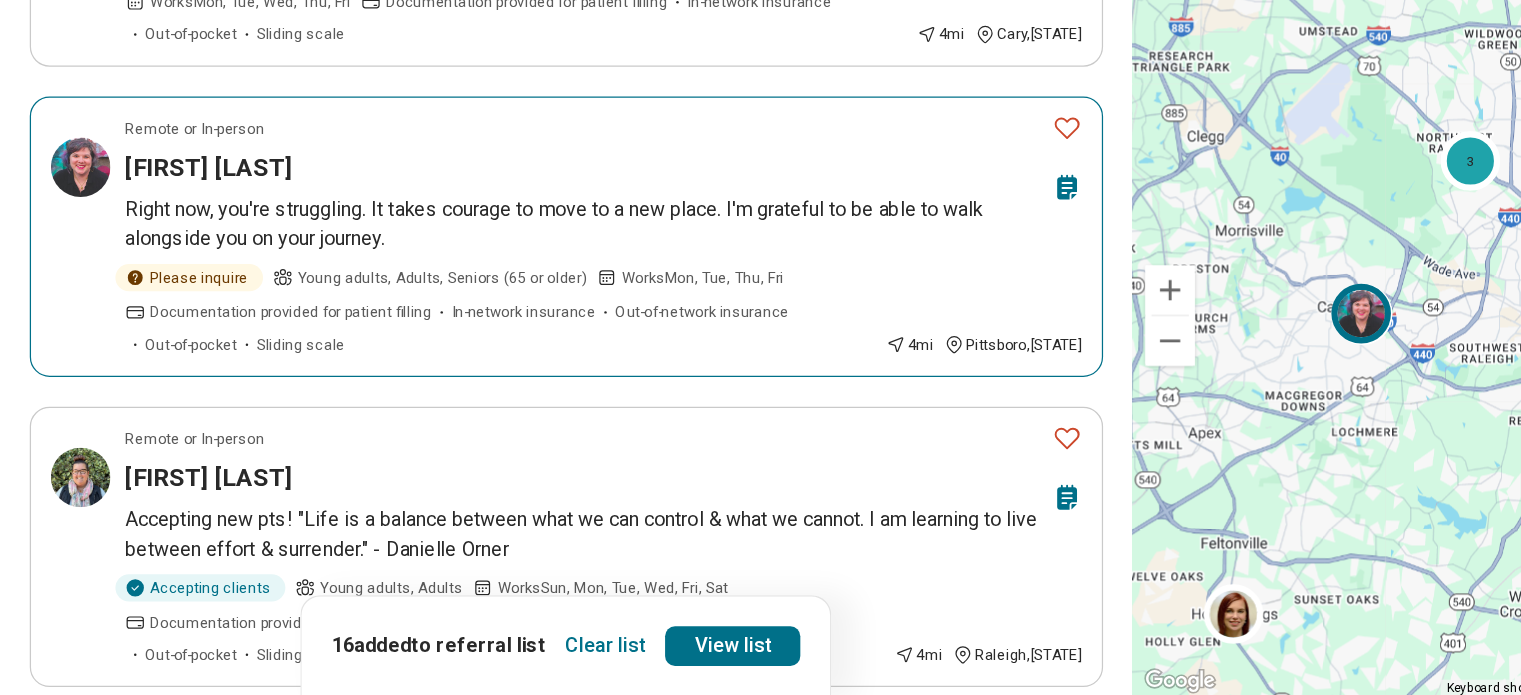 click 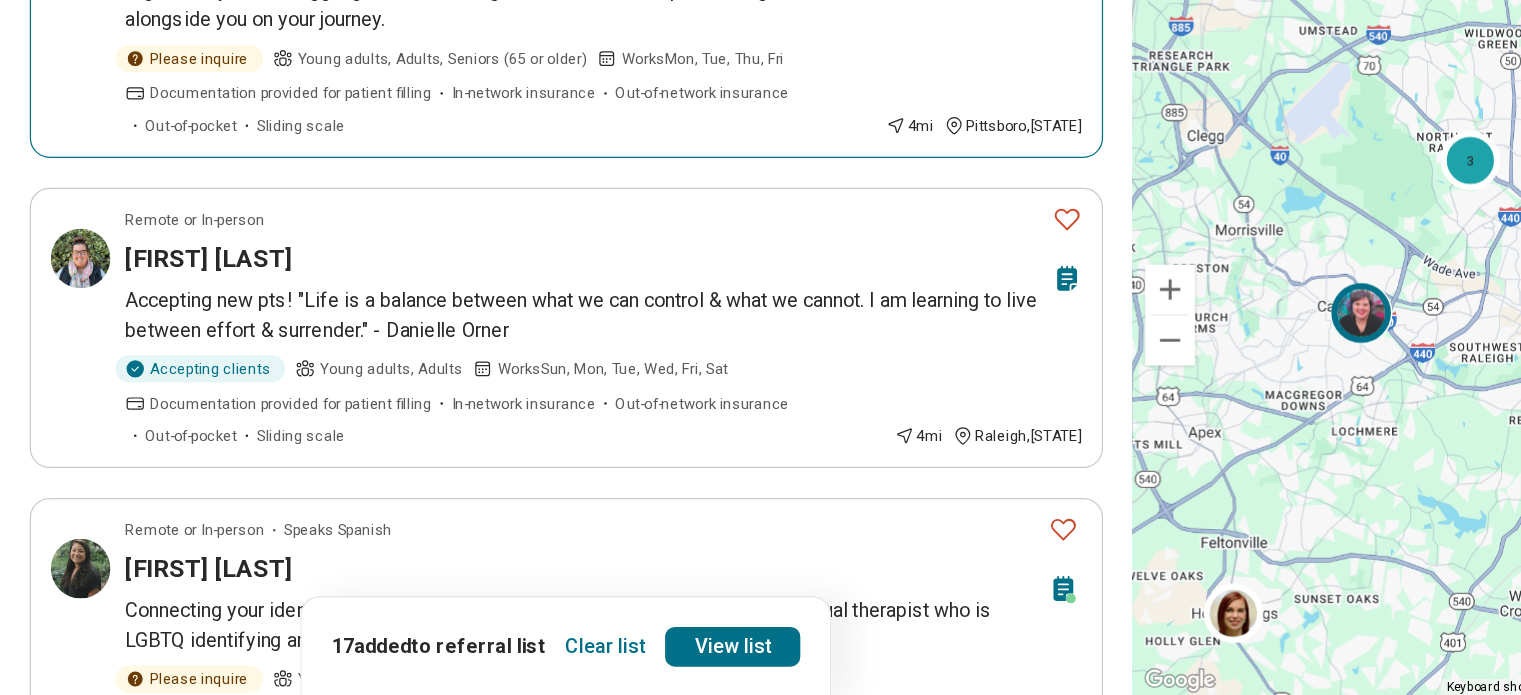 scroll, scrollTop: 1340, scrollLeft: 0, axis: vertical 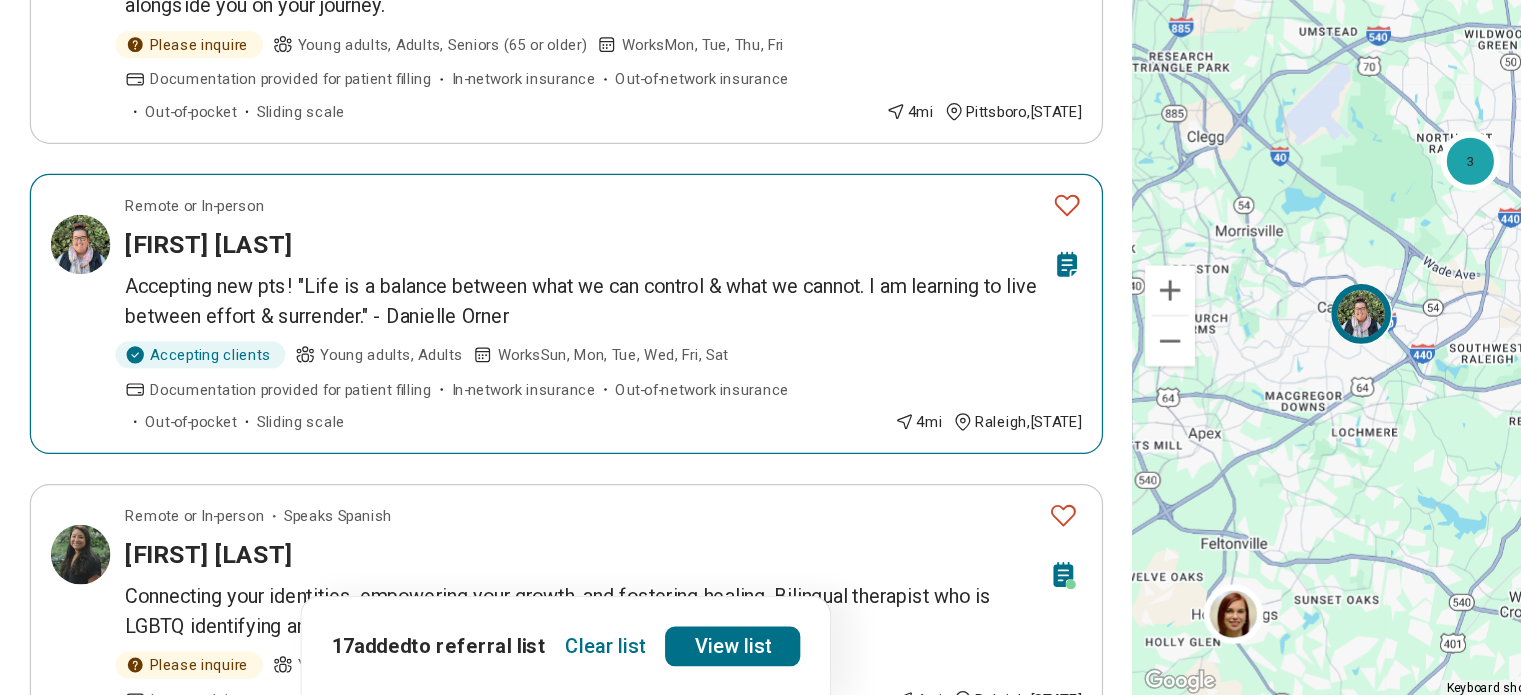 click 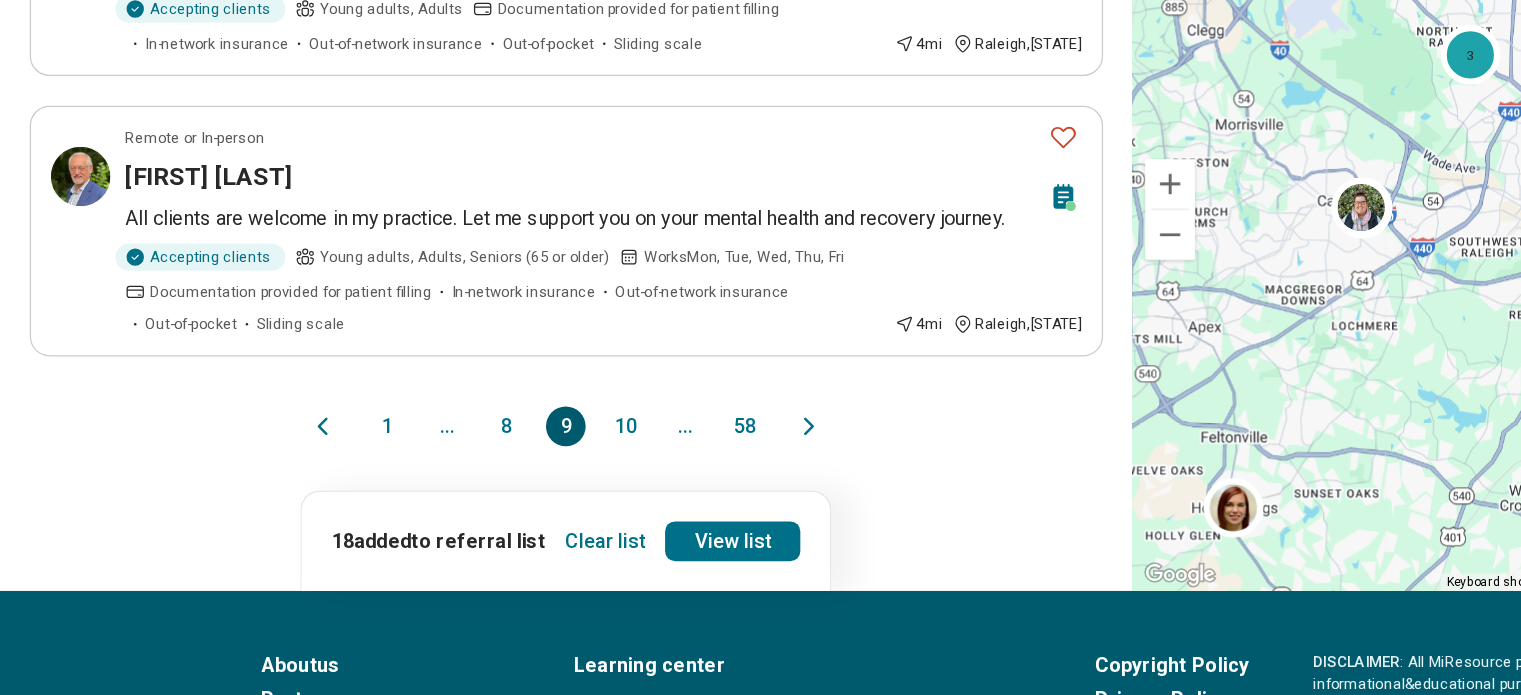 scroll, scrollTop: 2122, scrollLeft: 0, axis: vertical 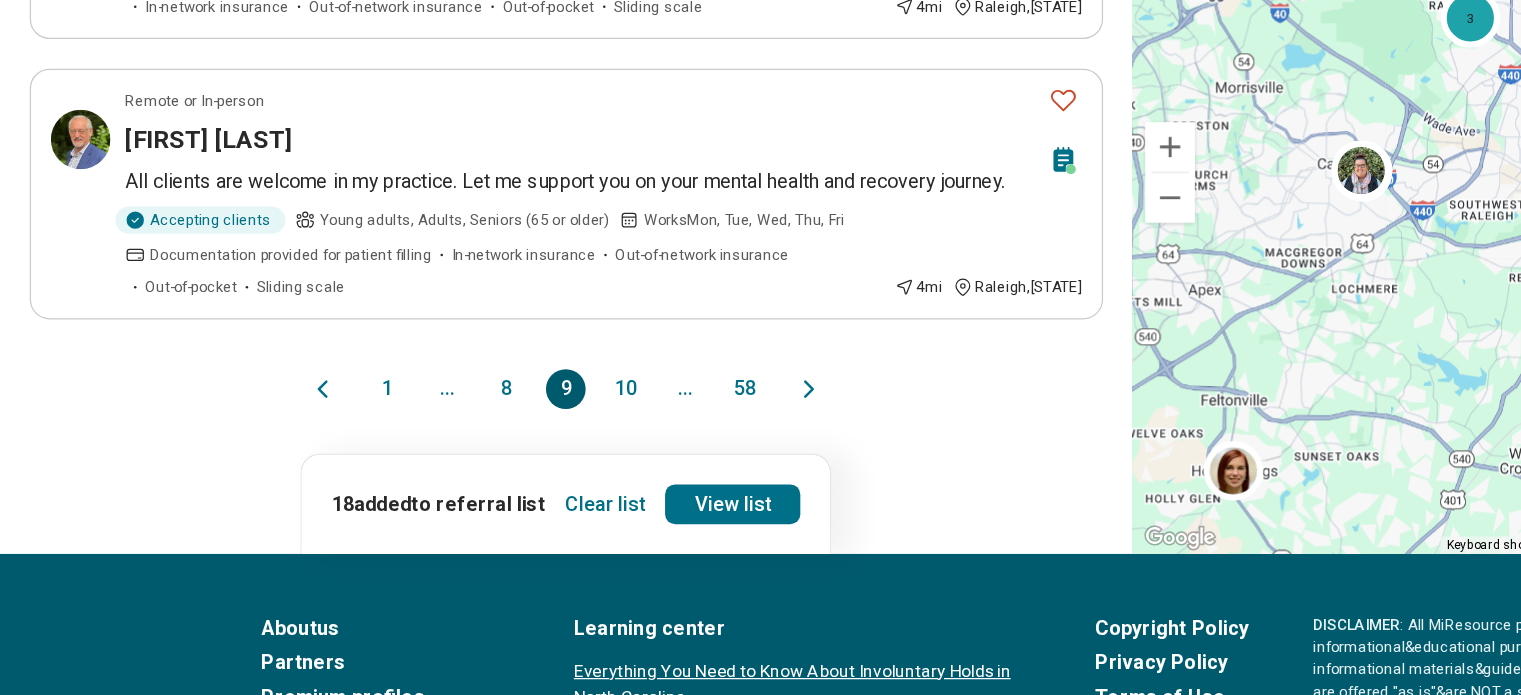 click on "10" at bounding box center (504, 448) 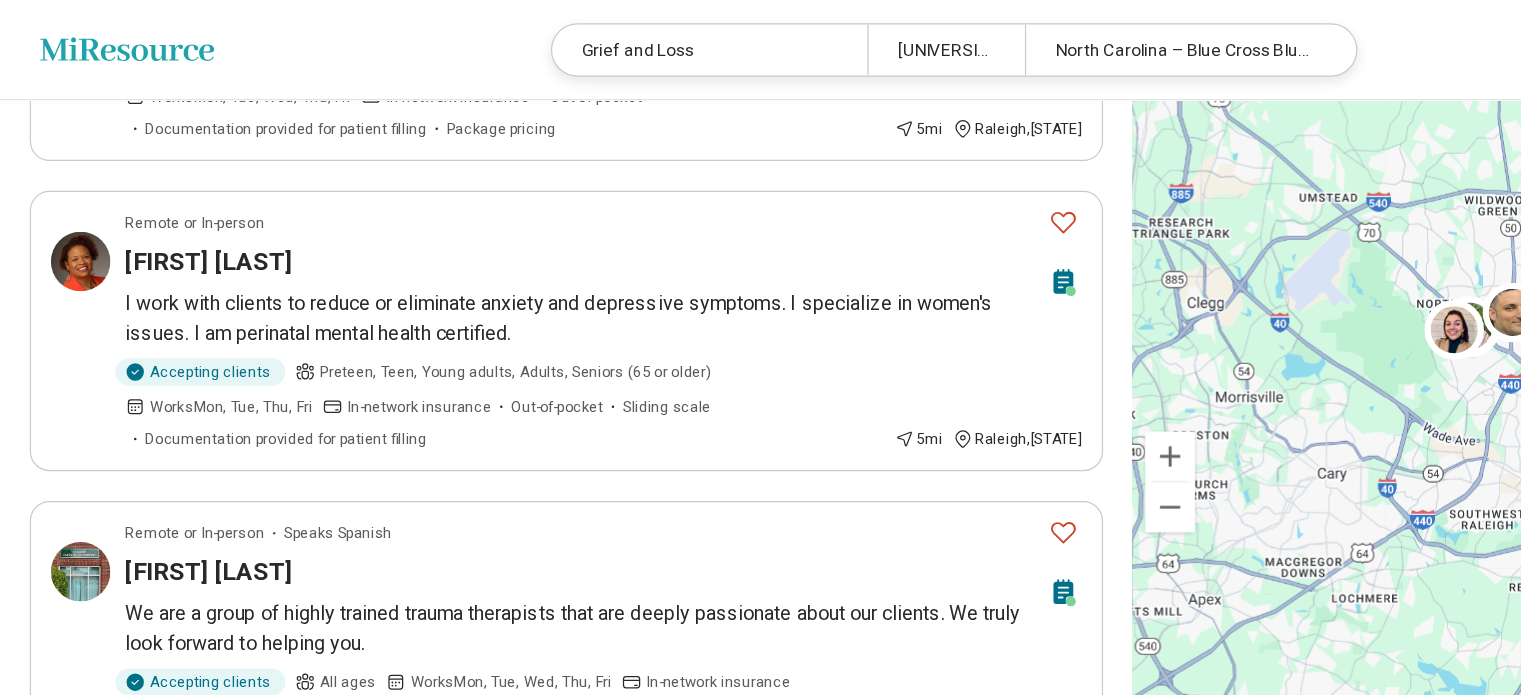 scroll, scrollTop: 1657, scrollLeft: 0, axis: vertical 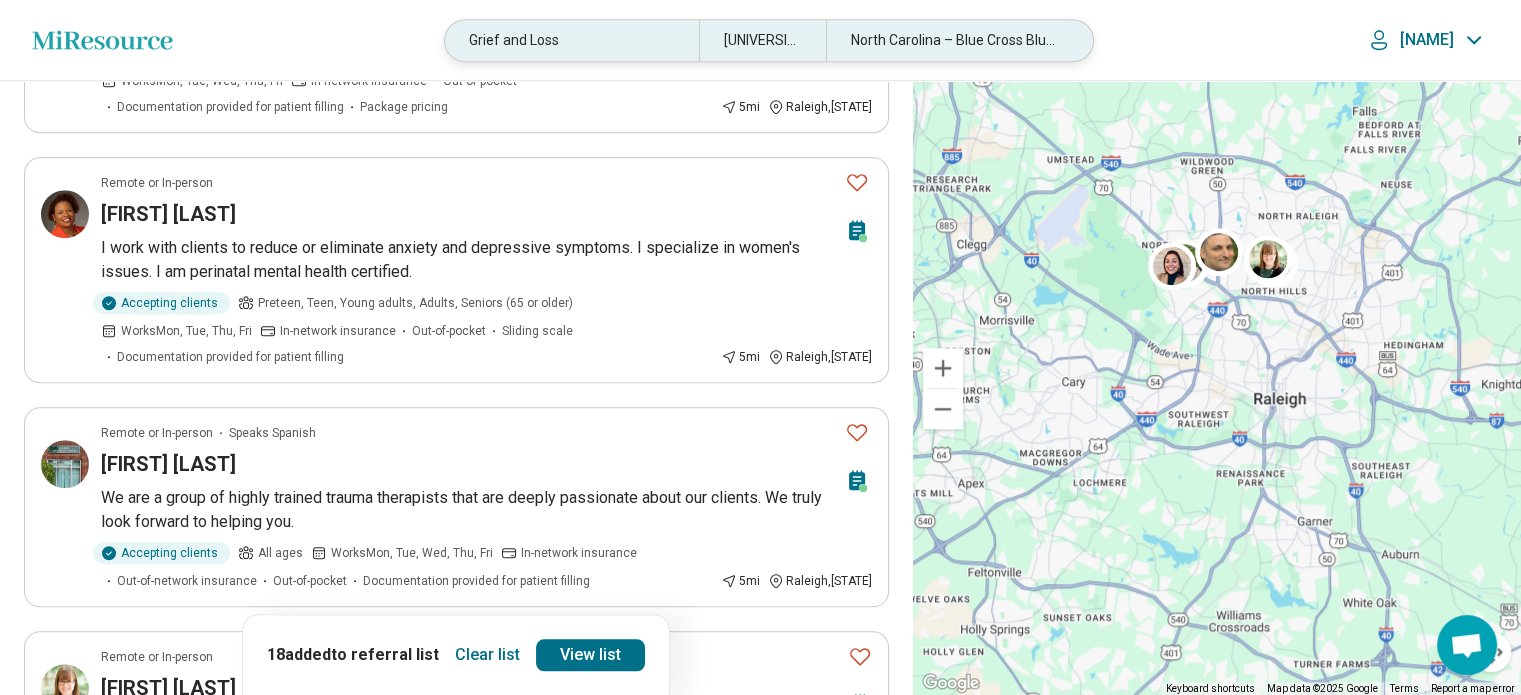 click on "Grief and Loss" at bounding box center [572, 40] 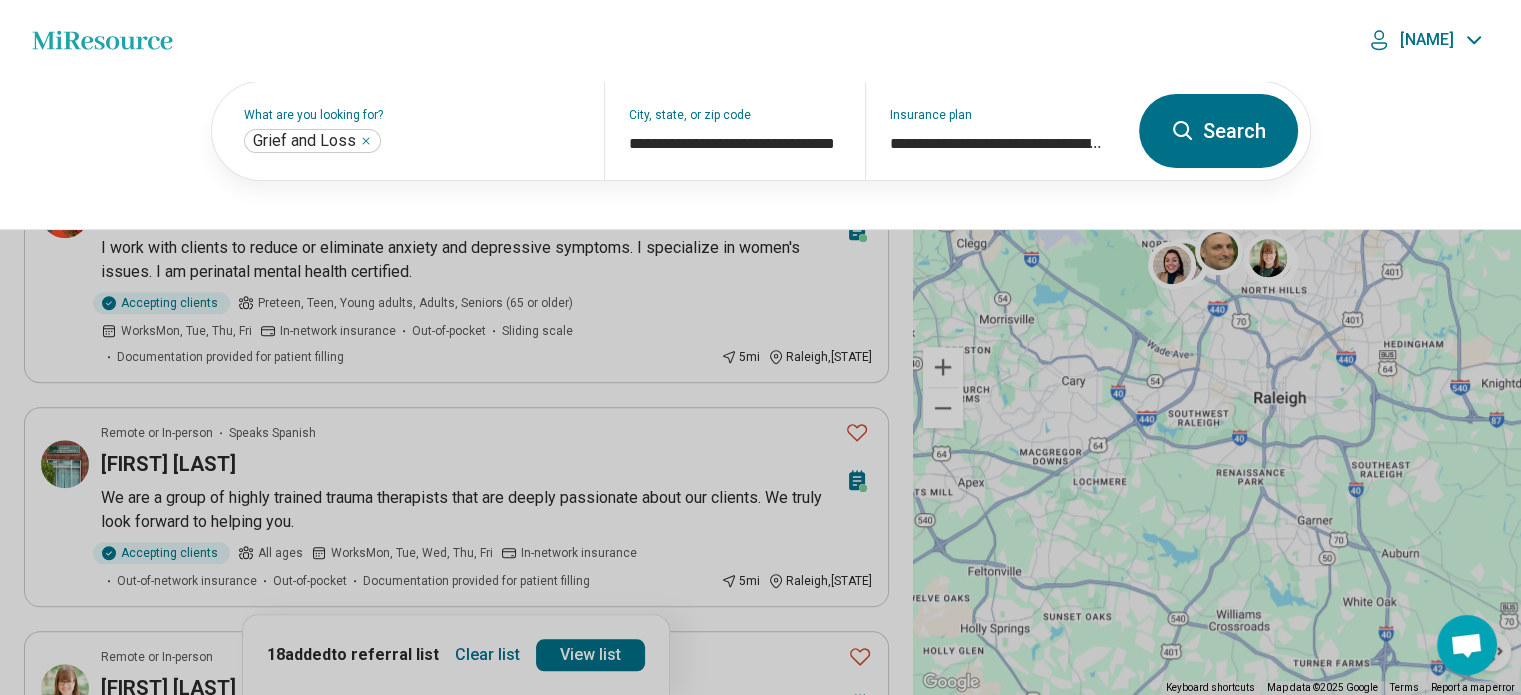click on "Miresource logo Grief and Loss N.C. State University, Raleigh, NC North Carolina – Blue Cross Blue Shield Lilly" at bounding box center (760, 40) 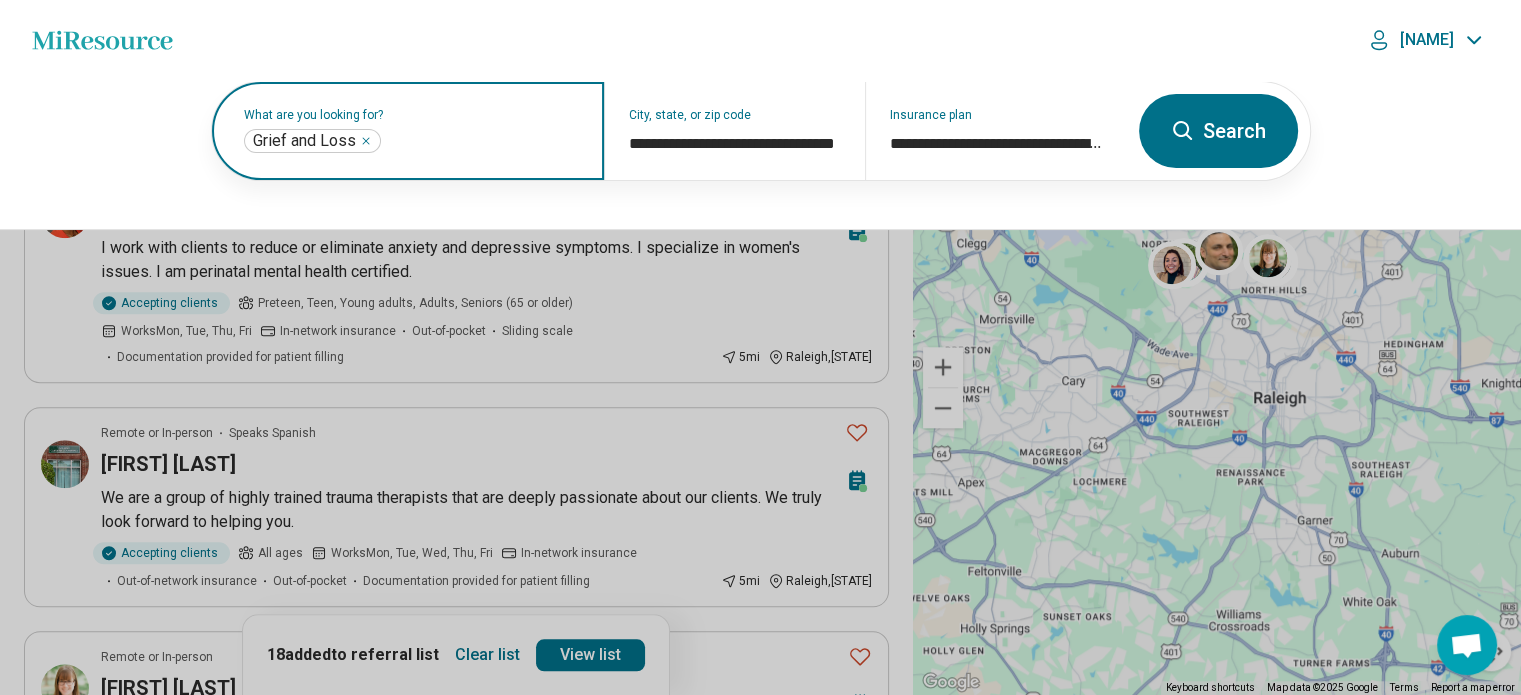 click at bounding box center [482, 141] 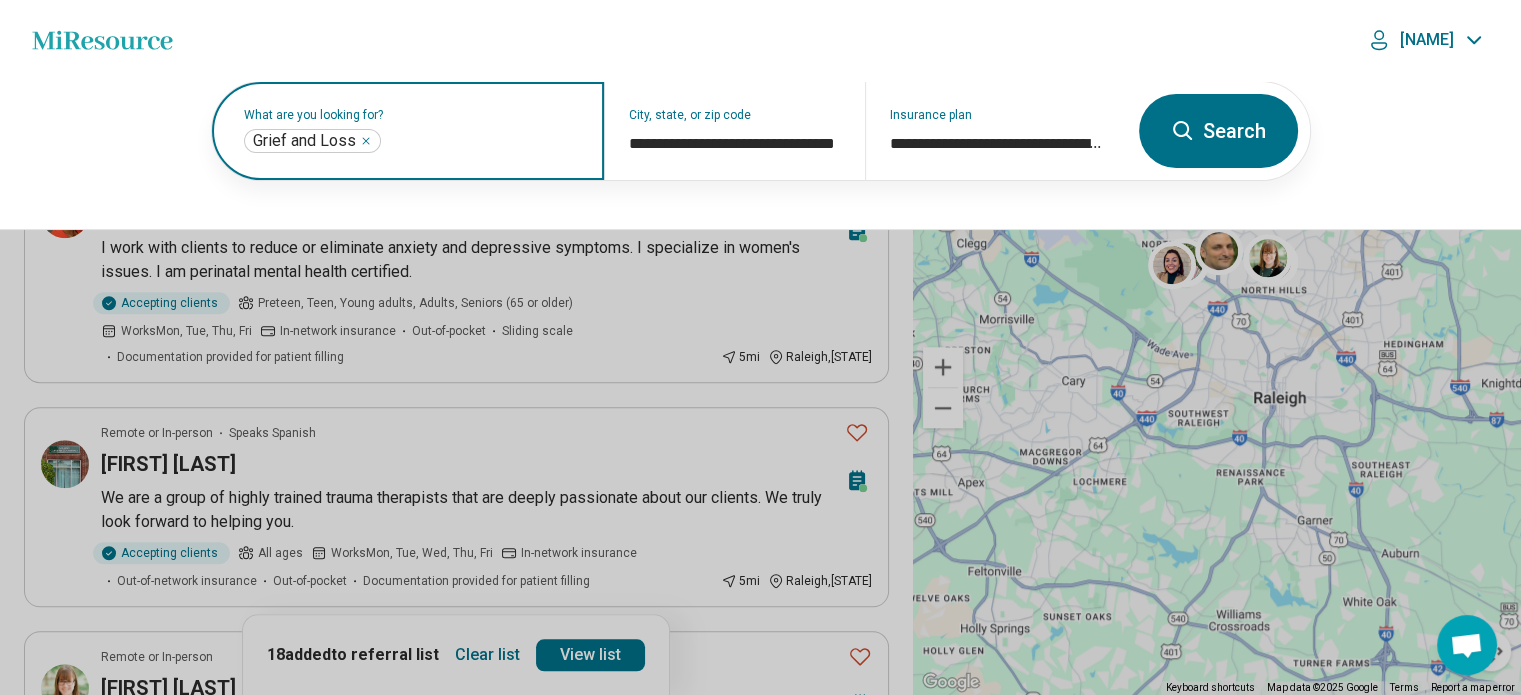 click 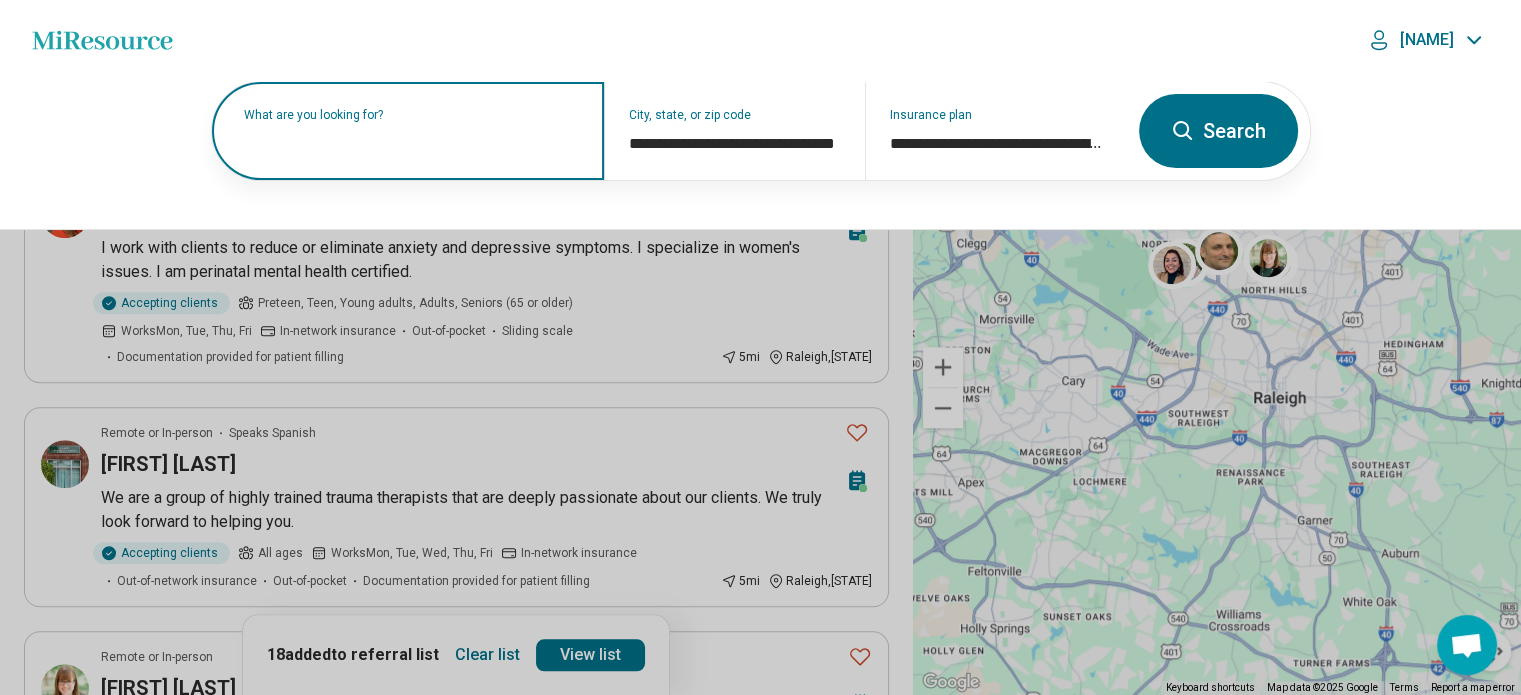 click on "What are you looking for?" at bounding box center [412, 115] 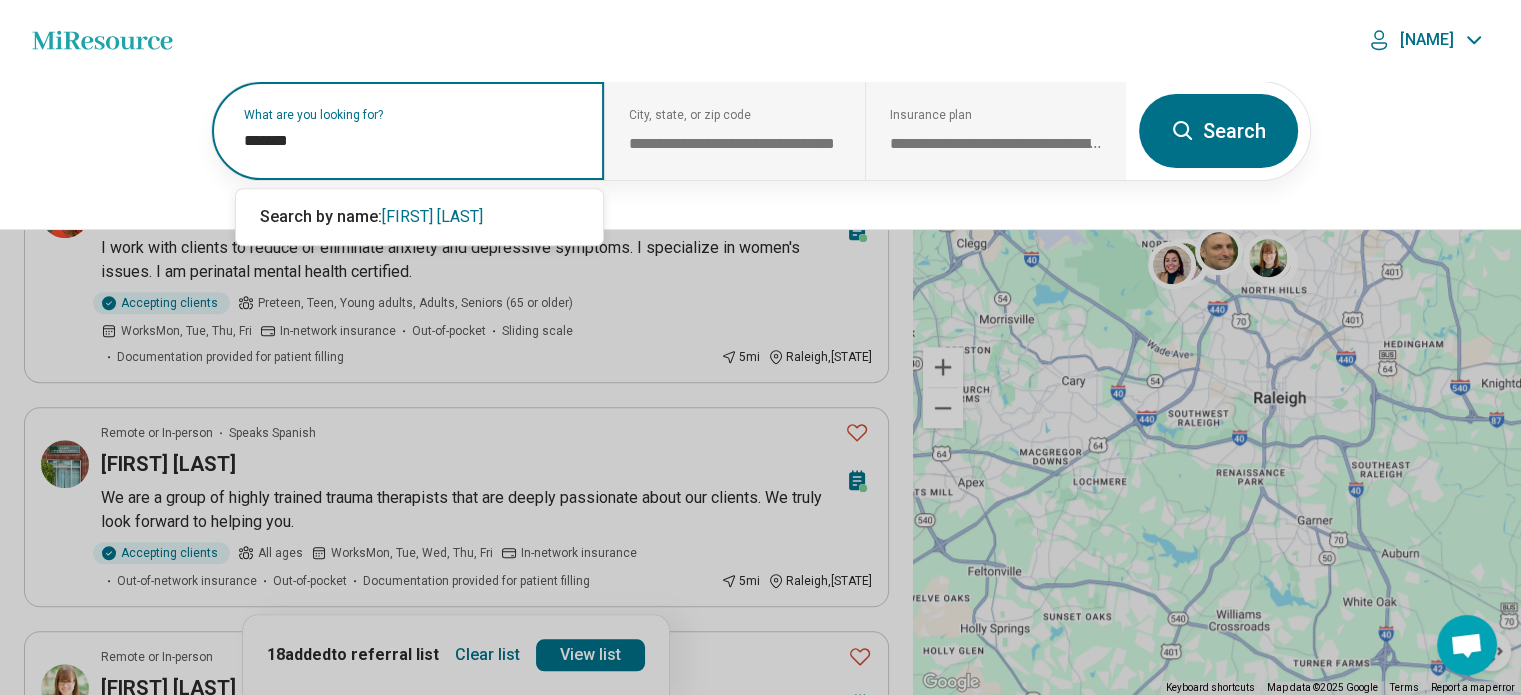 type on "********" 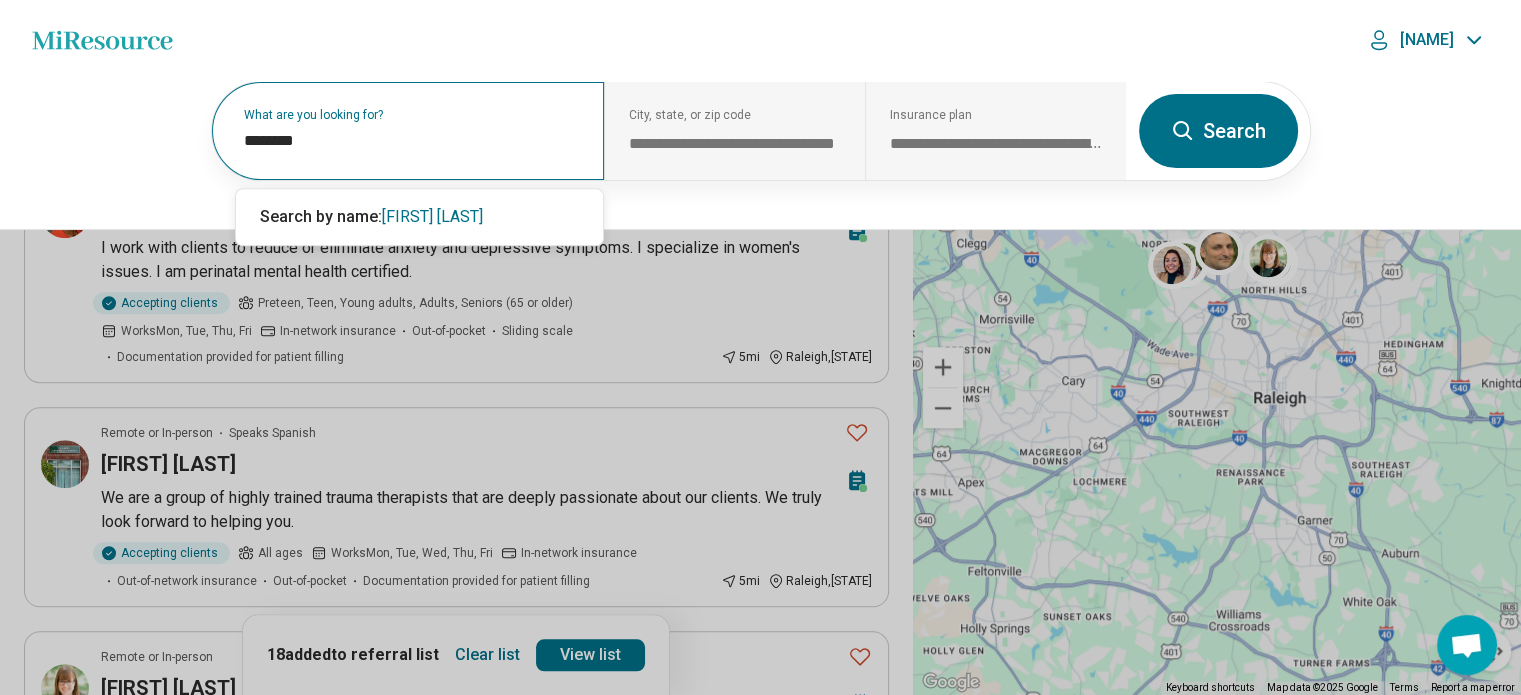 scroll, scrollTop: 0, scrollLeft: 0, axis: both 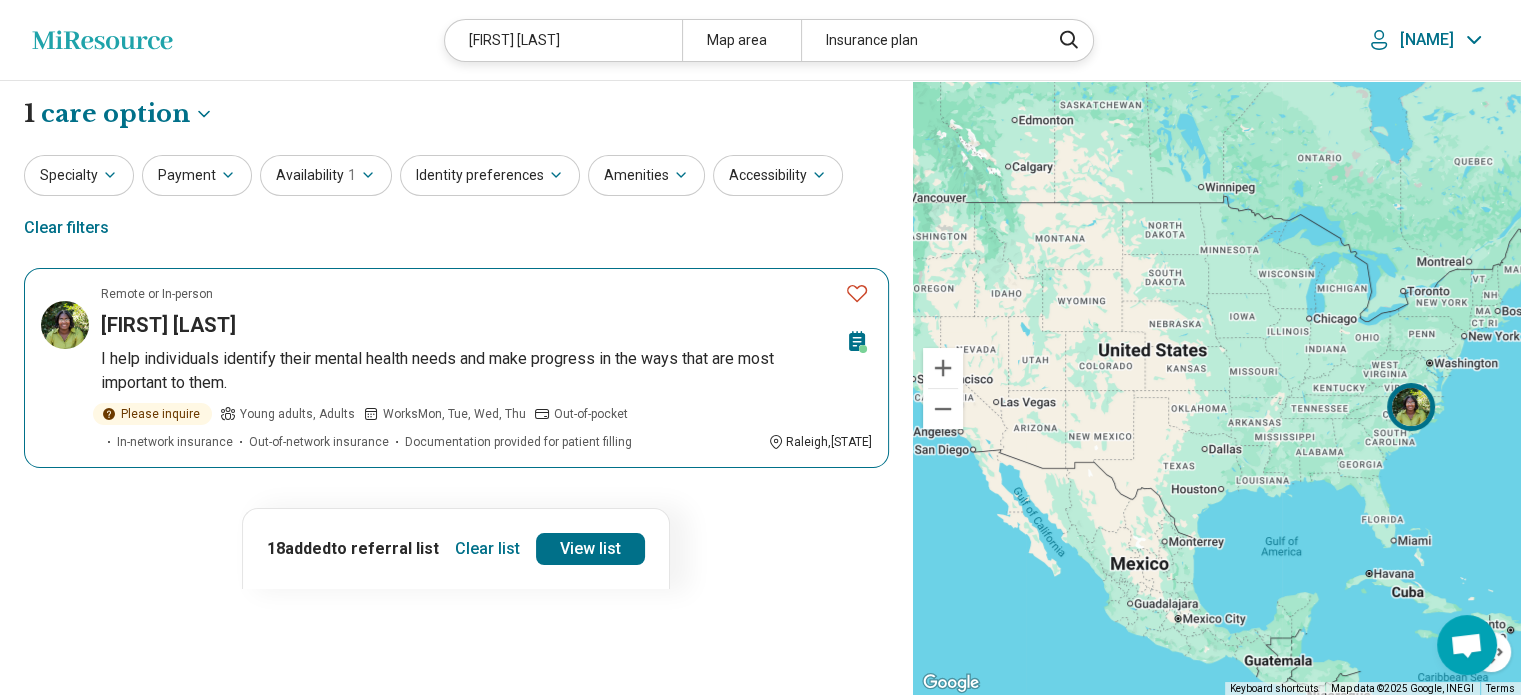 click 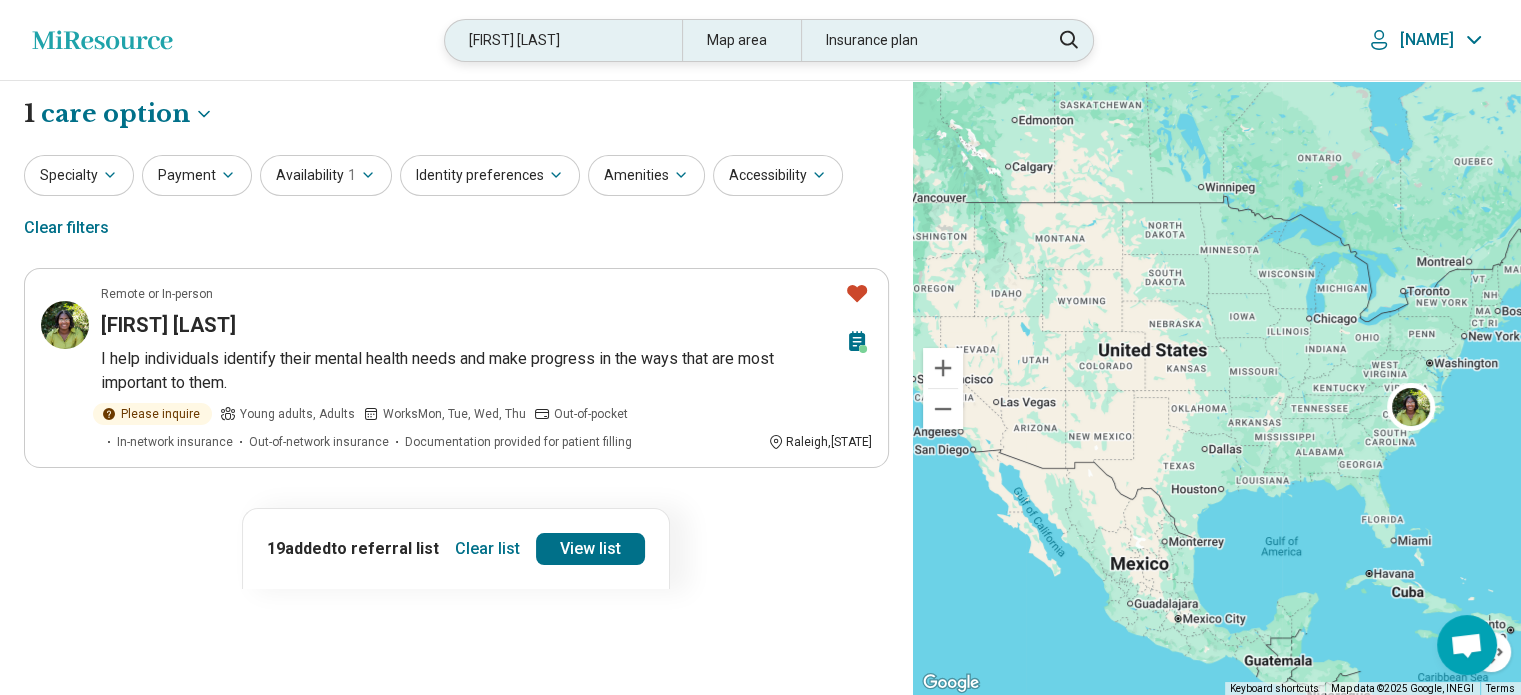 click on "jan slay" at bounding box center [563, 40] 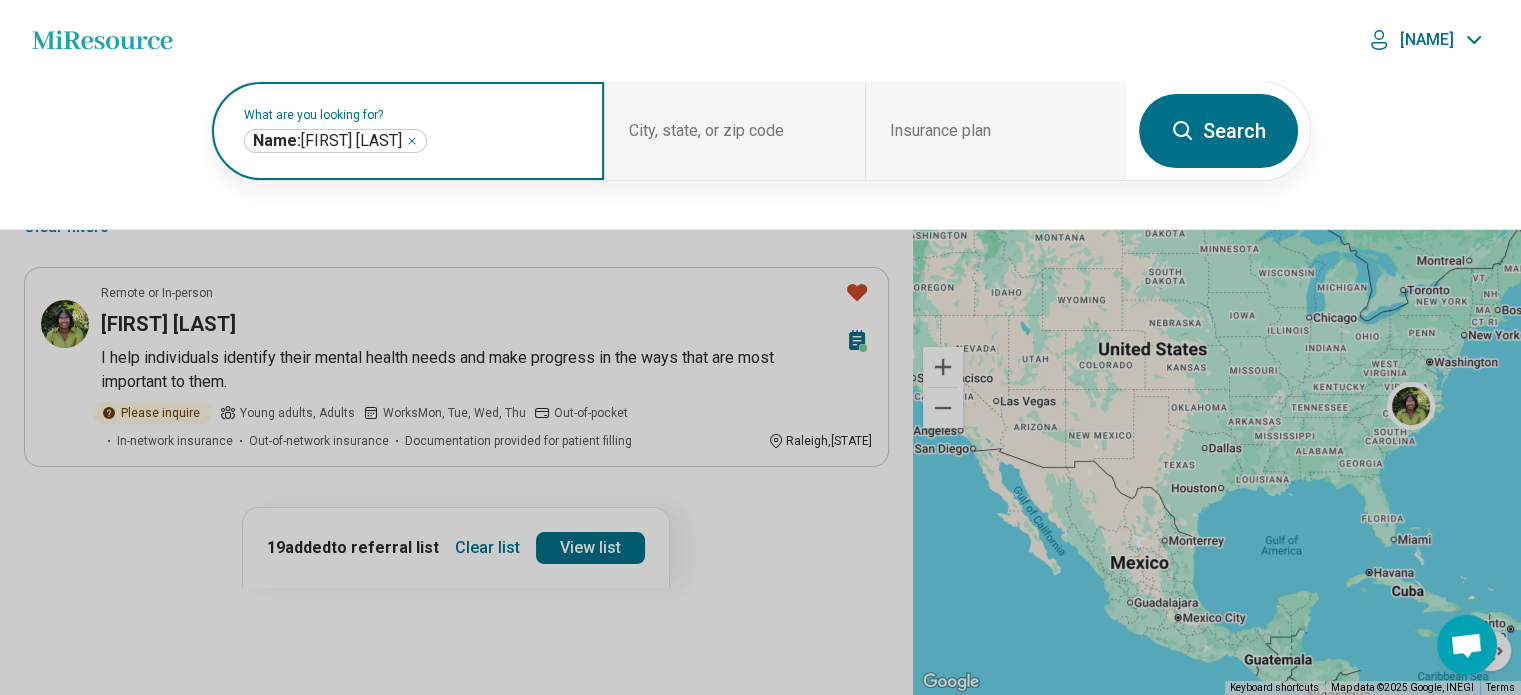 click 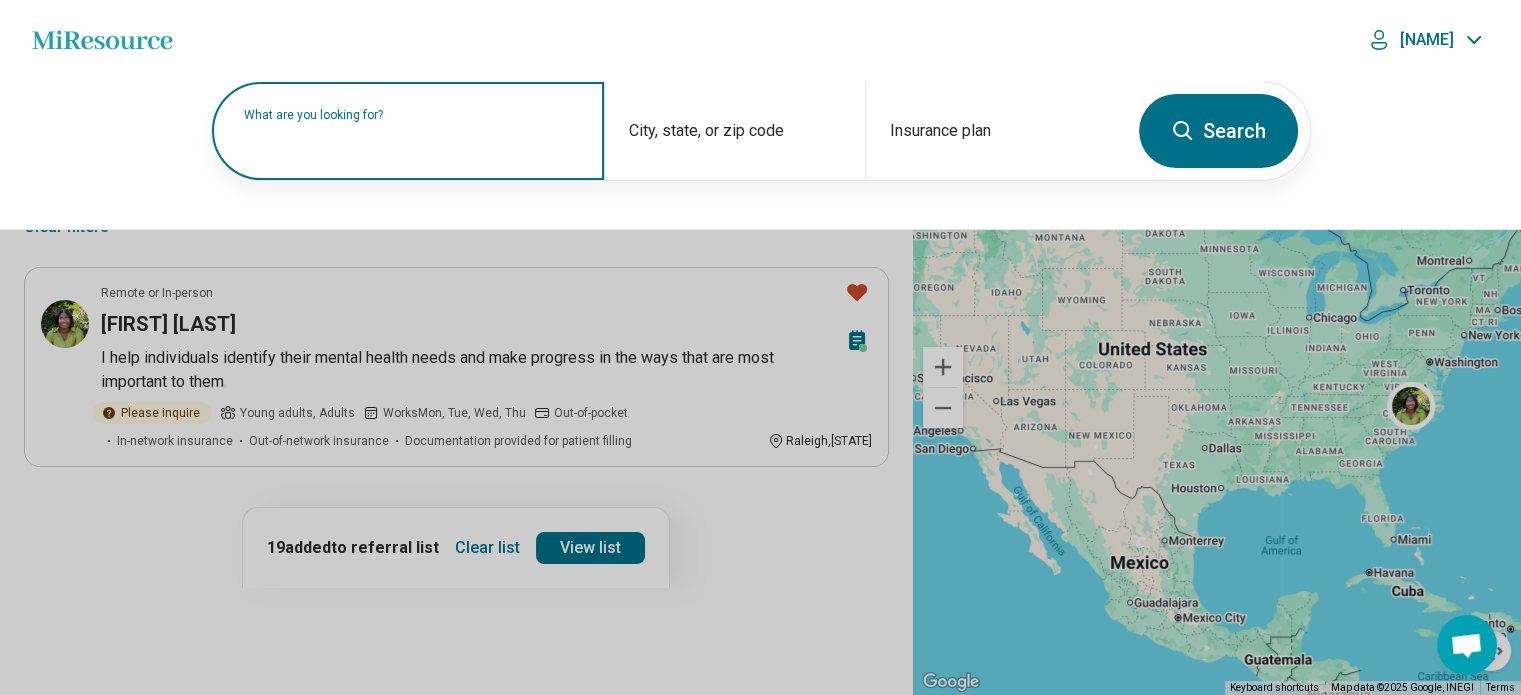 click on "What are you looking for?" at bounding box center (412, 115) 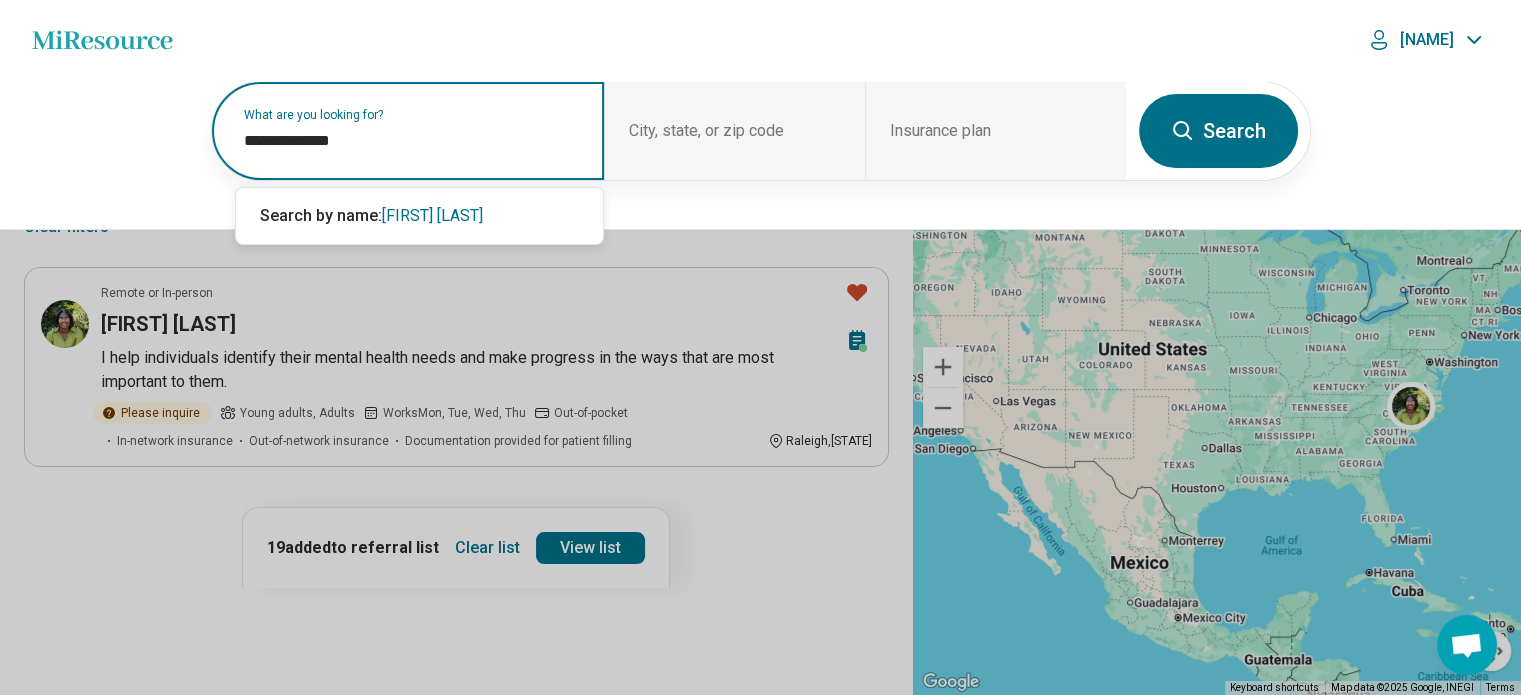 type on "**********" 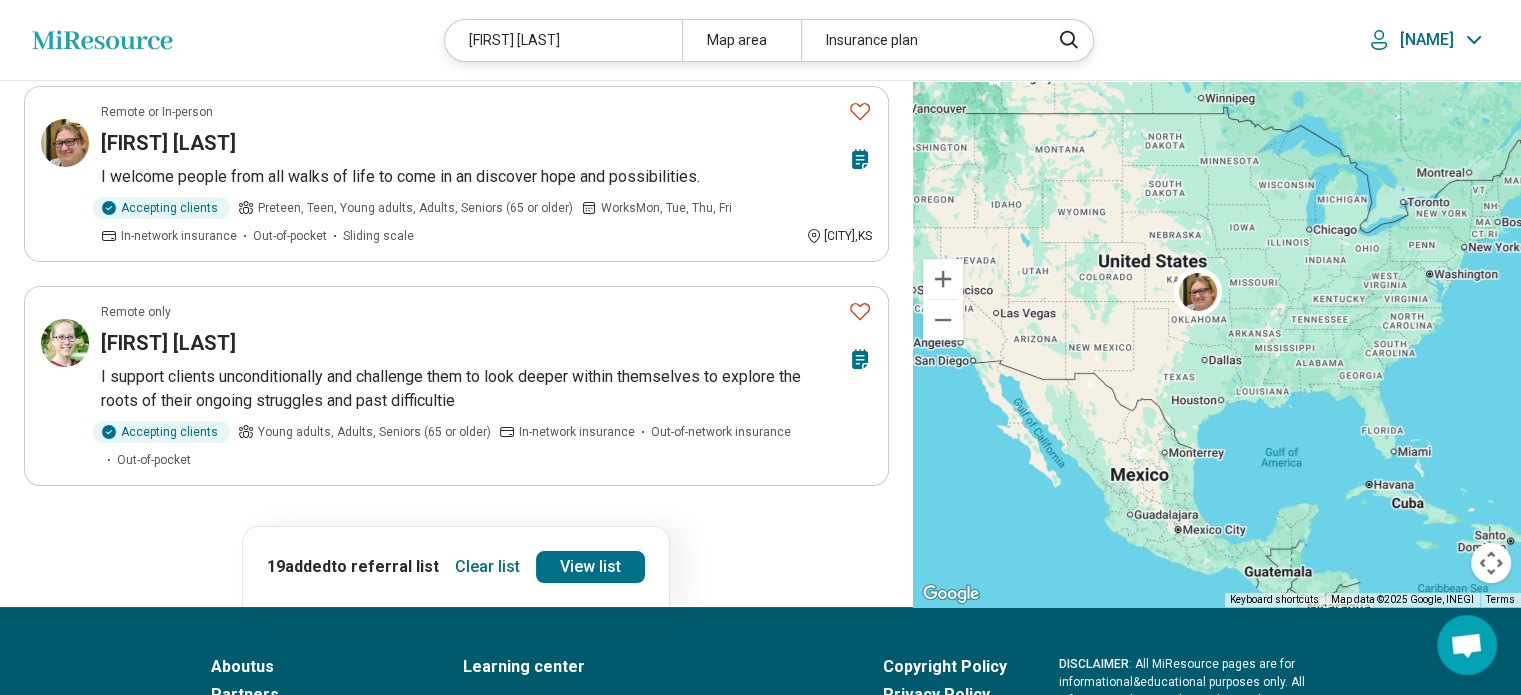 scroll, scrollTop: 0, scrollLeft: 0, axis: both 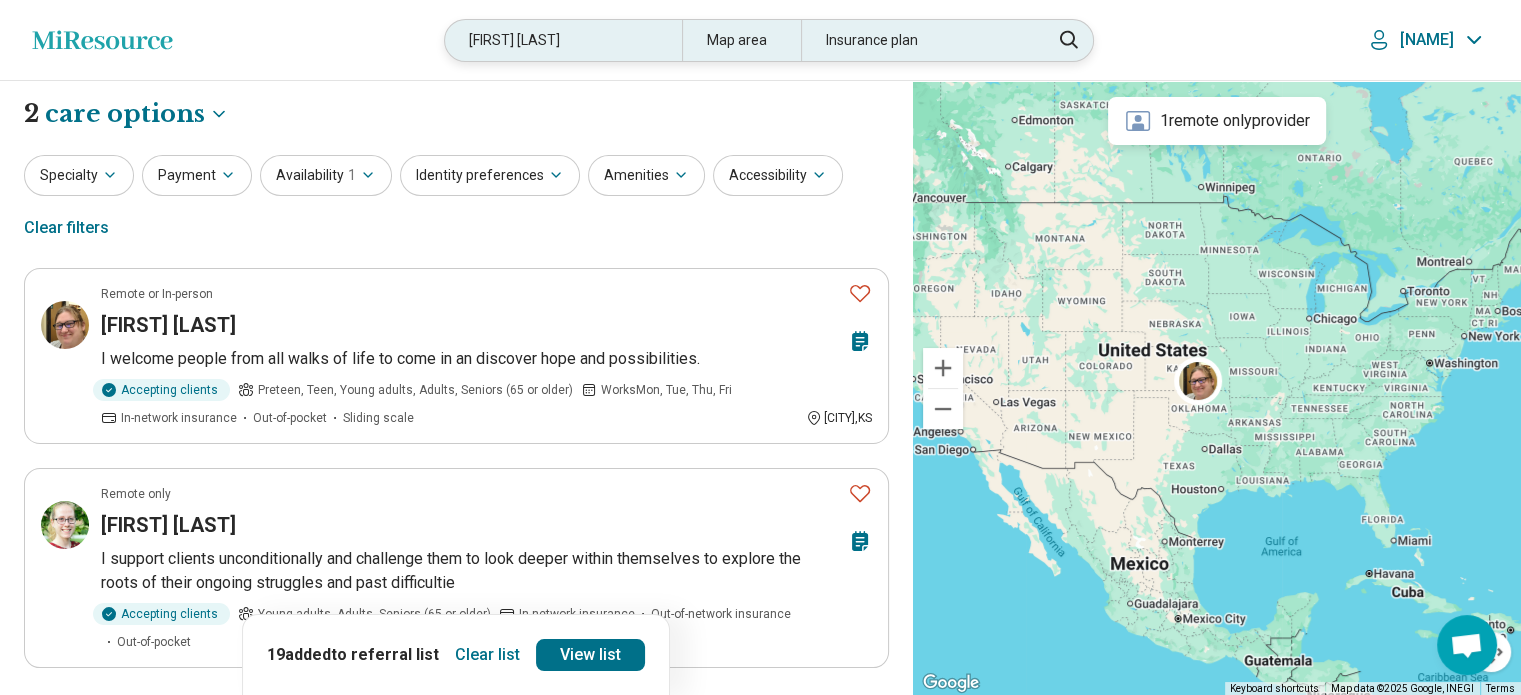 click on "meaghan brackin" at bounding box center (563, 40) 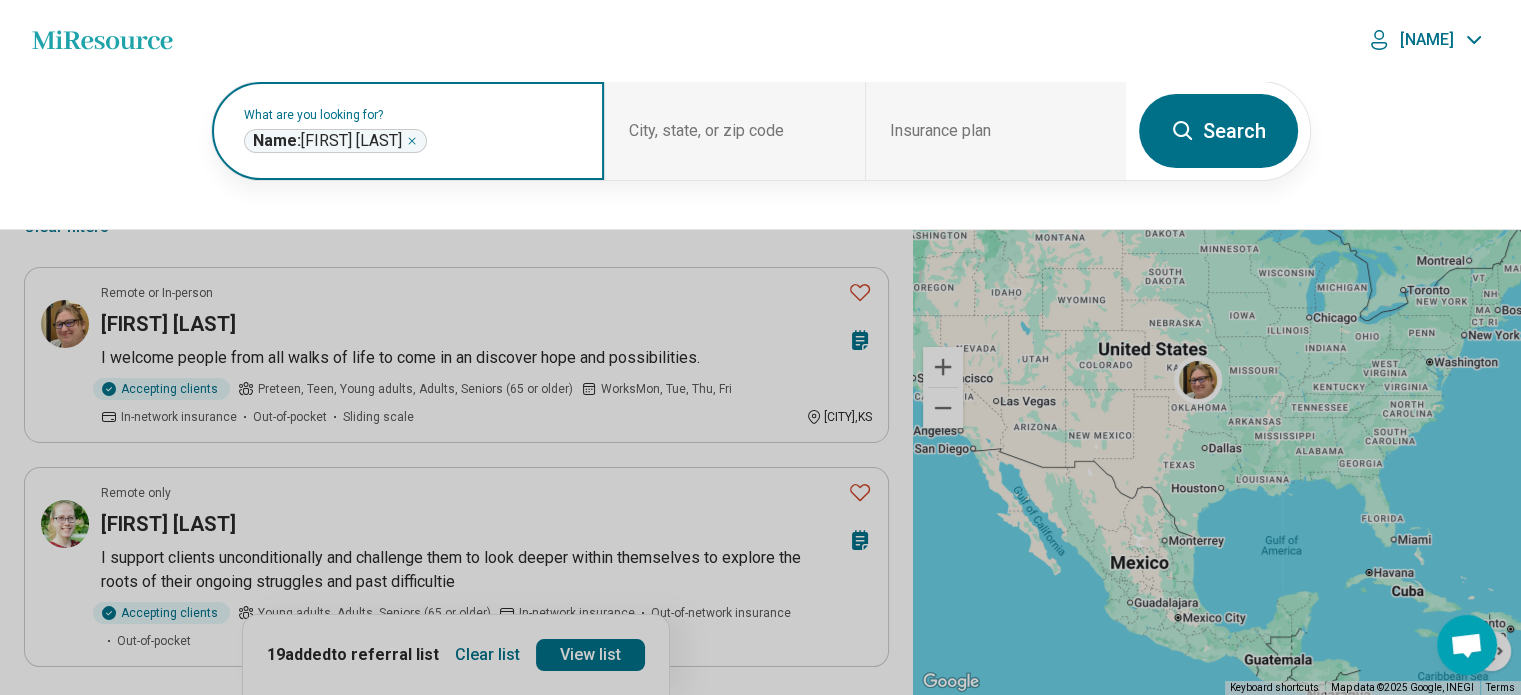 click 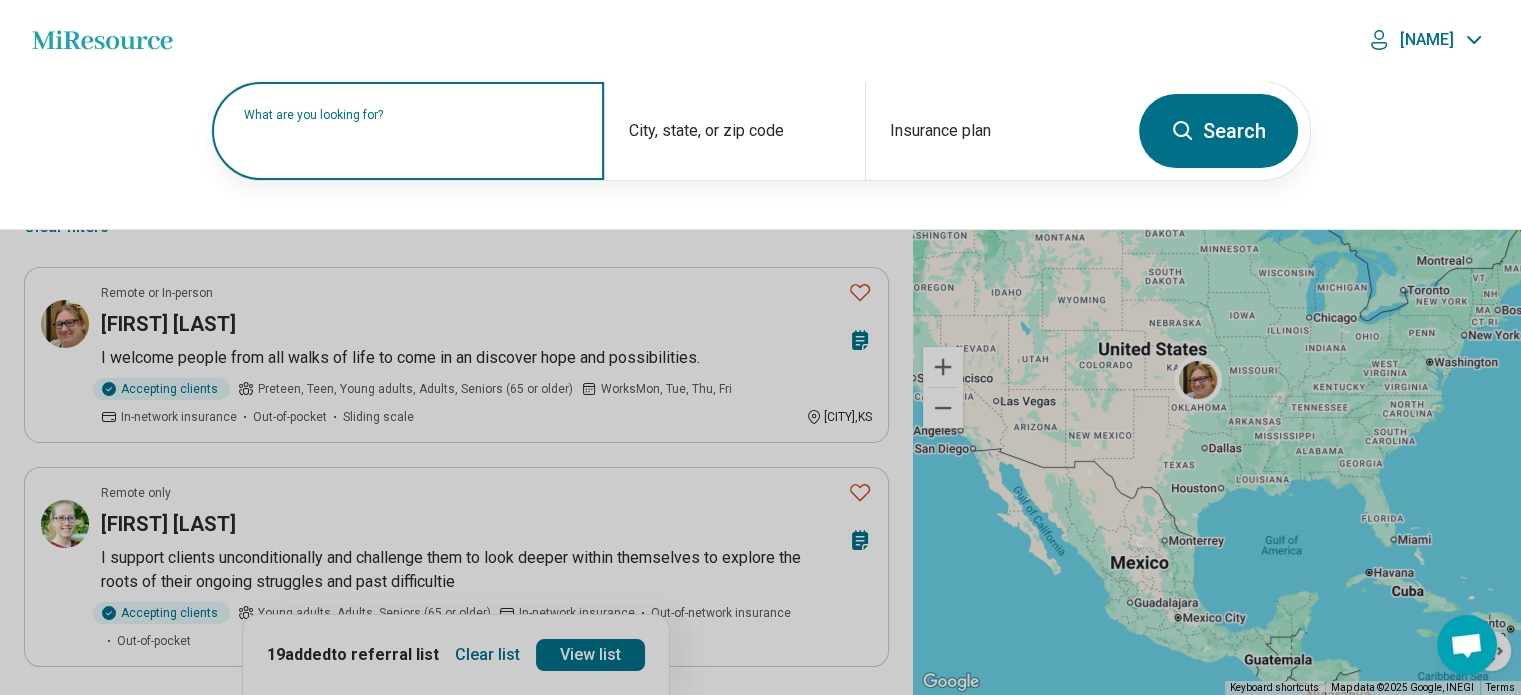 click on "What are you looking for?" at bounding box center [412, 115] 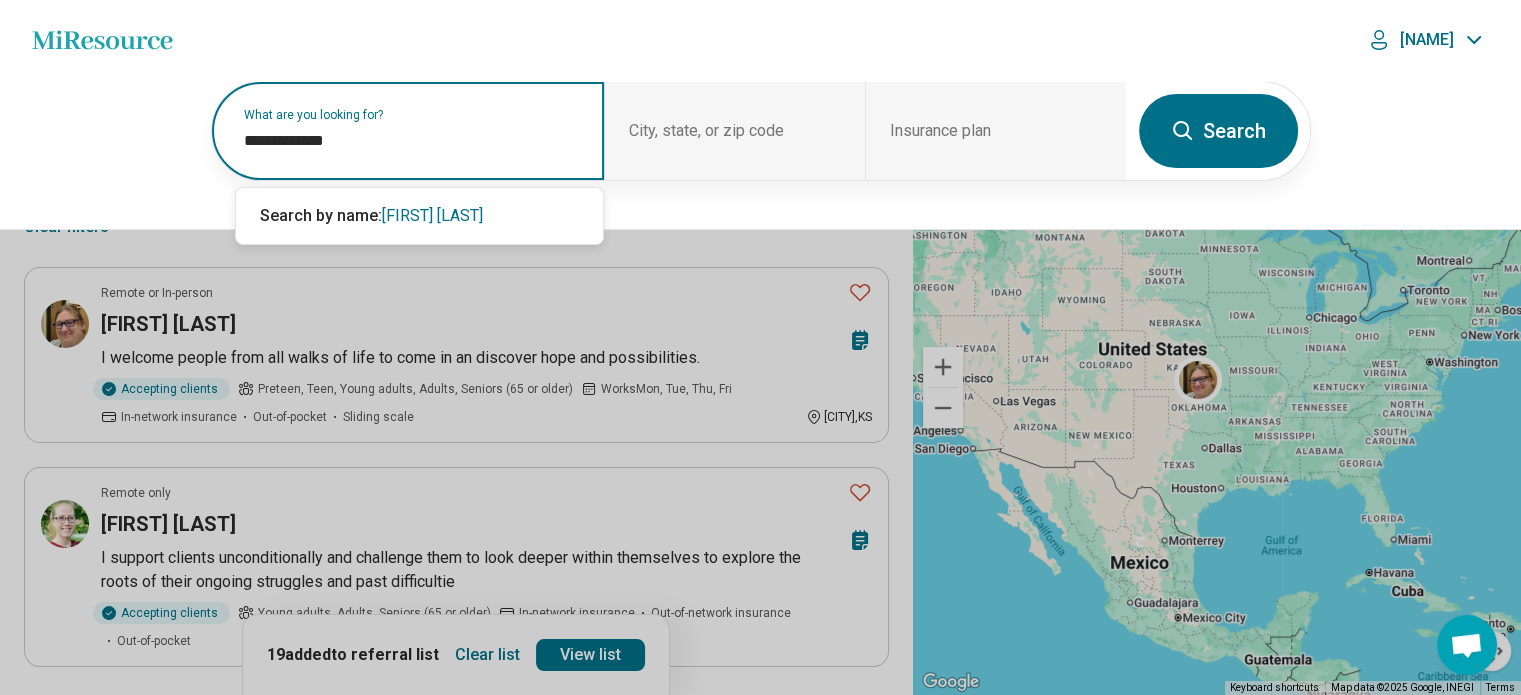 type on "**********" 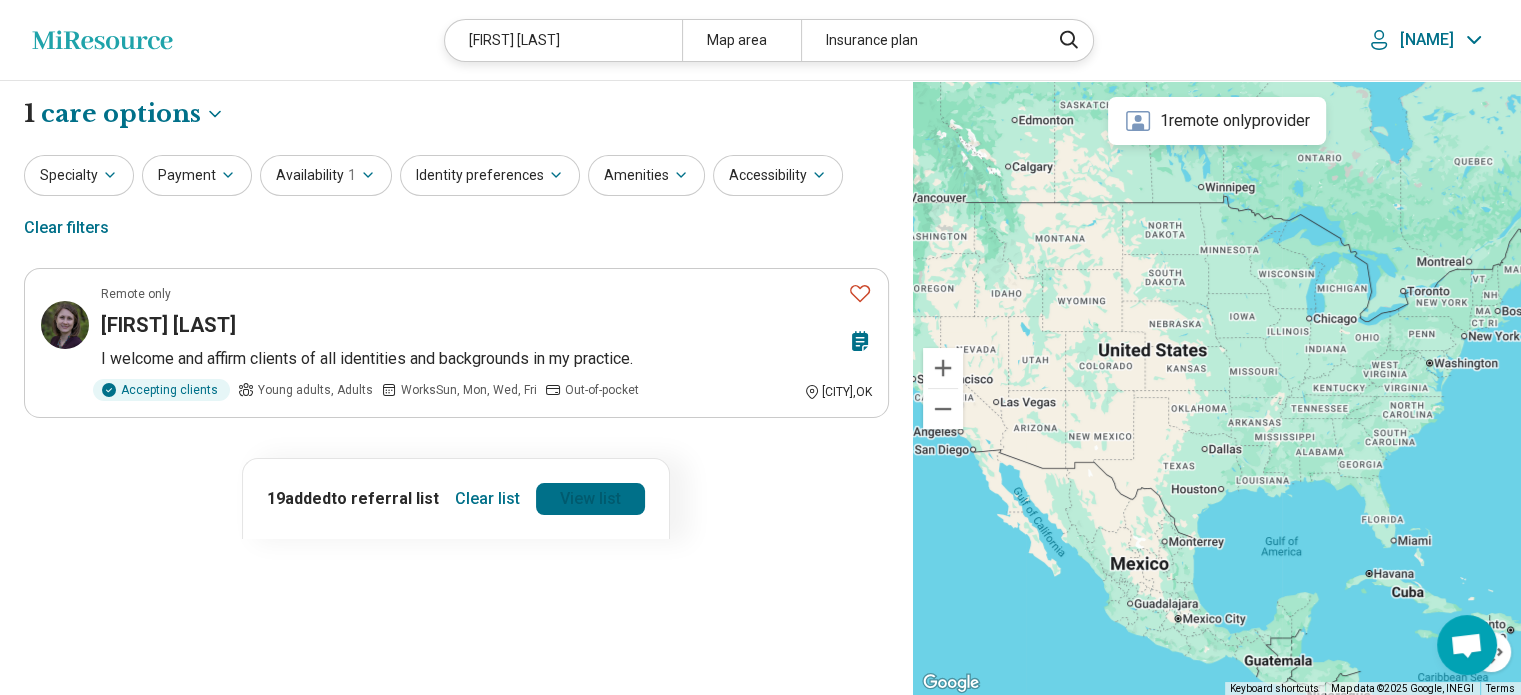 click on "View list" at bounding box center (590, 499) 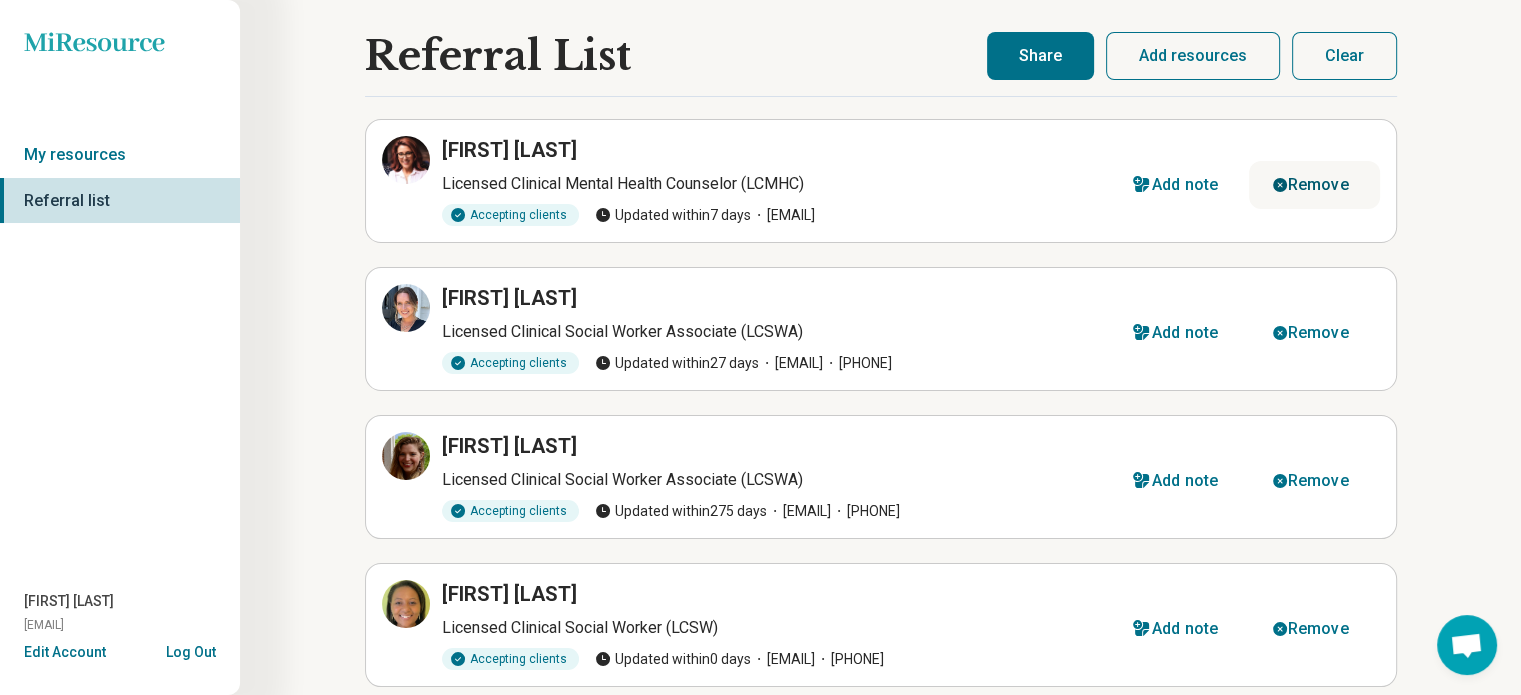 click on "Remove" at bounding box center [1318, 185] 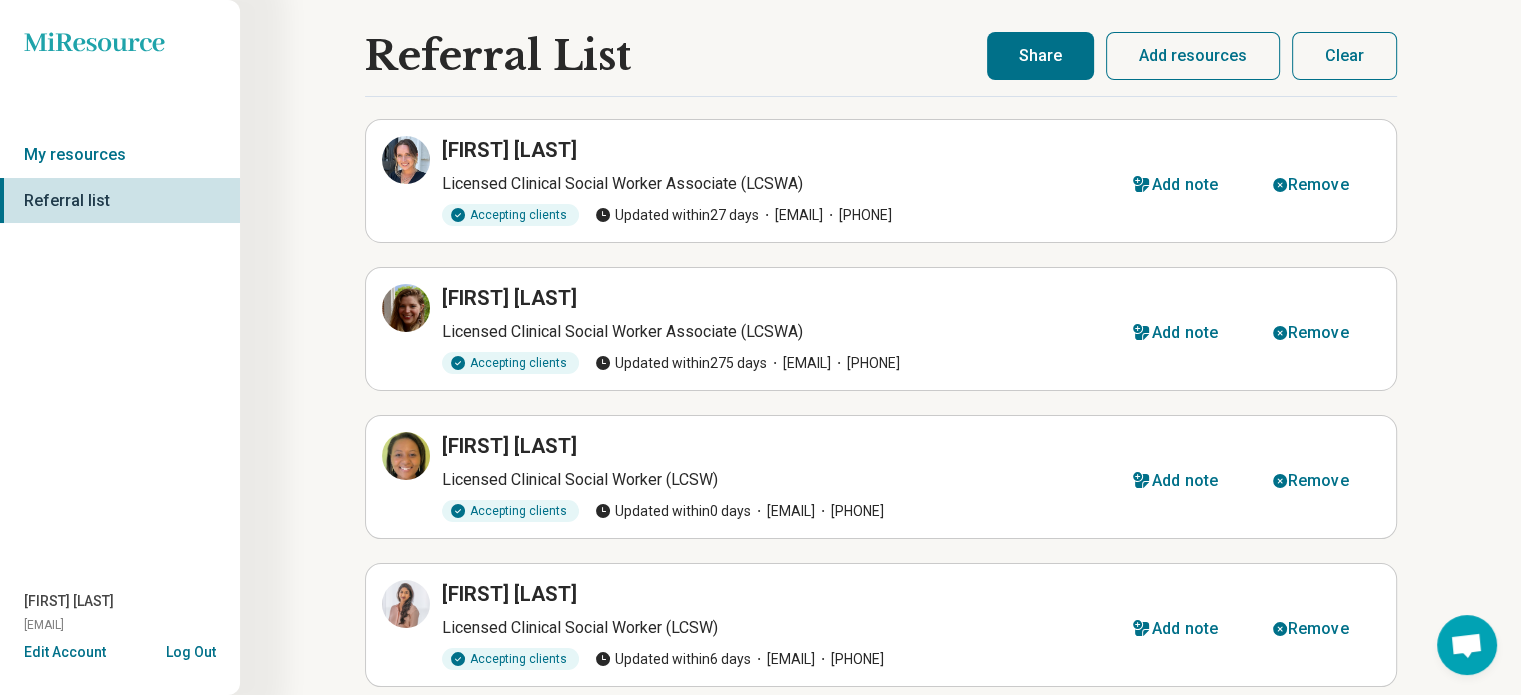 click on "Remove" at bounding box center (1318, 185) 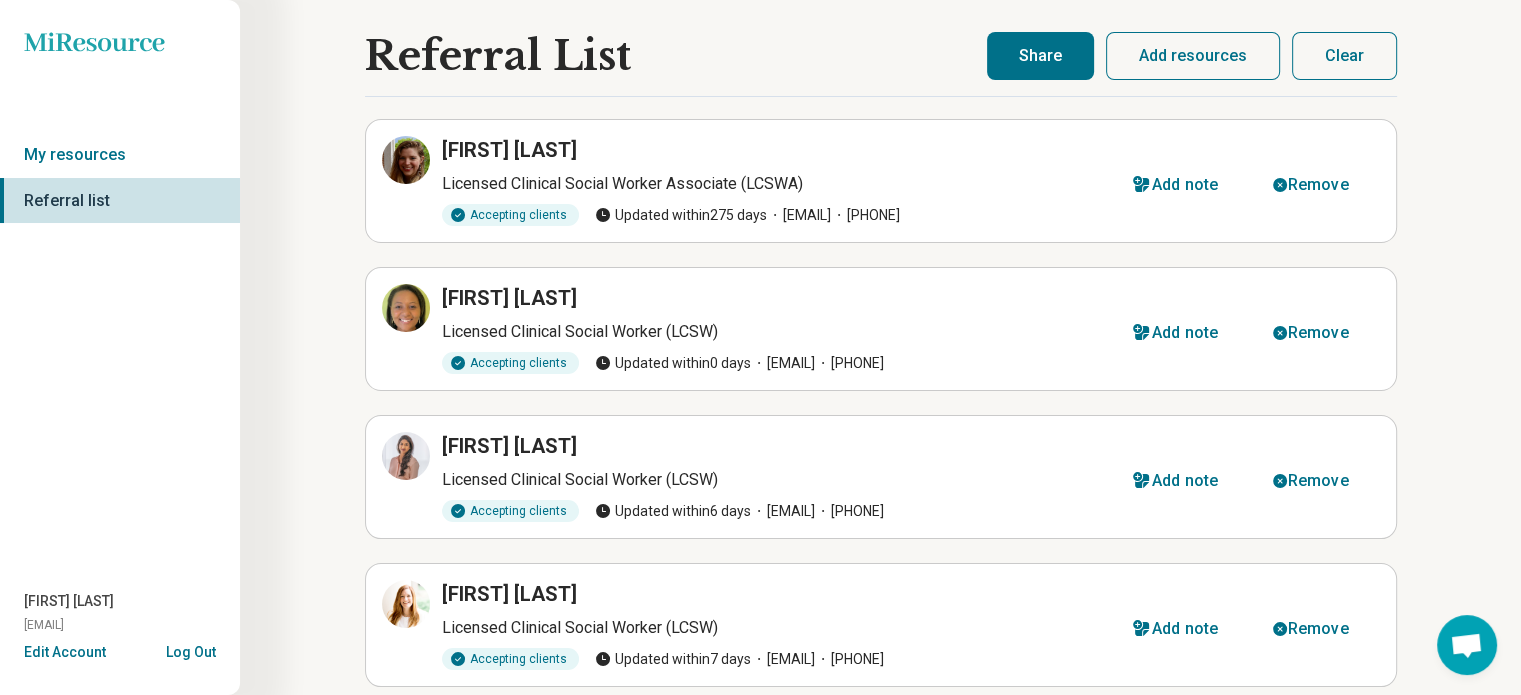 click on "Remove" at bounding box center [1318, 185] 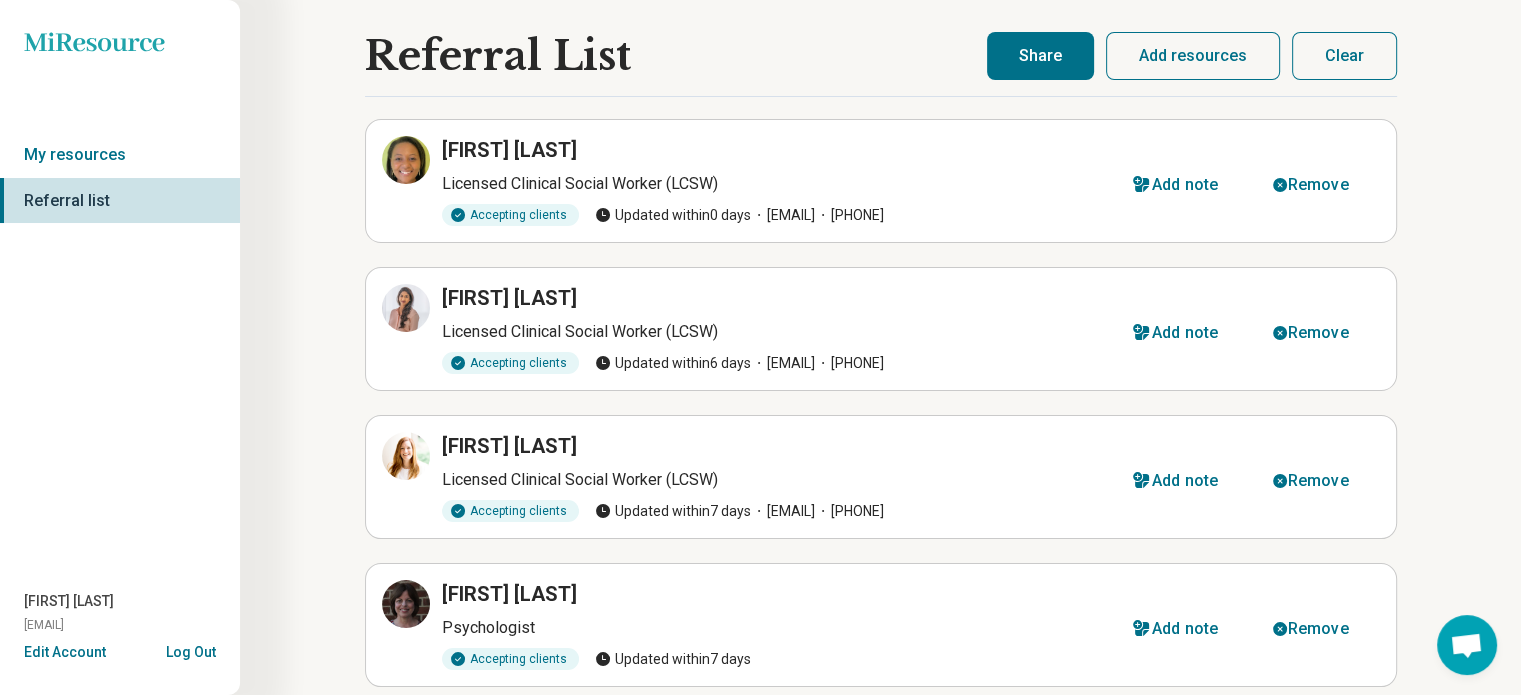 click on "Remove" at bounding box center (1318, 185) 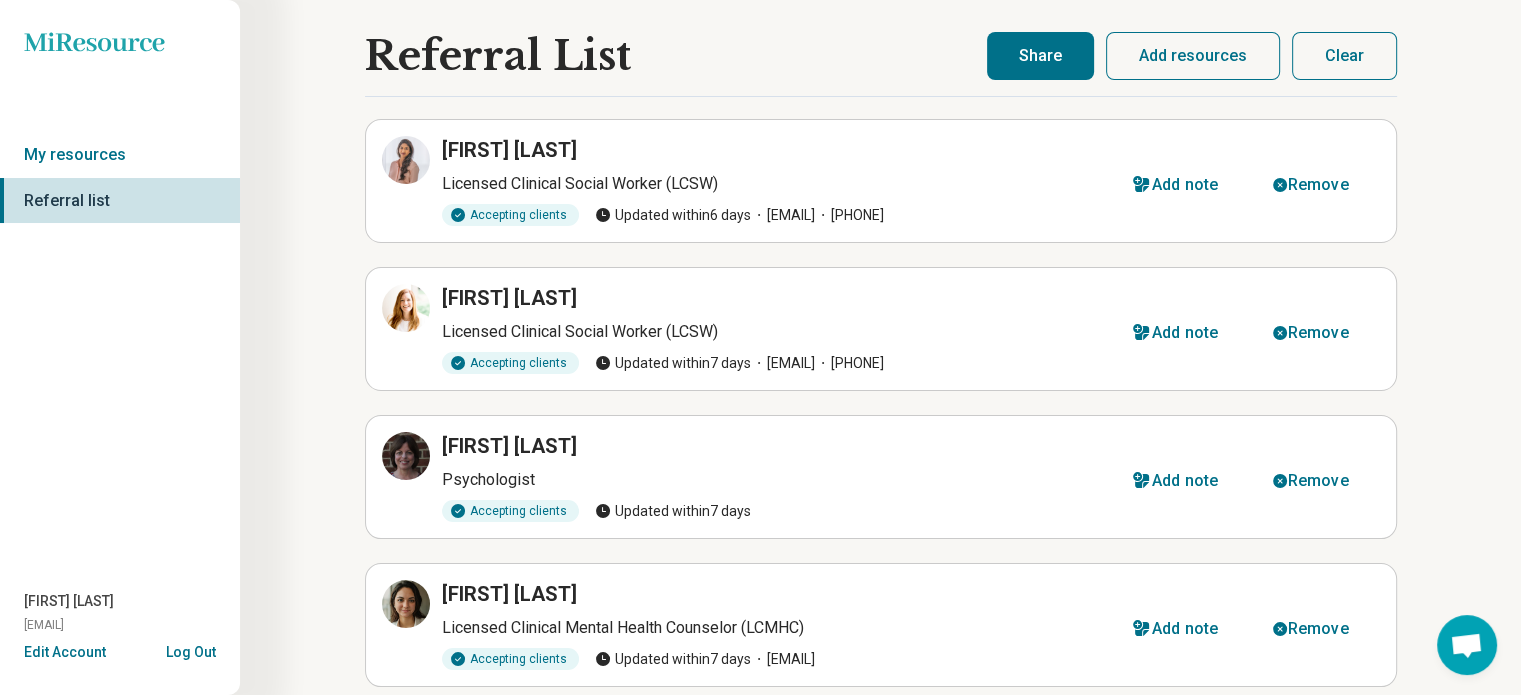click on "Remove" at bounding box center (1318, 185) 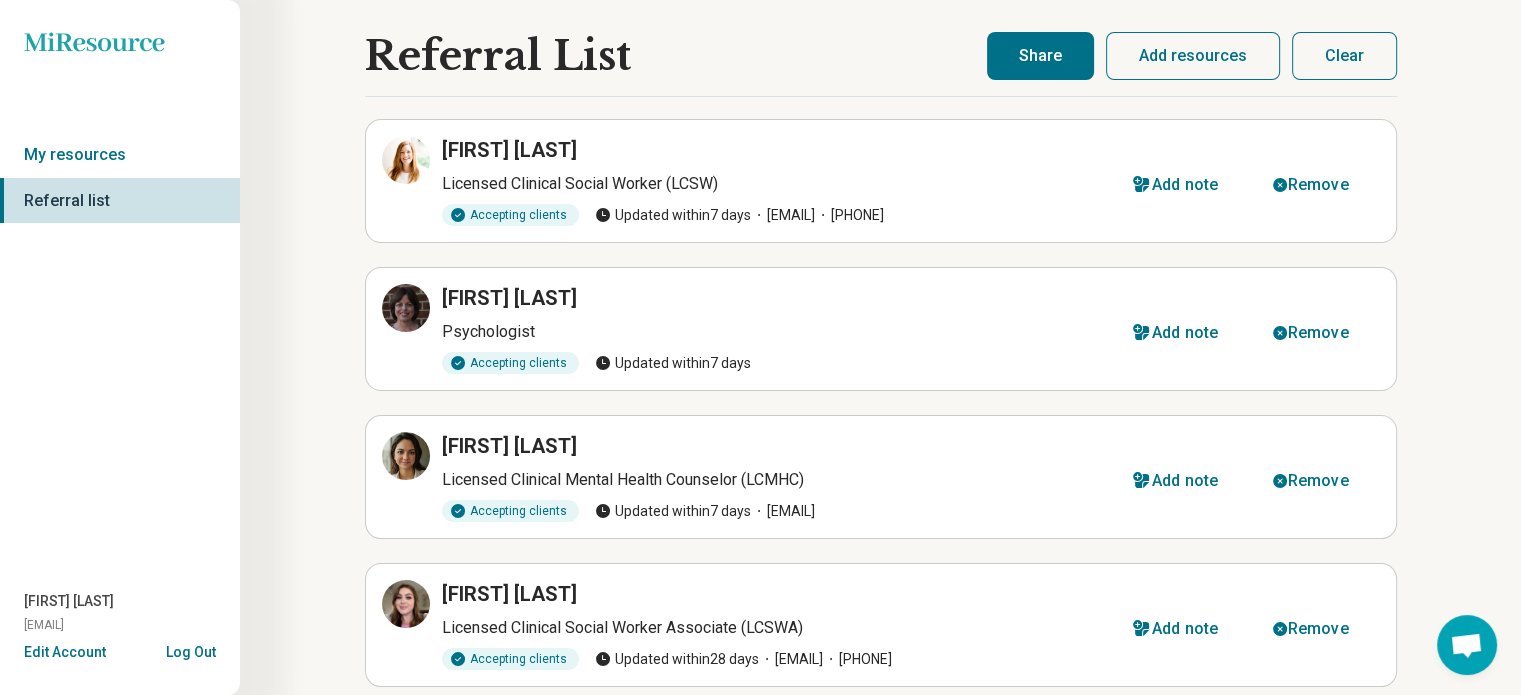 click on "Remove" at bounding box center [1318, 185] 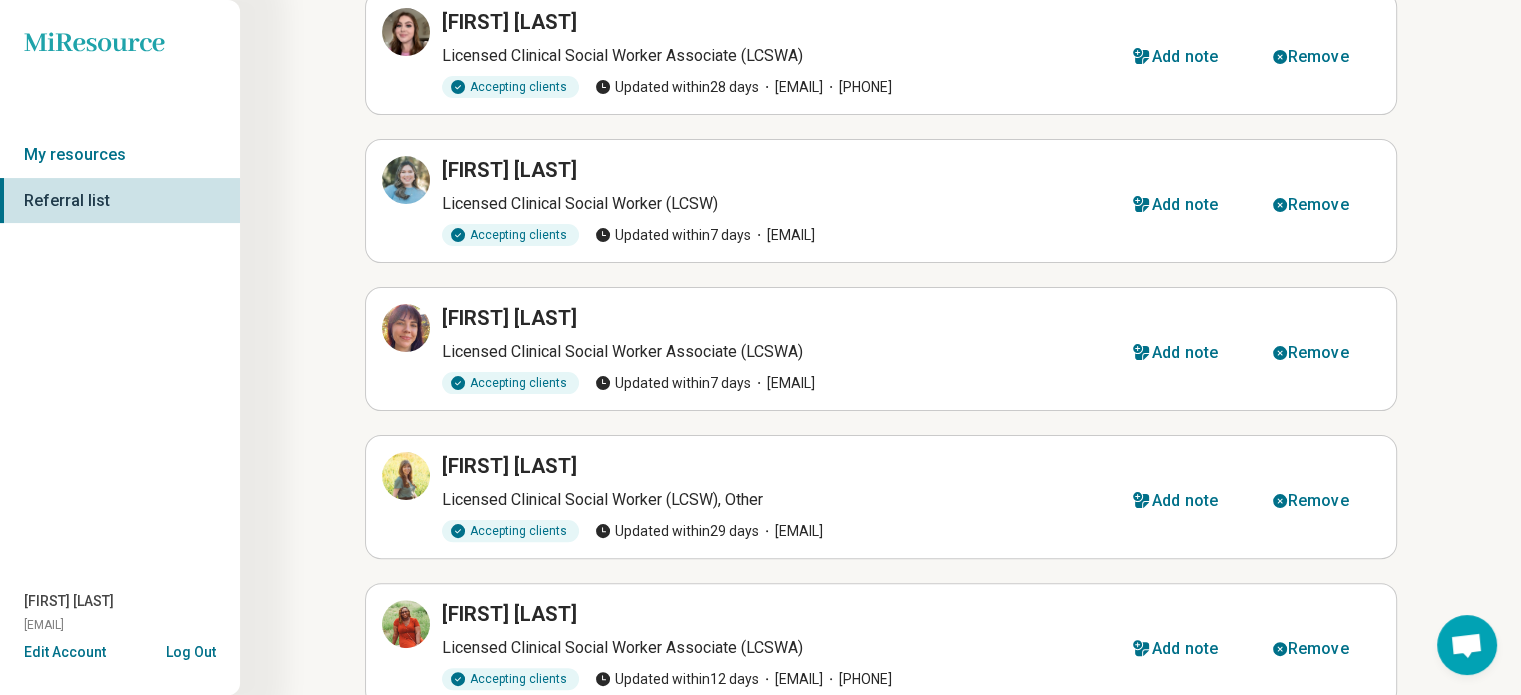 scroll, scrollTop: 463, scrollLeft: 0, axis: vertical 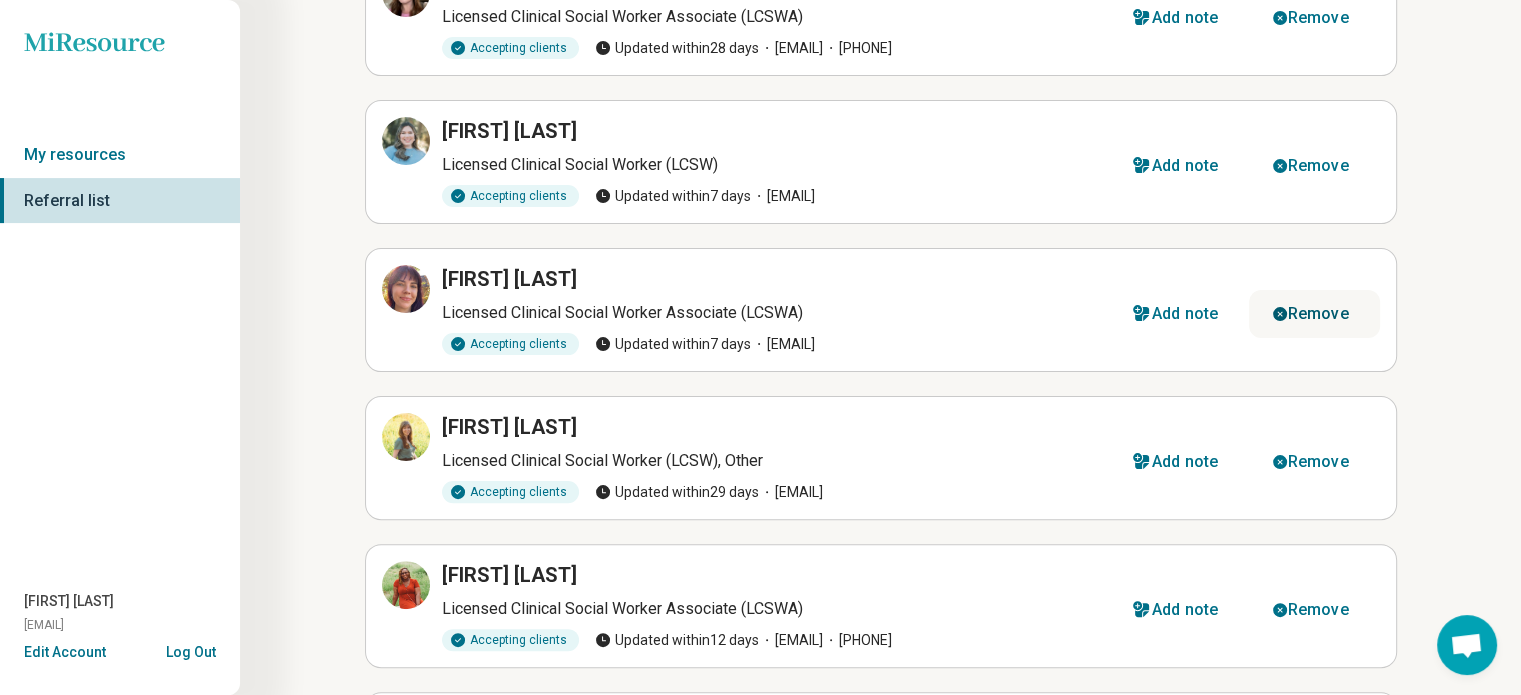 click 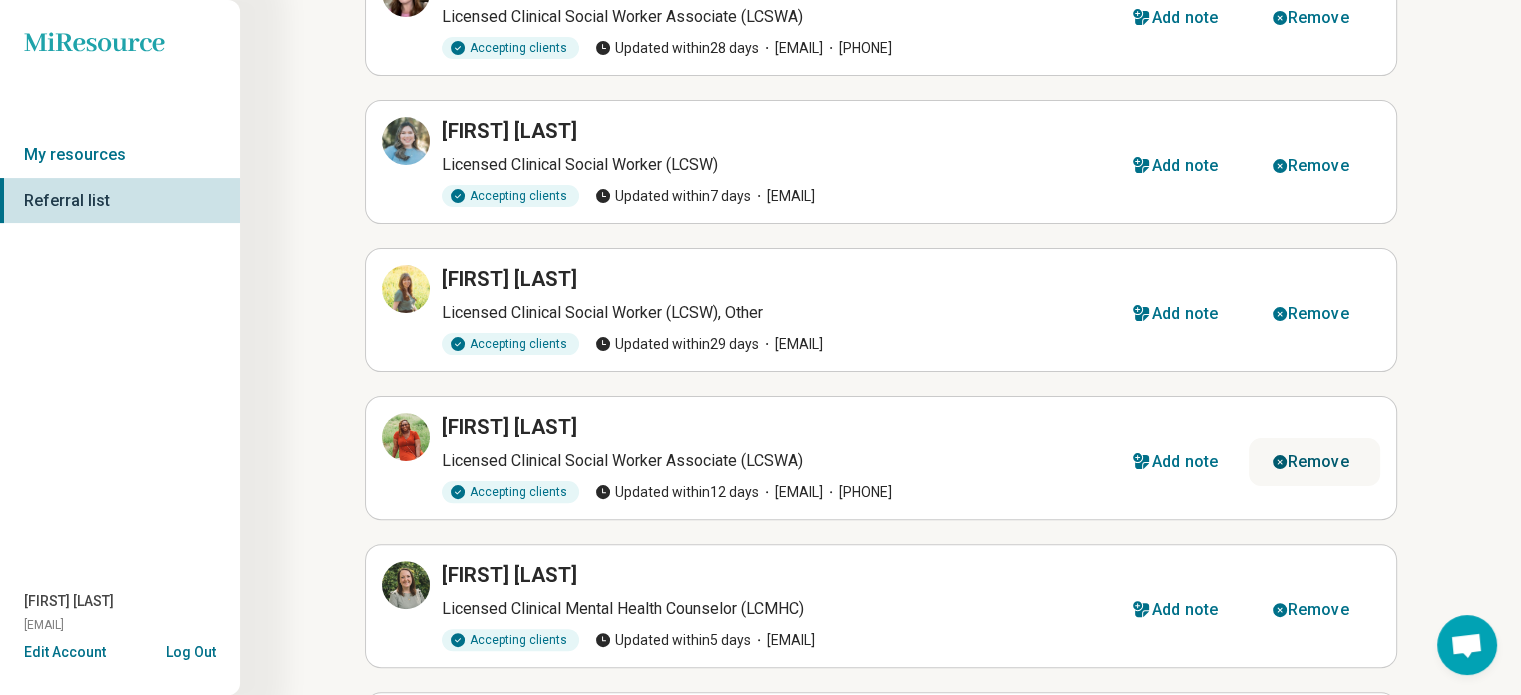 click on "Remove" at bounding box center [1318, 462] 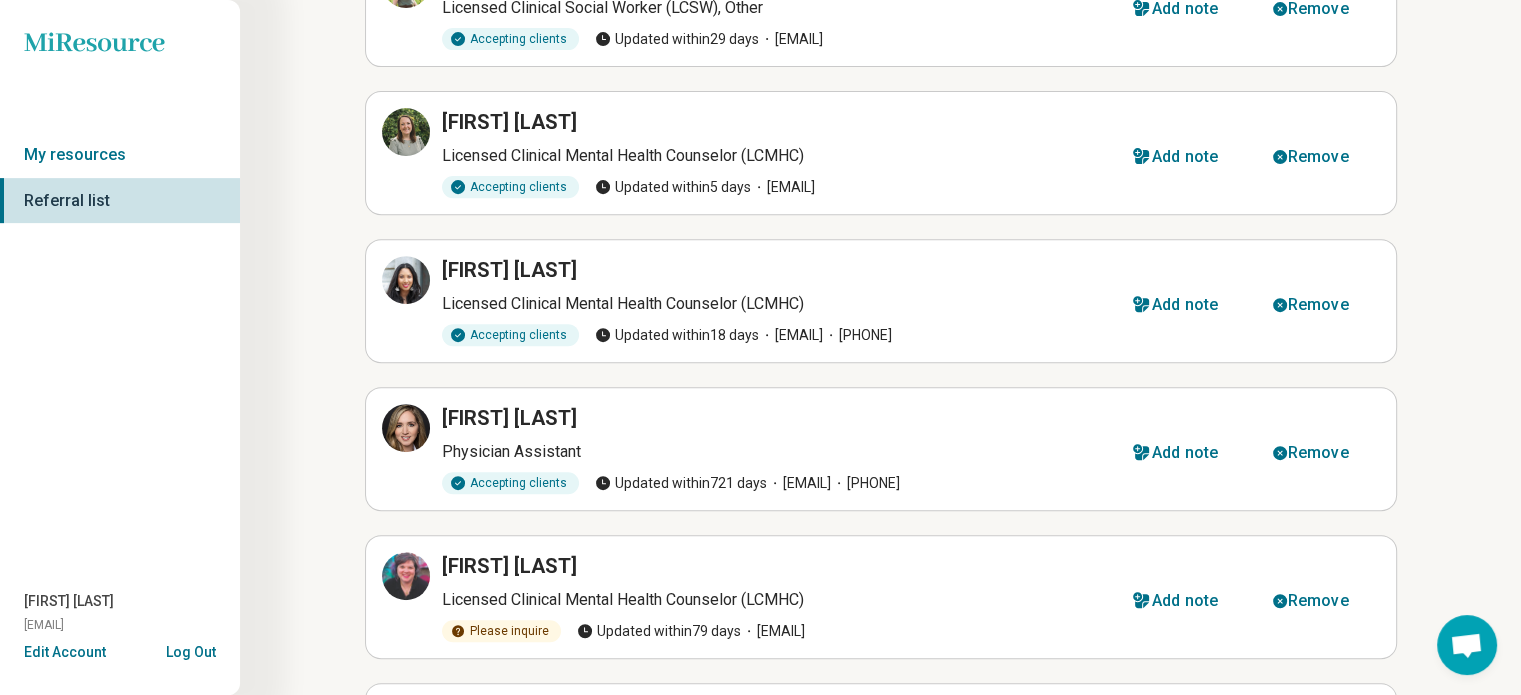 scroll, scrollTop: 768, scrollLeft: 0, axis: vertical 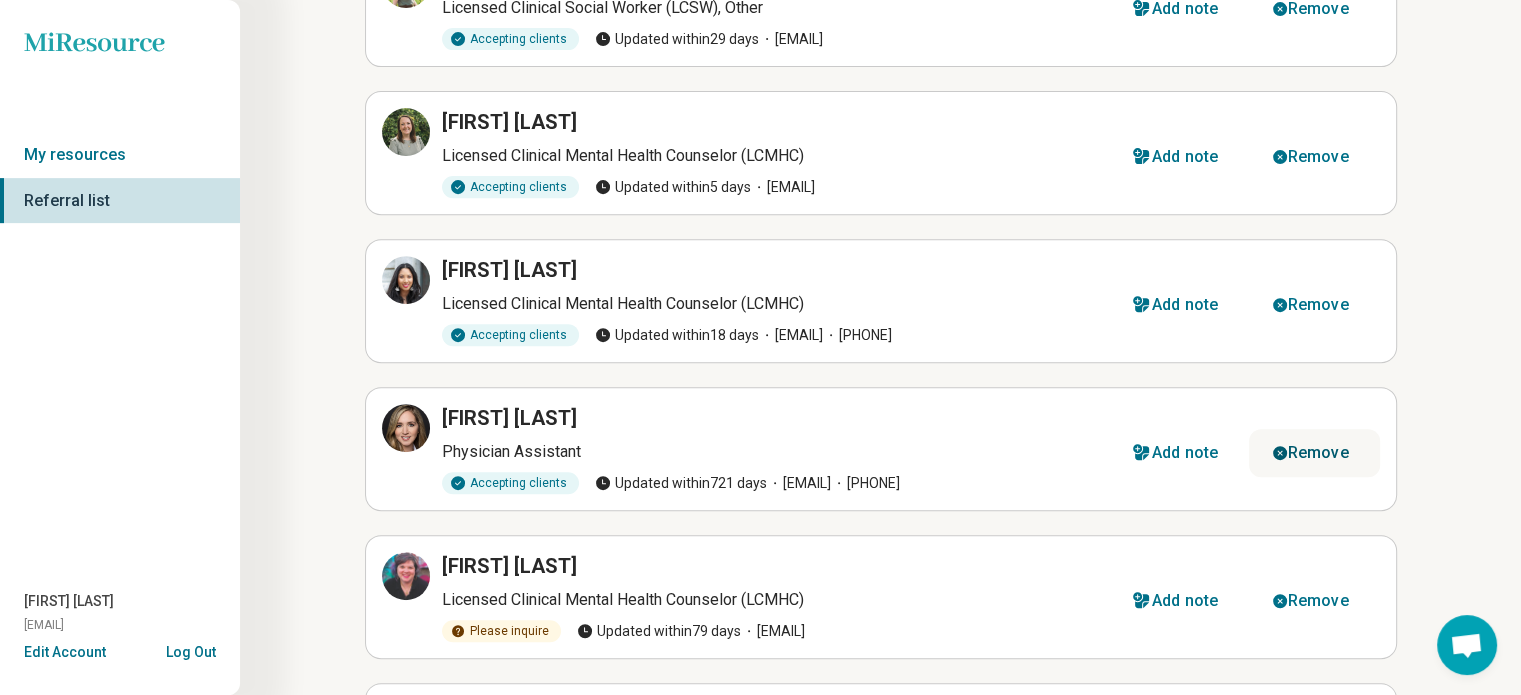 click on "Remove" at bounding box center [1318, 453] 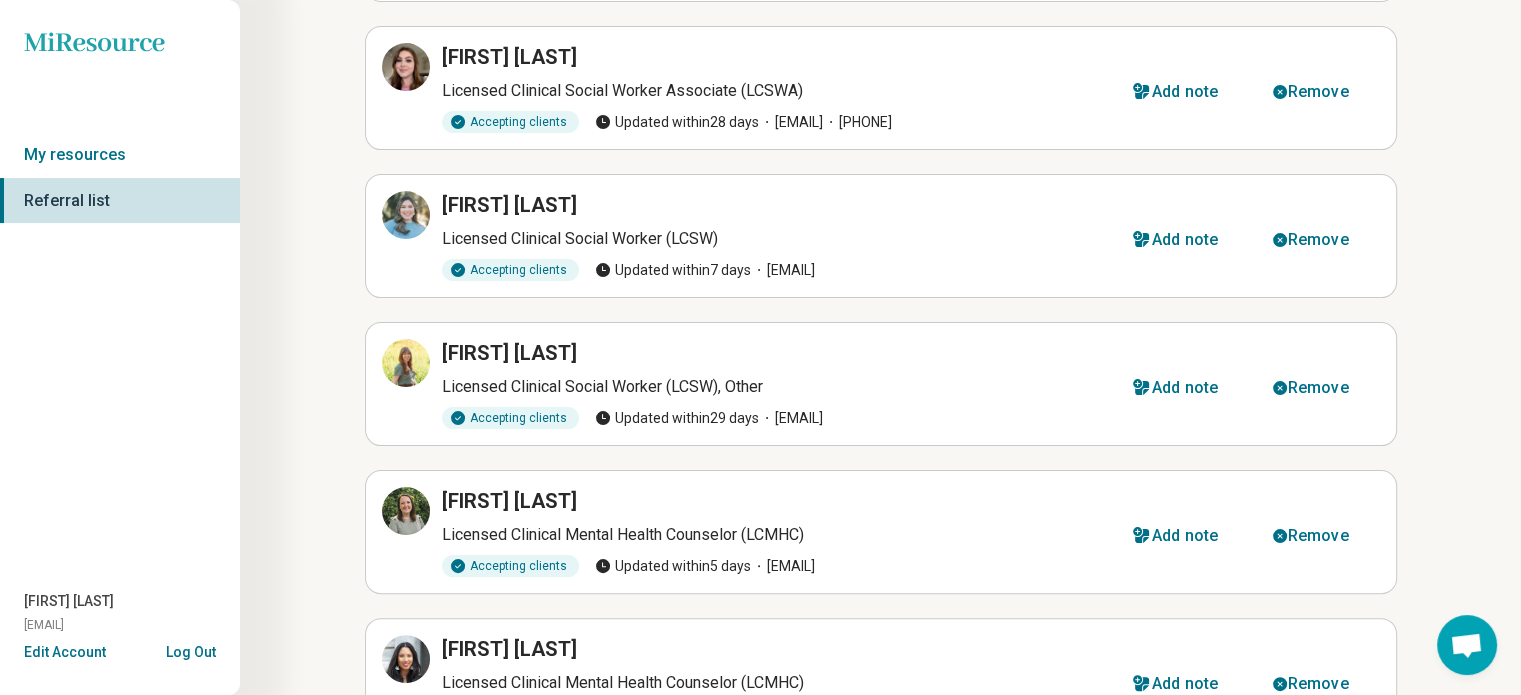 scroll, scrollTop: 0, scrollLeft: 0, axis: both 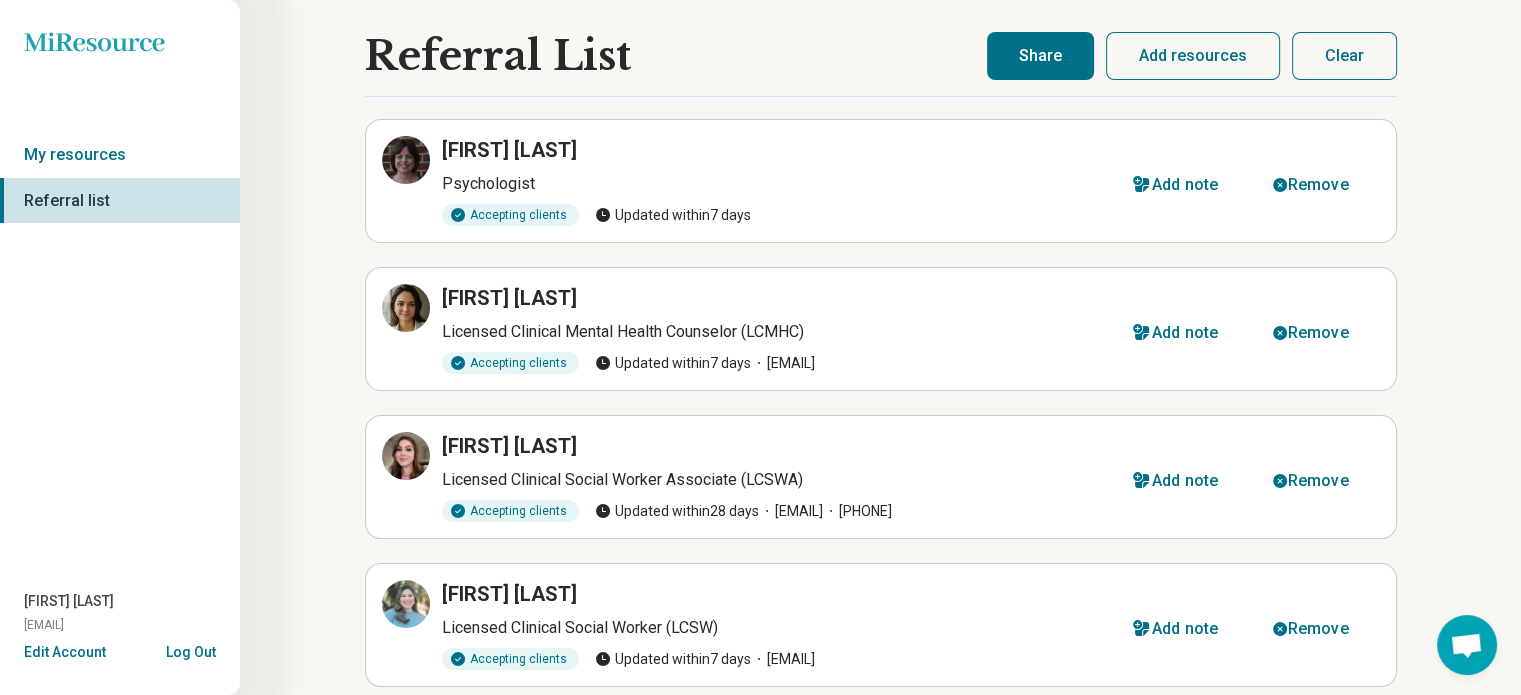 click on "Share" at bounding box center [1040, 56] 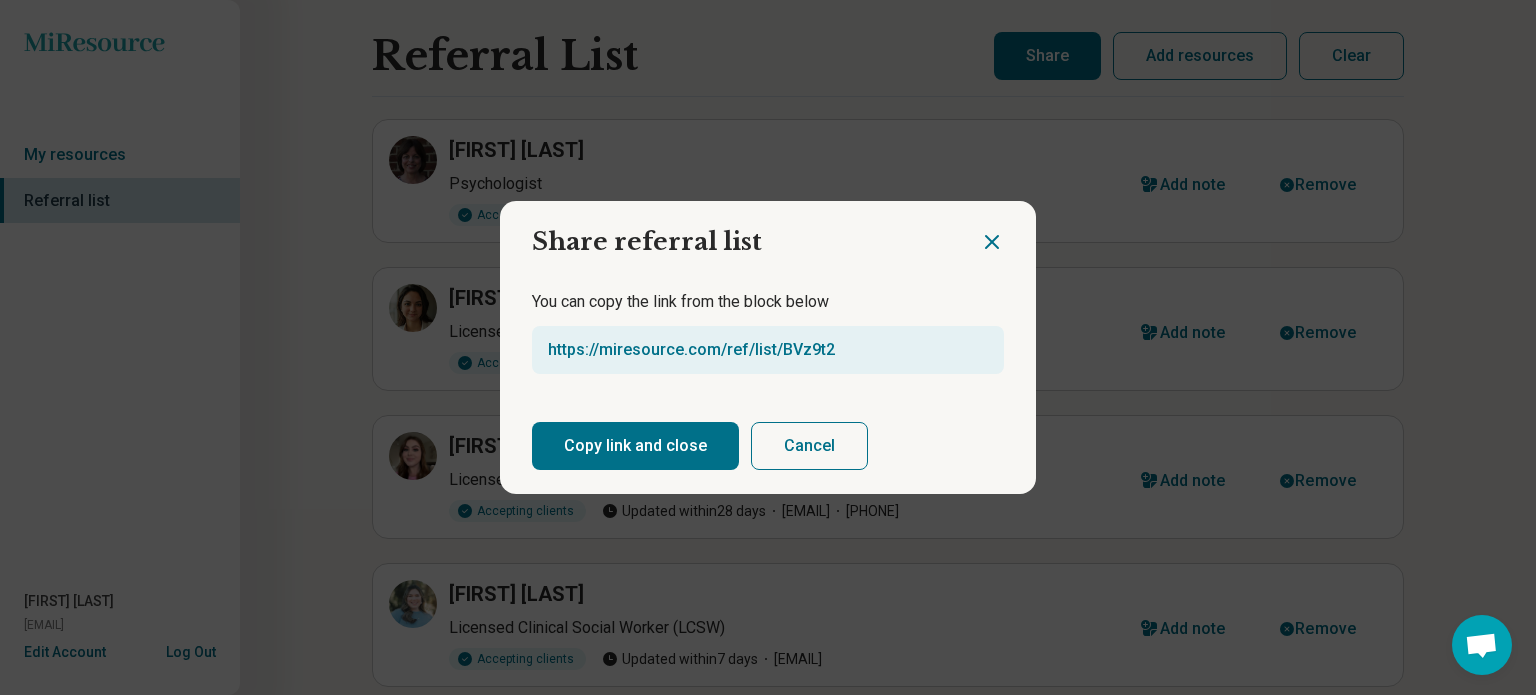 click on "Copy link and close" at bounding box center (635, 446) 